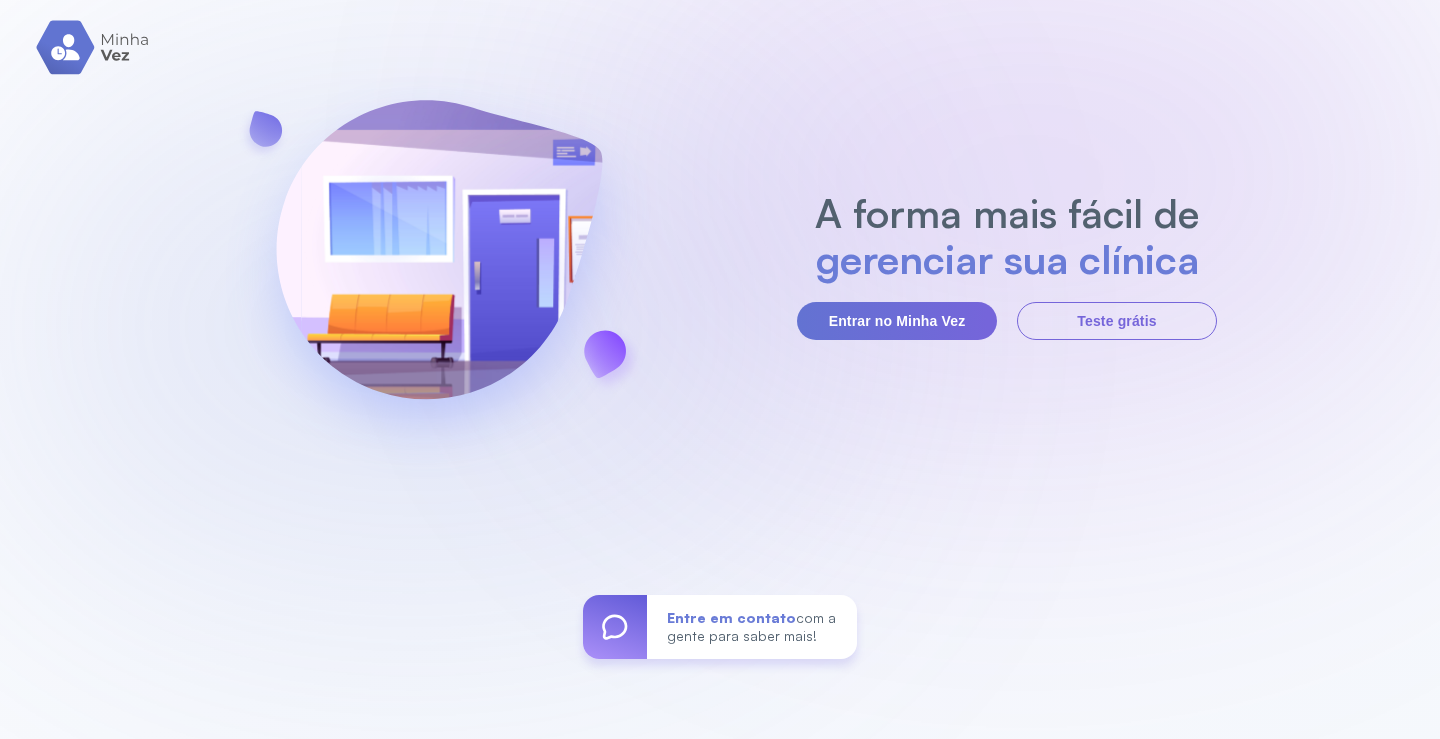 scroll, scrollTop: 0, scrollLeft: 0, axis: both 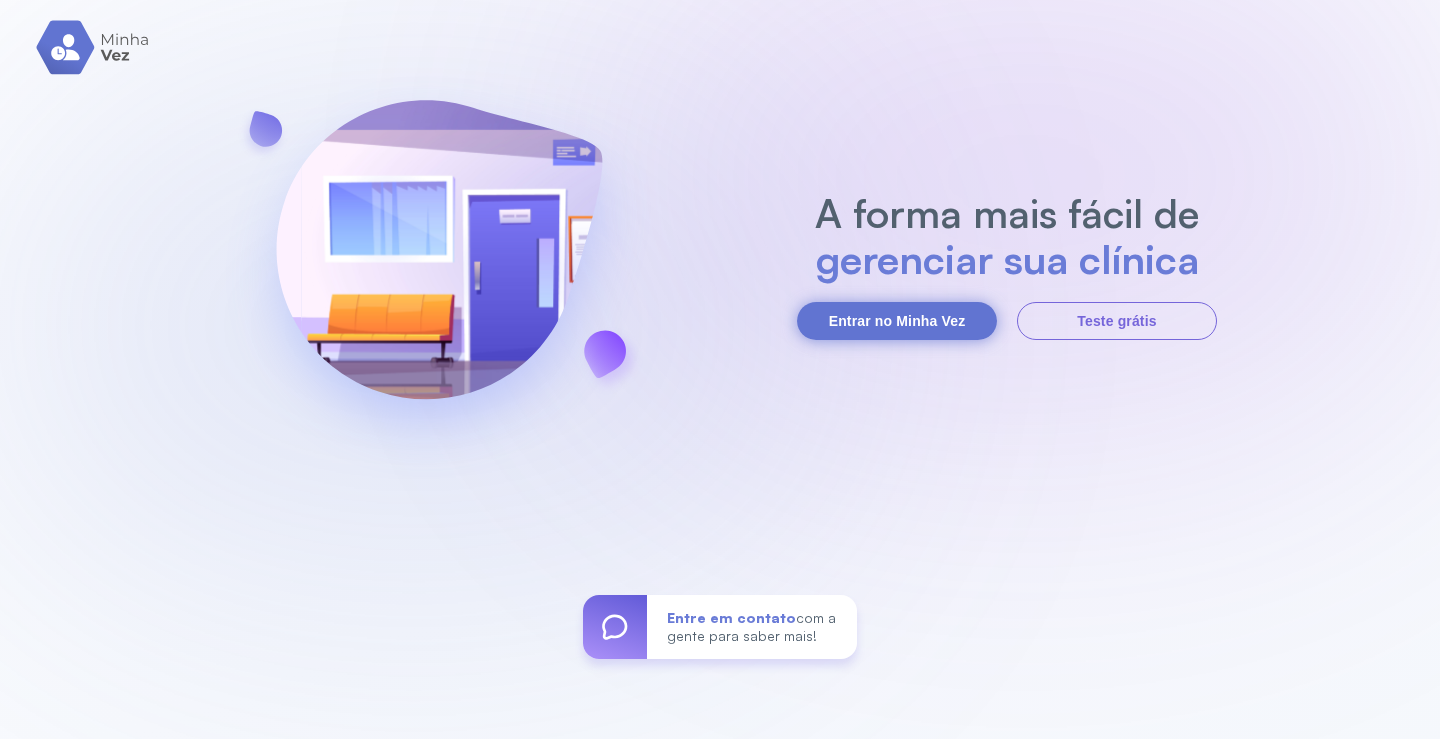click on "Entrar no Minha Vez" at bounding box center (897, 321) 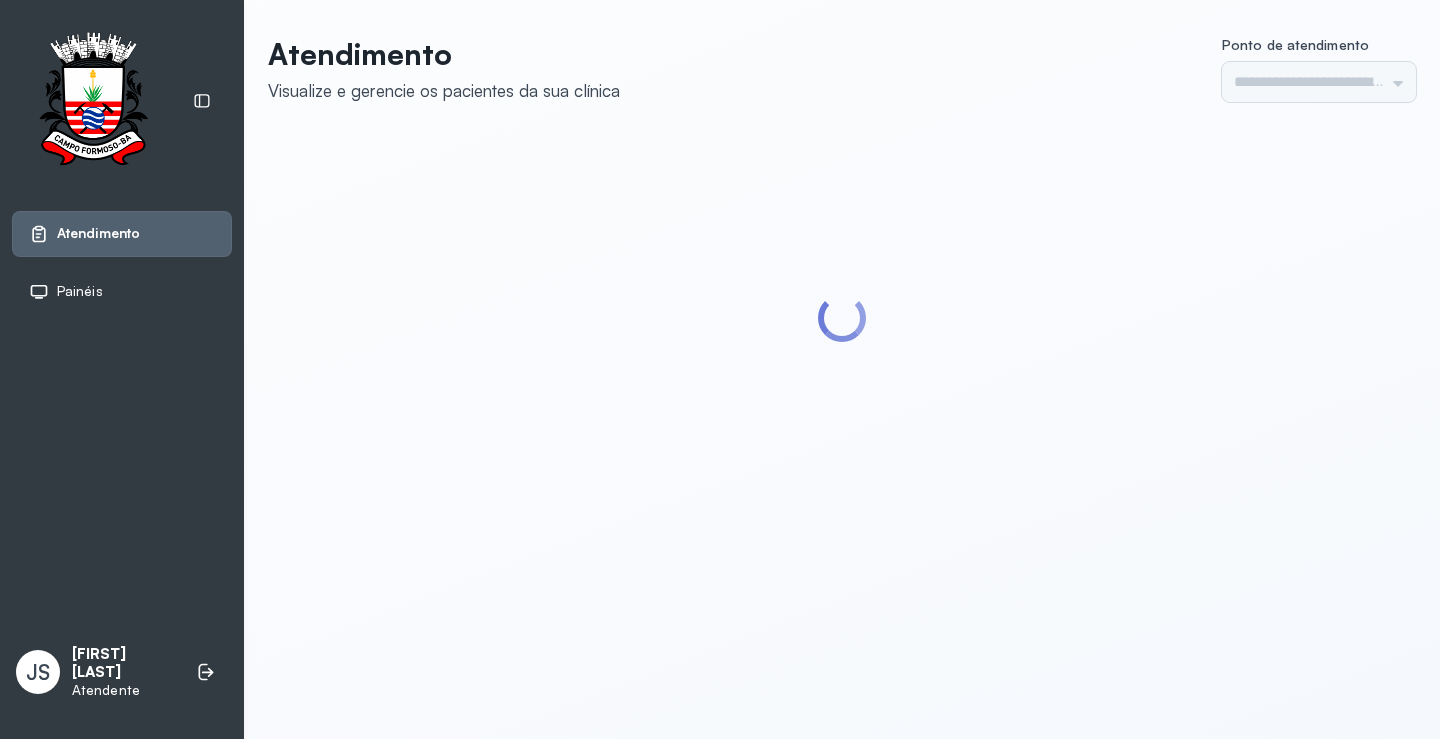 scroll, scrollTop: 0, scrollLeft: 0, axis: both 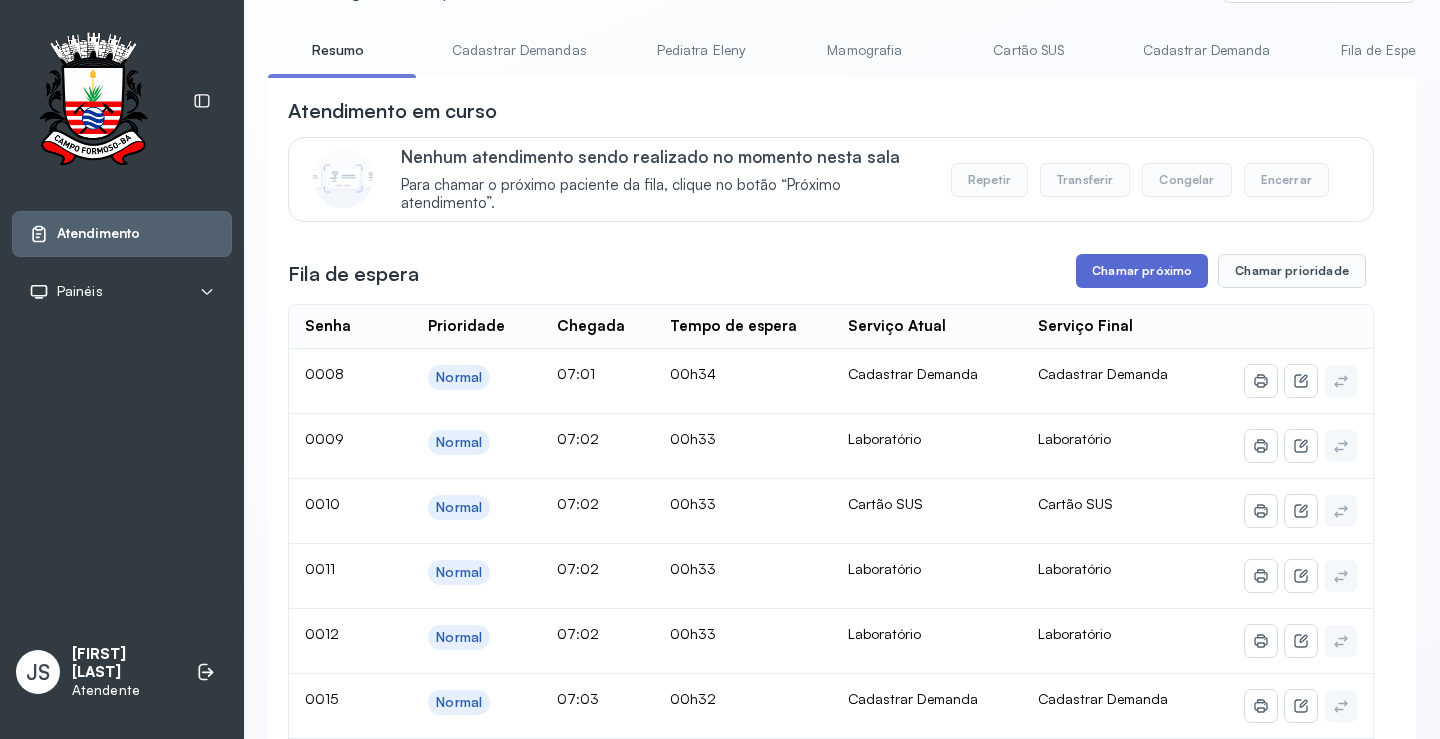 click on "Chamar próximo" at bounding box center [1142, 271] 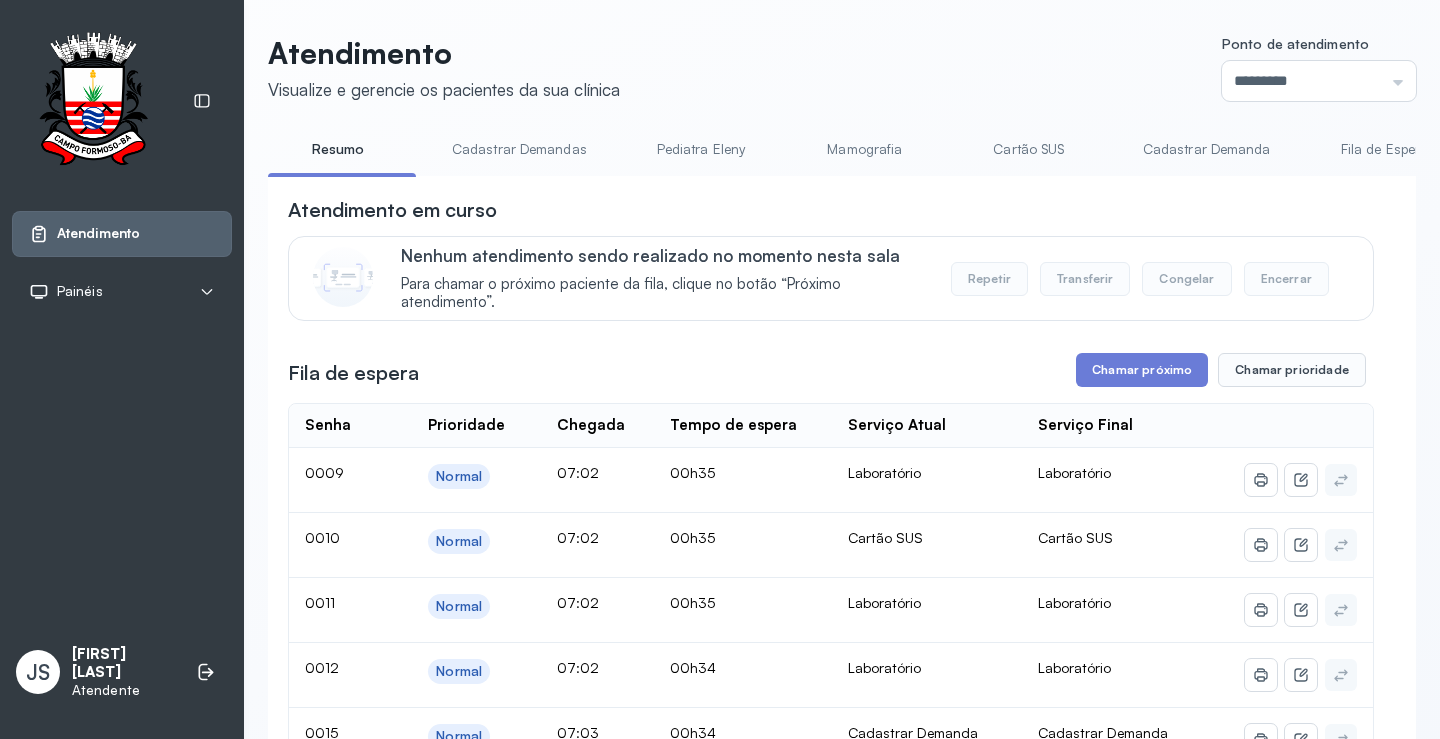 scroll, scrollTop: 100, scrollLeft: 0, axis: vertical 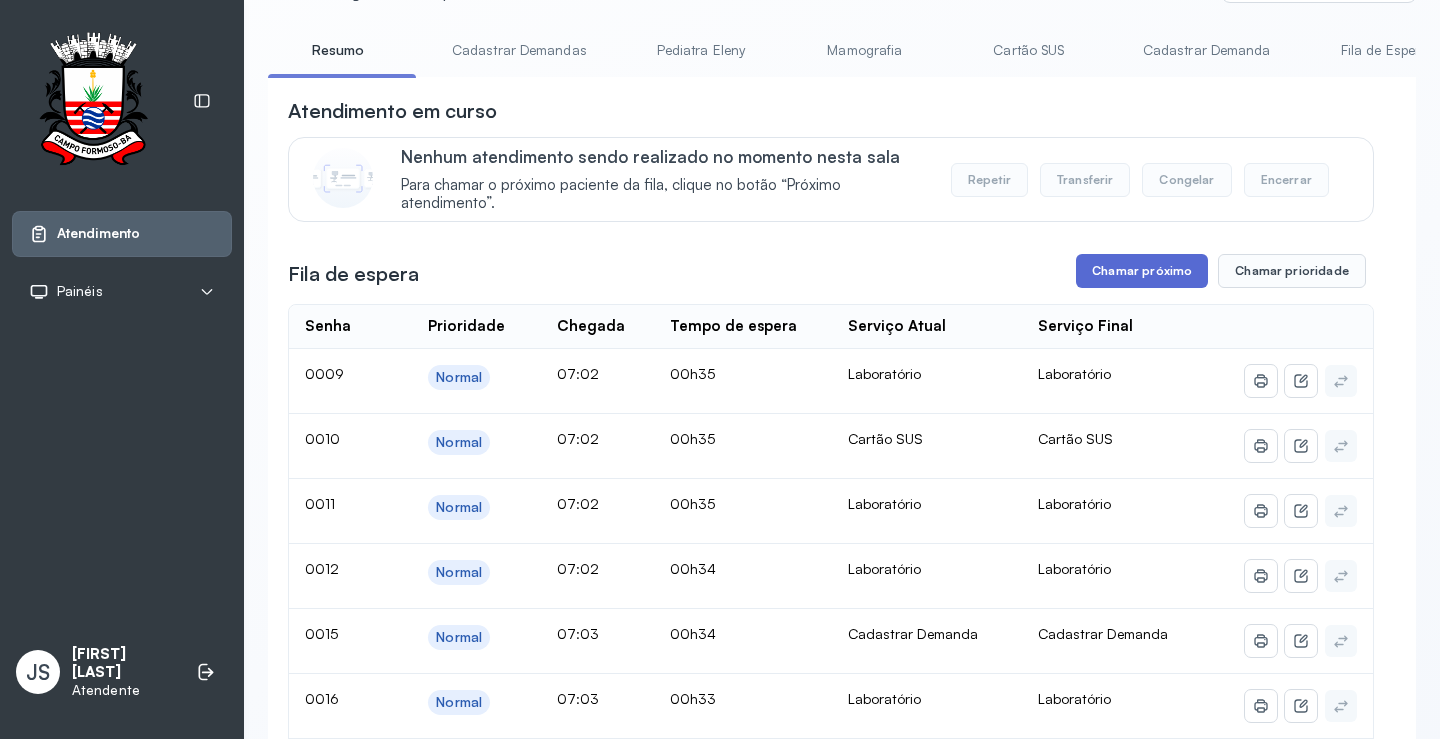 click on "Chamar próximo" at bounding box center [1142, 271] 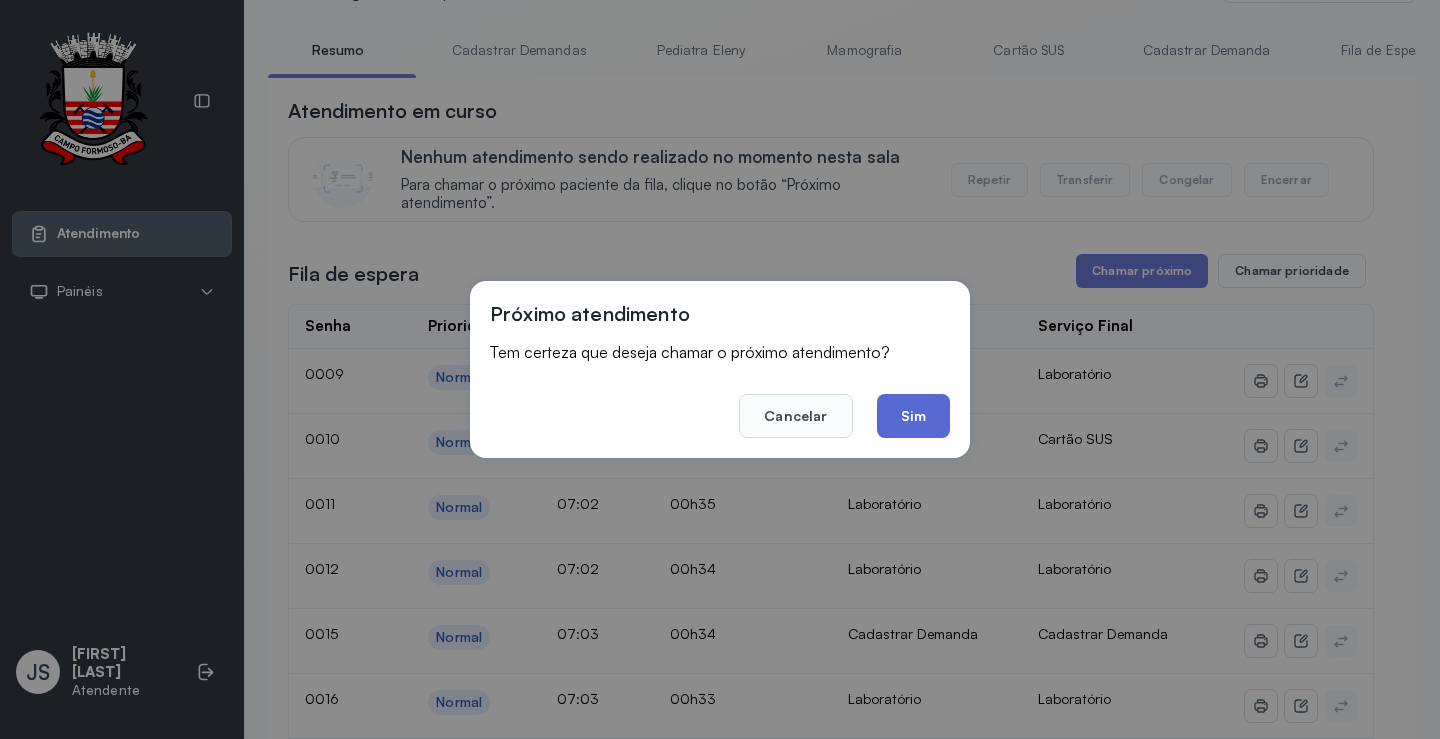 click on "Sim" 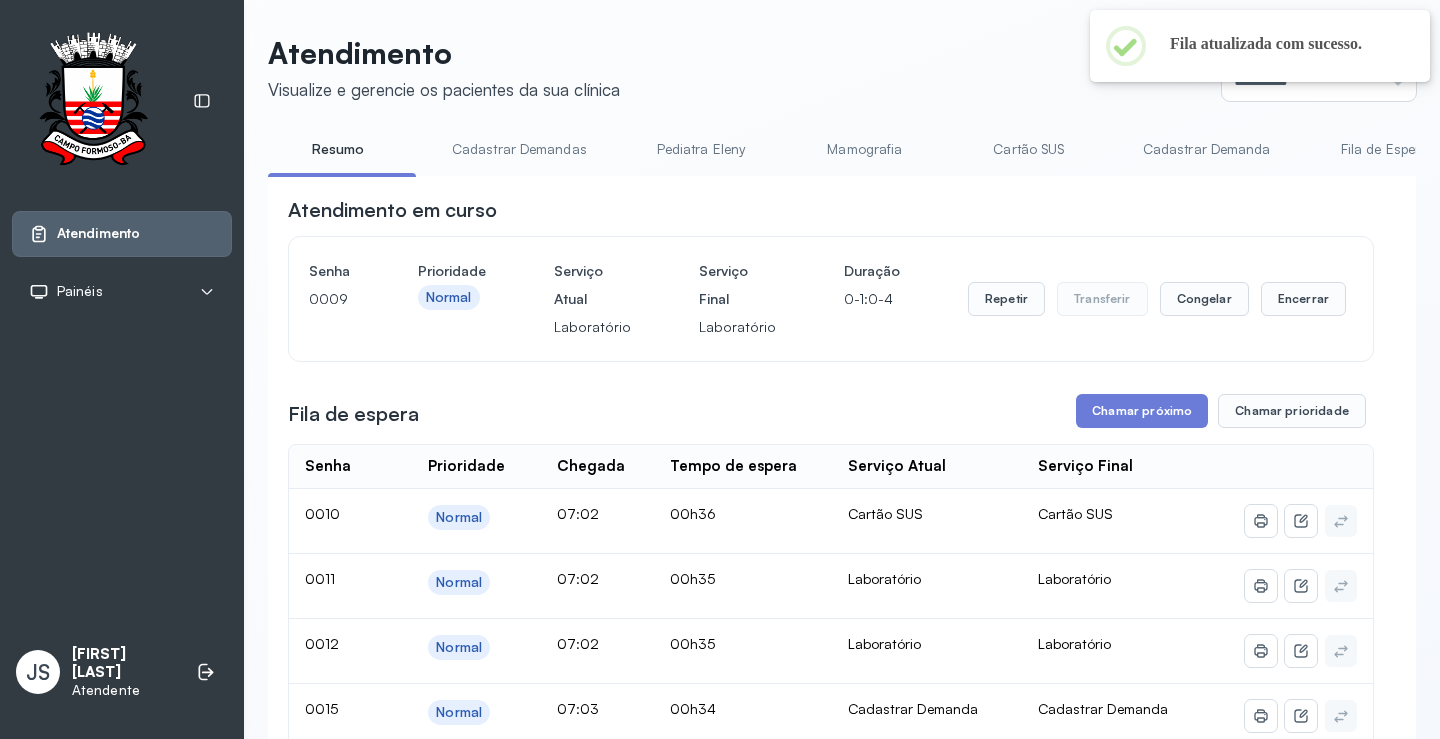 scroll, scrollTop: 100, scrollLeft: 0, axis: vertical 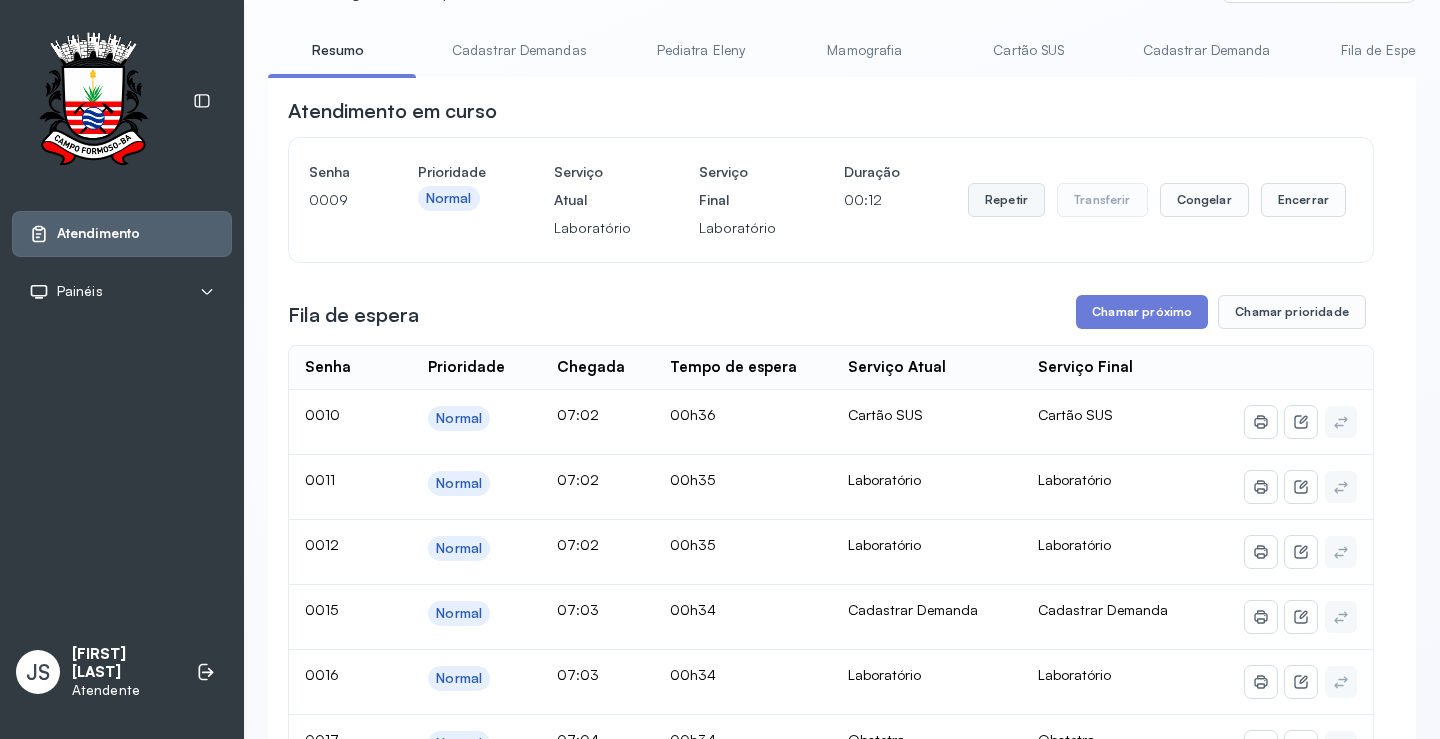 click on "Repetir" at bounding box center (1006, 200) 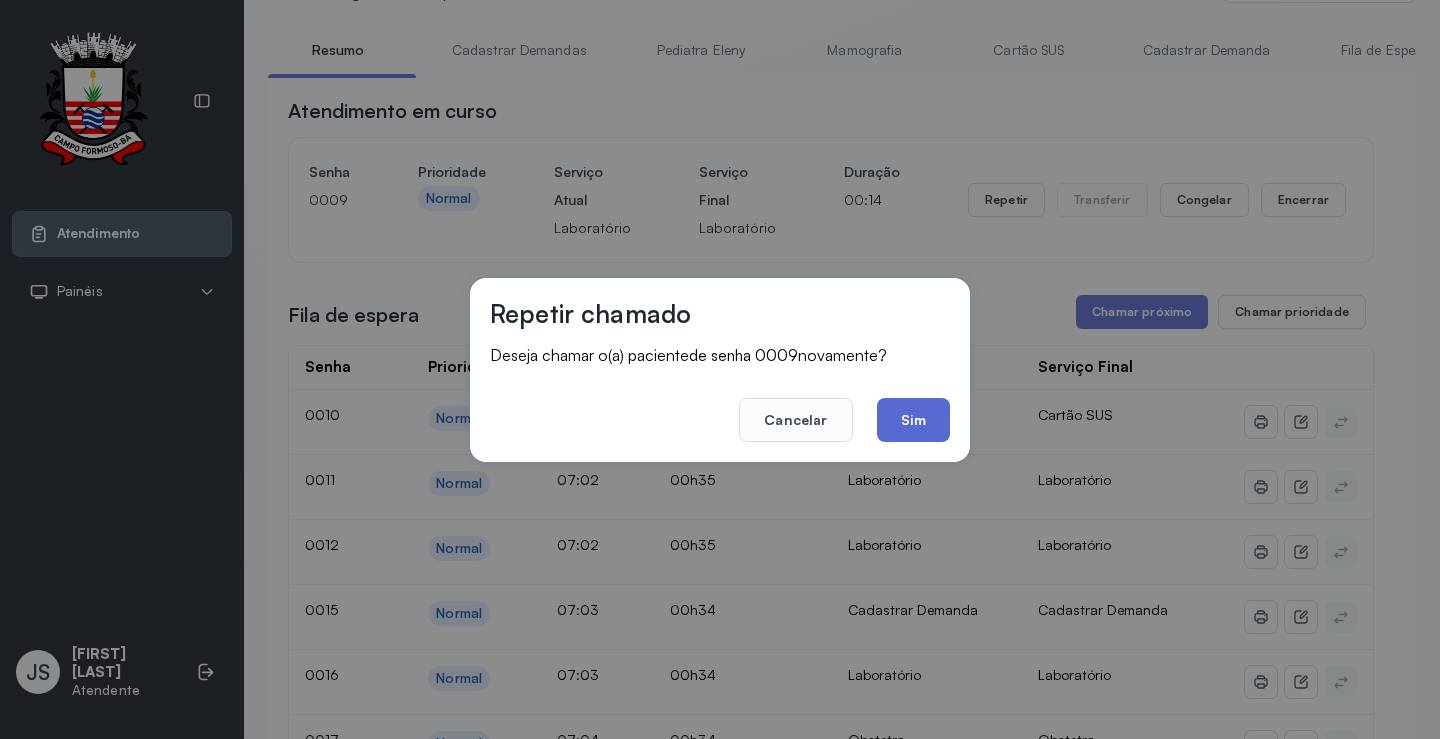 click on "Sim" 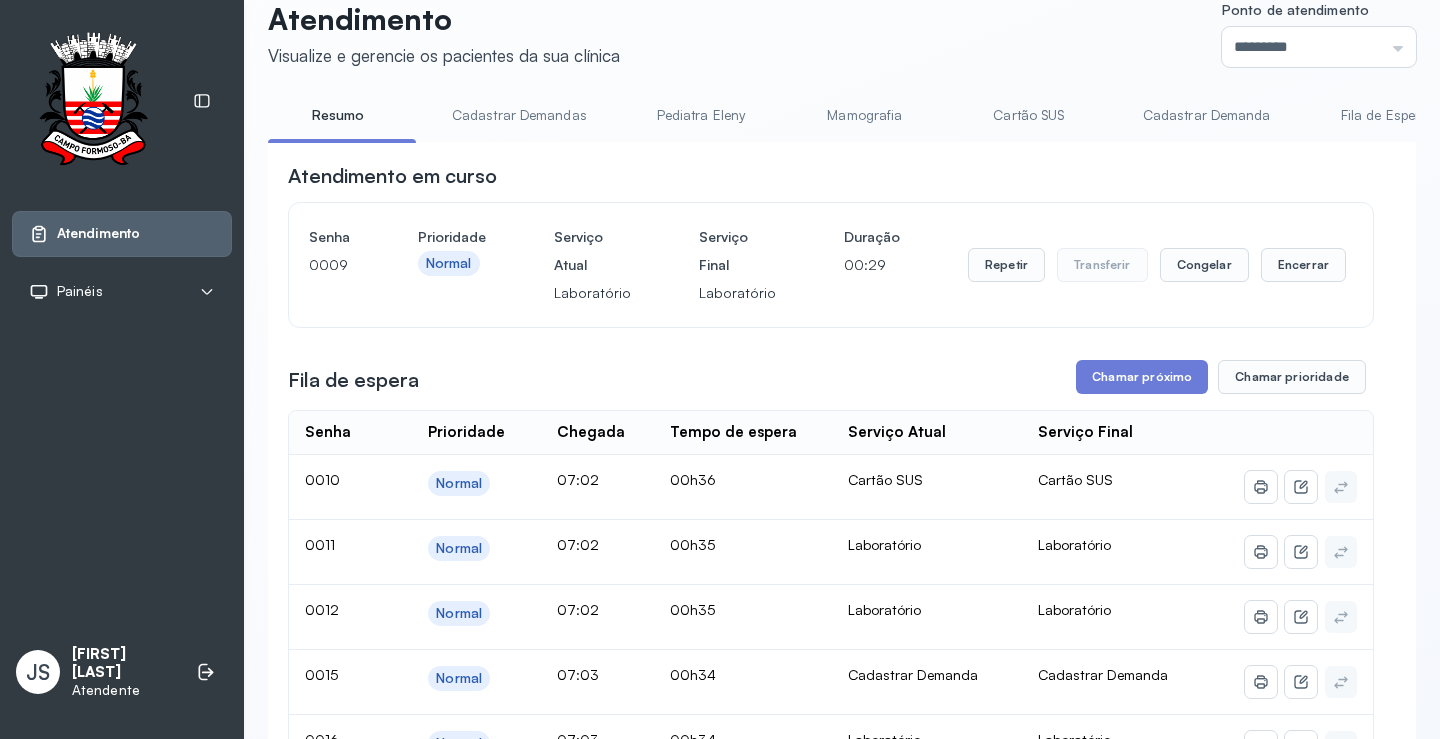 scroll, scrollTop: 0, scrollLeft: 0, axis: both 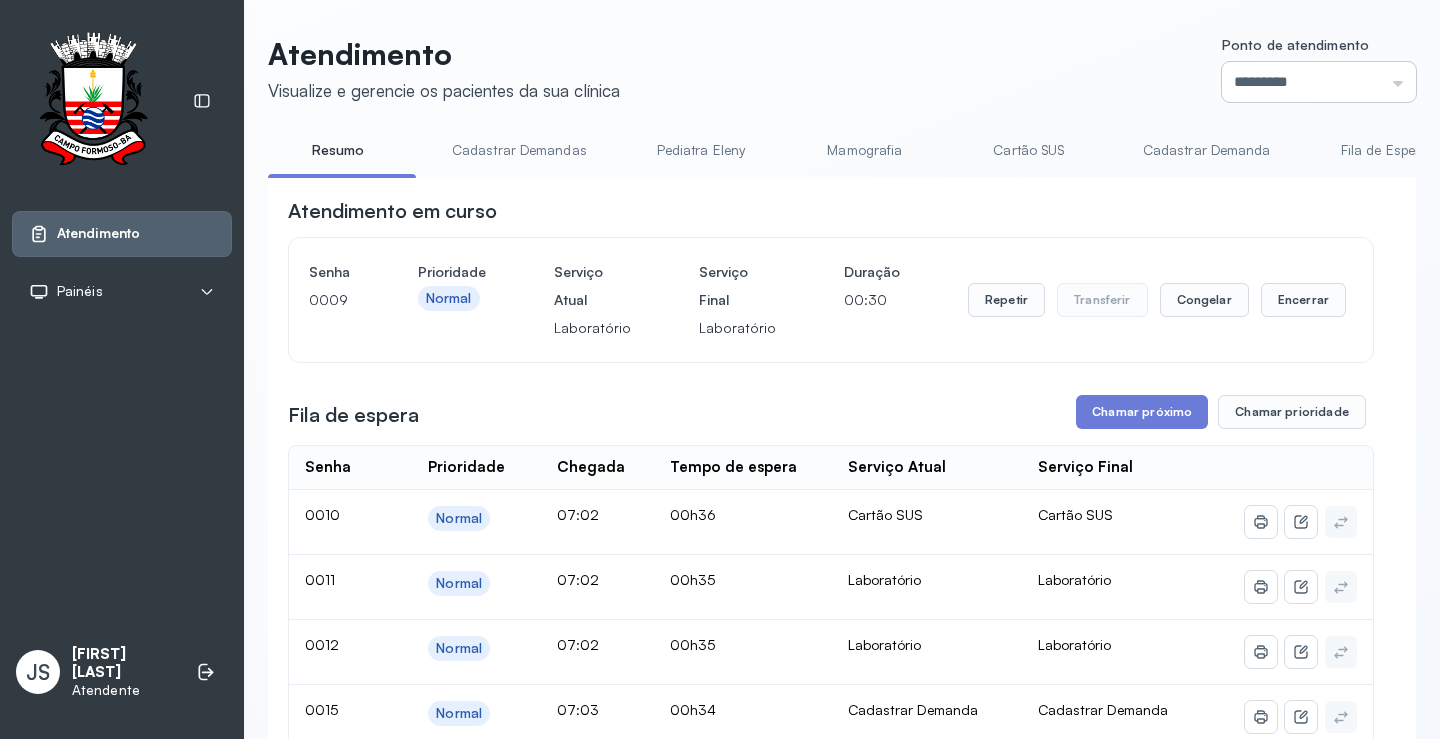 click on "*********" at bounding box center (1319, 82) 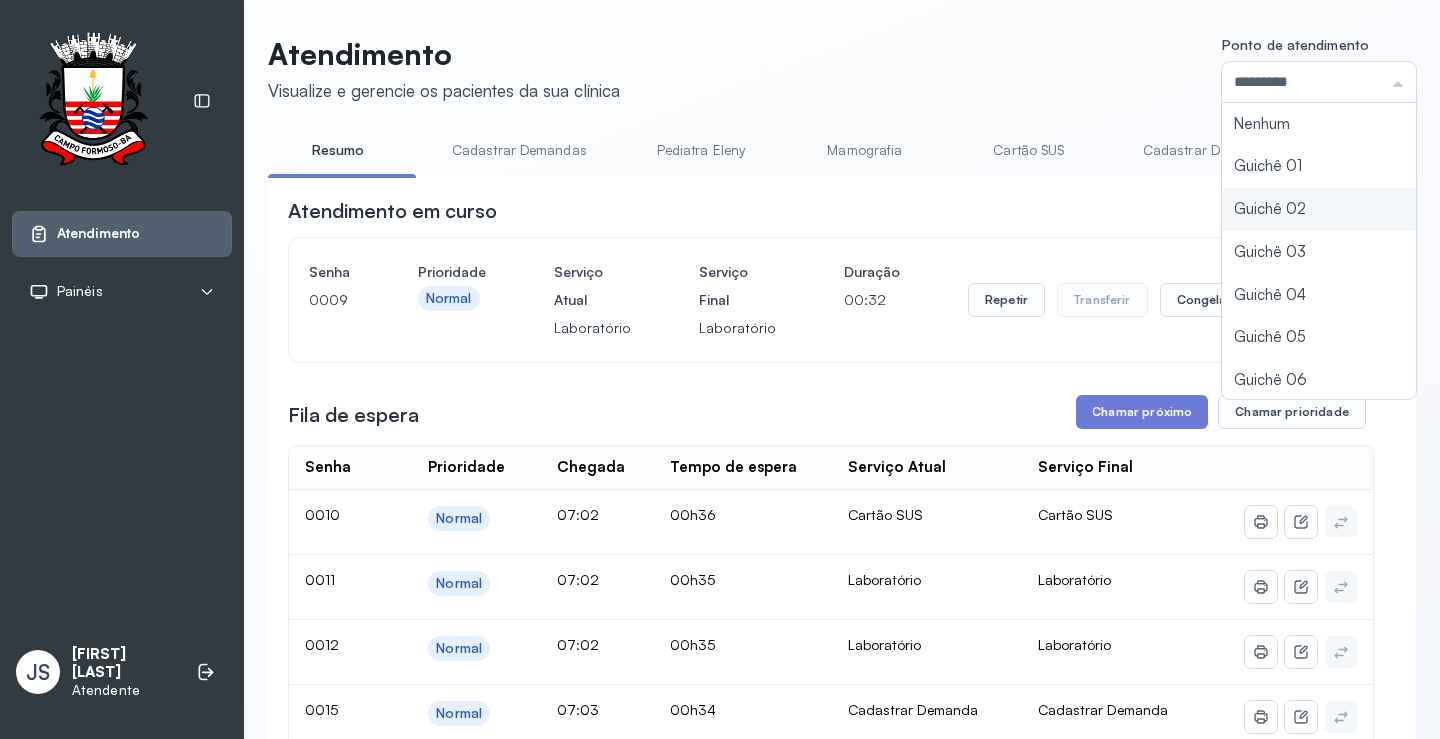 type on "*********" 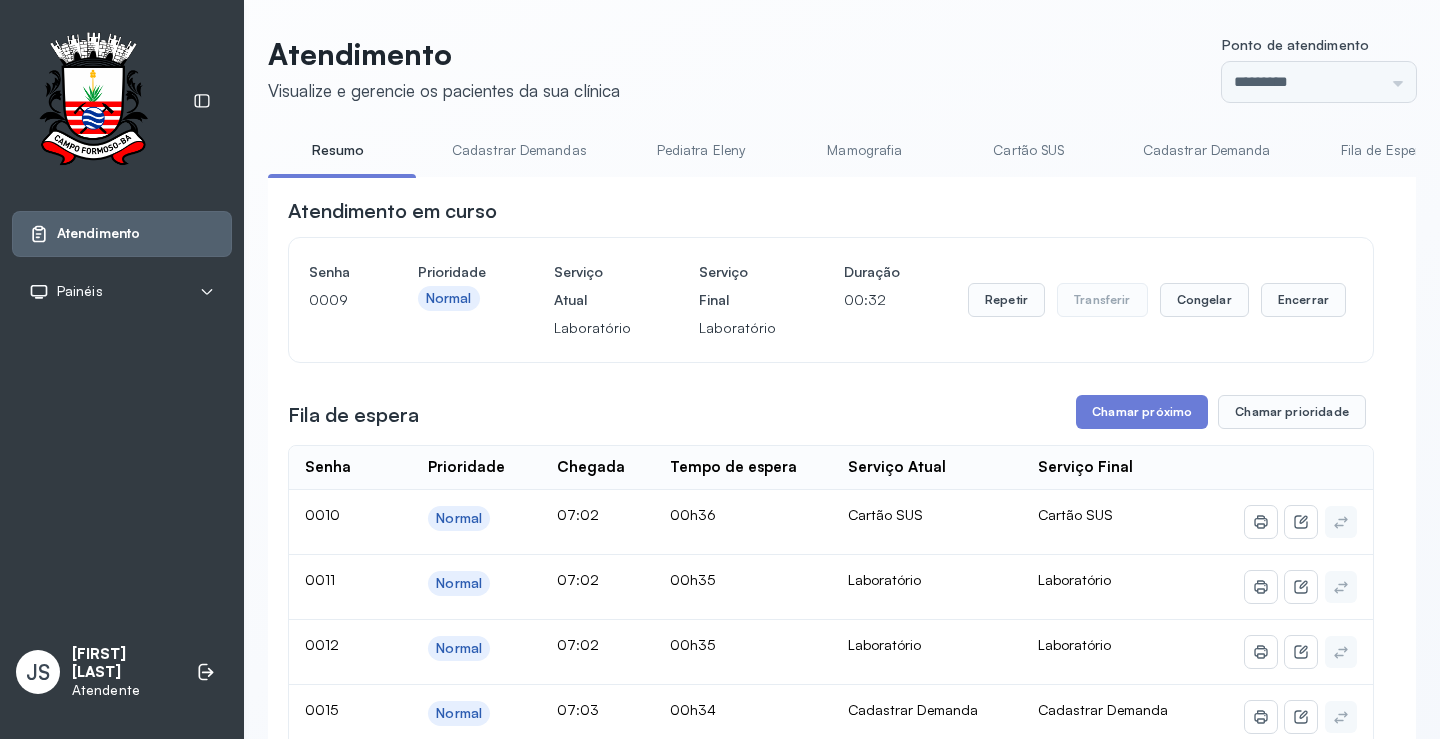 click on "Atendimento Visualize e gerencie os pacientes da sua clínica Ponto de atendimento ********* Nenhum Guichê 01 Guichê 02 Guichê 03 Guichê 04 Guichê 05 Guichê 06 Guichê 07 Guichê 08 Resumo Cadastrar Demandas Pediatra Eleny Mamografia Cartão SUS Cadastrar Demanda Fila de Espera Pediatra Ubaldina Pediatra Hamilton Ortopedista Mauricio Ortopedista Ramon Ginecologista Luana Ginecologista Amilton Endocrinologista Poliercio Endocrinologista Washington Obstetra Nefrologista Laboratório Atendimento em curso Senha 0009 Prioridade Normal Serviço Atual Laboratório Serviço Final Laboratório Duração 00:32 Repetir Transferir Congelar Encerrar Fila de espera Chamar próximo Chamar prioridade Senha    Prioridade  Chegada  Tempo de espera  Serviço Atual  Serviço Final    0010 Normal 07:02 00h36 Cartão SUS Cartão SUS 0011 Normal 07:02 00h35 Laboratório Laboratório 0012 Normal 07:02 00h35 Laboratório Laboratório 0015 Normal 07:03 00h34 Cadastrar Demanda Cadastrar Demanda 0016 Normal 07:03 00h34 0017 Normal" 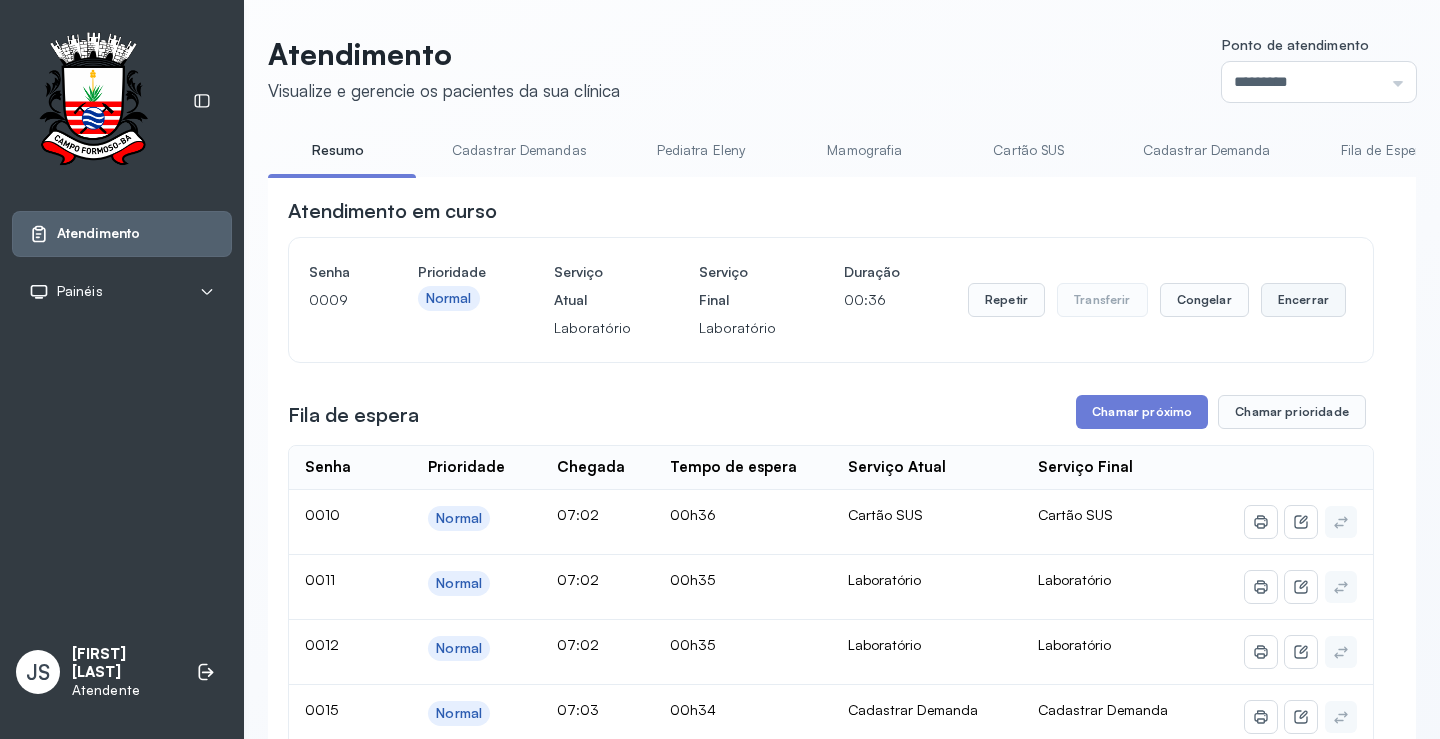 click on "Encerrar" at bounding box center [1303, 300] 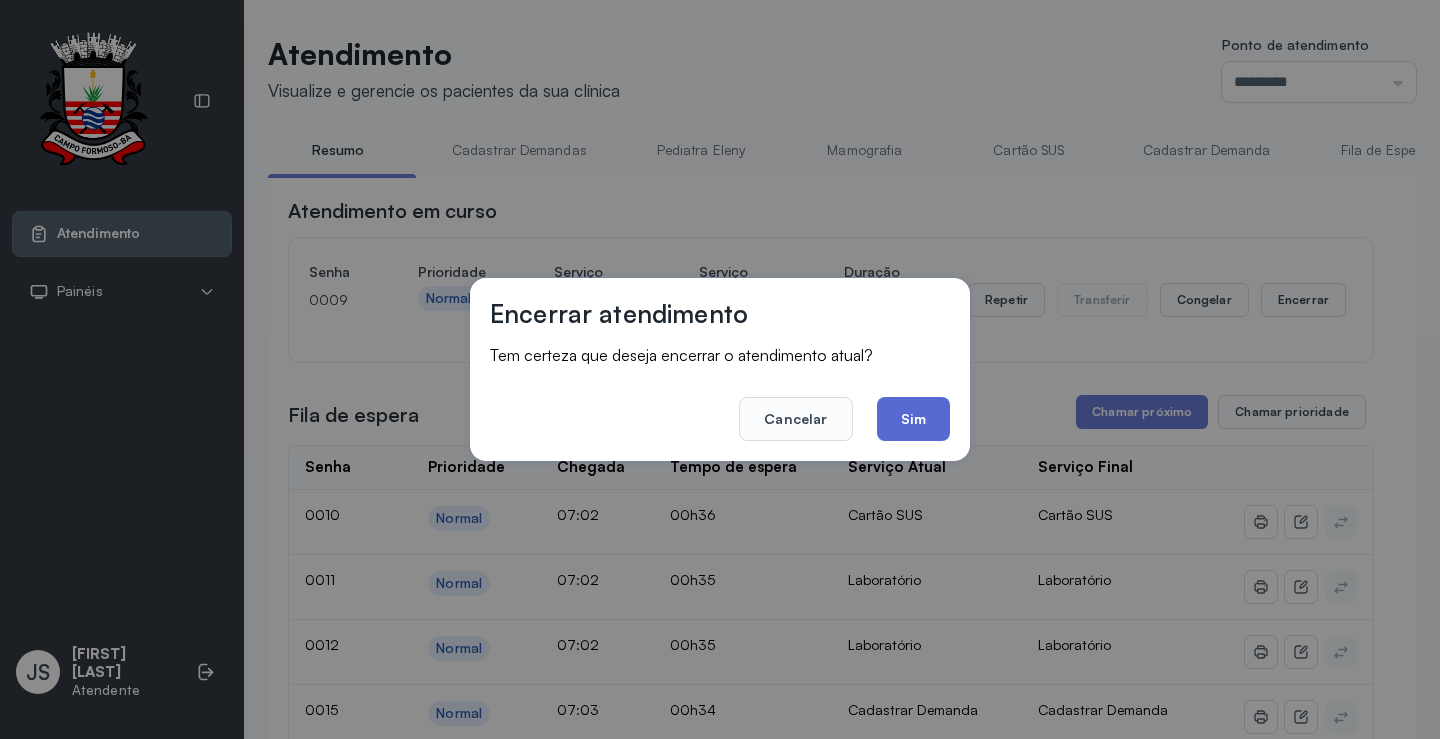 click on "Sim" 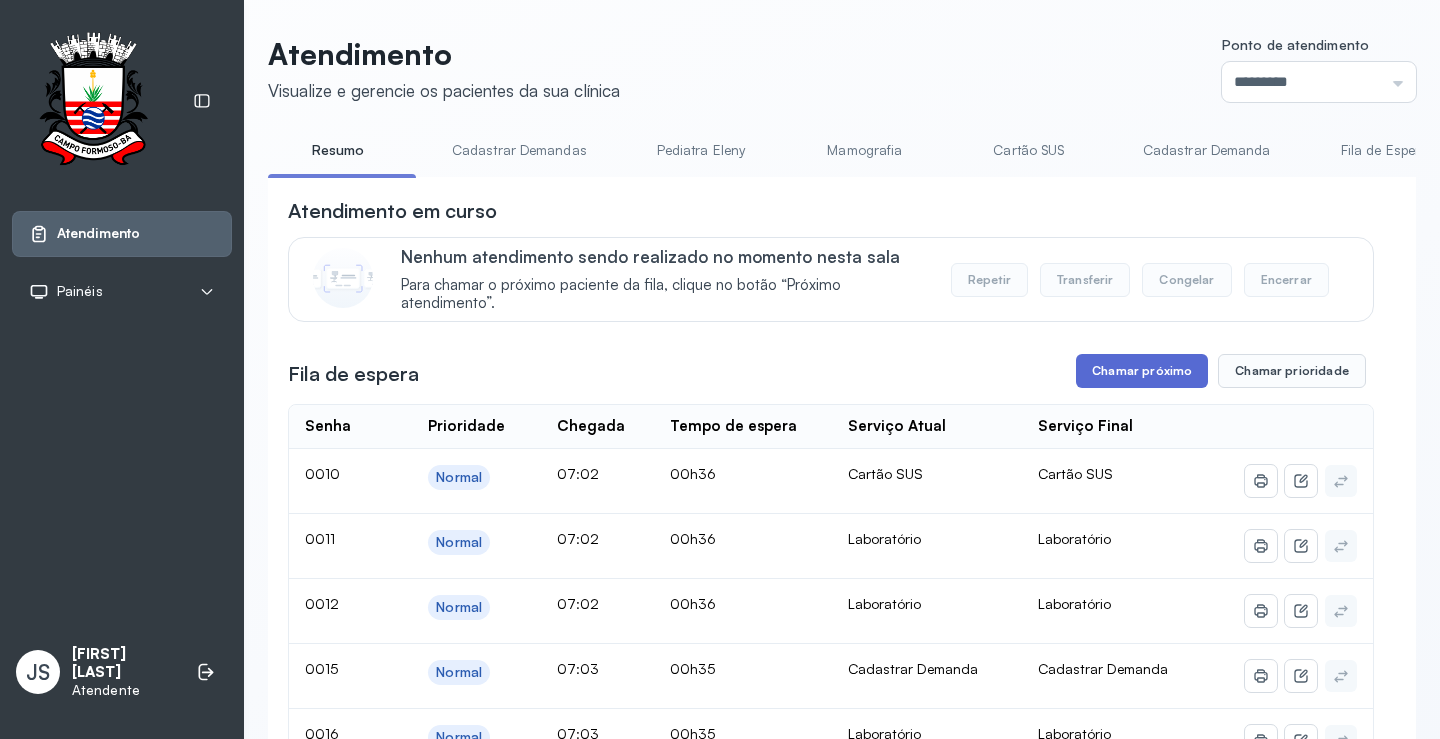 click on "Chamar próximo" at bounding box center [1142, 371] 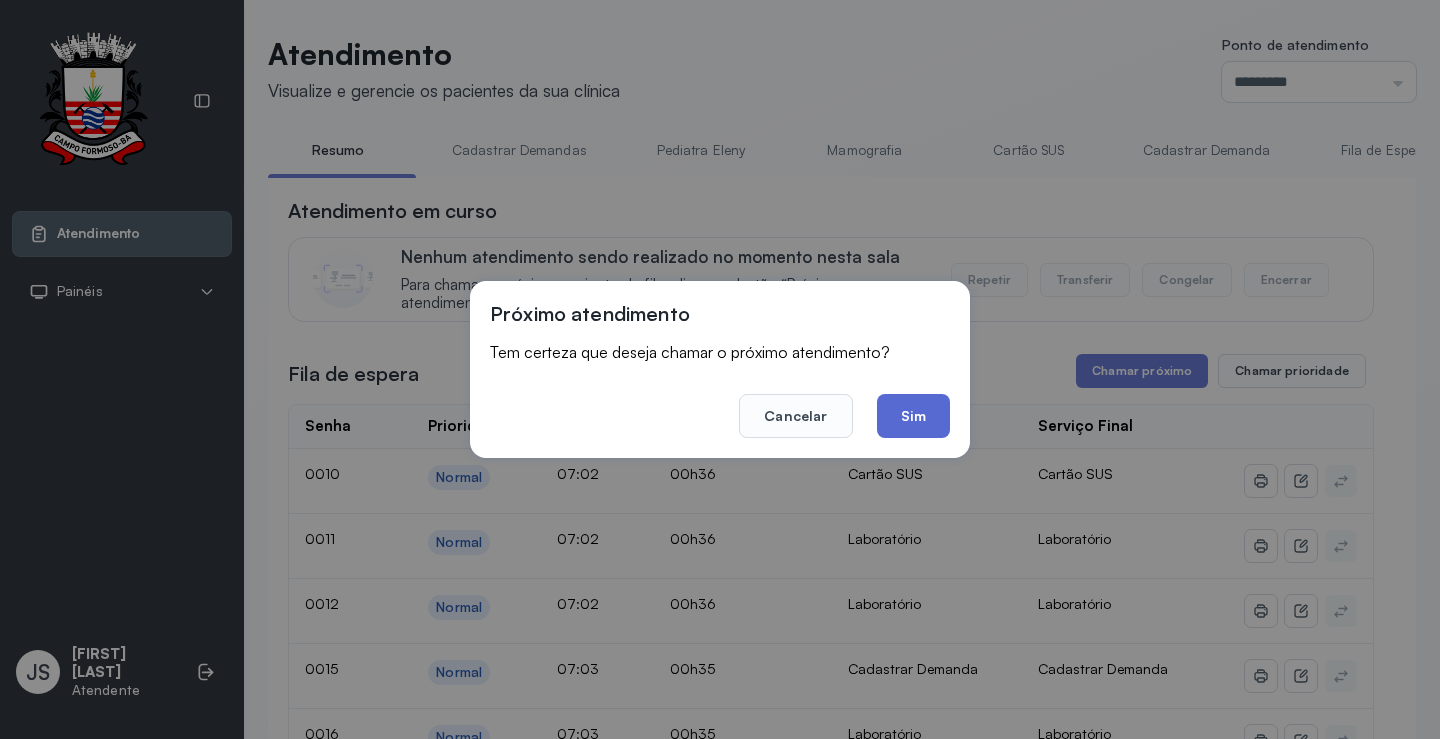 click on "Sim" 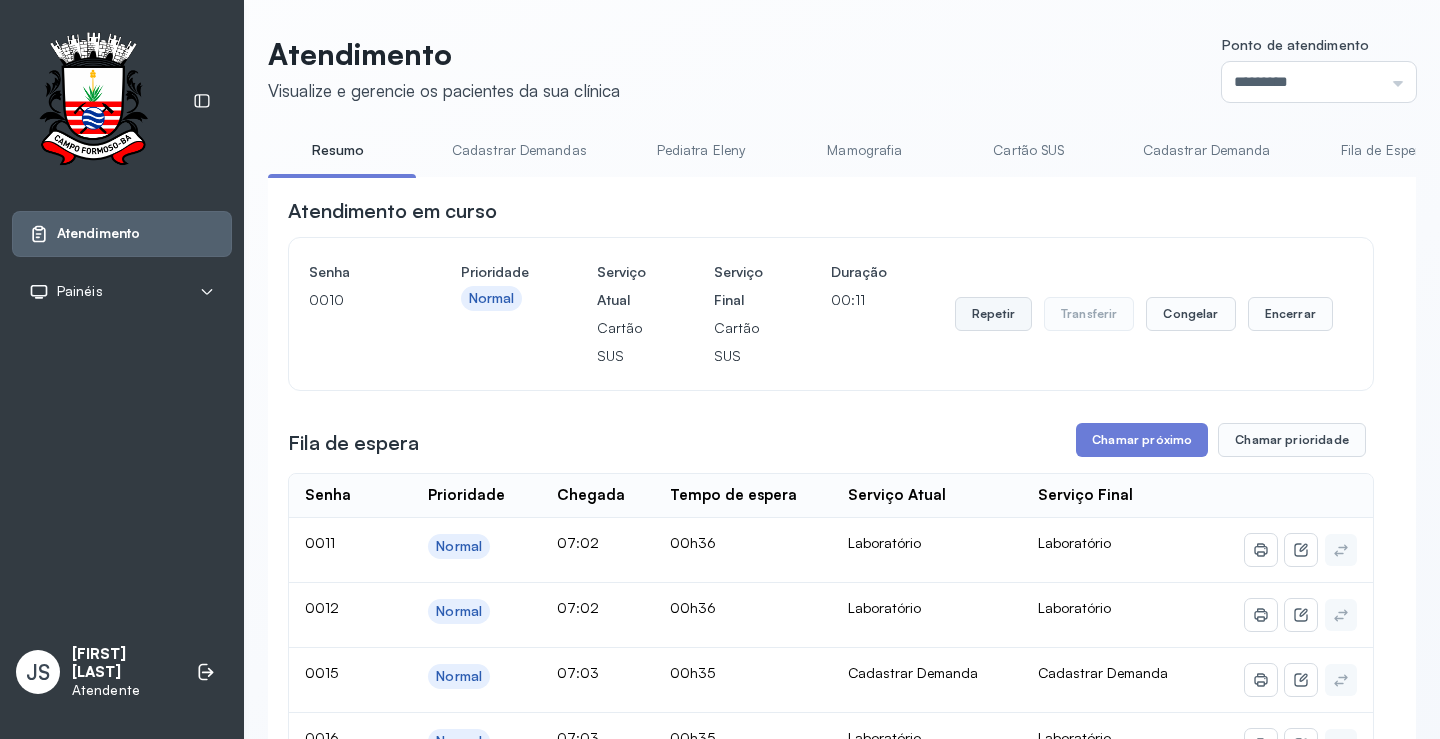 click on "Repetir" at bounding box center (993, 314) 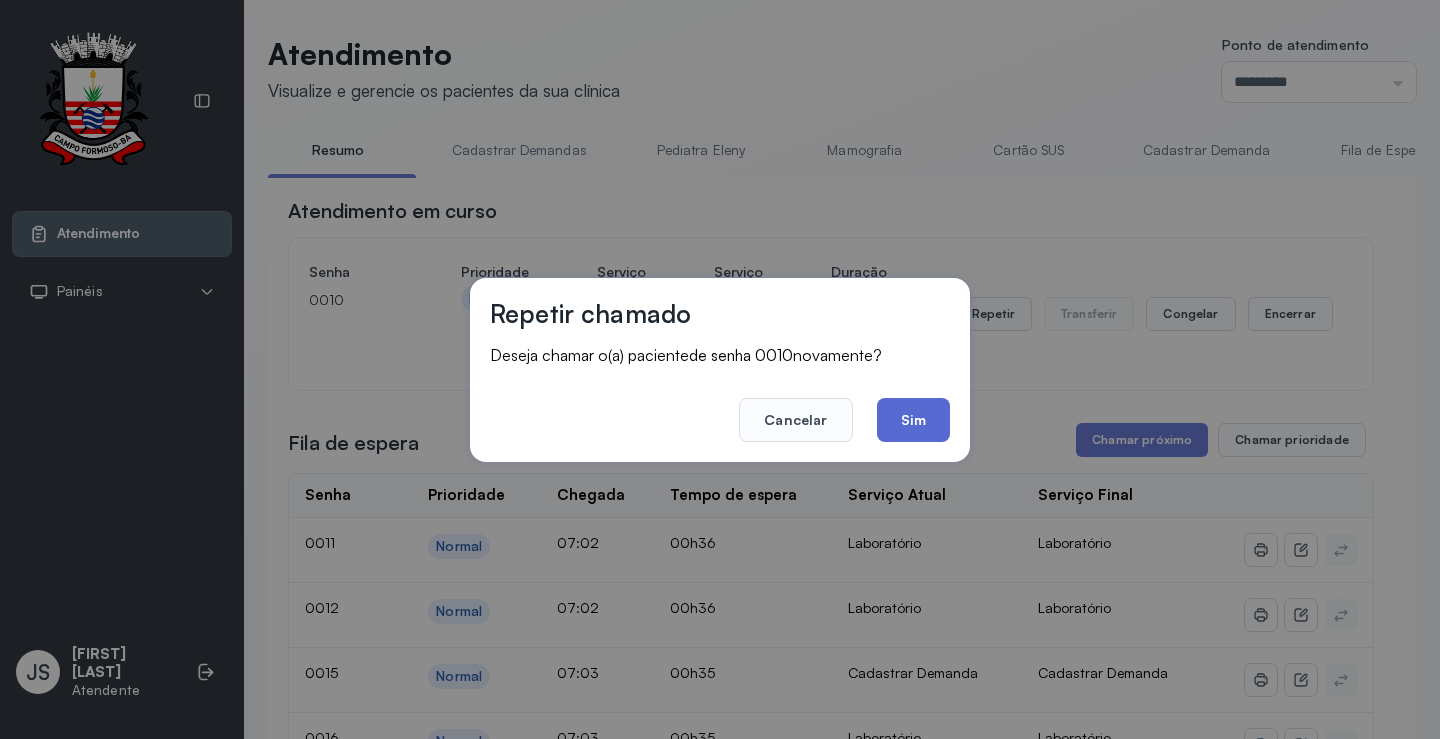 click on "Sim" 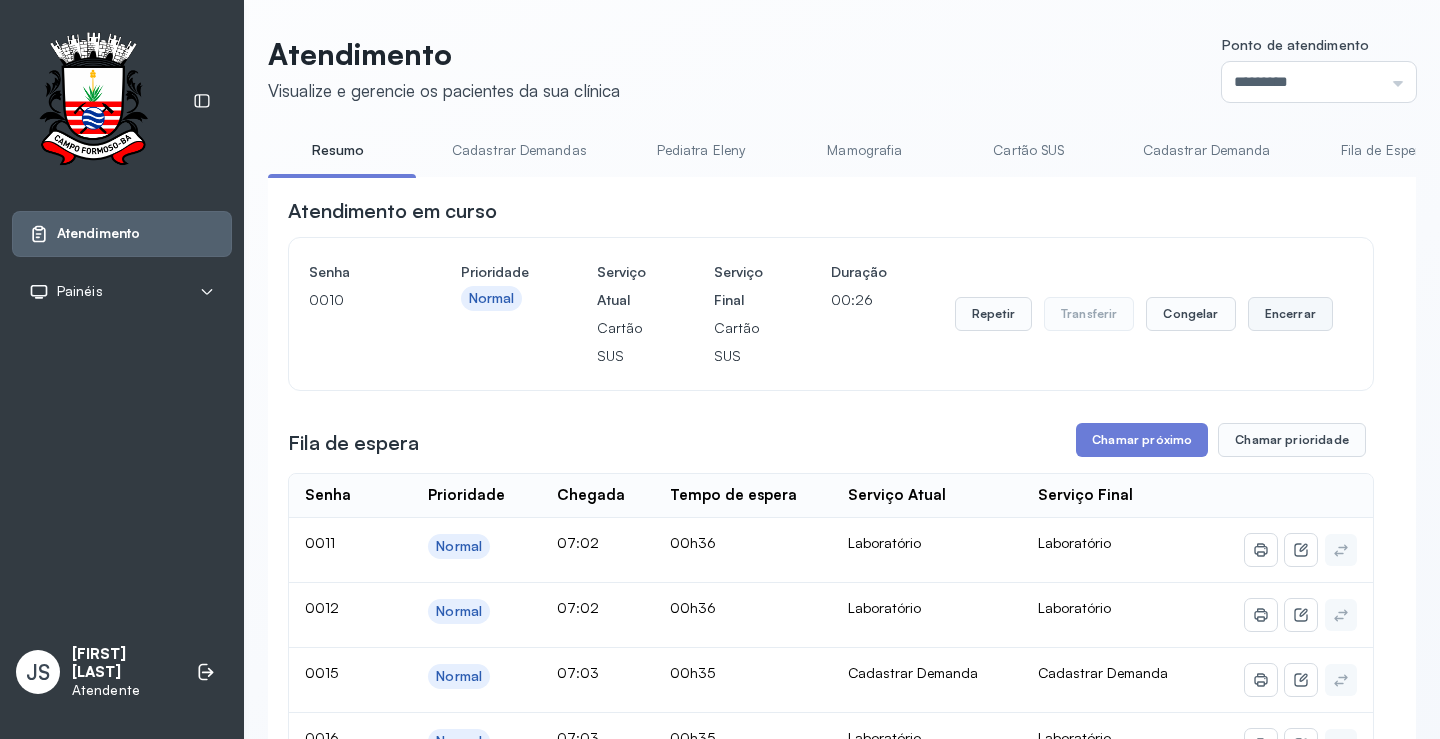 click on "Encerrar" at bounding box center [1290, 314] 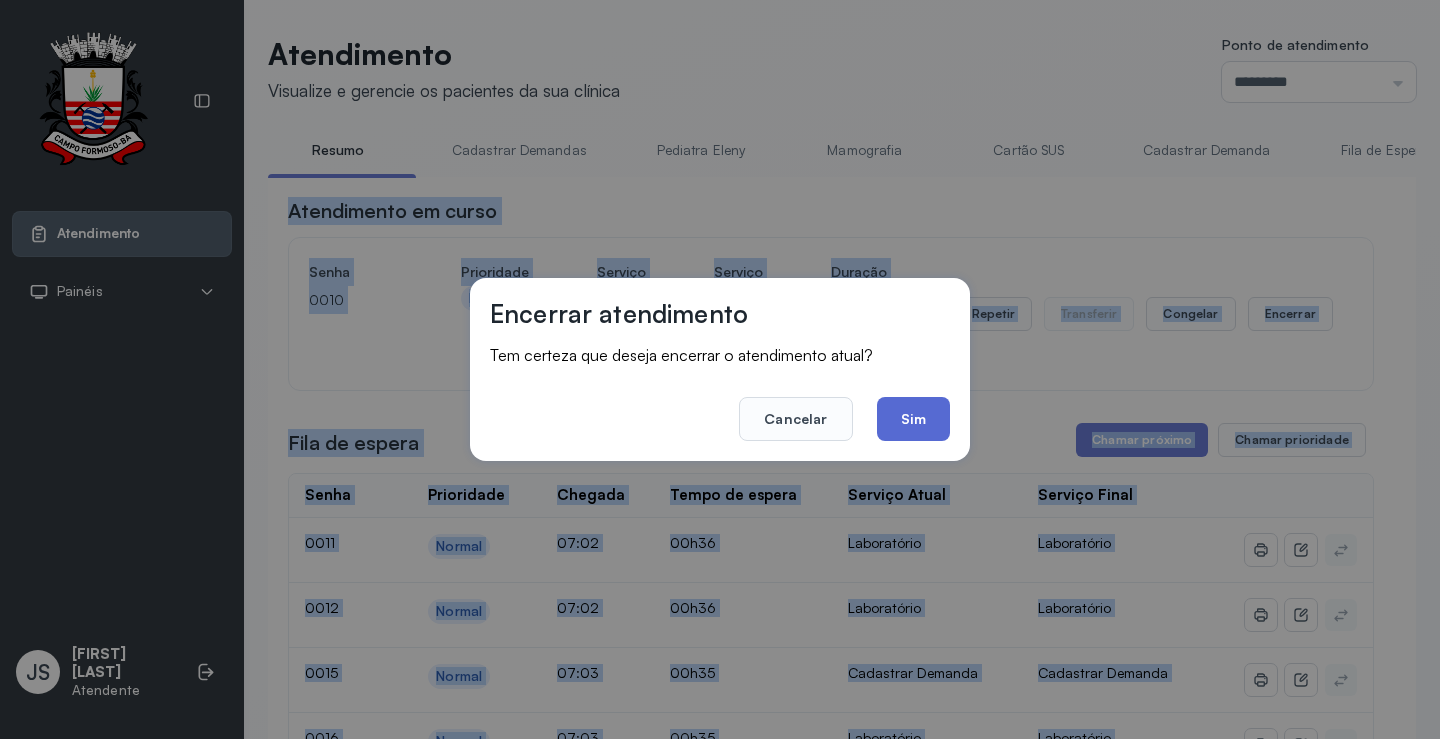 click on "Sim" 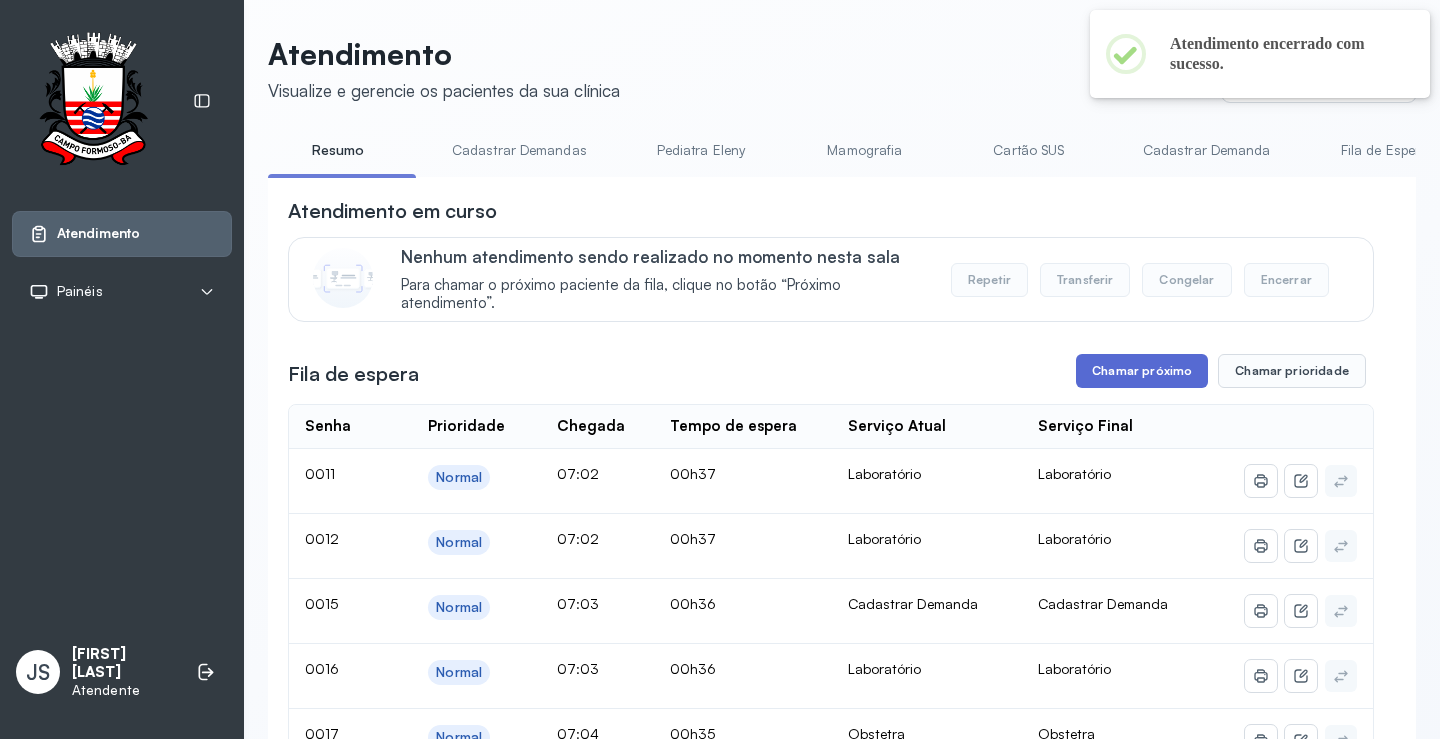 click on "Chamar próximo" at bounding box center (1142, 371) 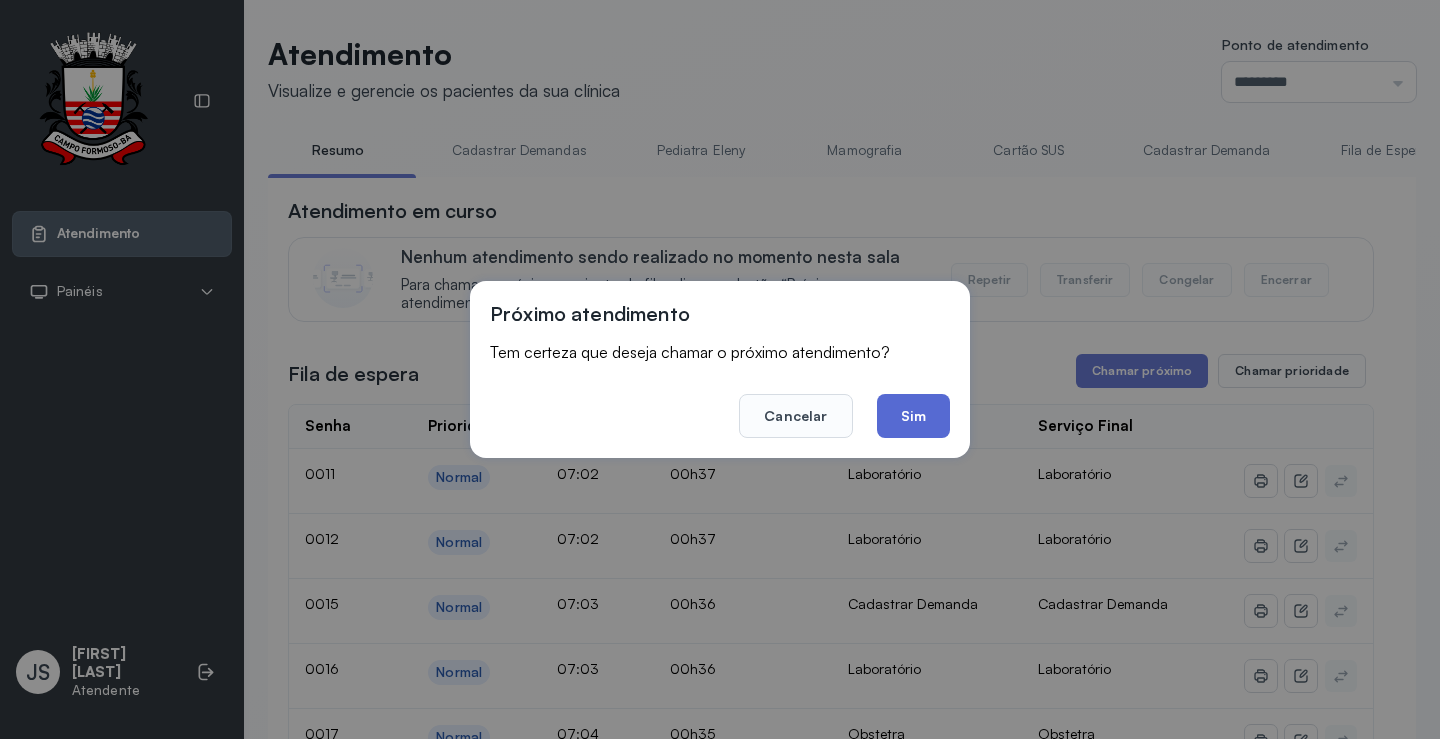 click on "Sim" 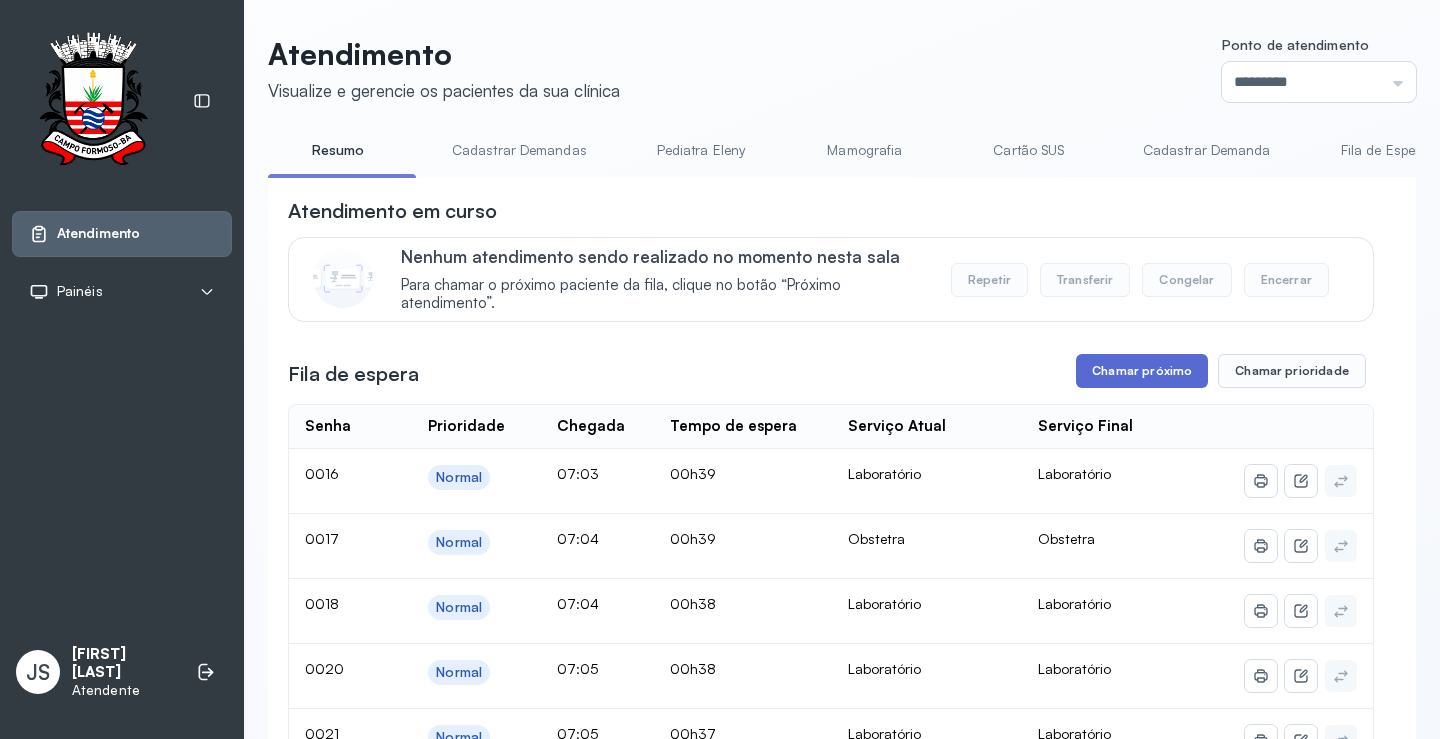 click on "Chamar próximo" at bounding box center [1142, 371] 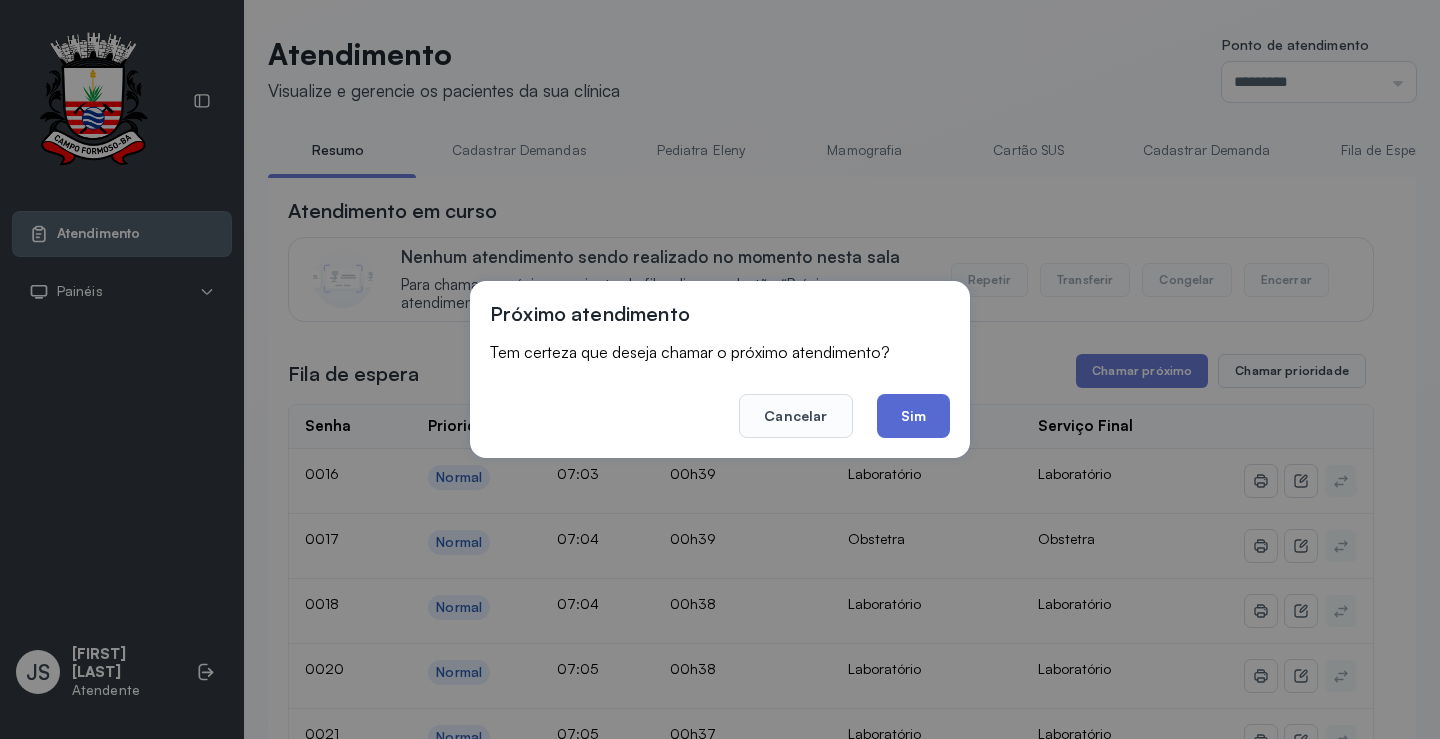 click on "Sim" 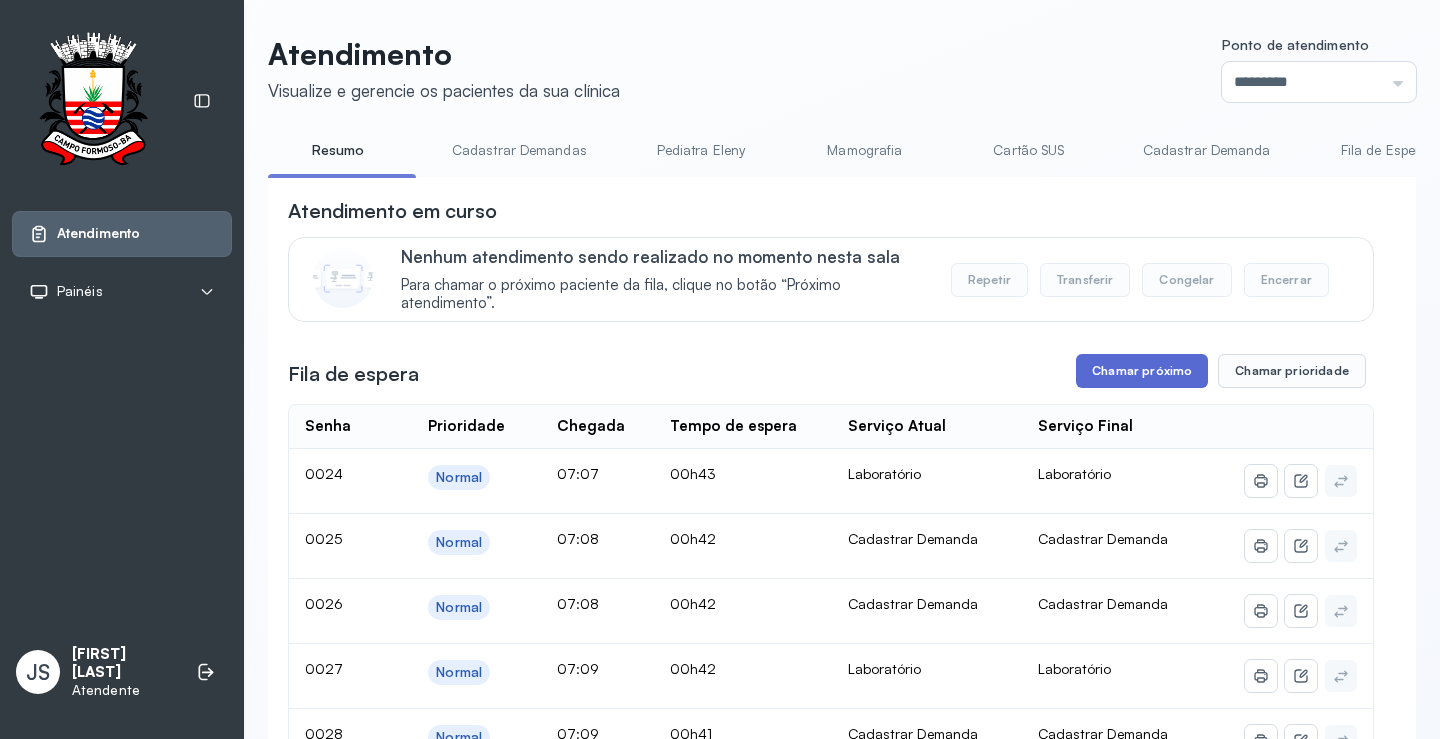 click on "Chamar próximo" at bounding box center [1142, 371] 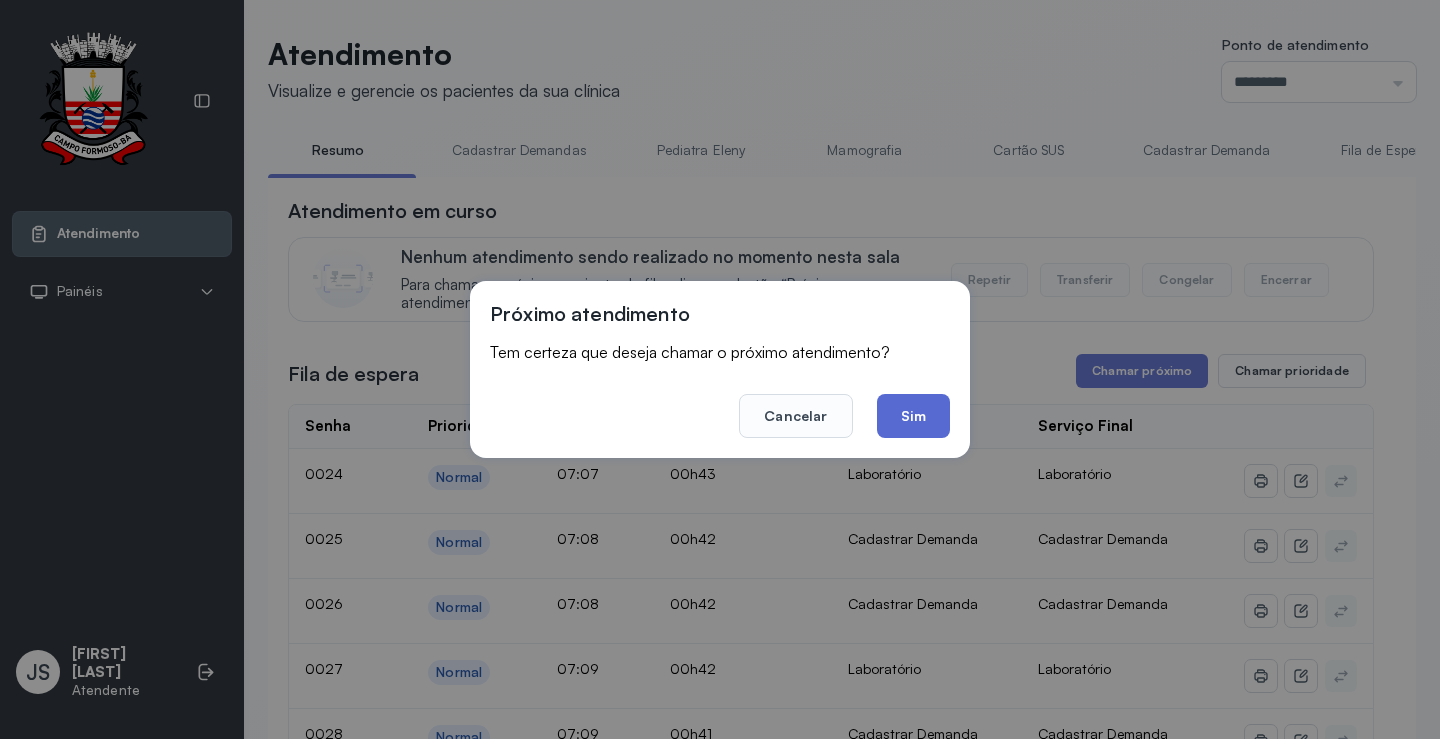 click on "Sim" 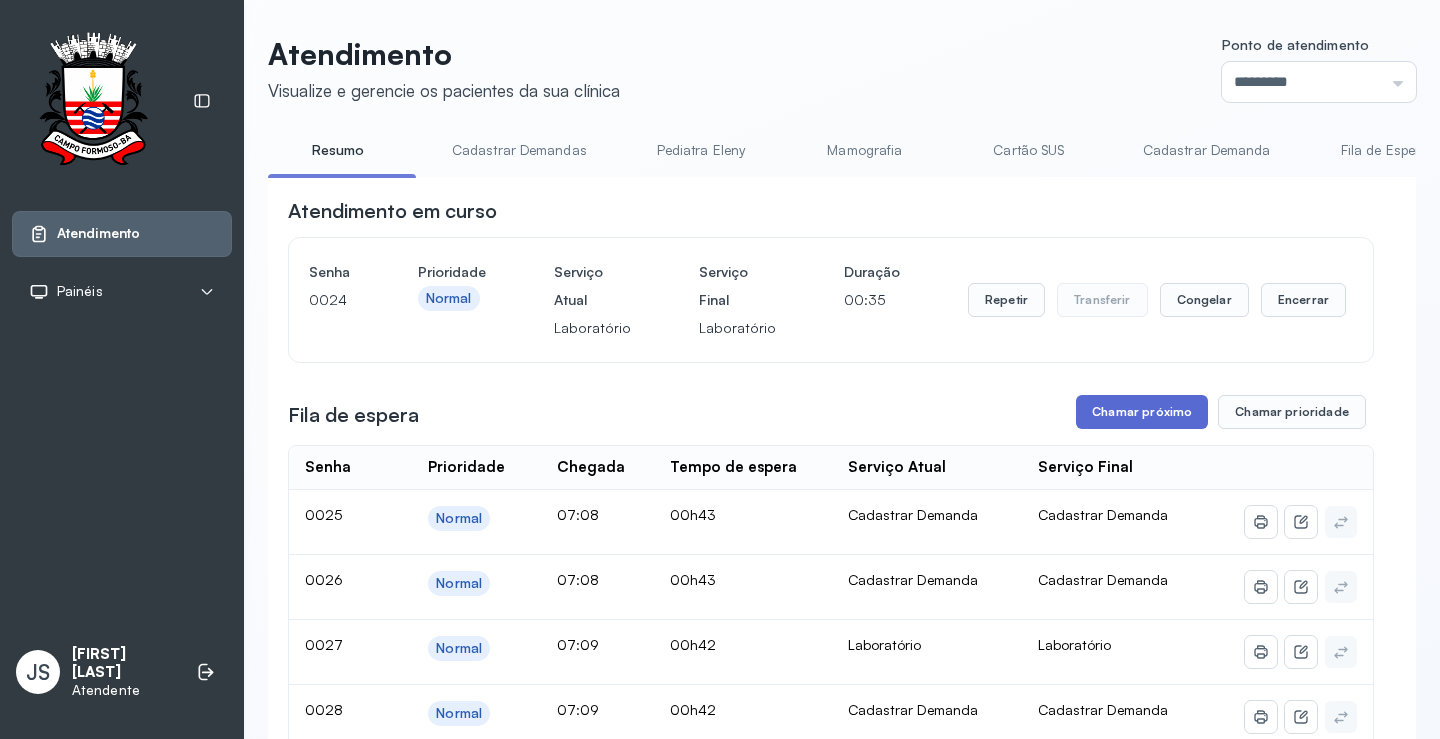 click on "Chamar próximo" at bounding box center (1142, 412) 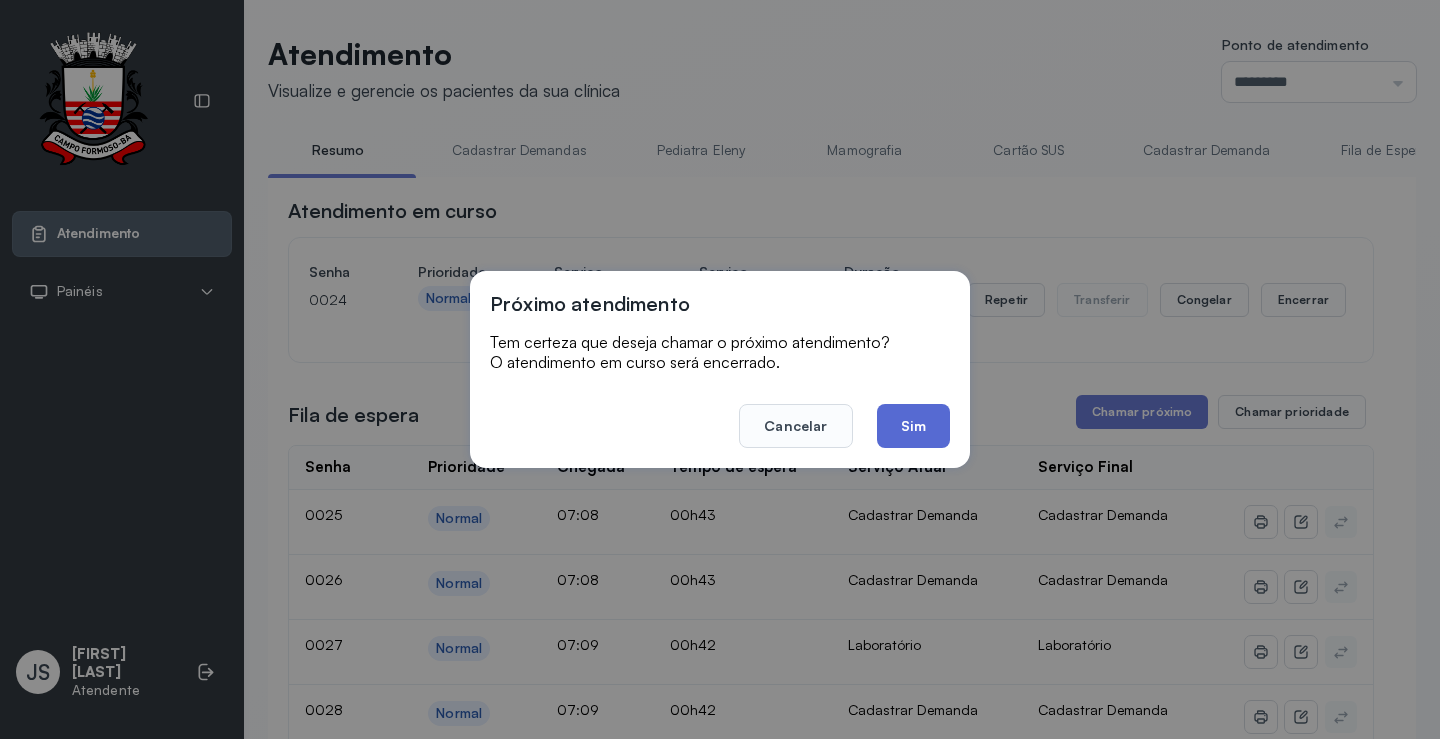 click on "Sim" 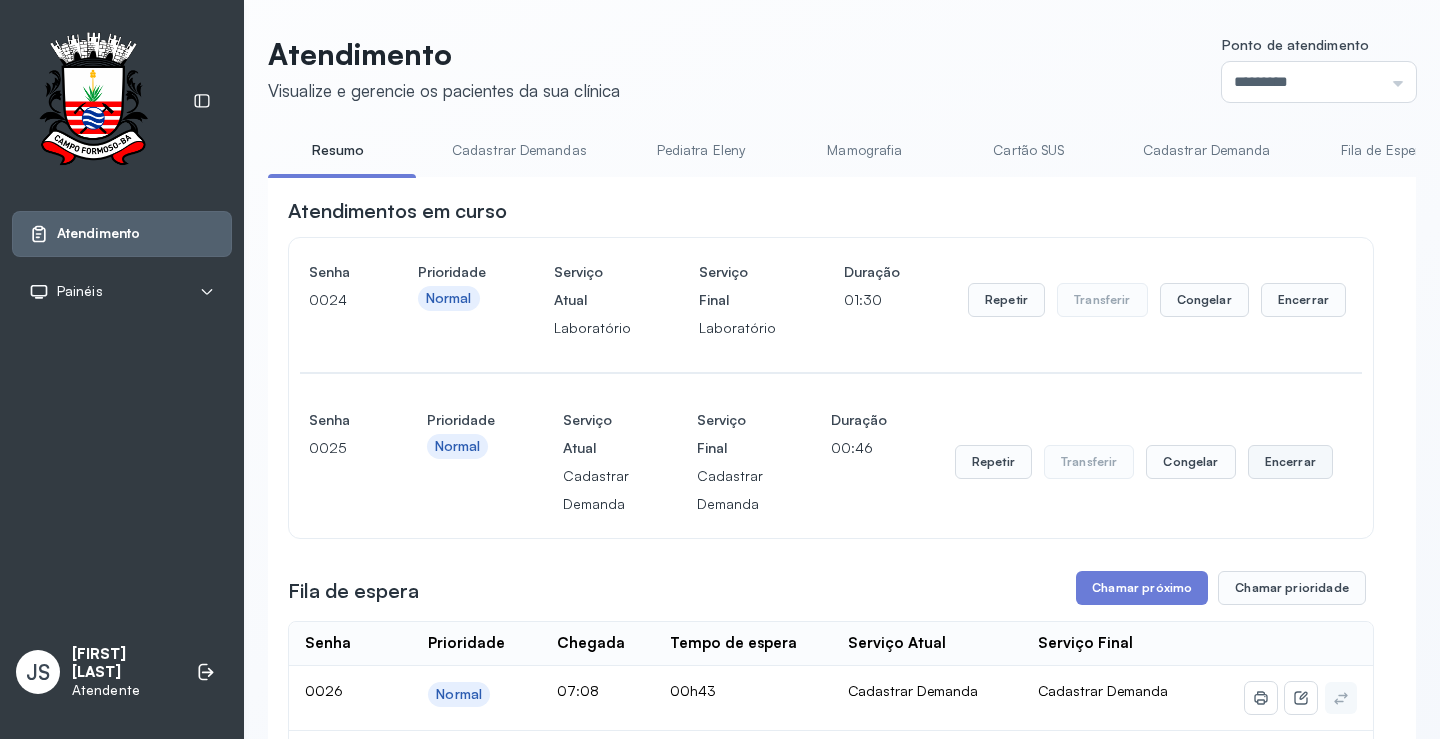 click on "Encerrar" at bounding box center (1303, 300) 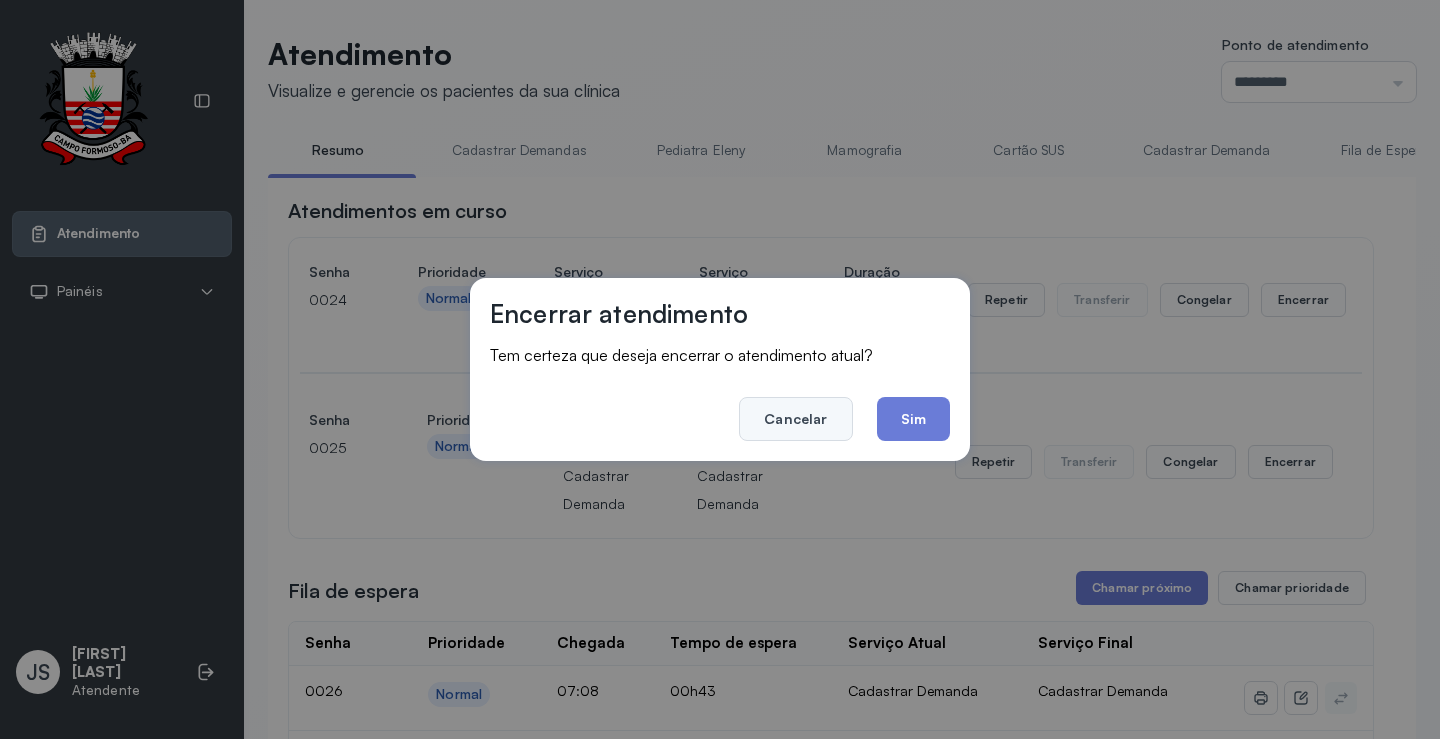 click on "Cancelar" 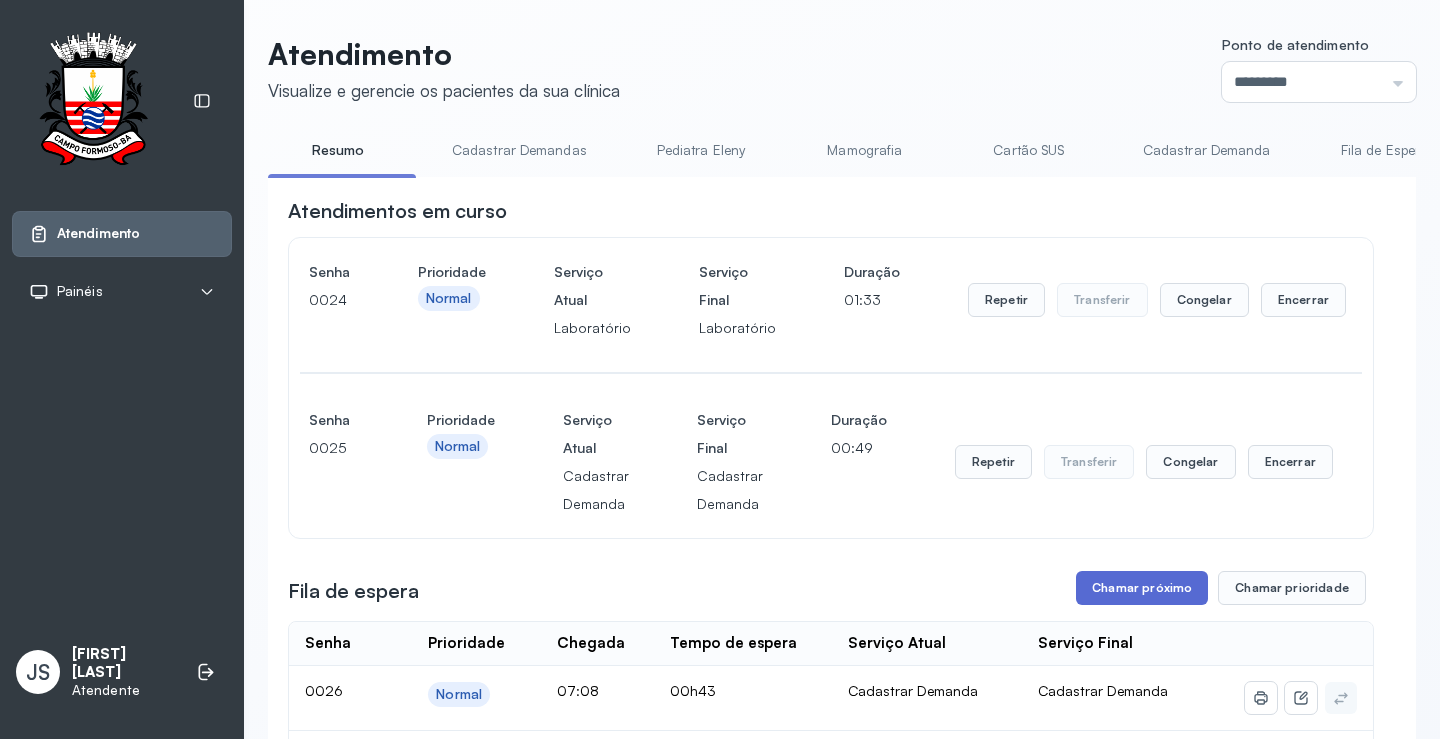 click on "Chamar próximo" at bounding box center (1142, 588) 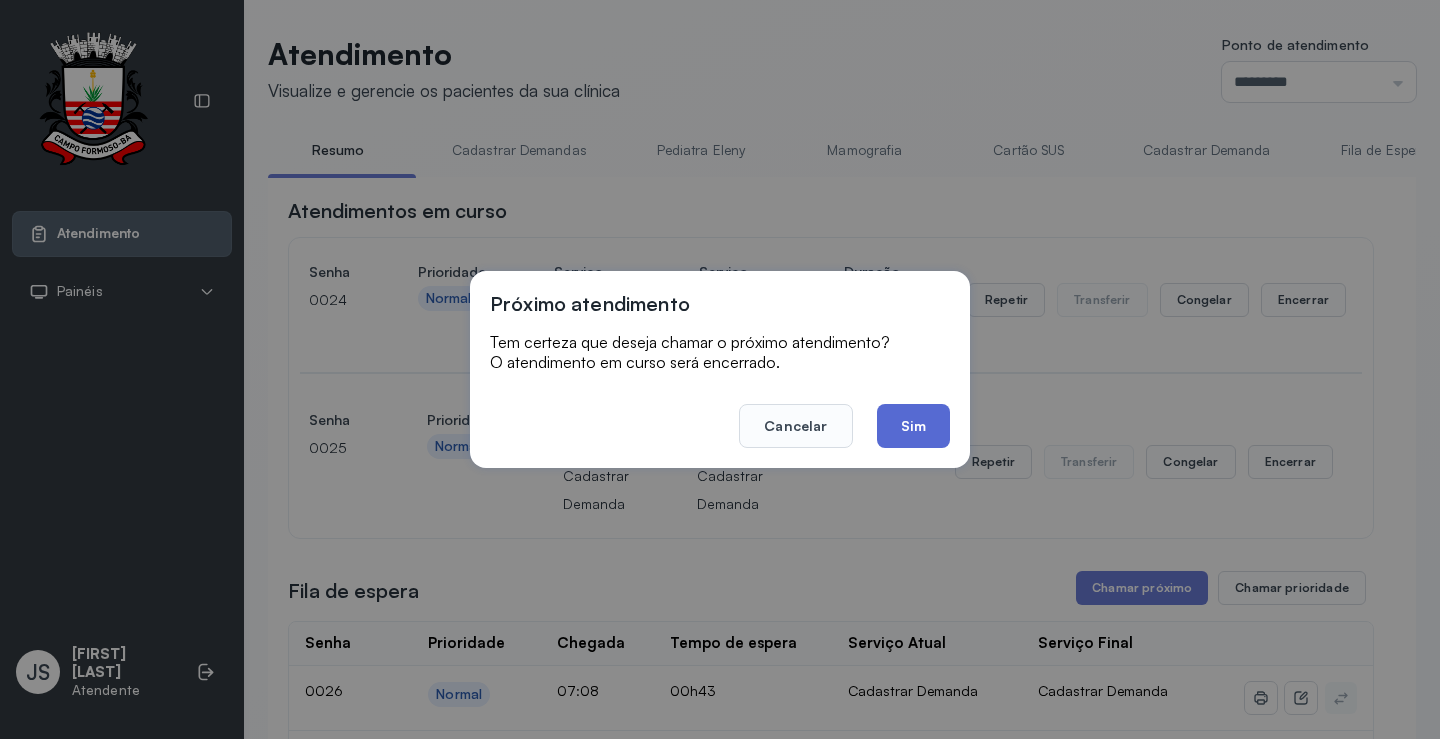 click on "Sim" 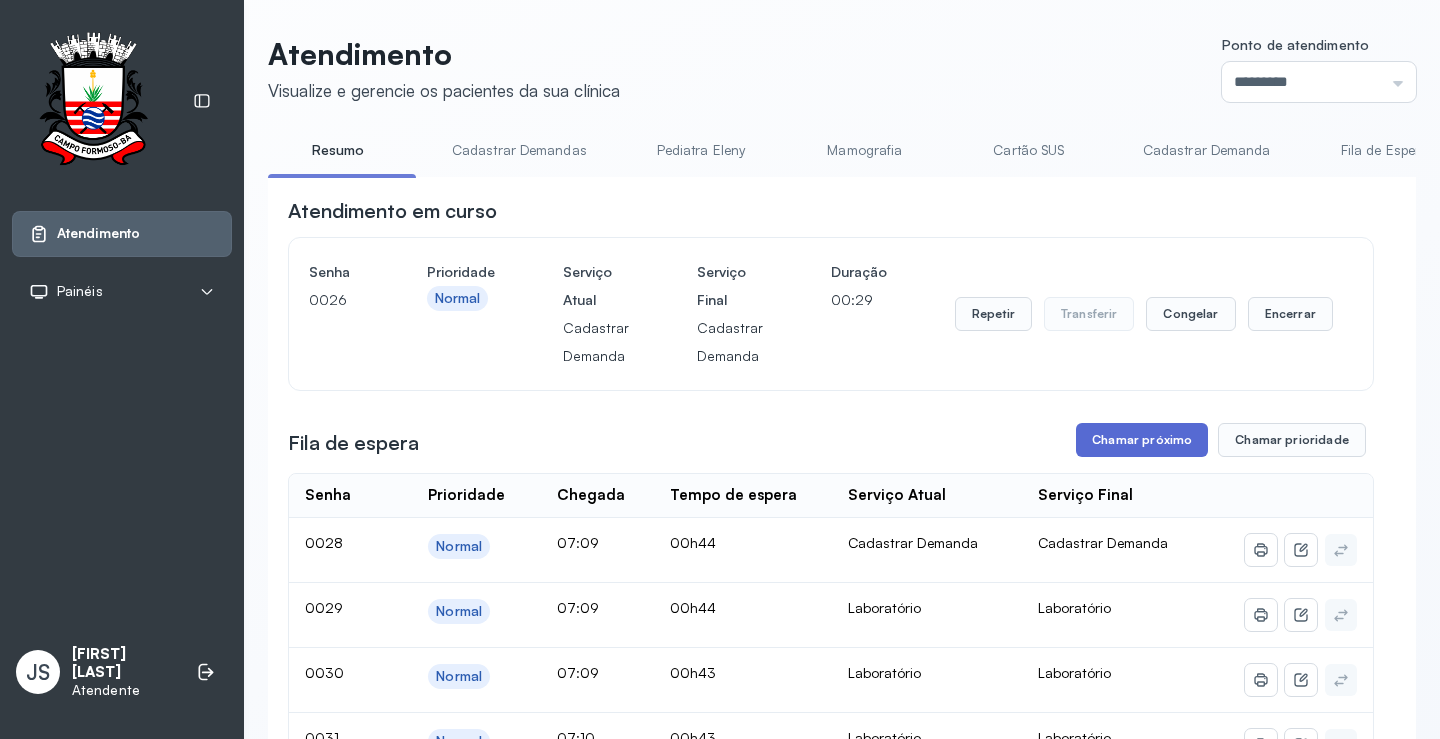 click on "Chamar próximo" at bounding box center (1142, 440) 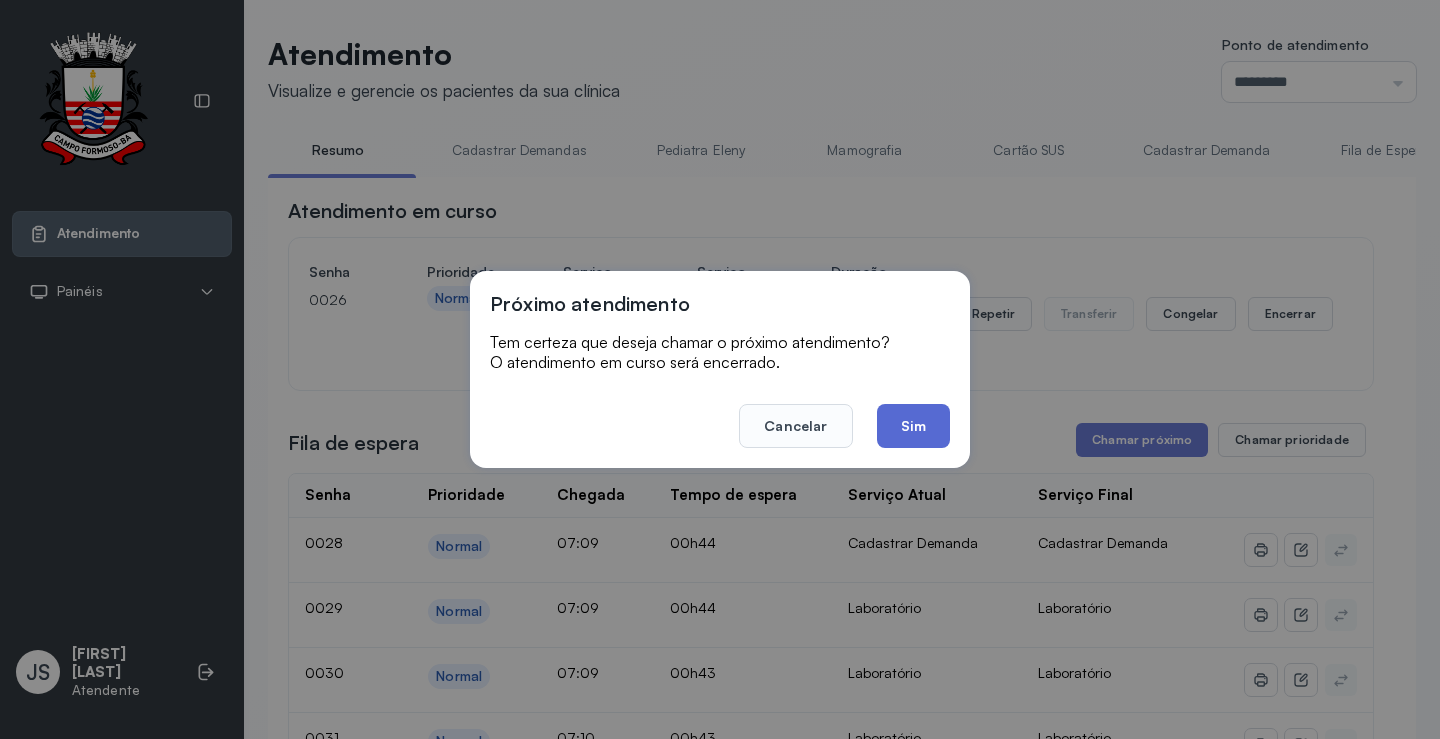 click on "Sim" 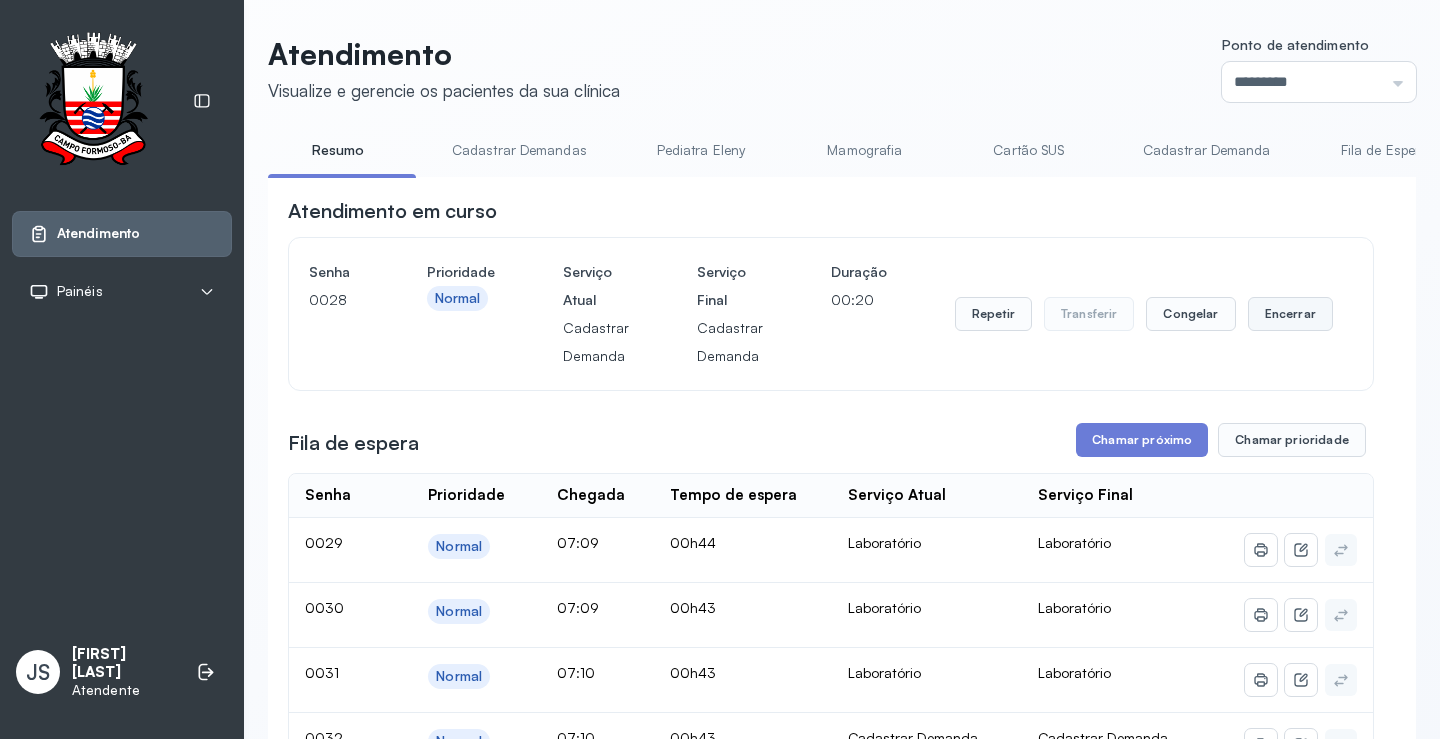 click on "Encerrar" at bounding box center [1290, 314] 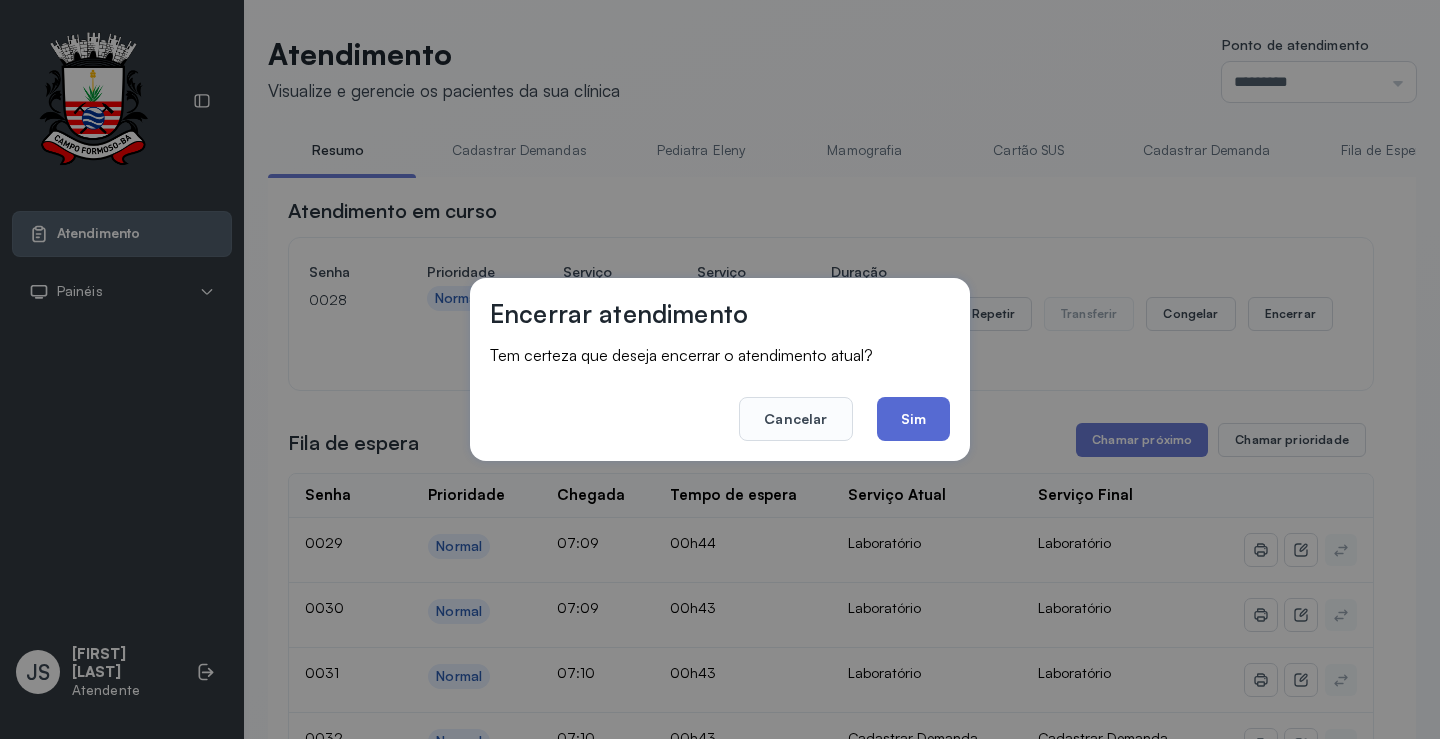 click on "Sim" 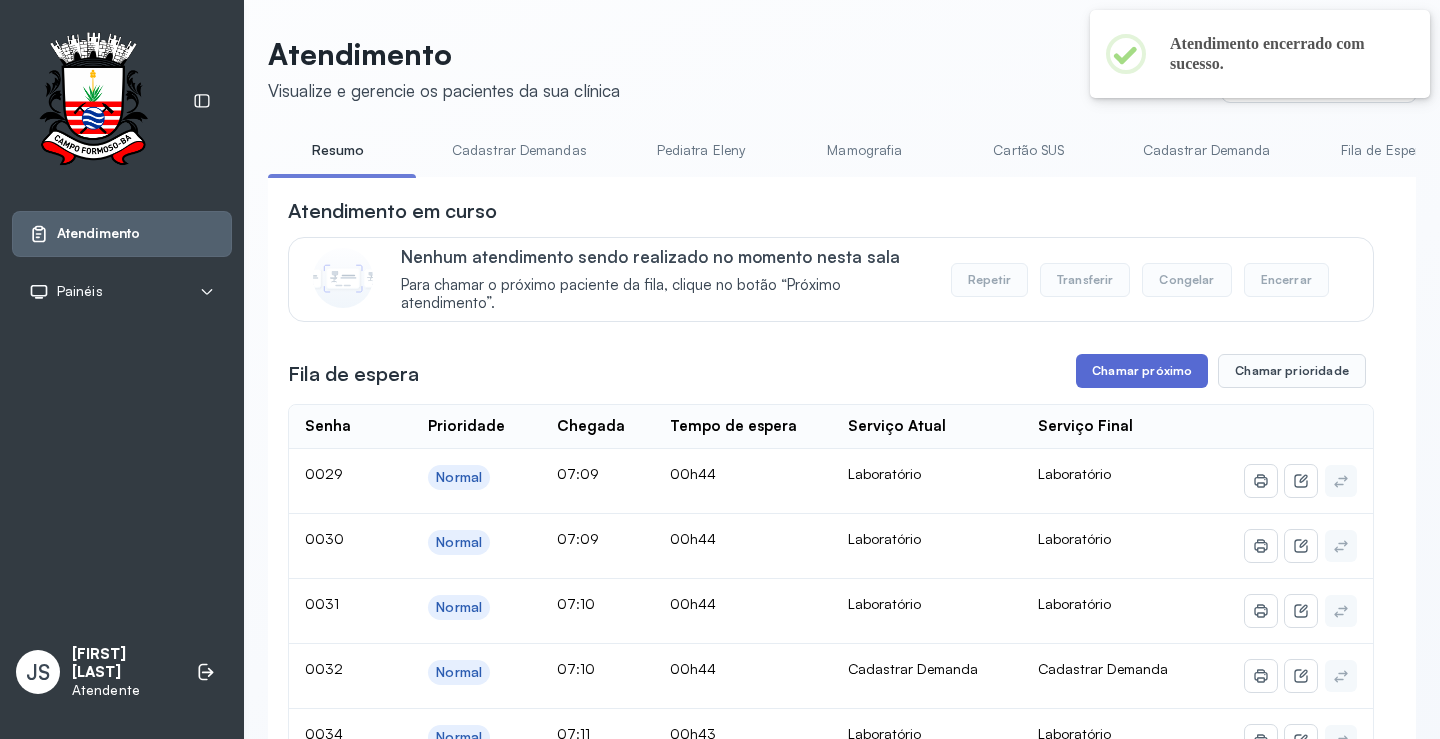 click on "Chamar próximo" at bounding box center [1142, 371] 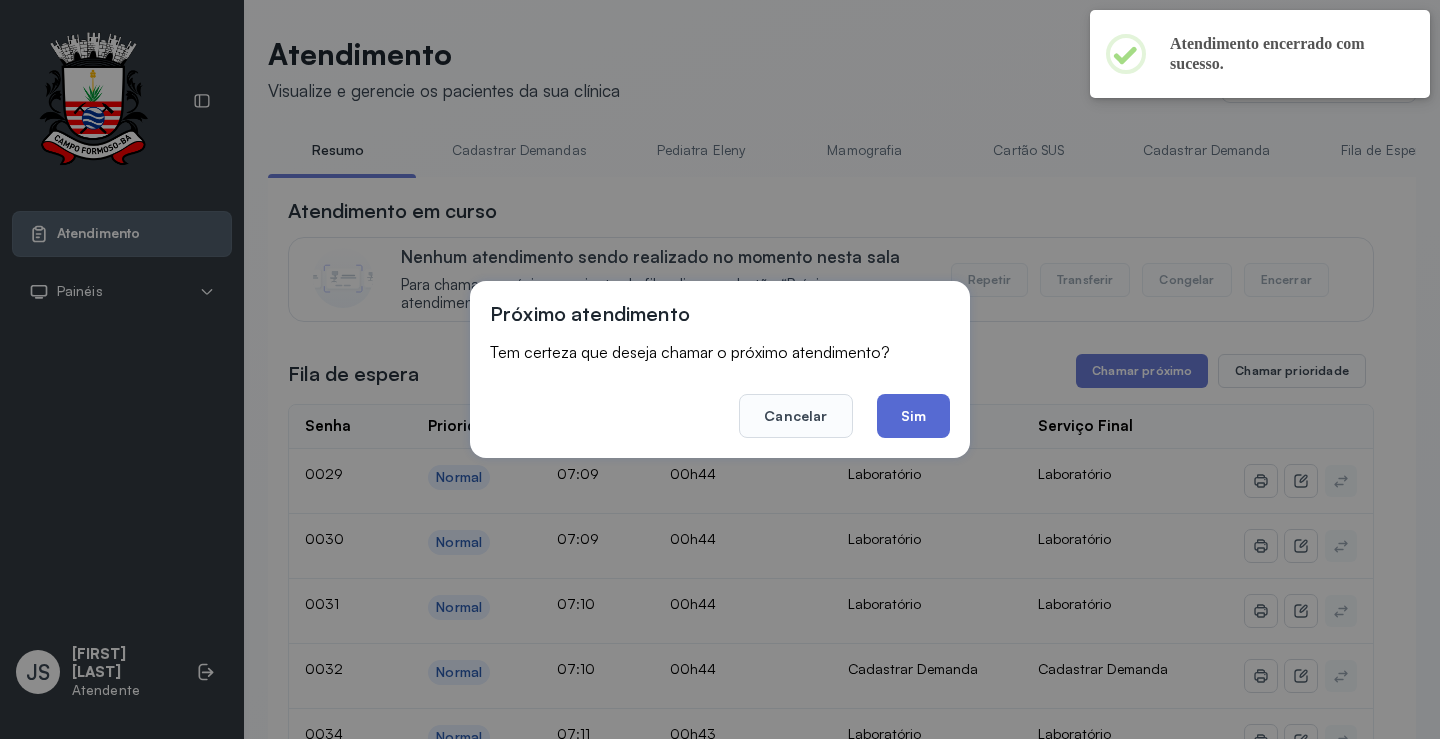 click on "Sim" 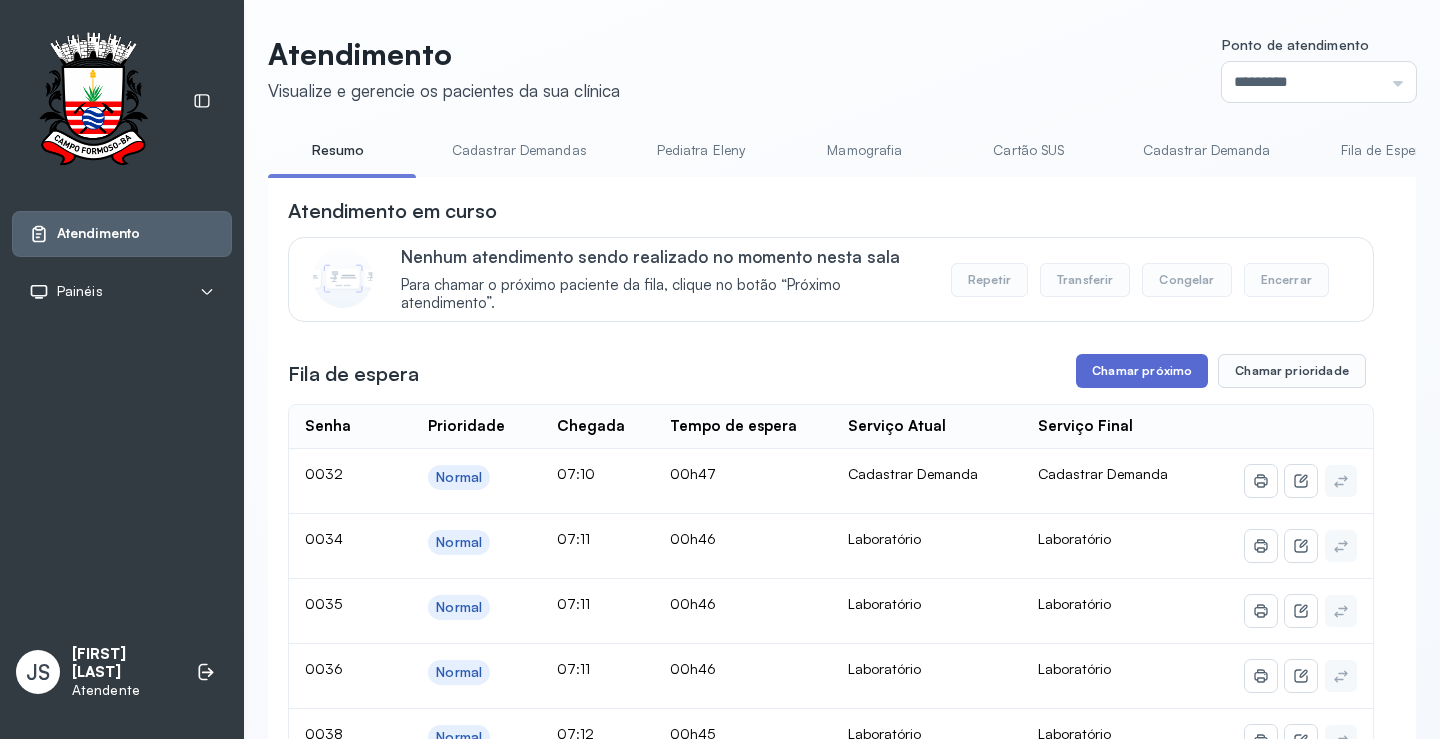 click on "Chamar próximo" at bounding box center [1142, 371] 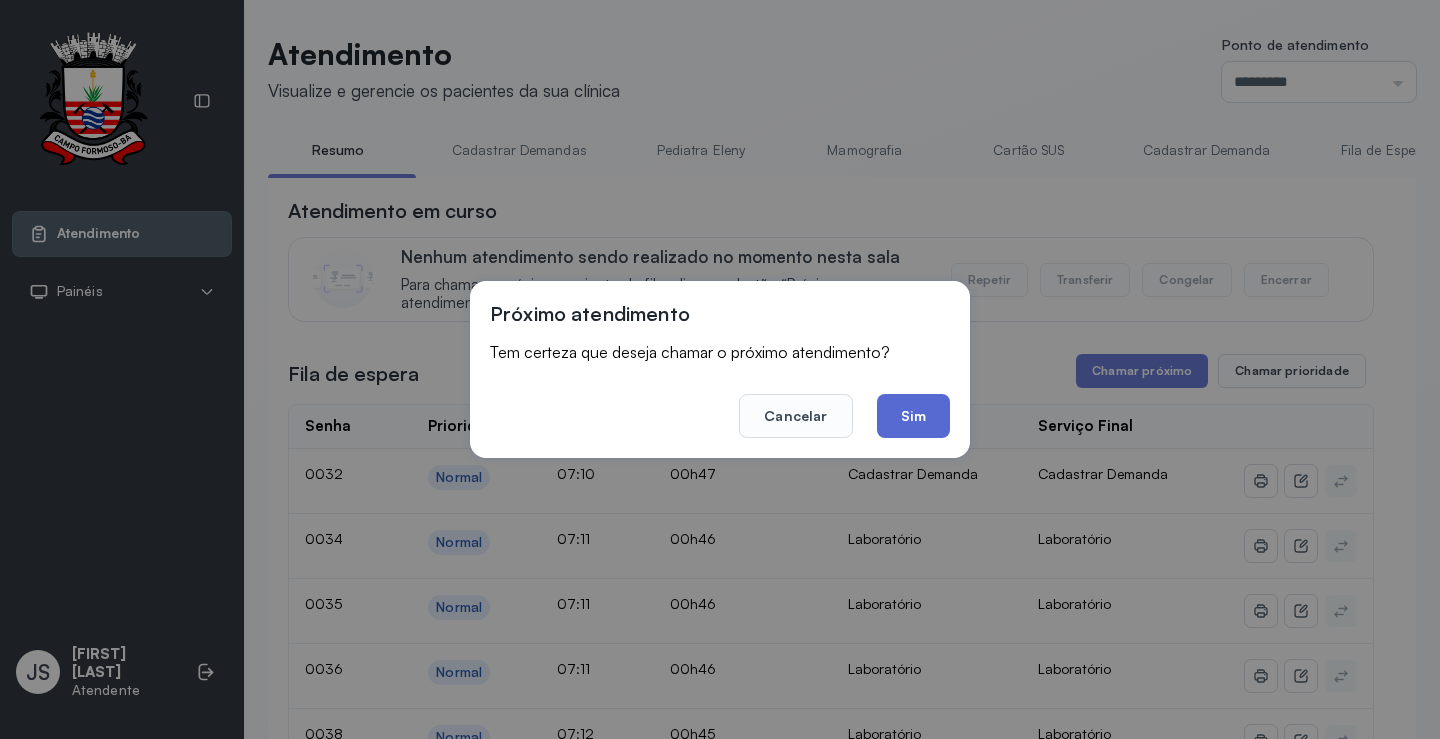 click on "Sim" 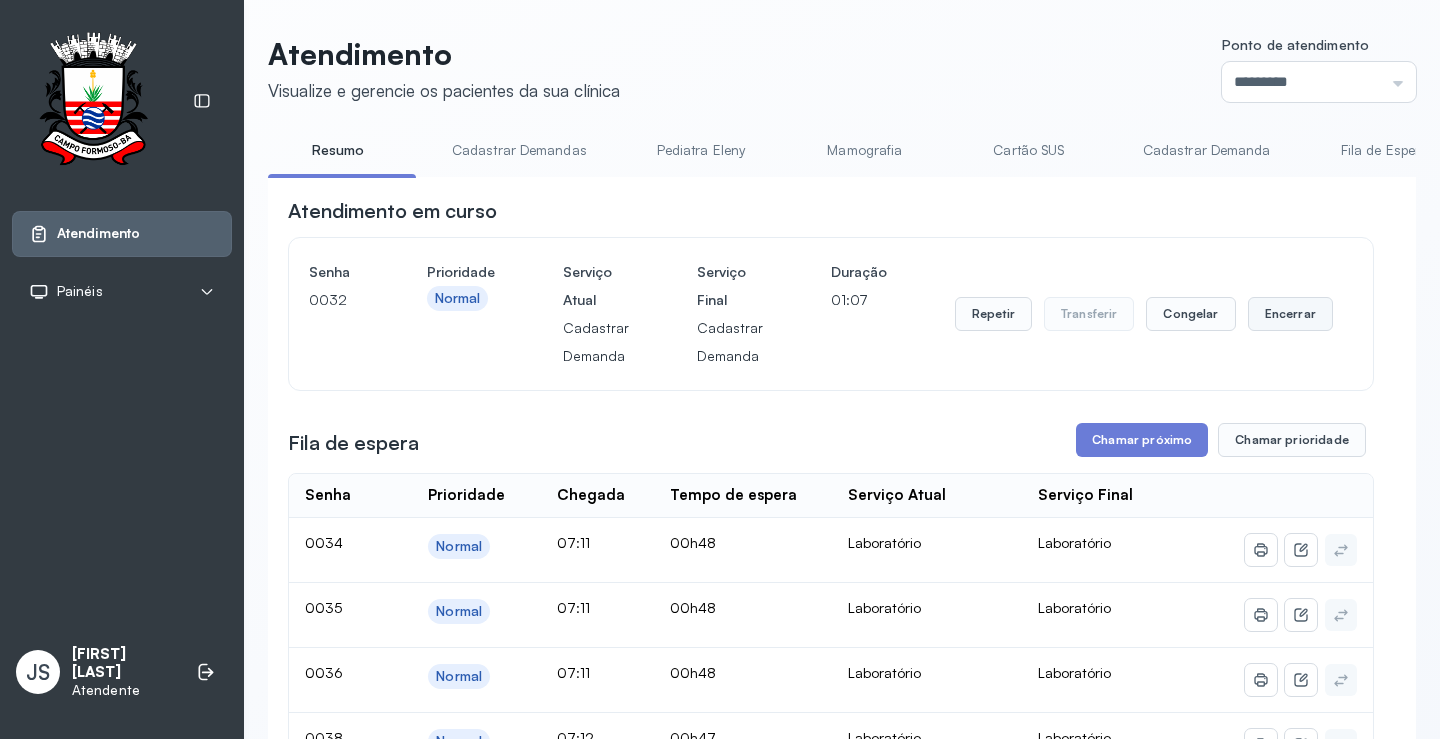 click on "Encerrar" at bounding box center [1290, 314] 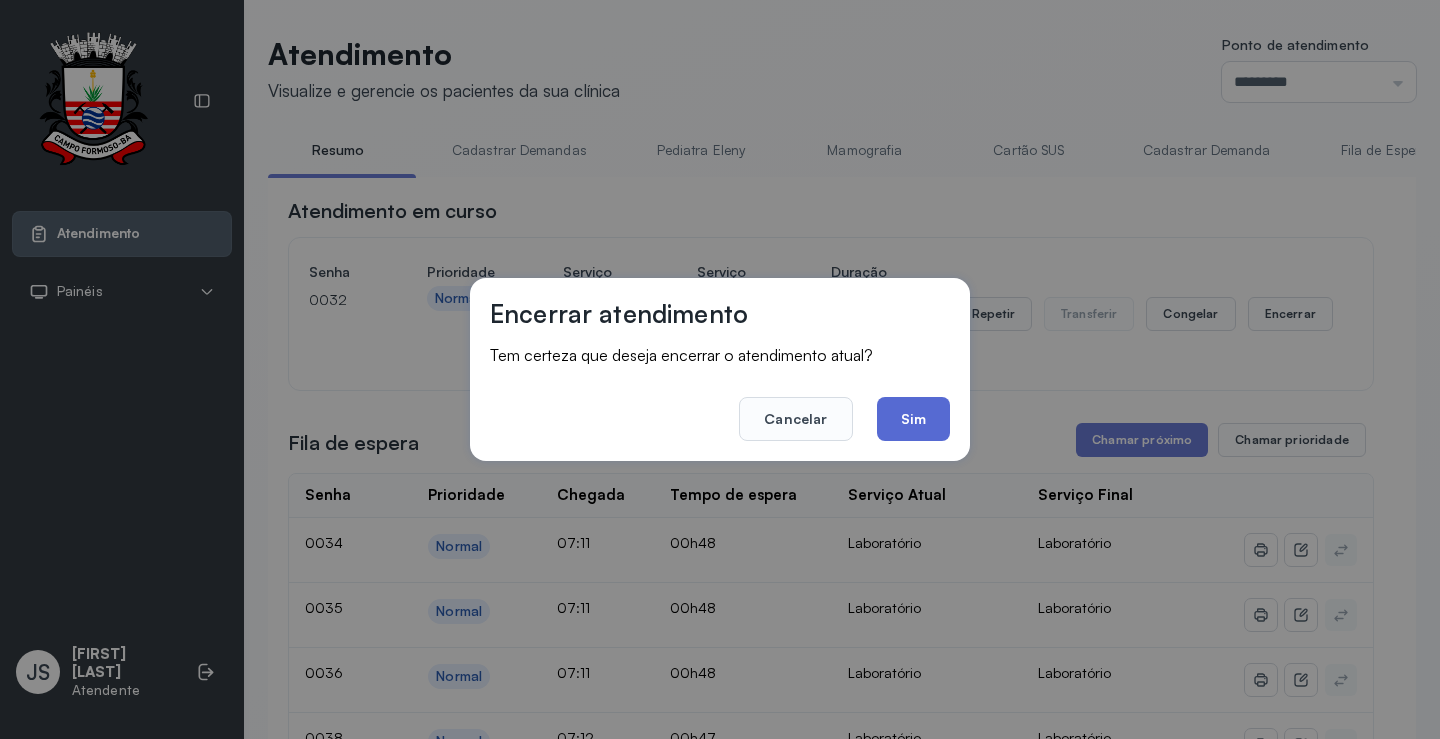 click on "Sim" 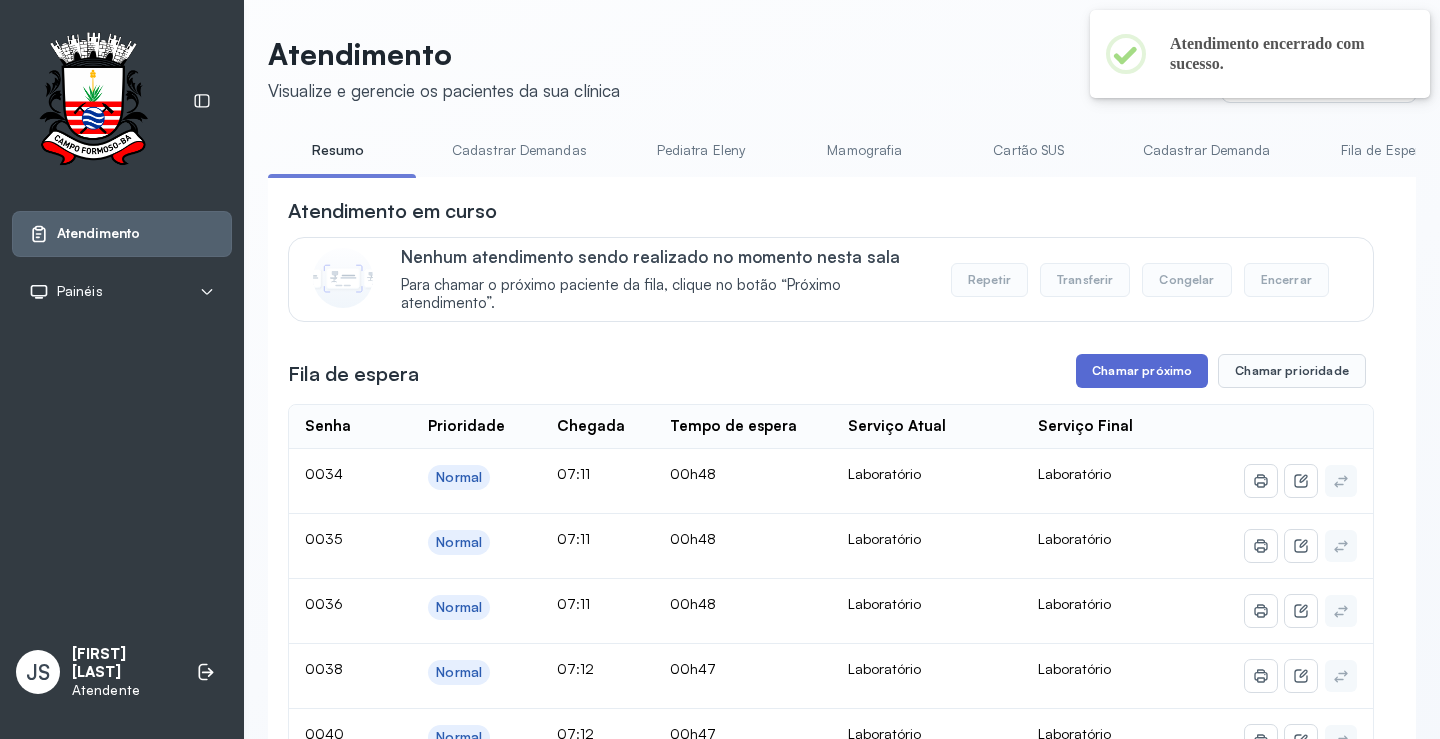 click on "Chamar próximo" at bounding box center [1142, 371] 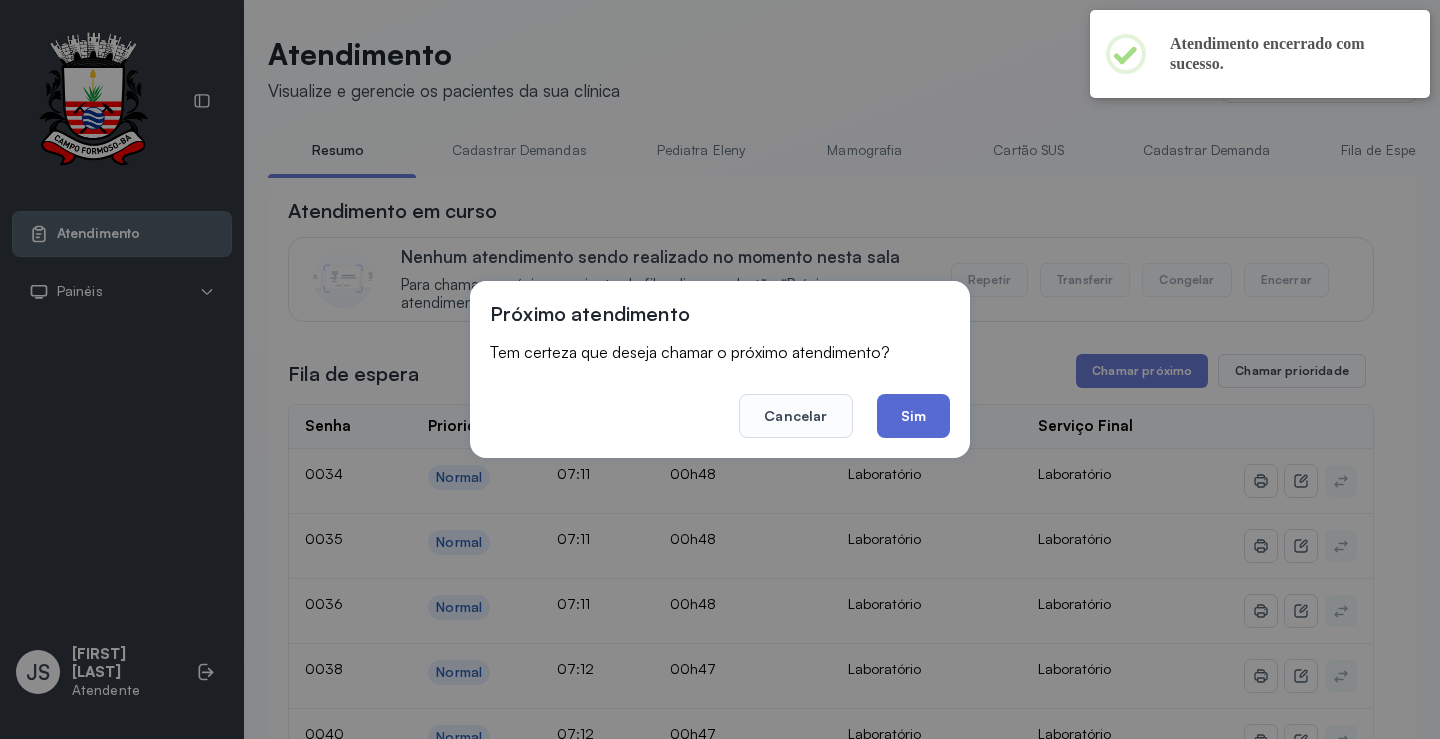 click on "Sim" 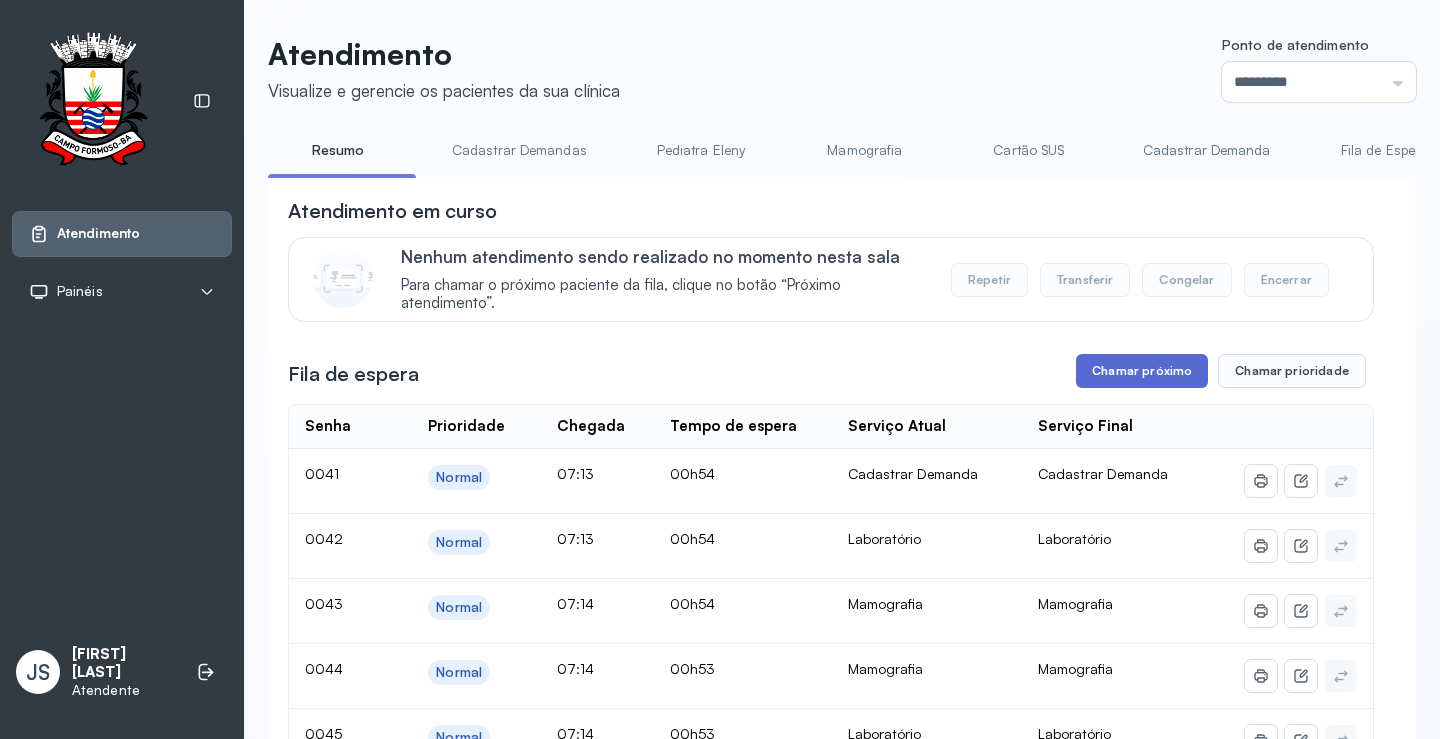 click on "Chamar próximo" at bounding box center [1142, 371] 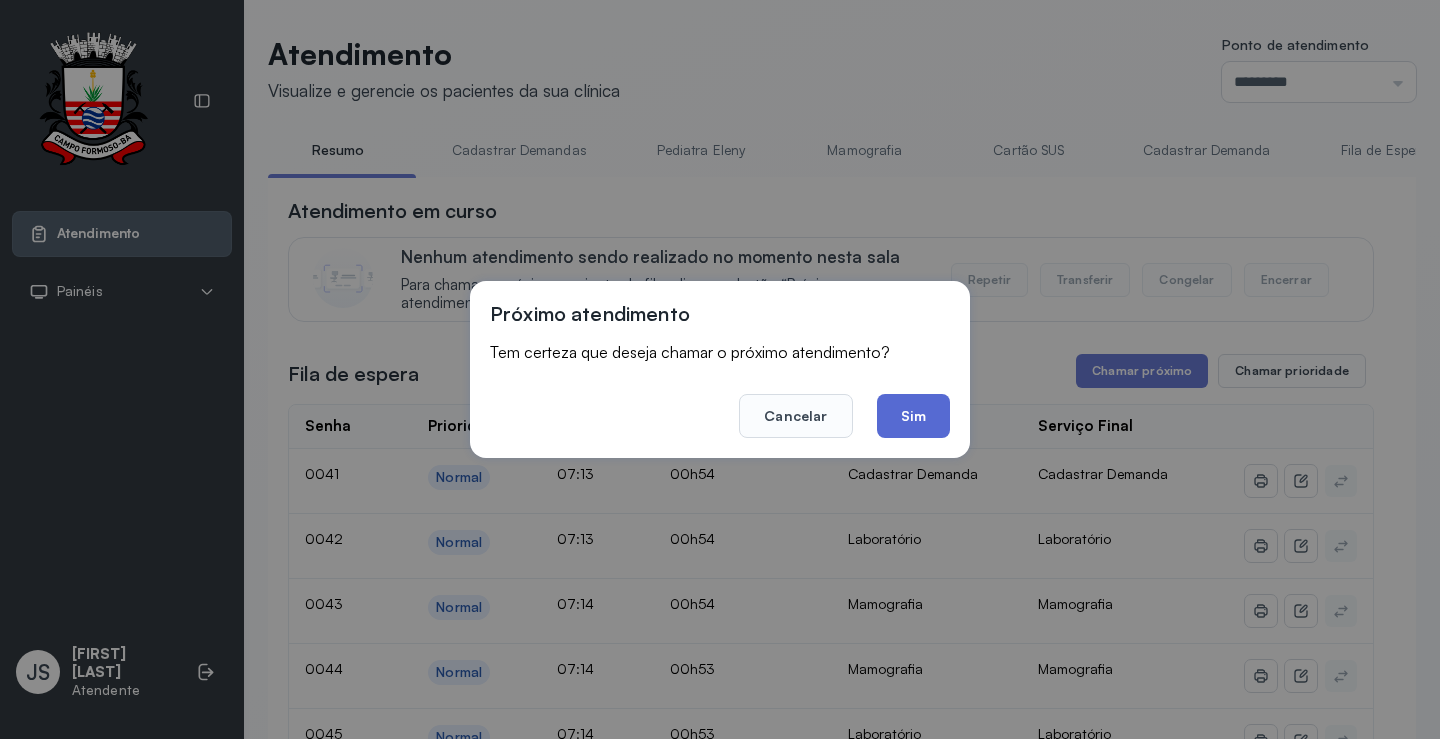 click on "Sim" 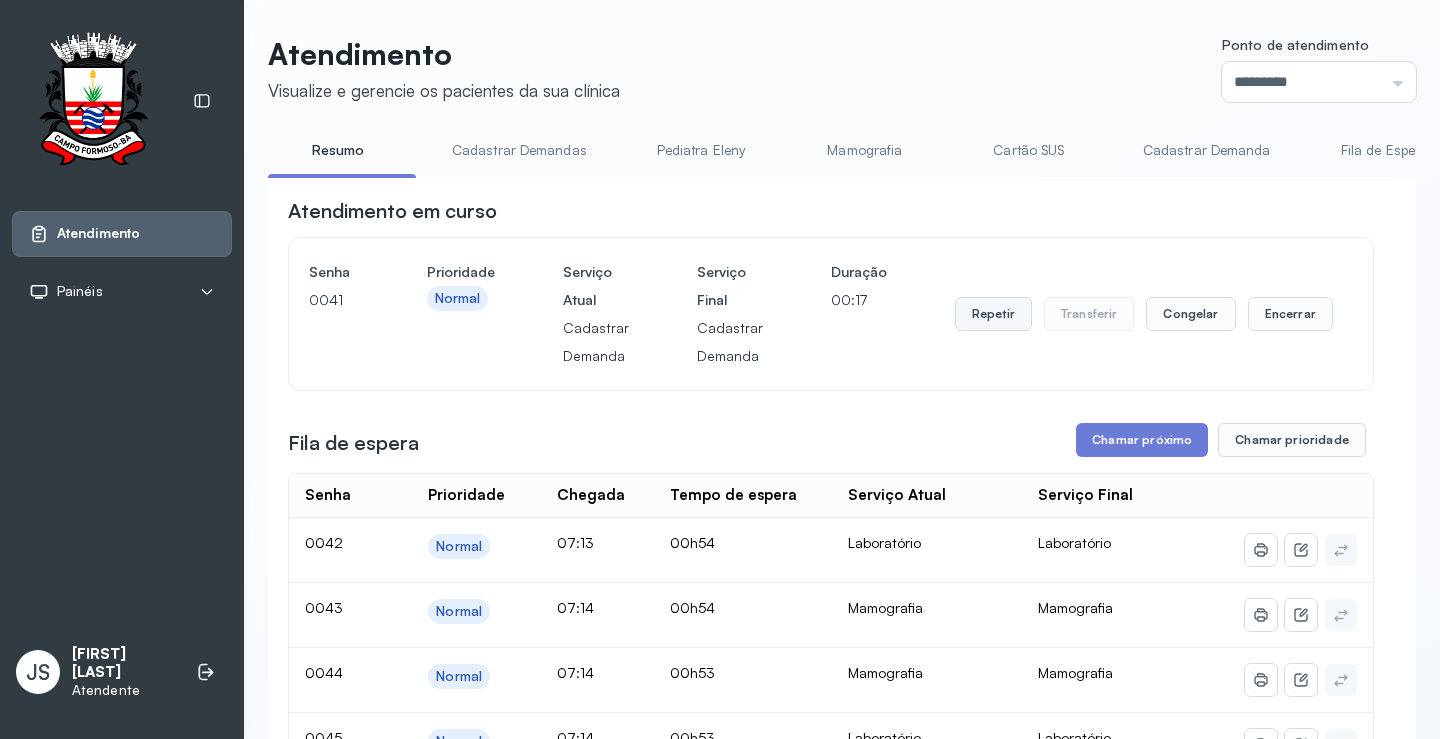 click on "Repetir" at bounding box center [993, 314] 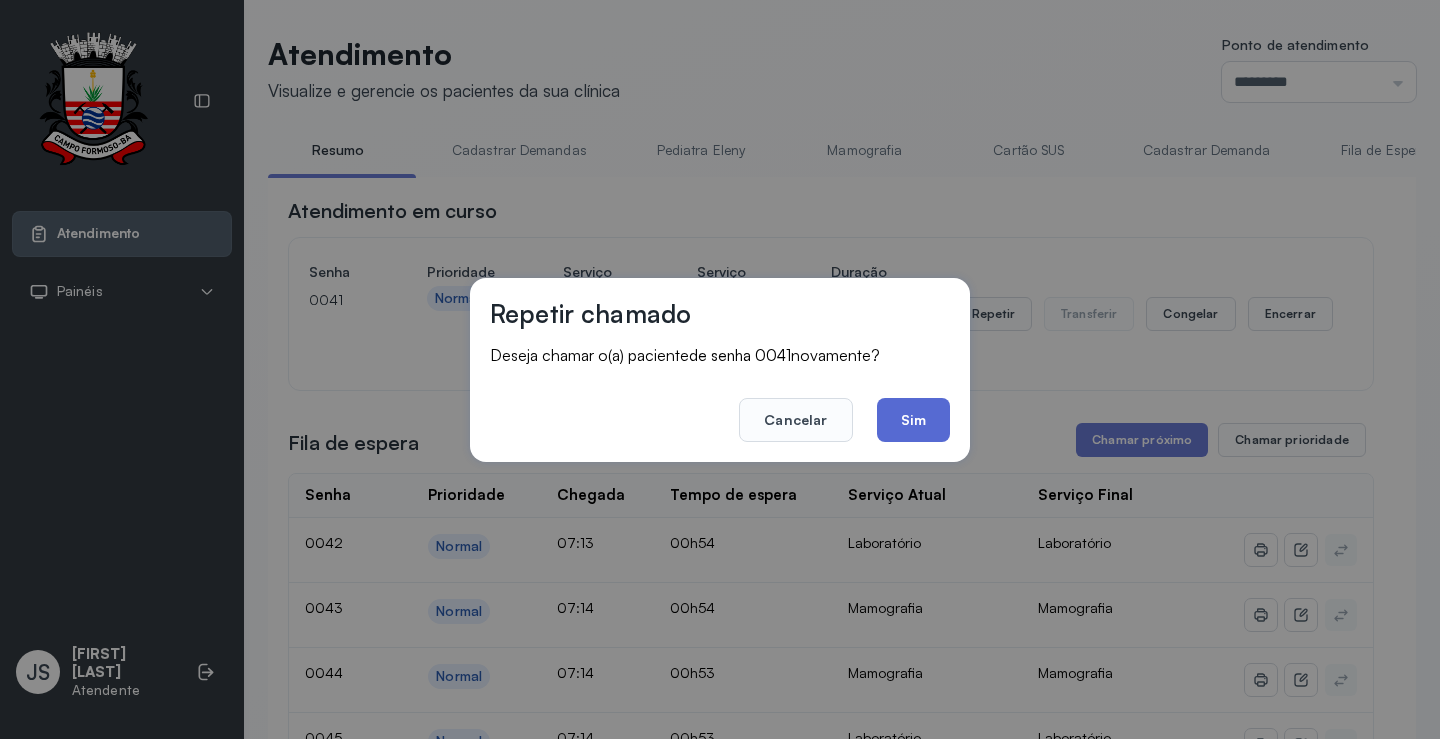 click on "Sim" 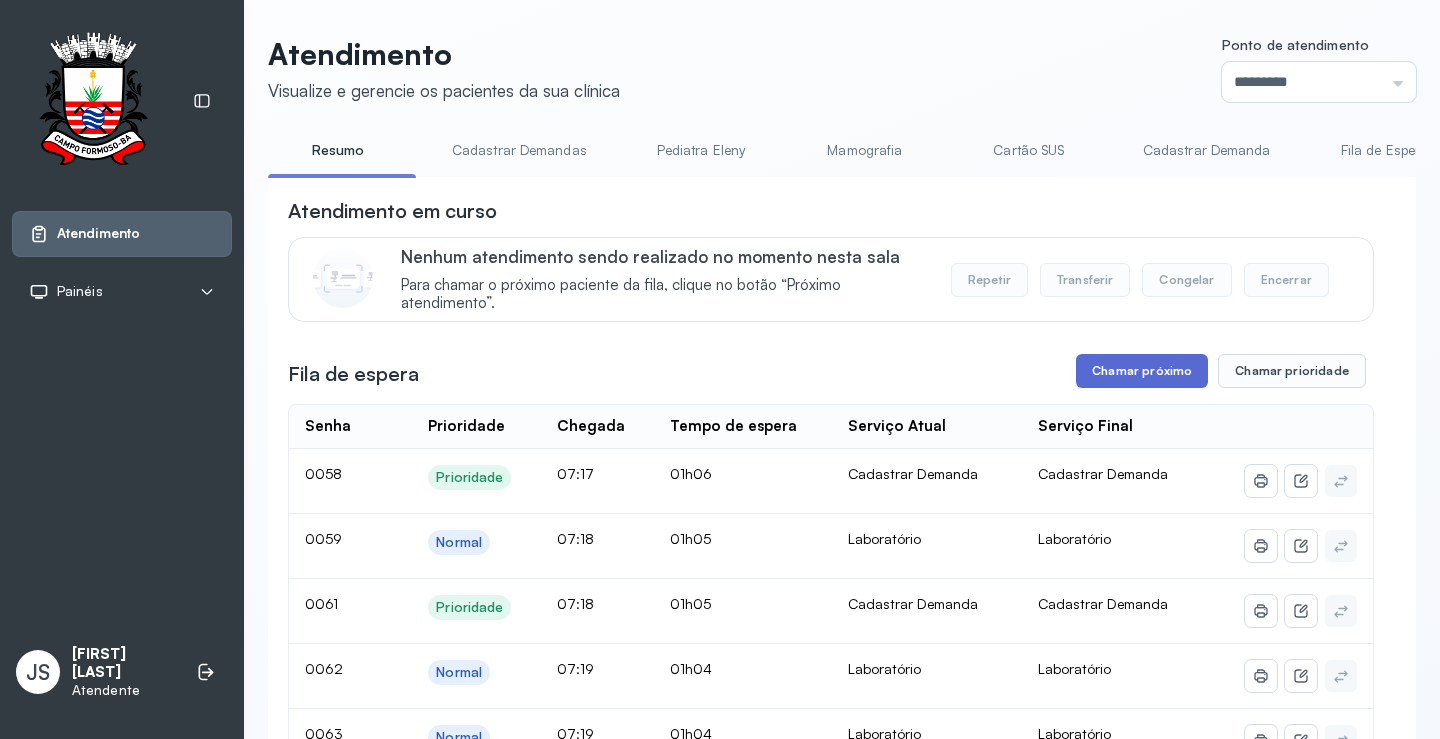 click on "Chamar próximo" at bounding box center [1142, 371] 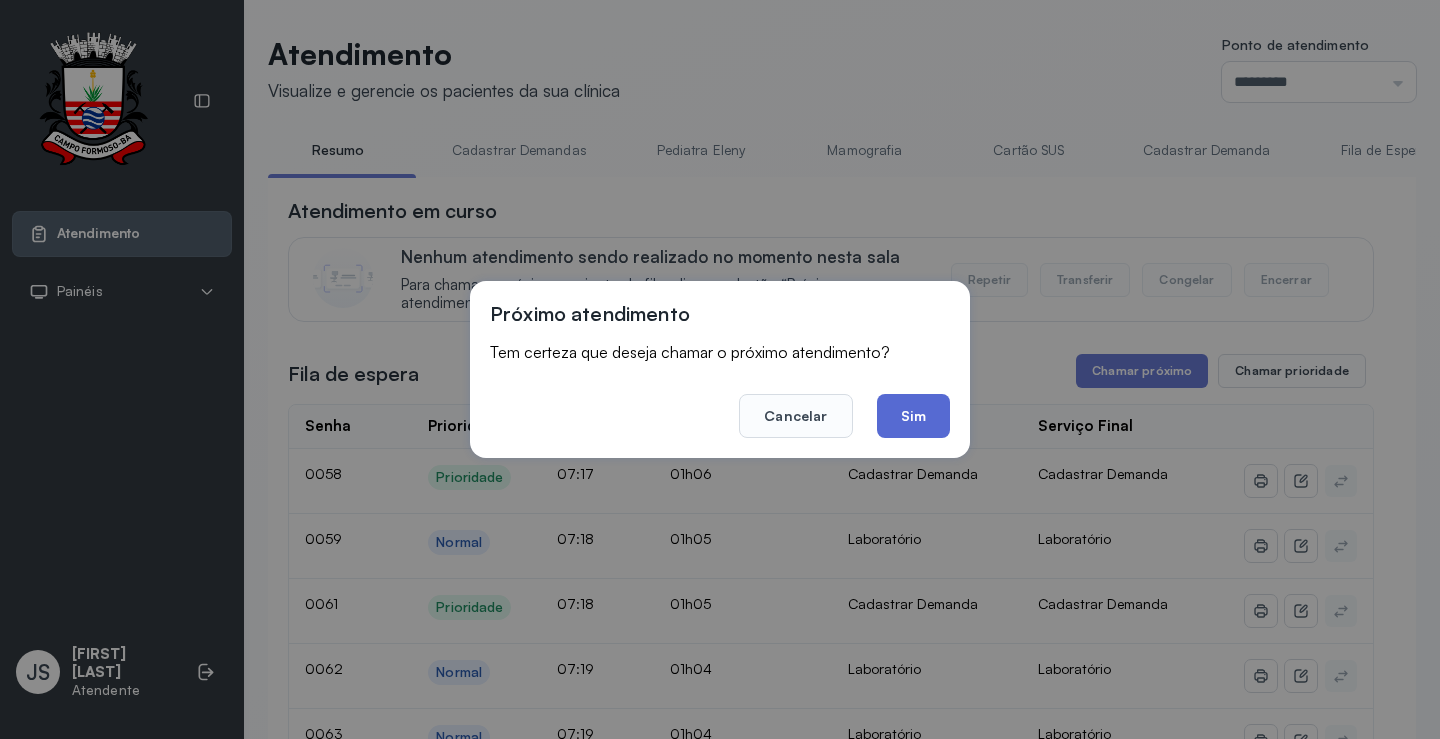 click on "Sim" 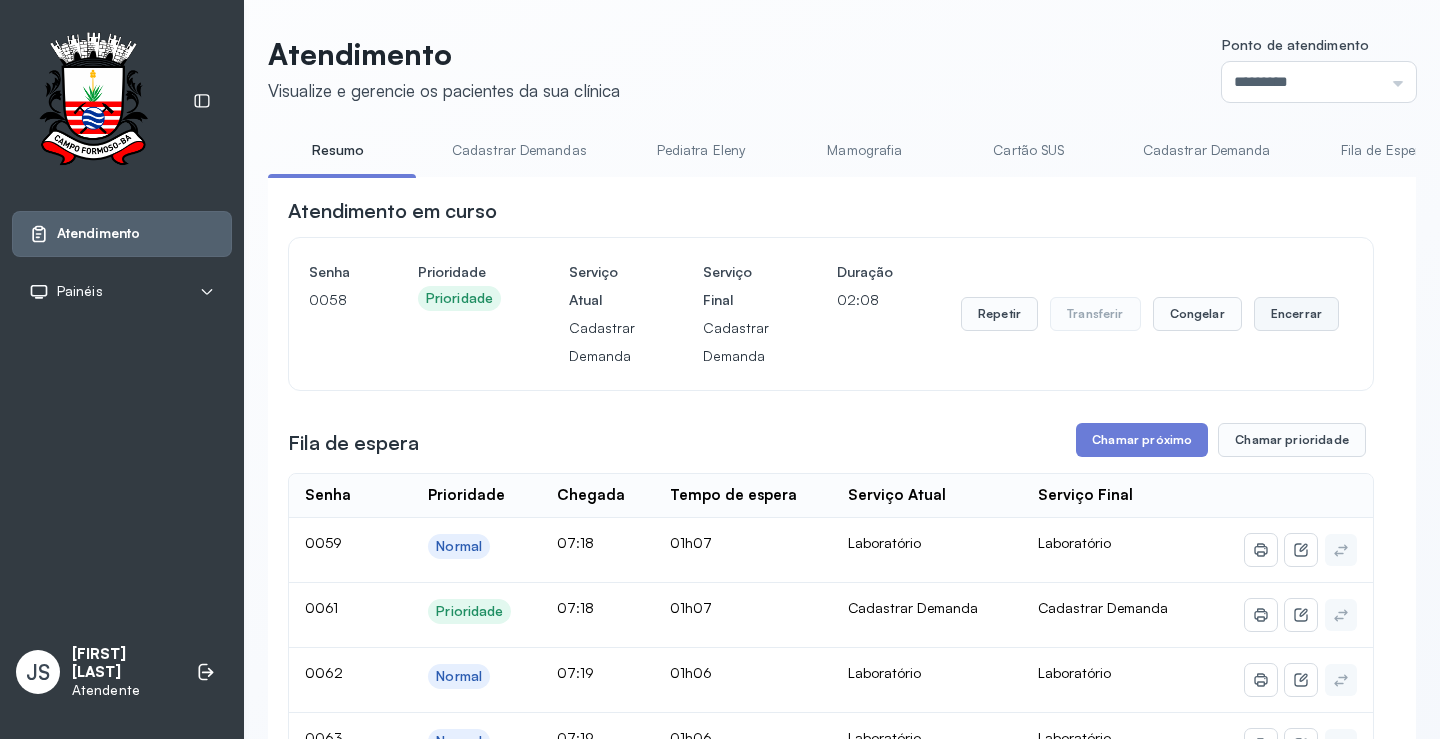 click on "Encerrar" at bounding box center [1296, 314] 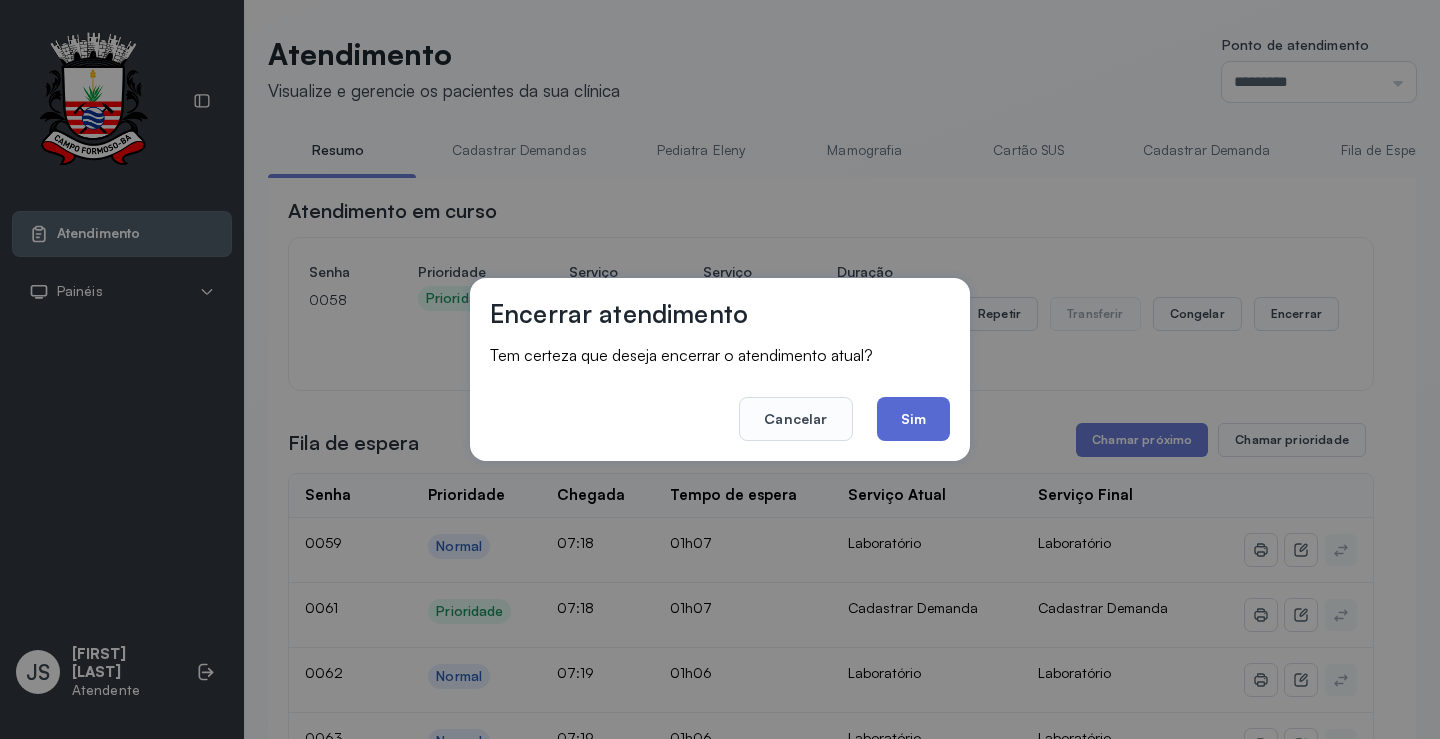 click on "Sim" 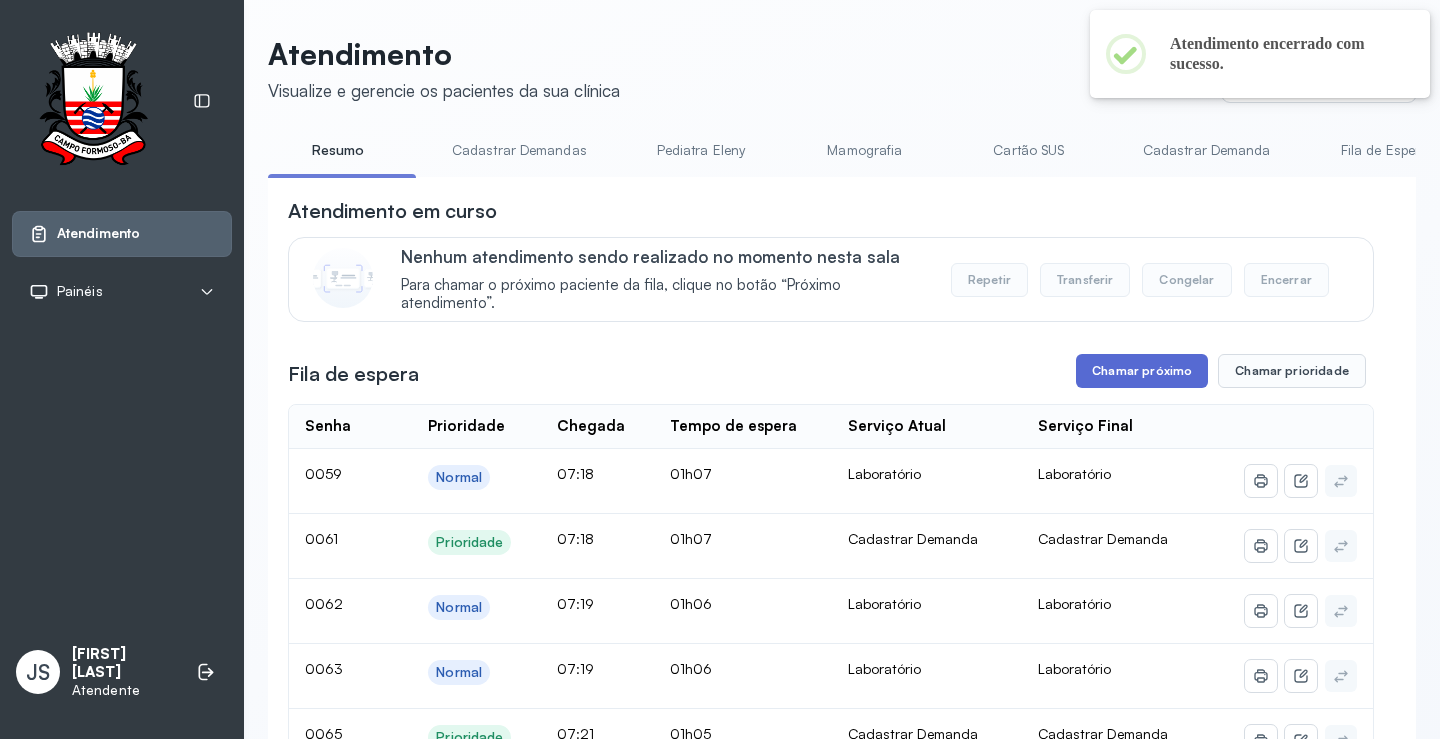 click on "Chamar próximo" at bounding box center [1142, 371] 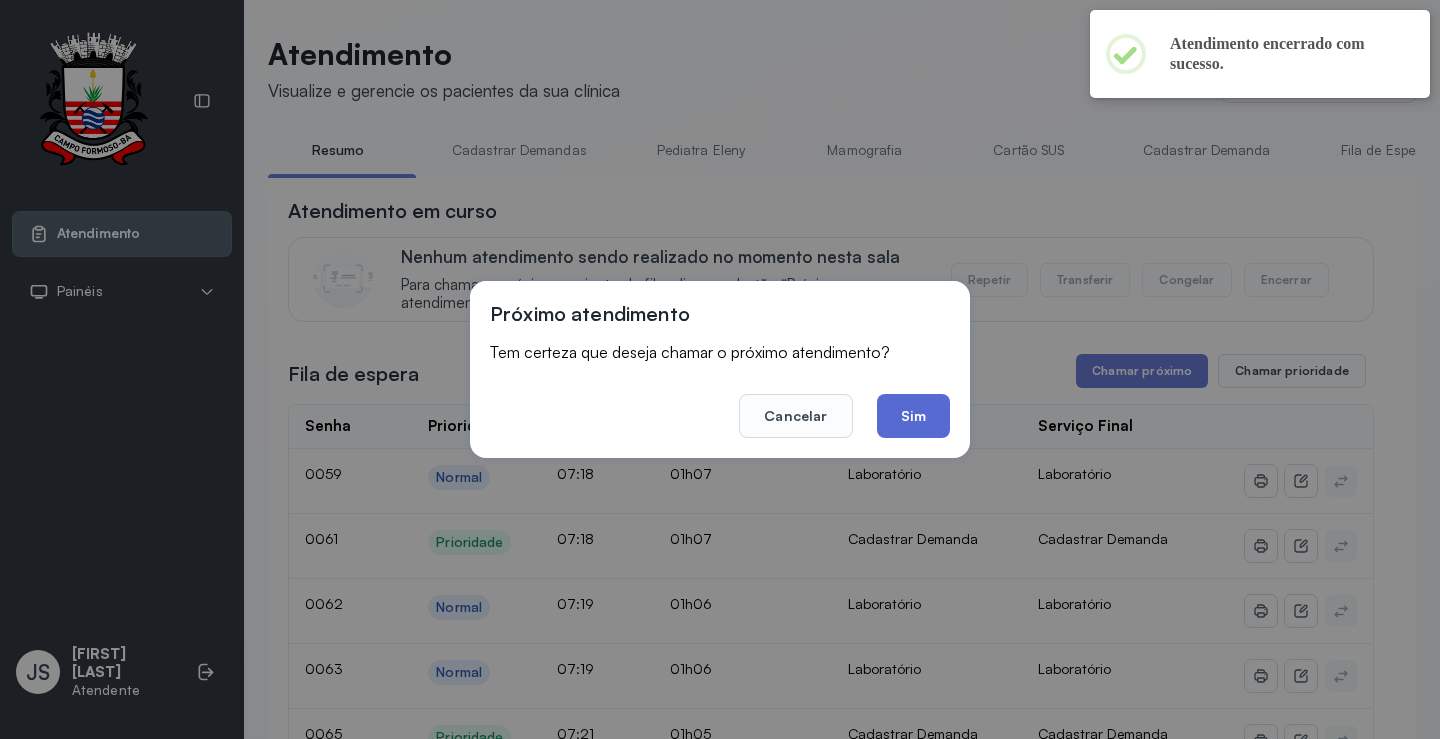 click on "Sim" 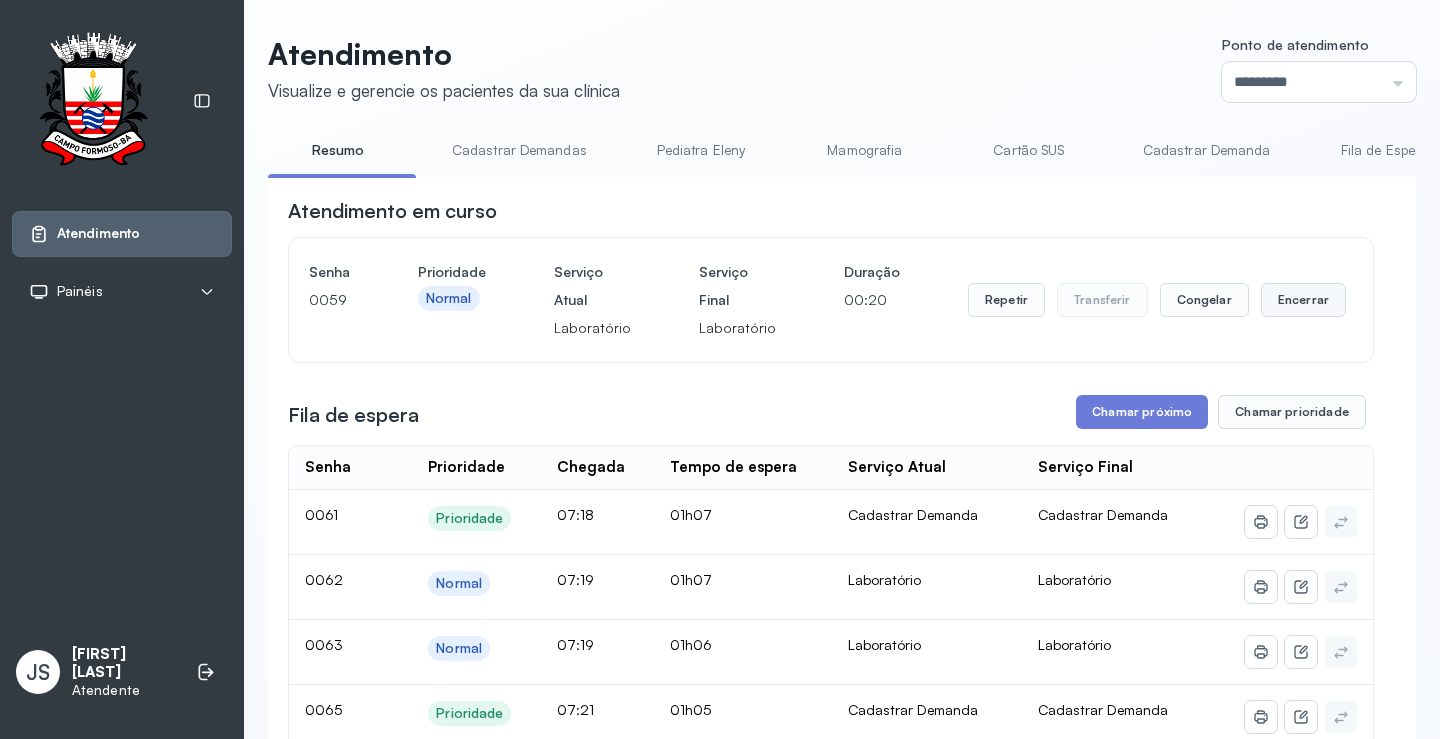 click on "Encerrar" at bounding box center (1303, 300) 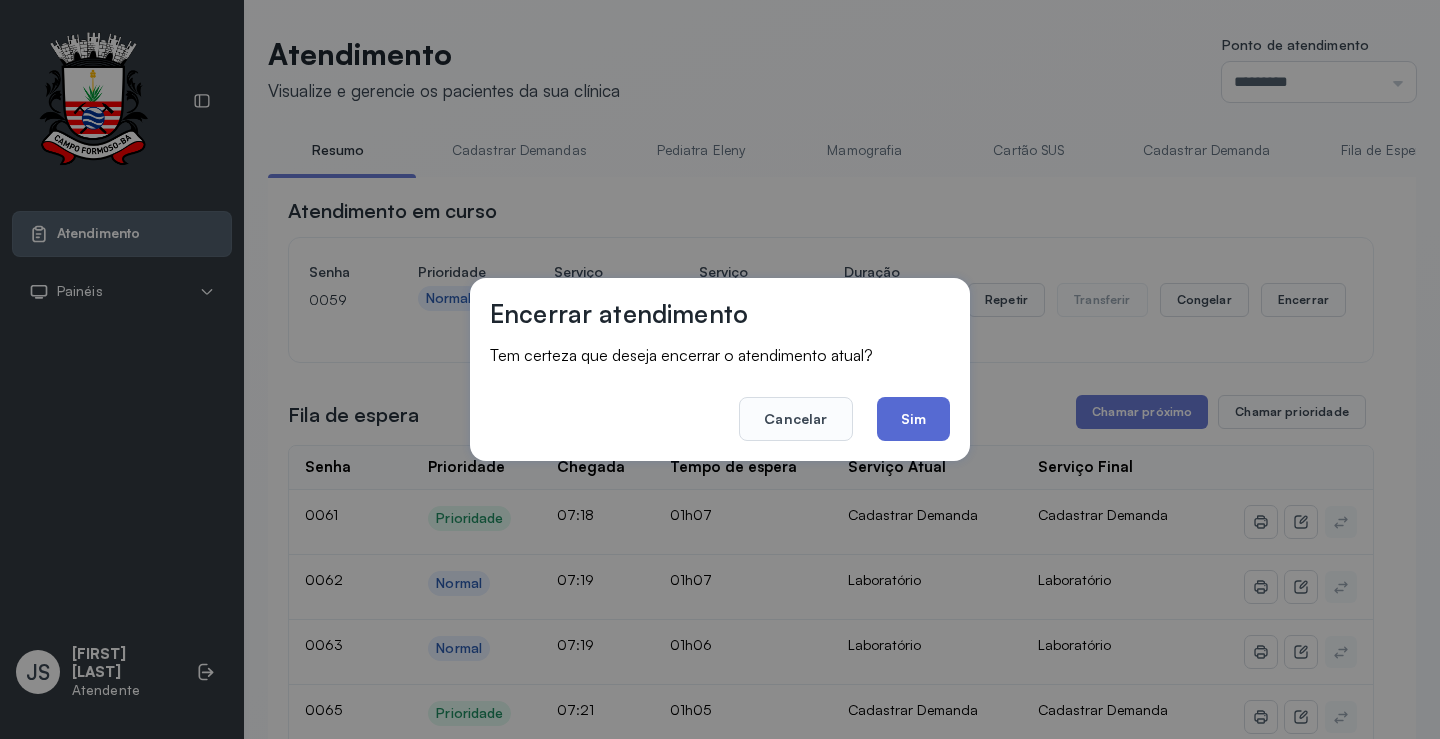 click on "Sim" 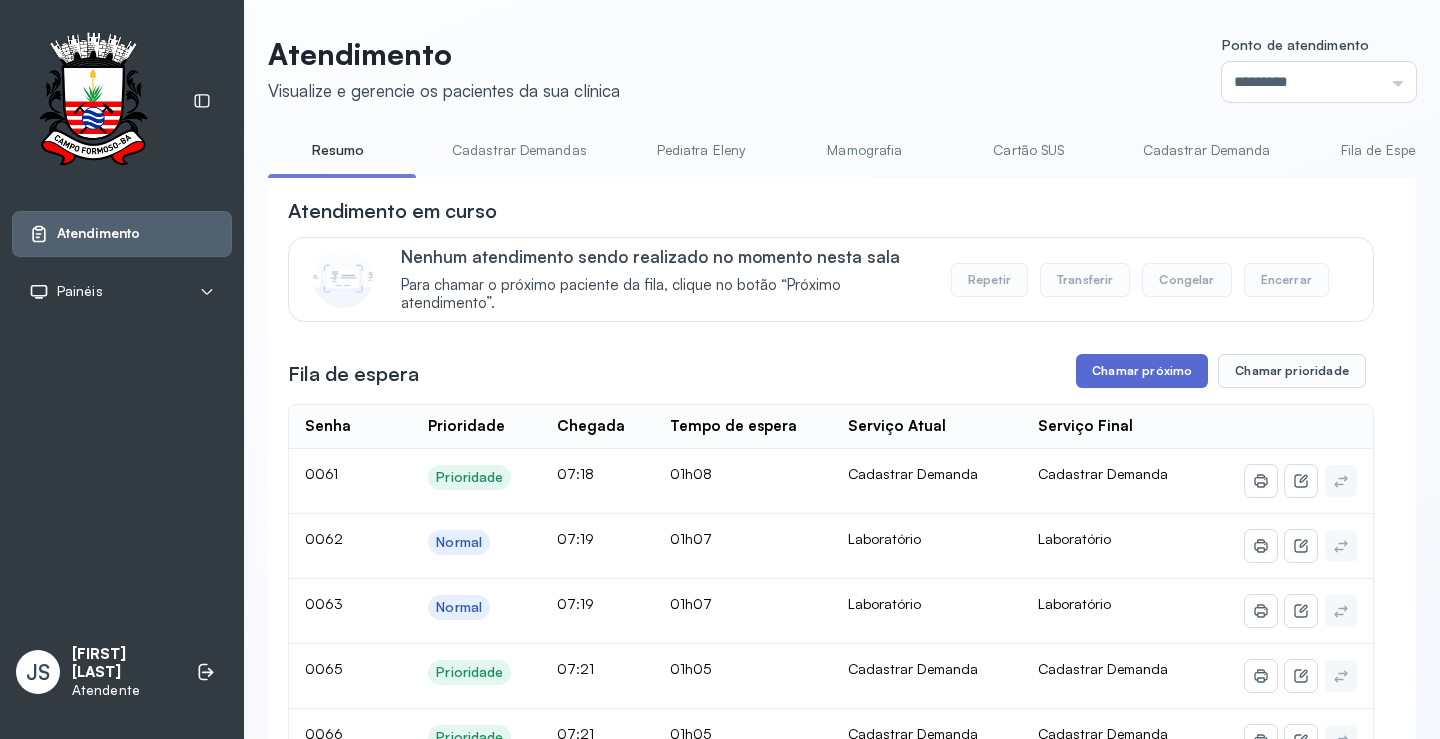 click on "Chamar próximo" at bounding box center (1142, 371) 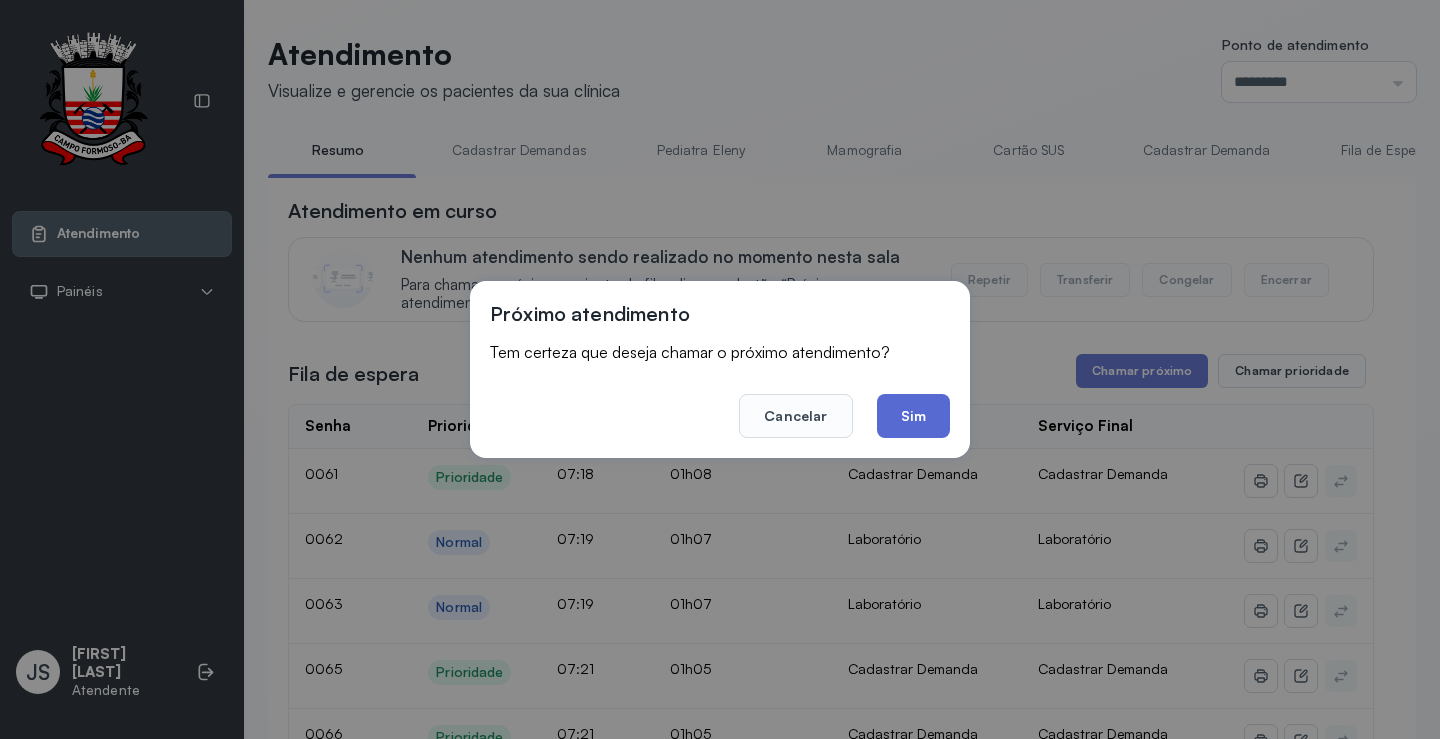 click on "Sim" 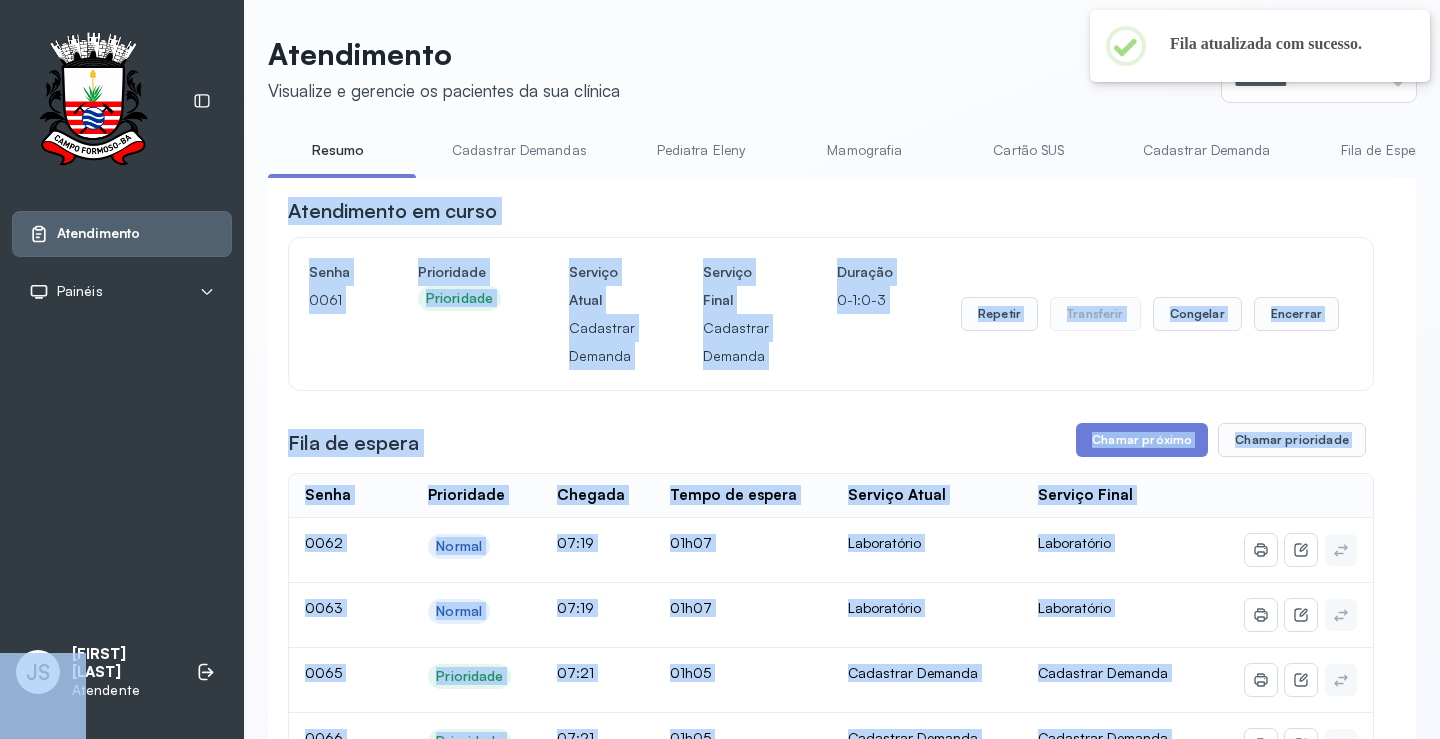 click on "Atendimento em curso Senha 0061 Prioridade Prioridade Serviço Atual Cadastrar Demanda Serviço Final Cadastrar Demanda Duração 0-1:0-3 Repetir Transferir Congelar Encerrar Fila de espera Chamar próximo Chamar prioridade Senha    Prioridade  Chegada  Tempo de espera  Serviço Atual  Serviço Final    0062 Normal 07:19 01h07 Laboratório Laboratório 0063 Normal 07:19 01h07 Laboratório Laboratório 0065 Prioridade 07:21 01h05 Cadastrar Demanda Cadastrar Demanda 0066 Prioridade 07:21 01h05 Cadastrar Demanda Cadastrar Demanda 0067 Normal 07:21 01h05 Laboratório Laboratório 0069 Prioridade 07:23 01h03 Cadastrar Demanda Cadastrar Demanda 0073 Normal 07:25 01h01 Cadastrar Demandas Cadastrar Demandas 0075 Normal 07:27 01h00 Pediatra Ubaldina Pediatra Ubaldina 0078 Prioridade 07:30 00h56 Cadastrar Demanda Cadastrar Demanda 0079 Prioridade 07:30 00h56 Cadastrar Demanda Cadastrar Demanda 0081 Prioridade 07:30 00h56 Cadastrar Demanda Cadastrar Demanda 0083 Prioridade 07:33 00h53 Cadastrar Demanda Cadastrar Demanda" 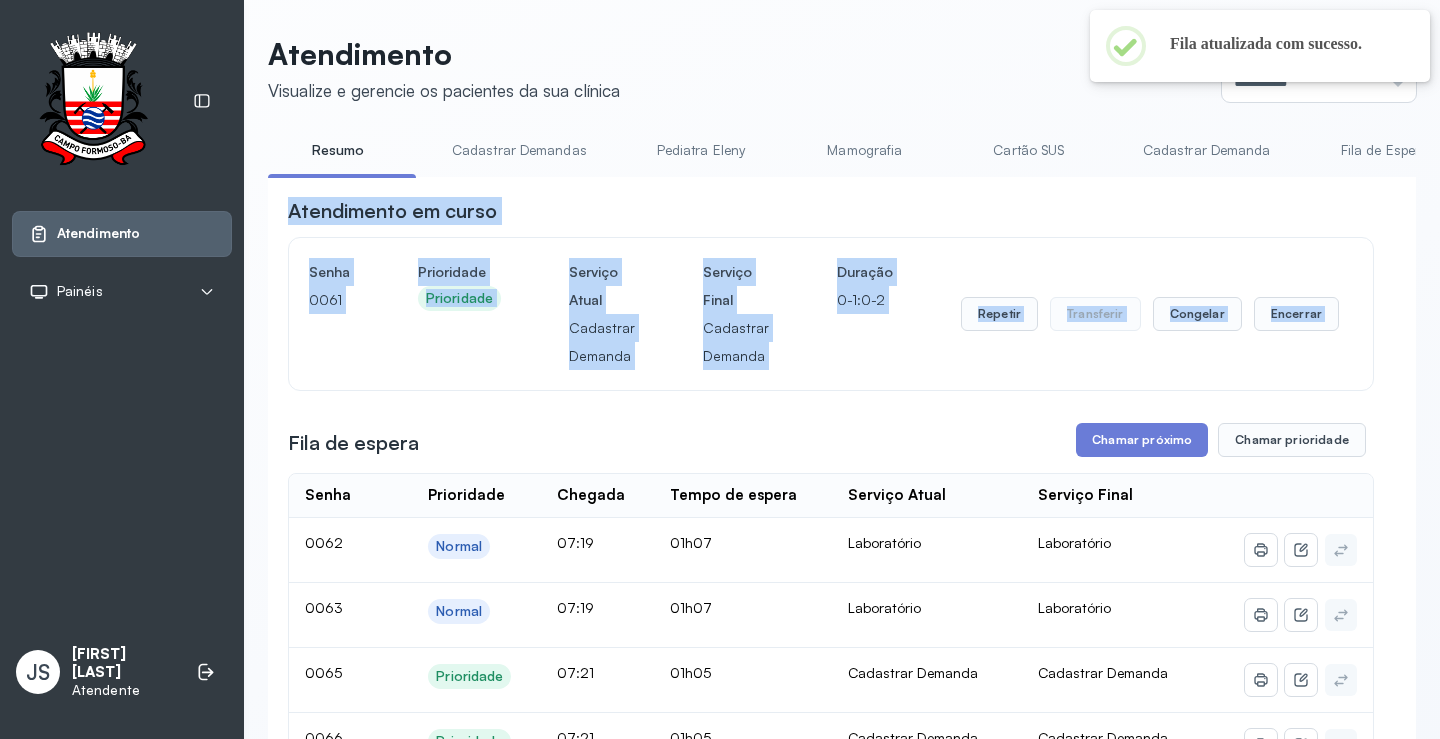 click on "Atendimento em curso Senha 0061 Prioridade Prioridade Serviço Atual Cadastrar Demanda Serviço Final Cadastrar Demanda Duração 0-1:0-2 Repetir Transferir Congelar Encerrar Fila de espera Chamar próximo Chamar prioridade Senha    Prioridade  Chegada  Tempo de espera  Serviço Atual  Serviço Final    0062 Normal 07:19 01h07 Laboratório Laboratório 0063 Normal 07:19 01h07 Laboratório Laboratório 0065 Prioridade 07:21 01h05 Cadastrar Demanda Cadastrar Demanda 0066 Prioridade 07:21 01h05 Cadastrar Demanda Cadastrar Demanda 0067 Normal 07:21 01h05 Laboratório Laboratório 0069 Prioridade 07:23 01h03 Cadastrar Demanda Cadastrar Demanda 0073 Normal 07:25 01h01 Cadastrar Demandas Cadastrar Demandas 0075 Normal 07:27 01h00 Pediatra Ubaldina Pediatra Ubaldina 0078 Prioridade 07:30 00h56 Cadastrar Demanda Cadastrar Demanda 0079 Prioridade 07:30 00h56 Cadastrar Demanda Cadastrar Demanda 0081 Prioridade 07:30 00h56 Cadastrar Demanda Cadastrar Demanda 0083 Prioridade 07:33 00h53 Cadastrar Demanda Cadastrar Demanda" 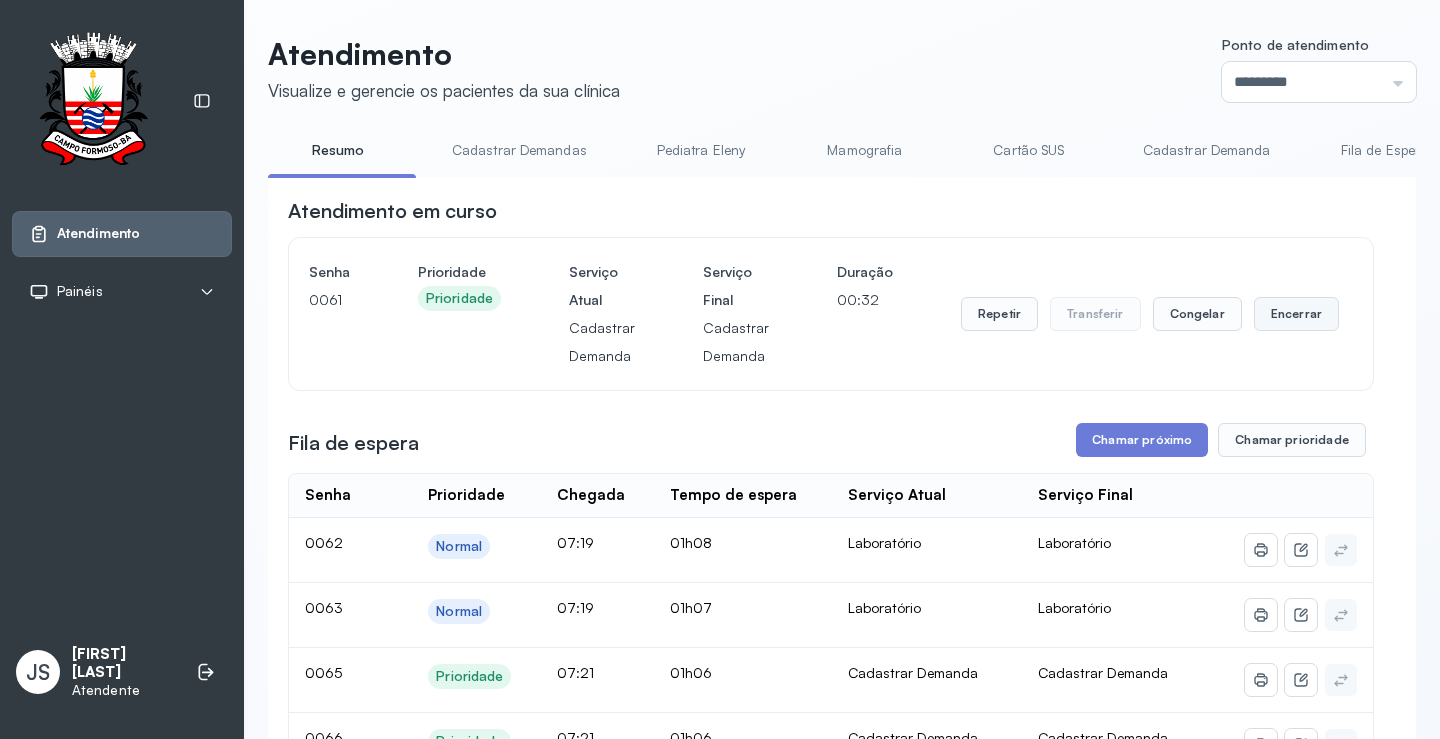 click on "Encerrar" at bounding box center (1296, 314) 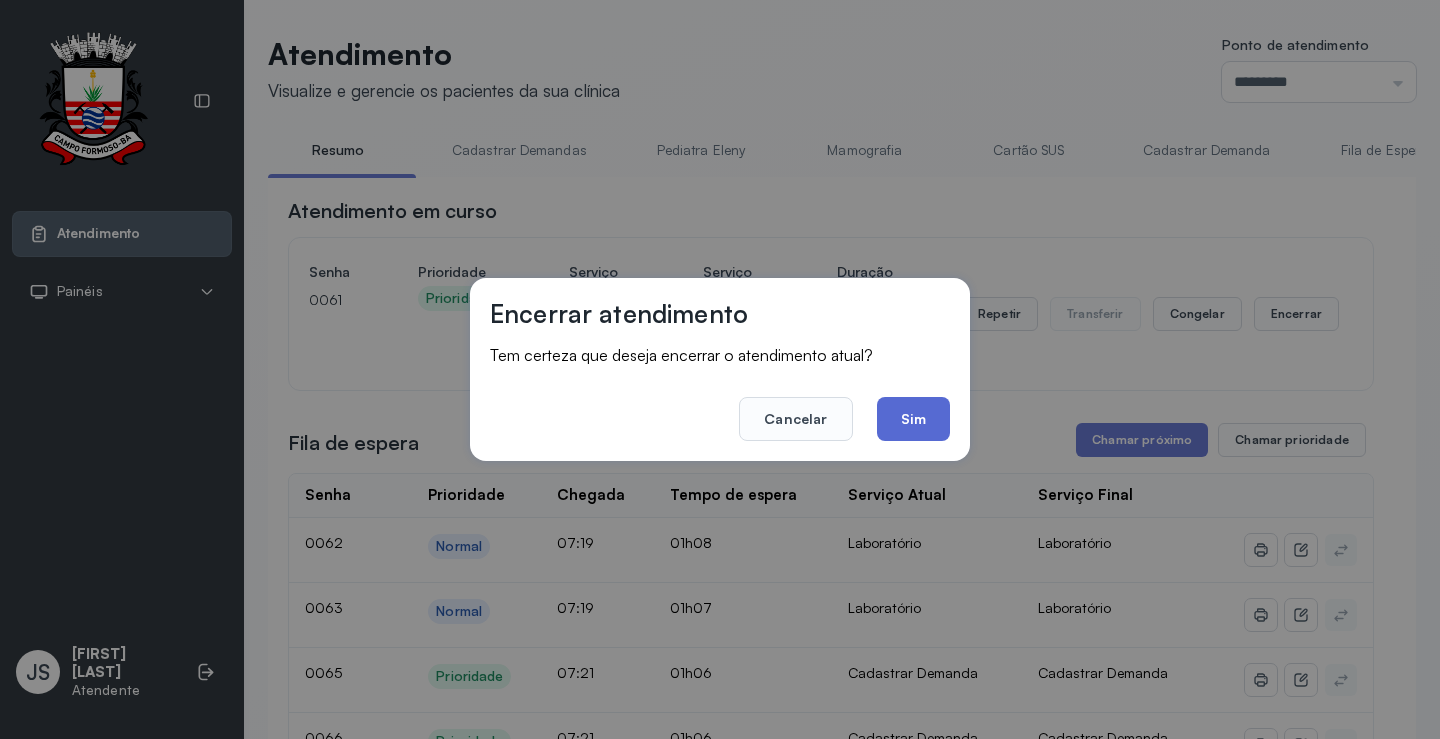 click on "Sim" 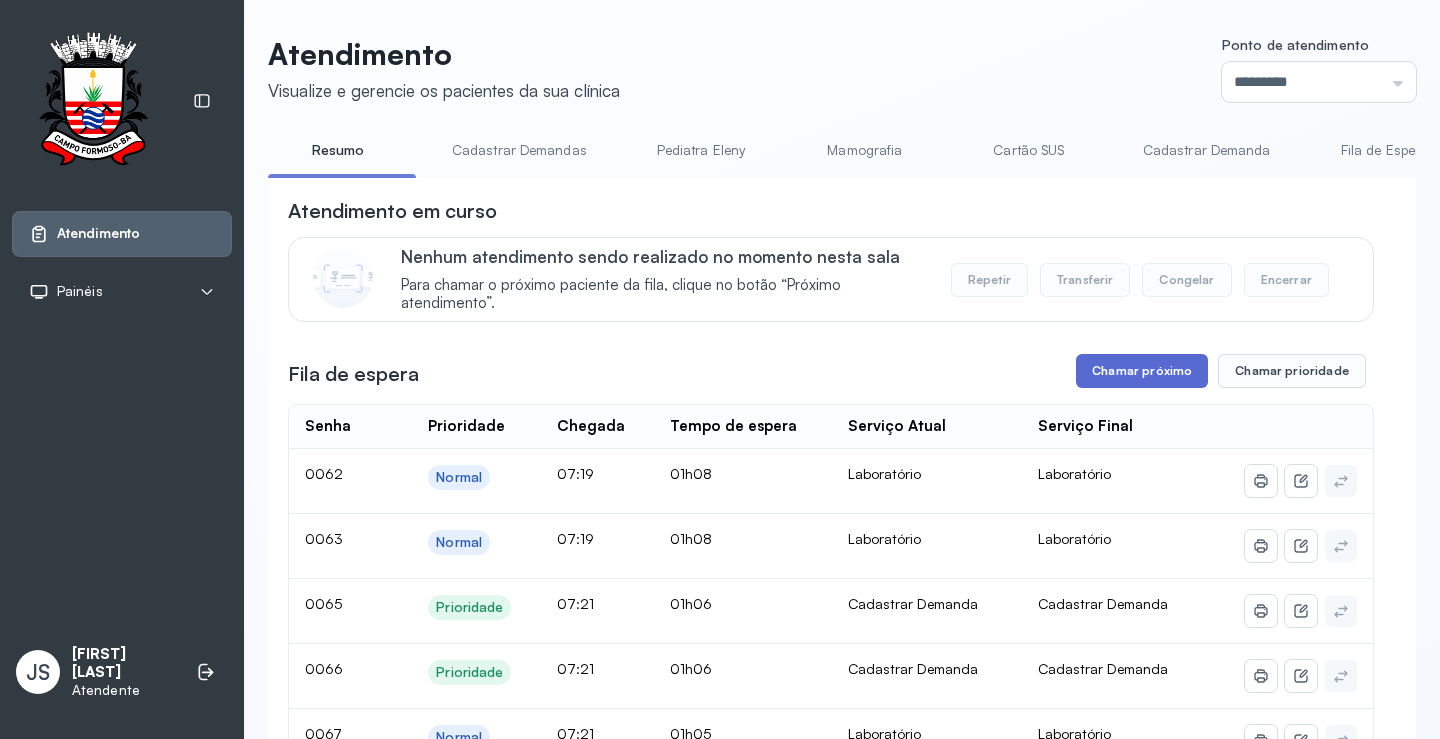 click on "Chamar próximo" at bounding box center (1142, 371) 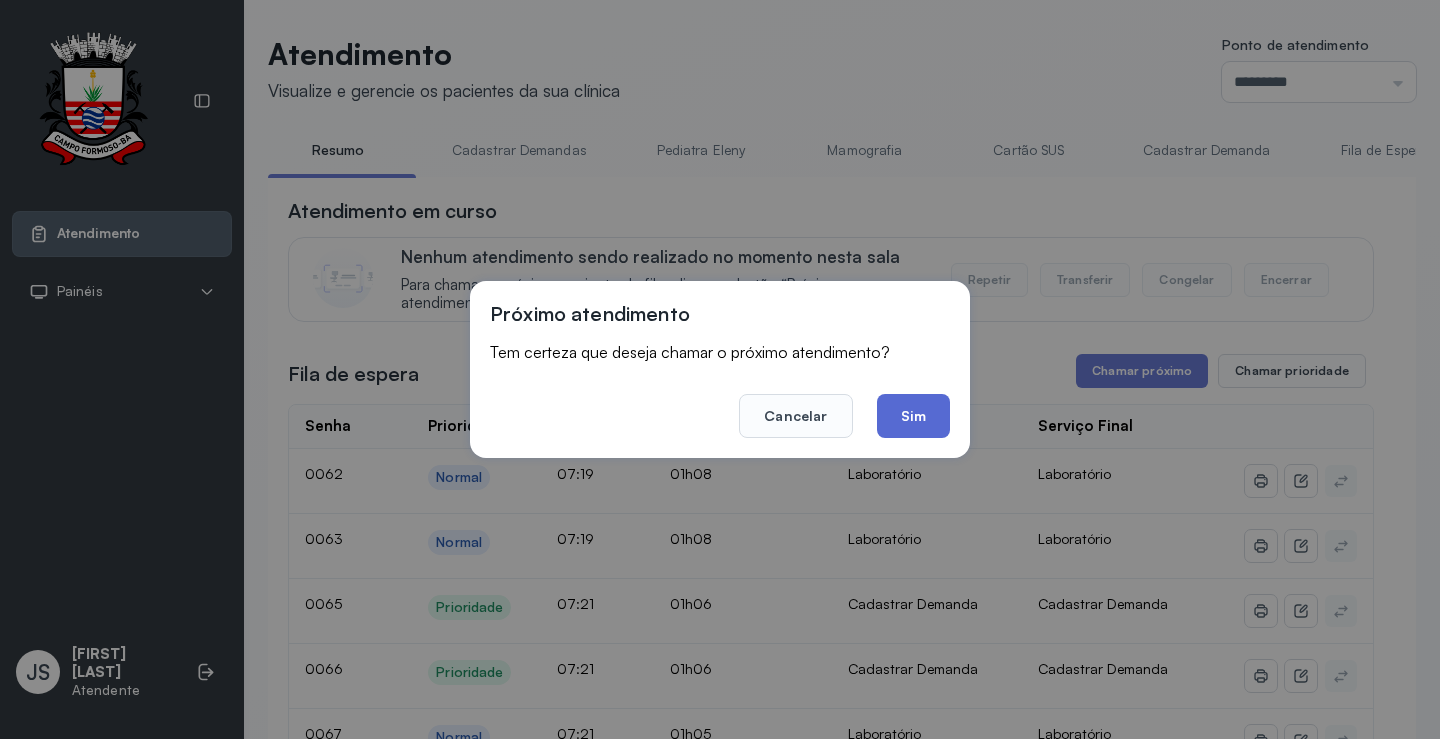 click on "Sim" 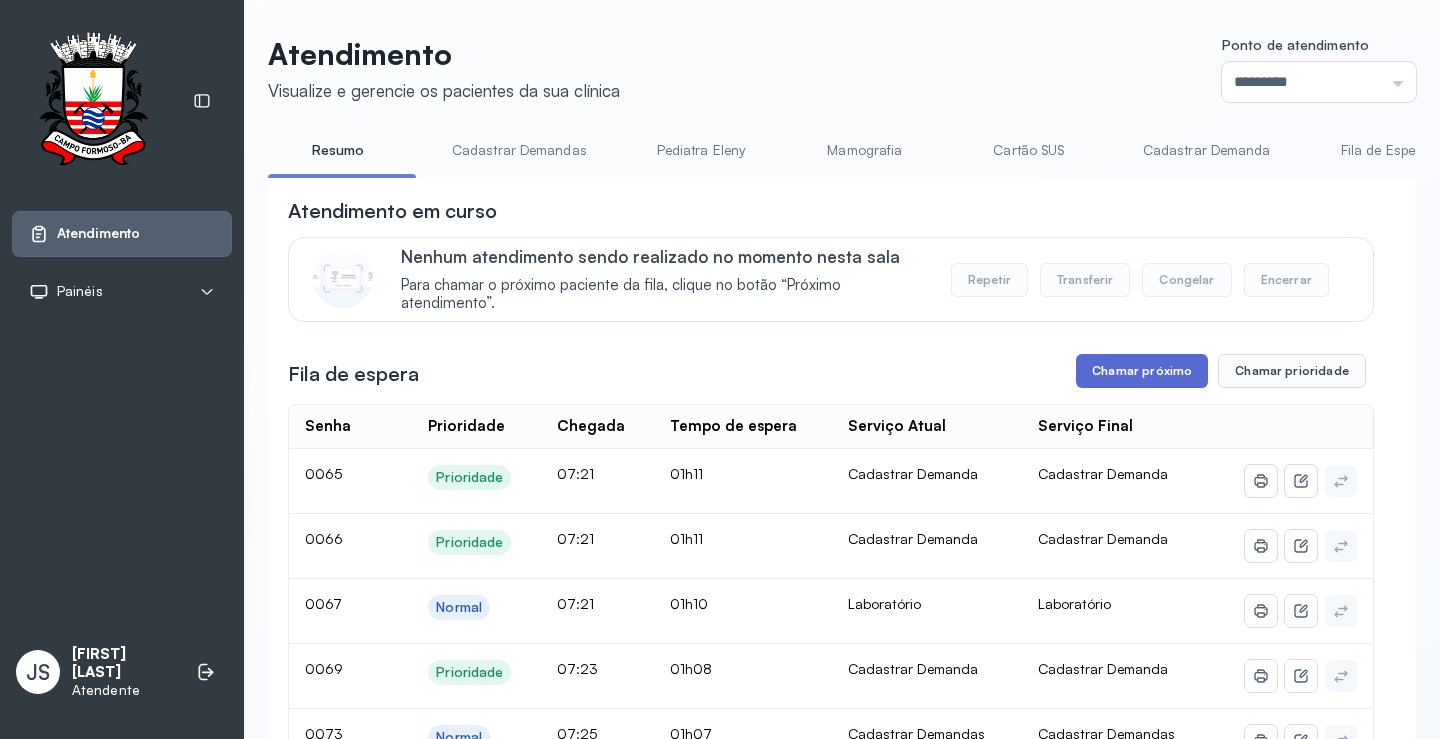 click on "Chamar próximo" at bounding box center (1142, 371) 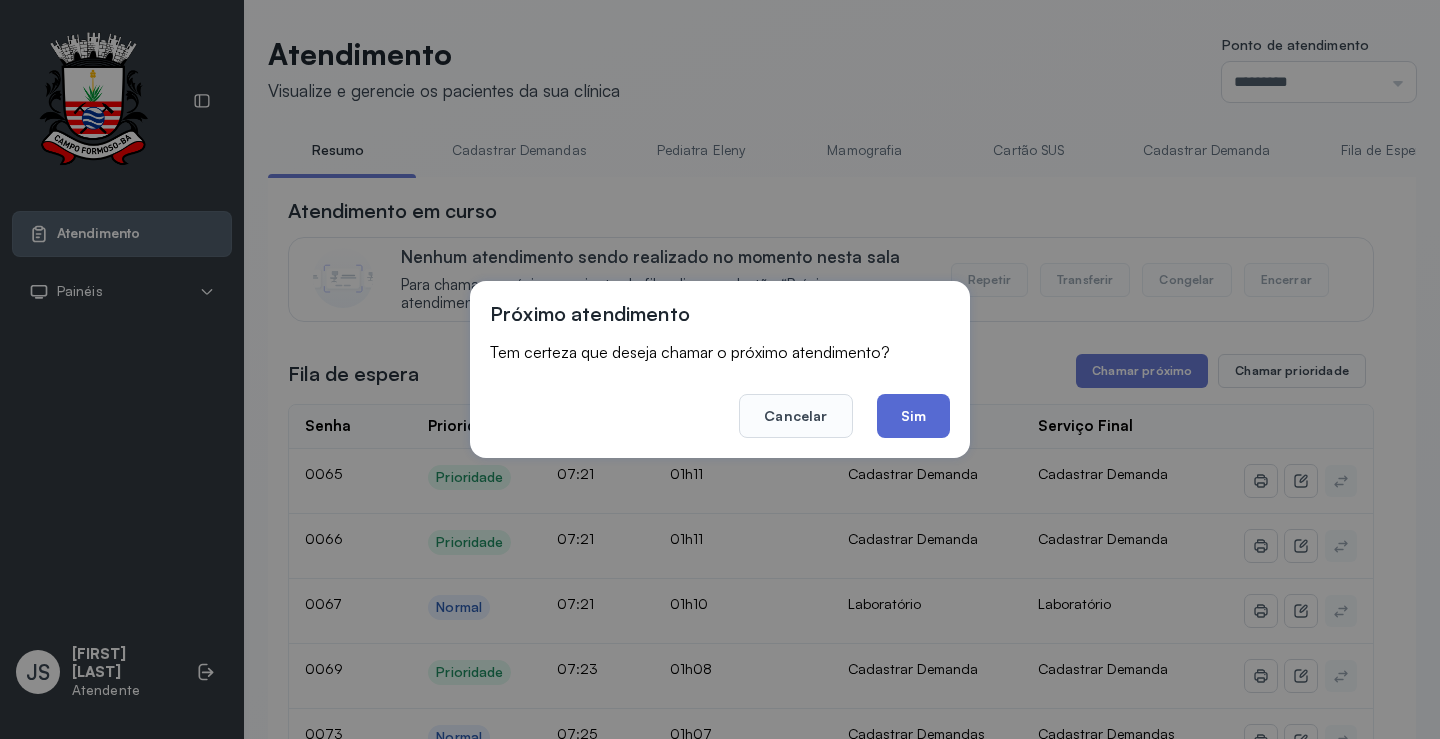 click on "Sim" 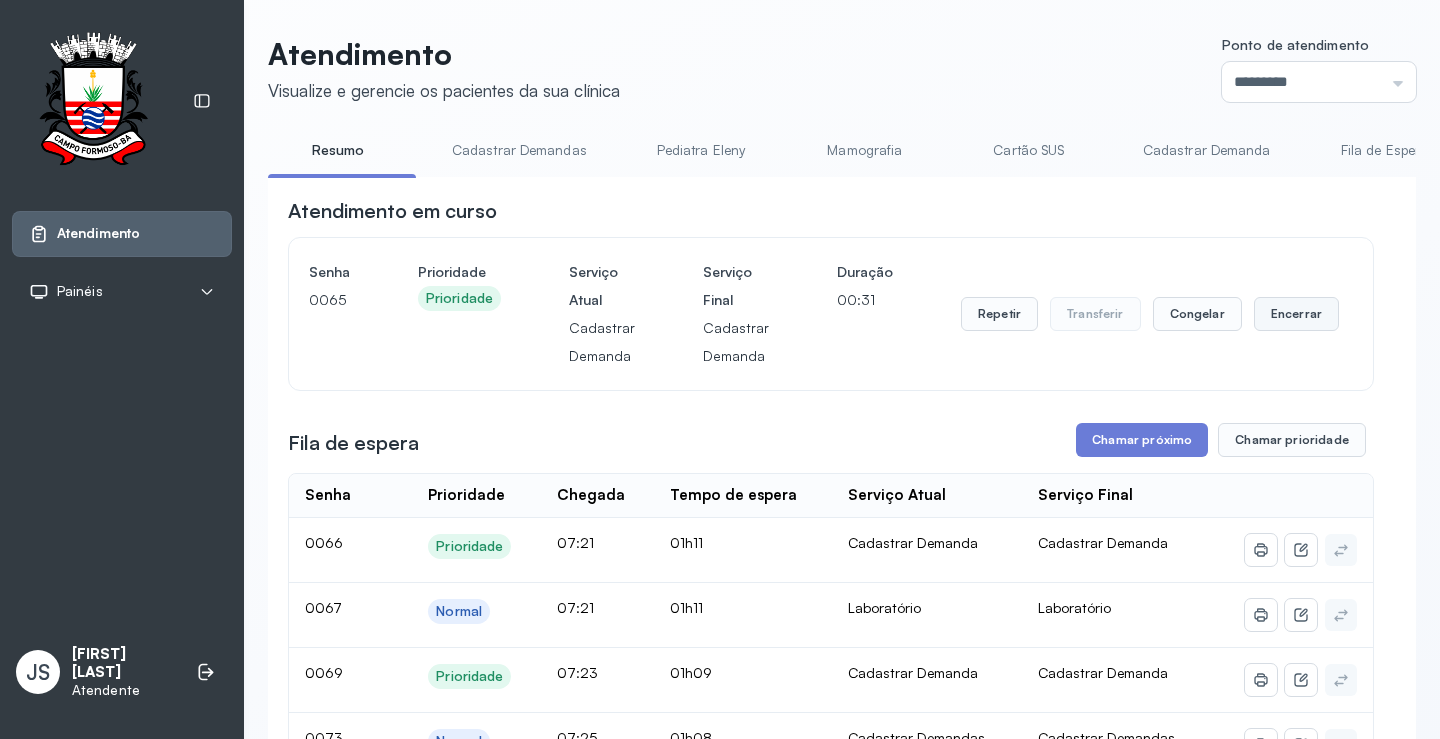 click on "Encerrar" at bounding box center [1296, 314] 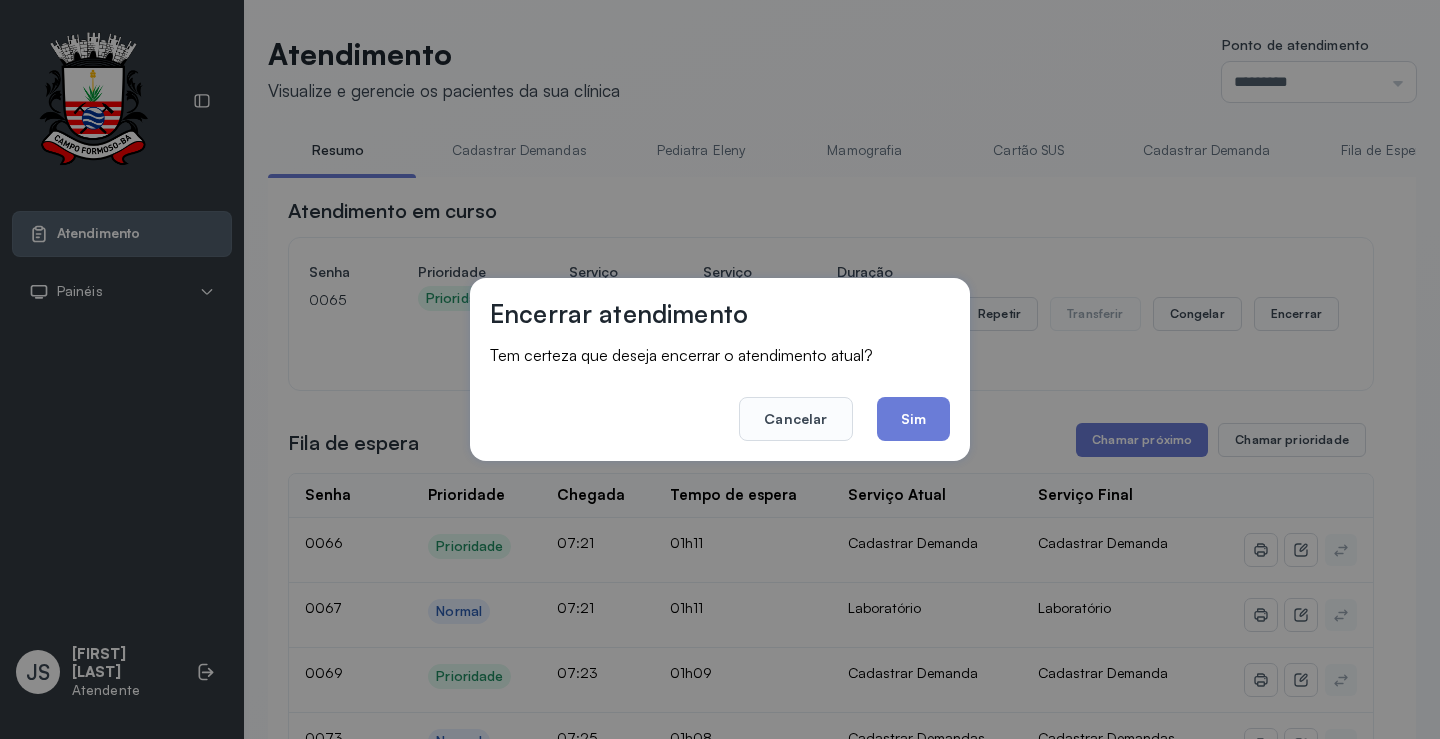 click on "Encerrar atendimento  Tem certeza que deseja encerrar o atendimento atual?  Cancelar Sim" at bounding box center [720, 369] 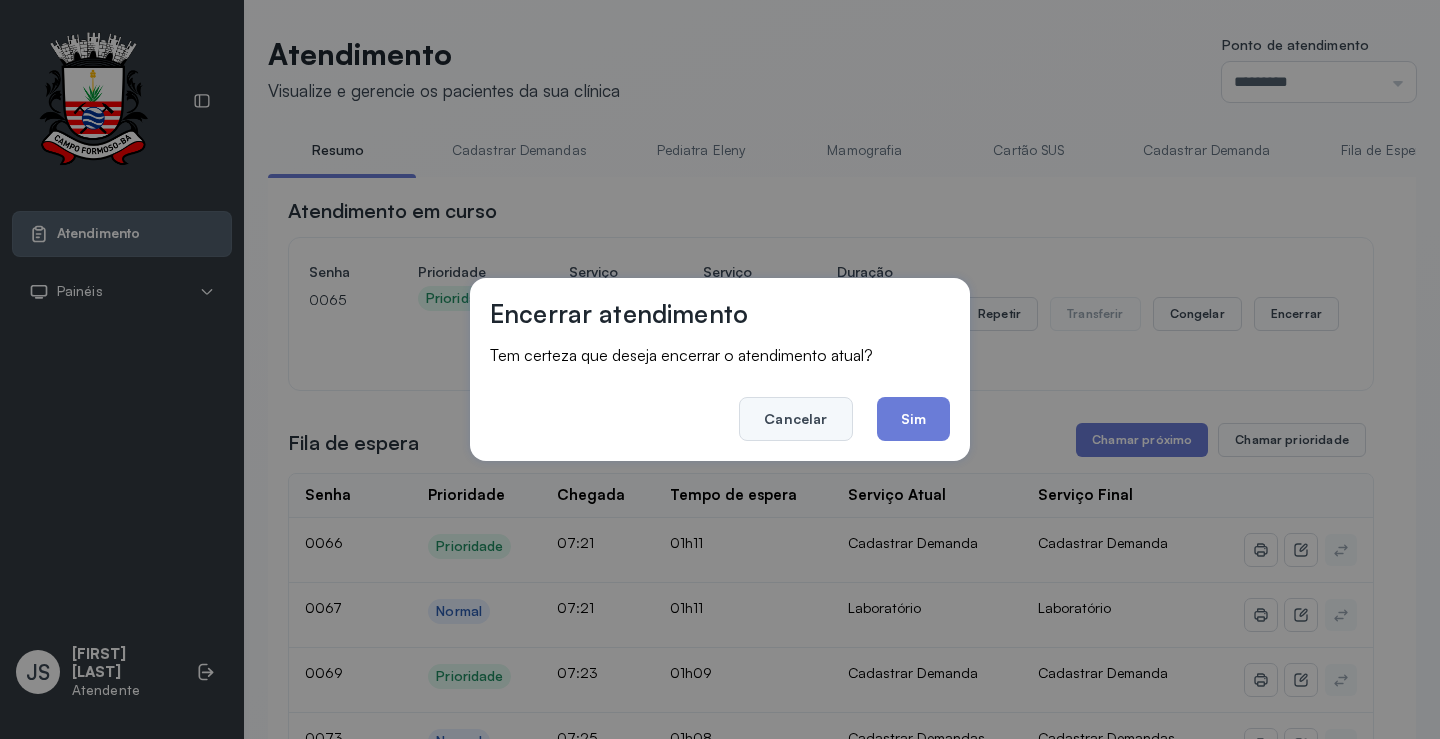 click on "Cancelar" 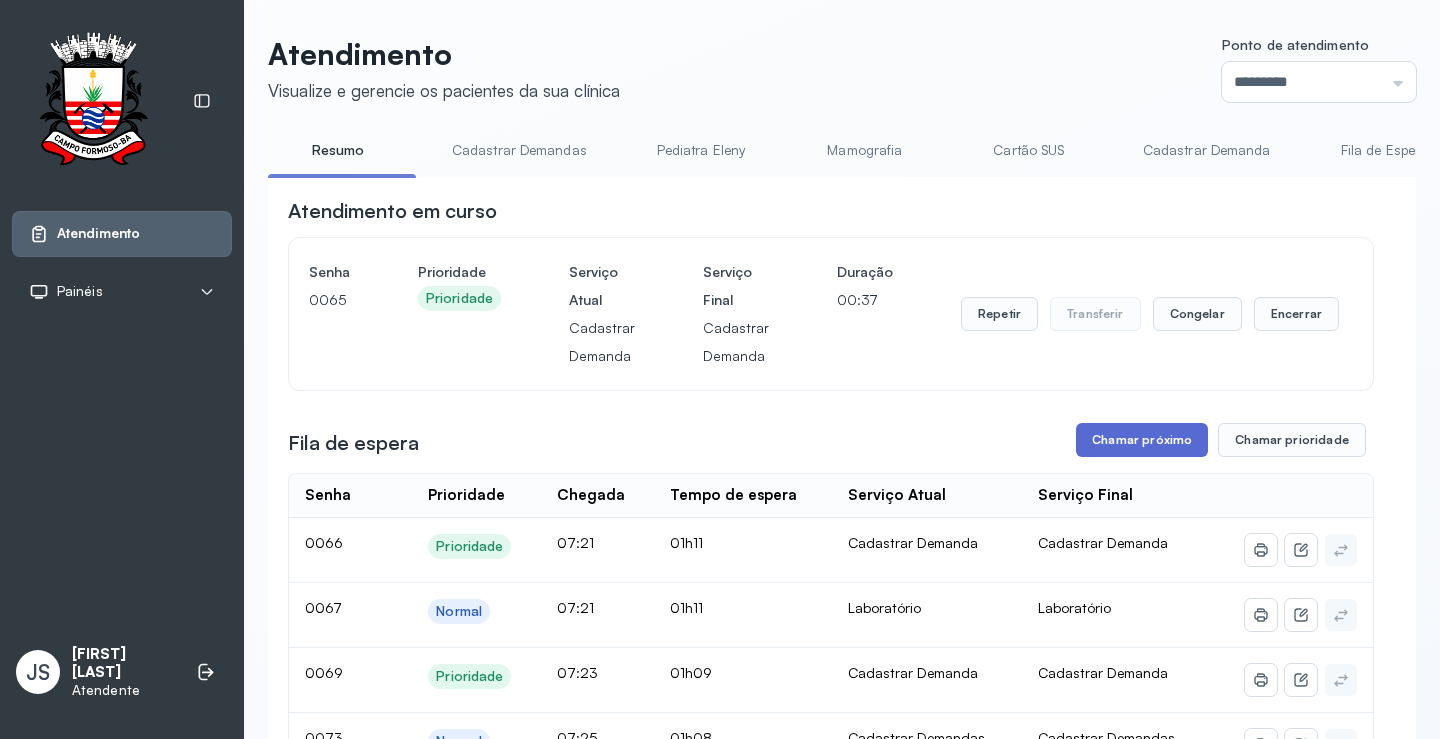 click on "Chamar próximo" at bounding box center [1142, 440] 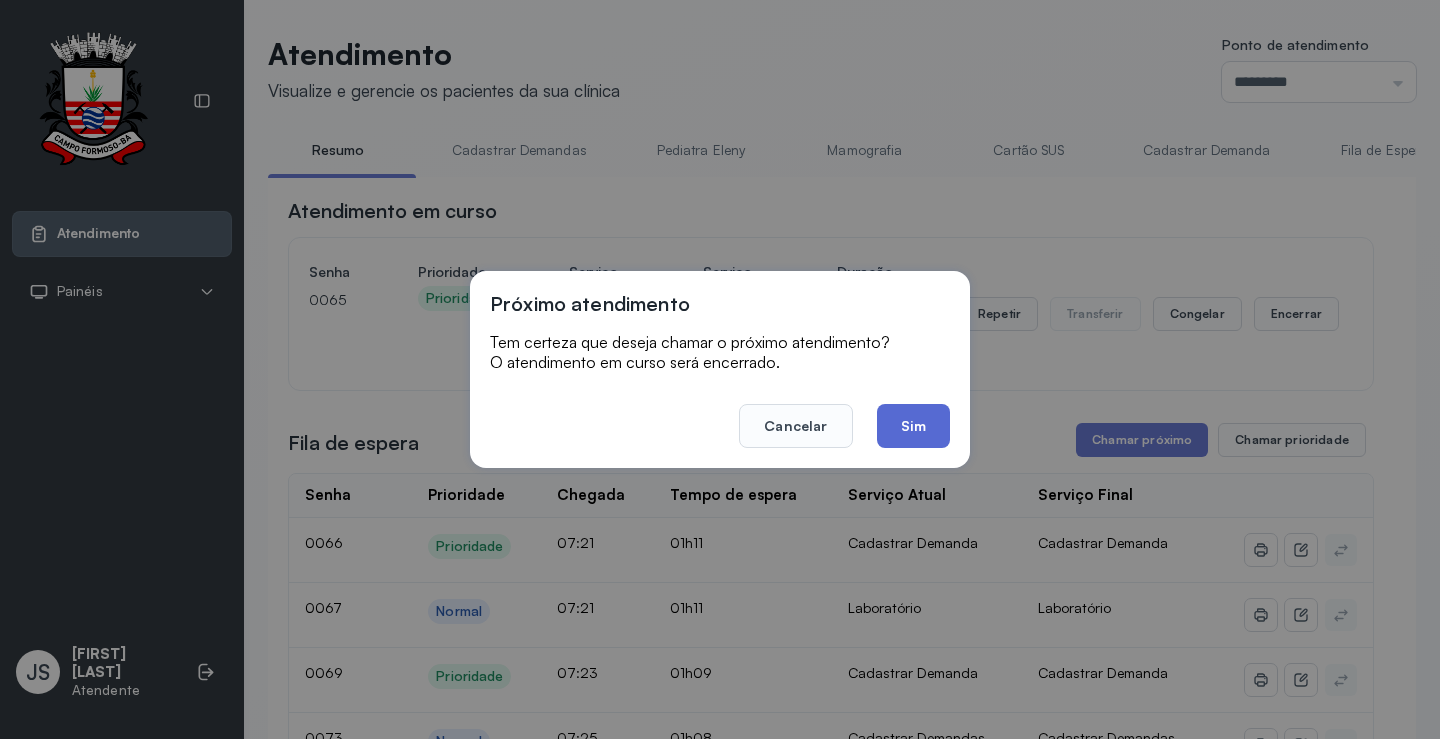 click on "Sim" 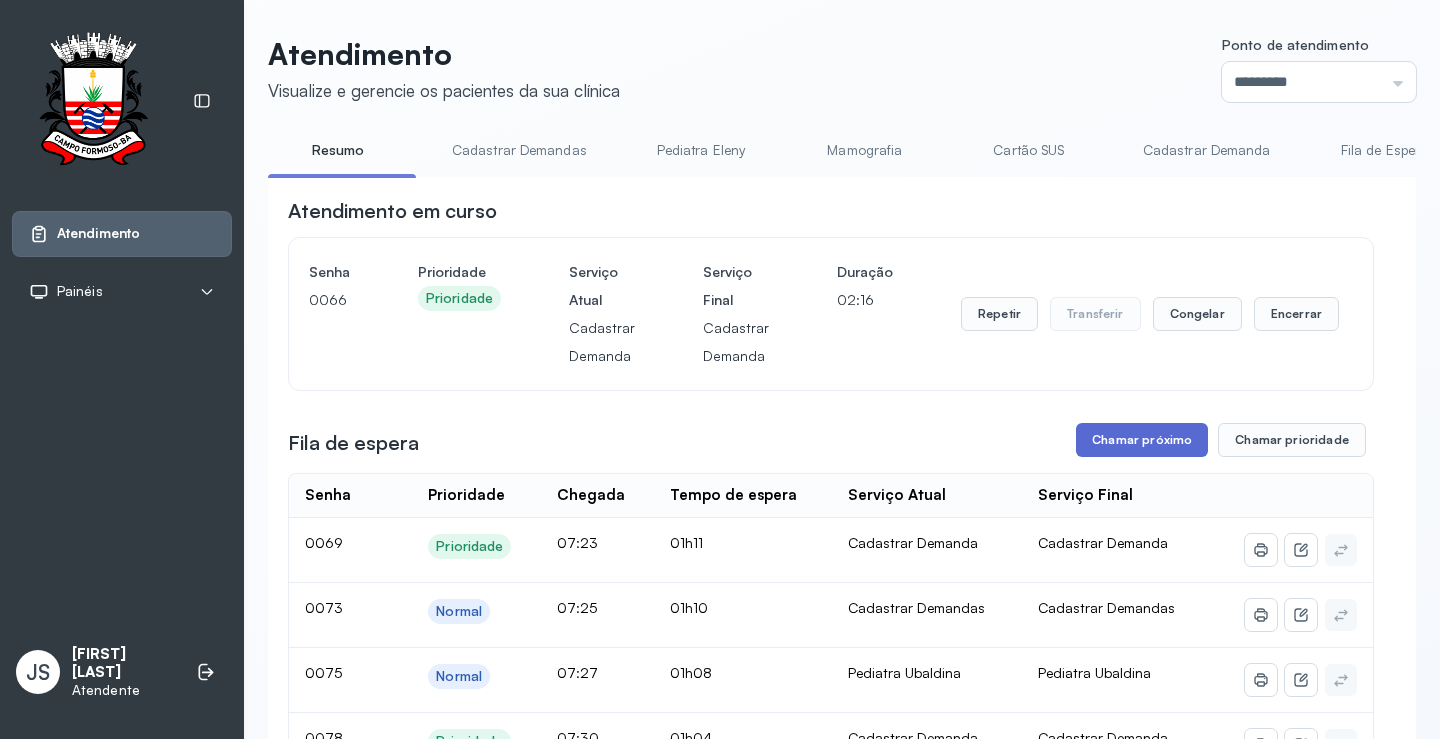 click on "Chamar próximo" at bounding box center (1142, 440) 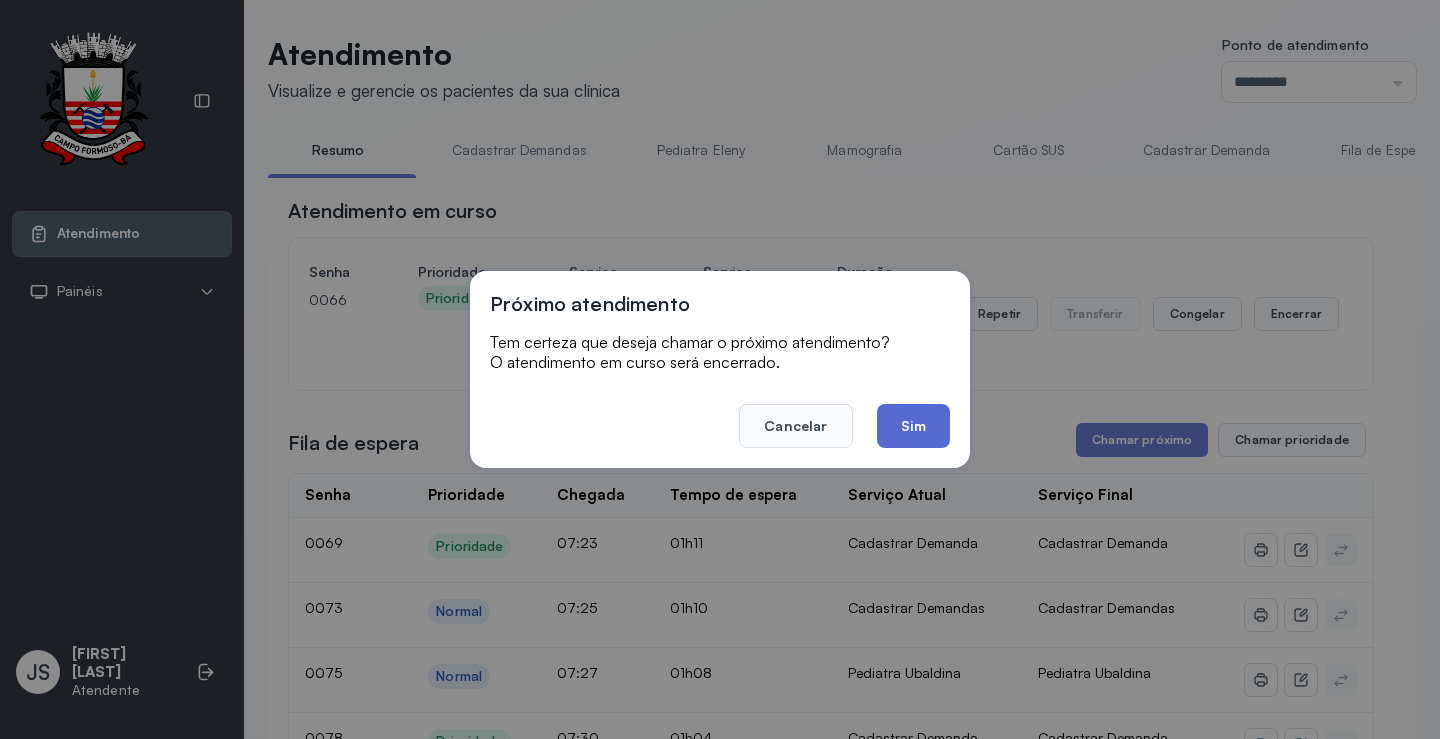 click on "Sim" 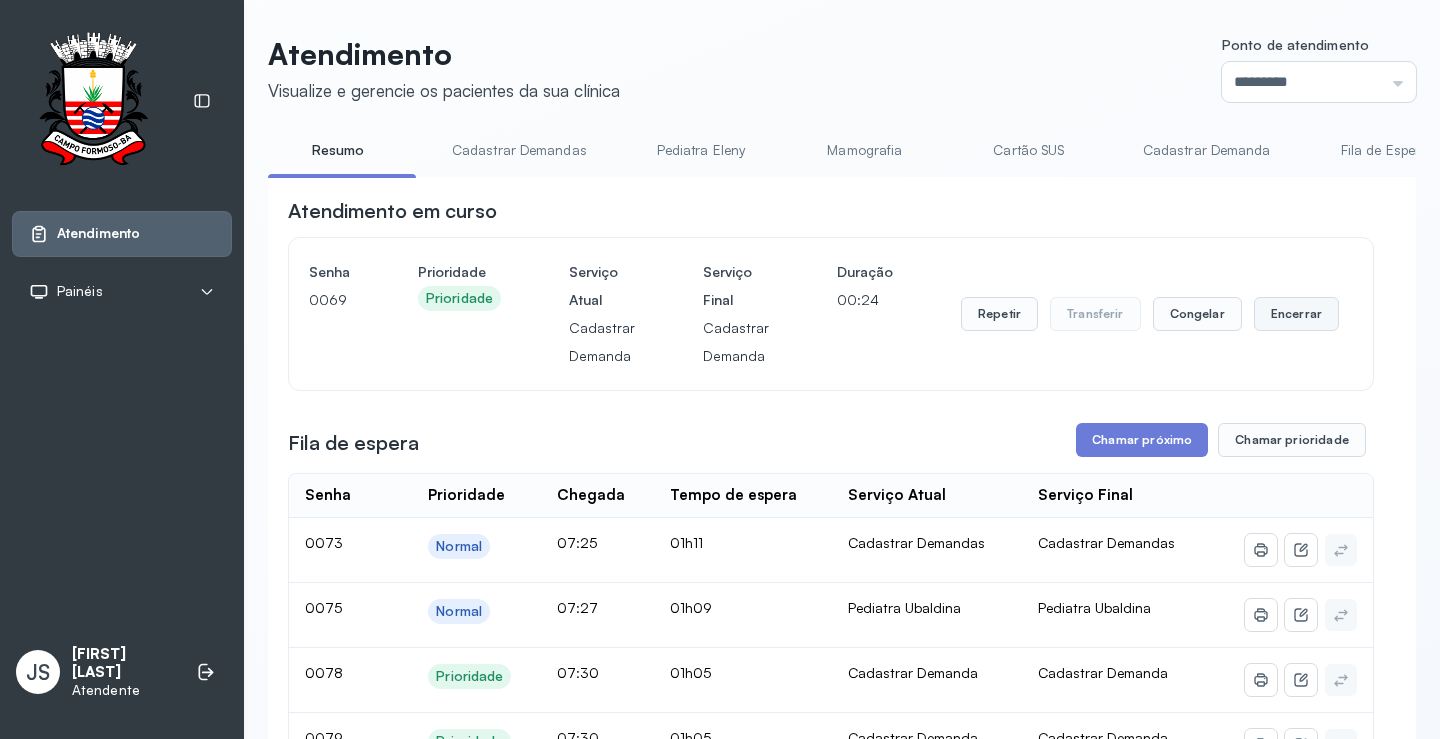 click on "Encerrar" at bounding box center [1296, 314] 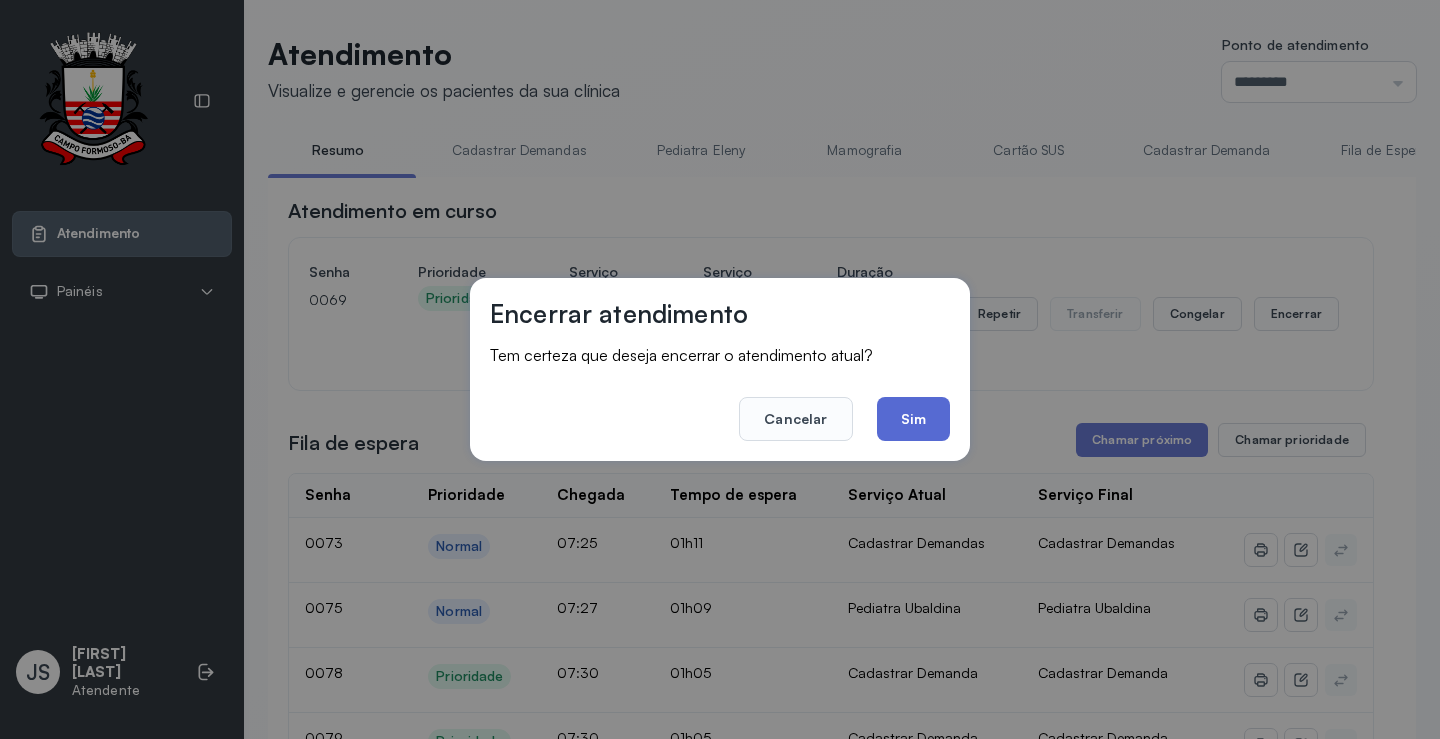 click on "Sim" 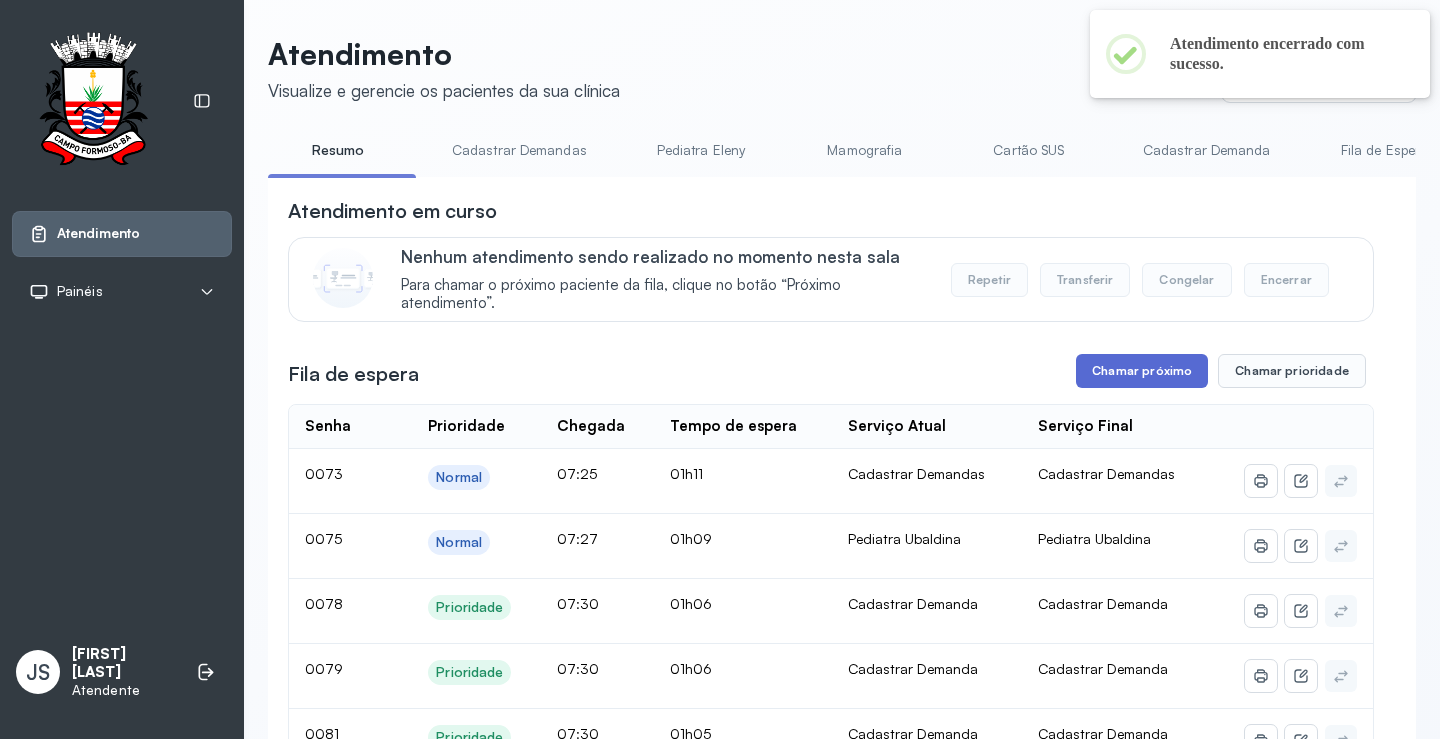 click on "Chamar próximo" at bounding box center [1142, 371] 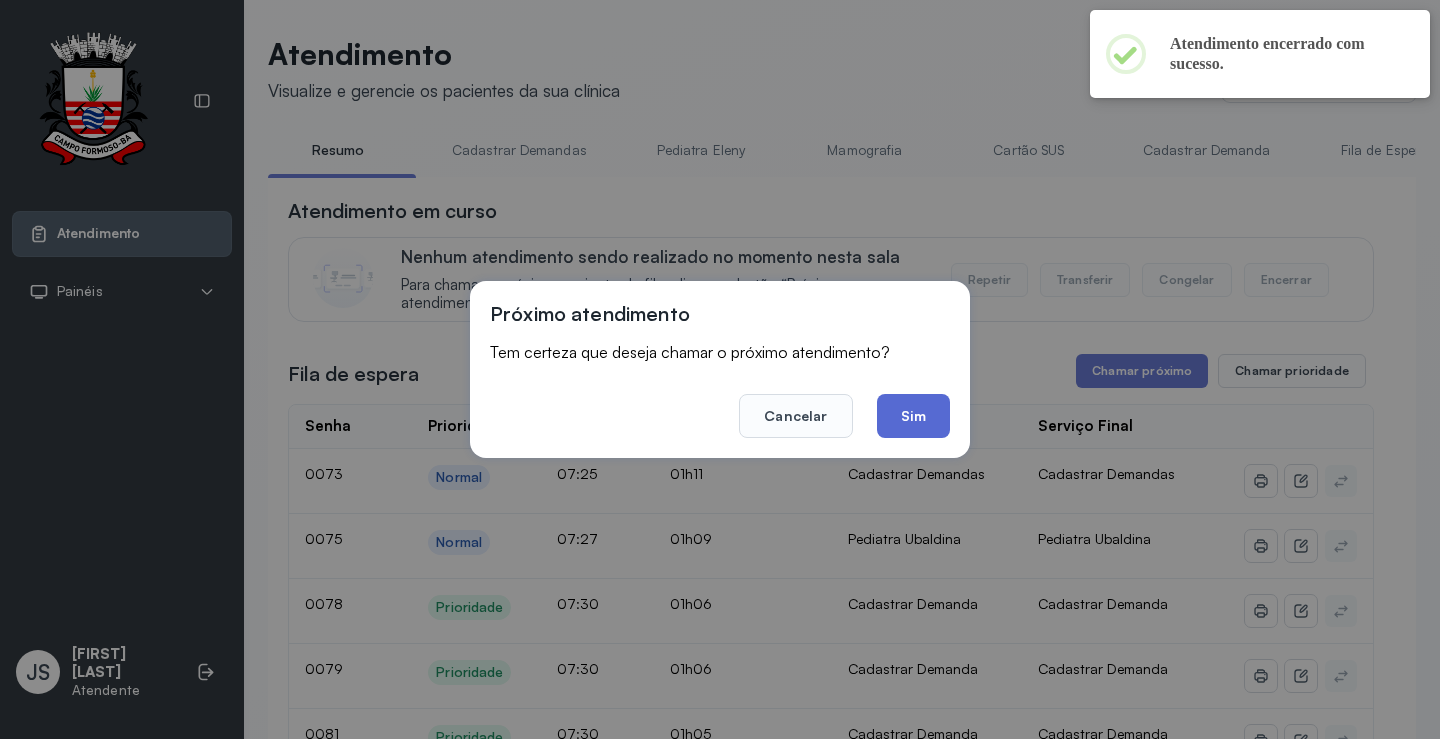 click on "Sim" 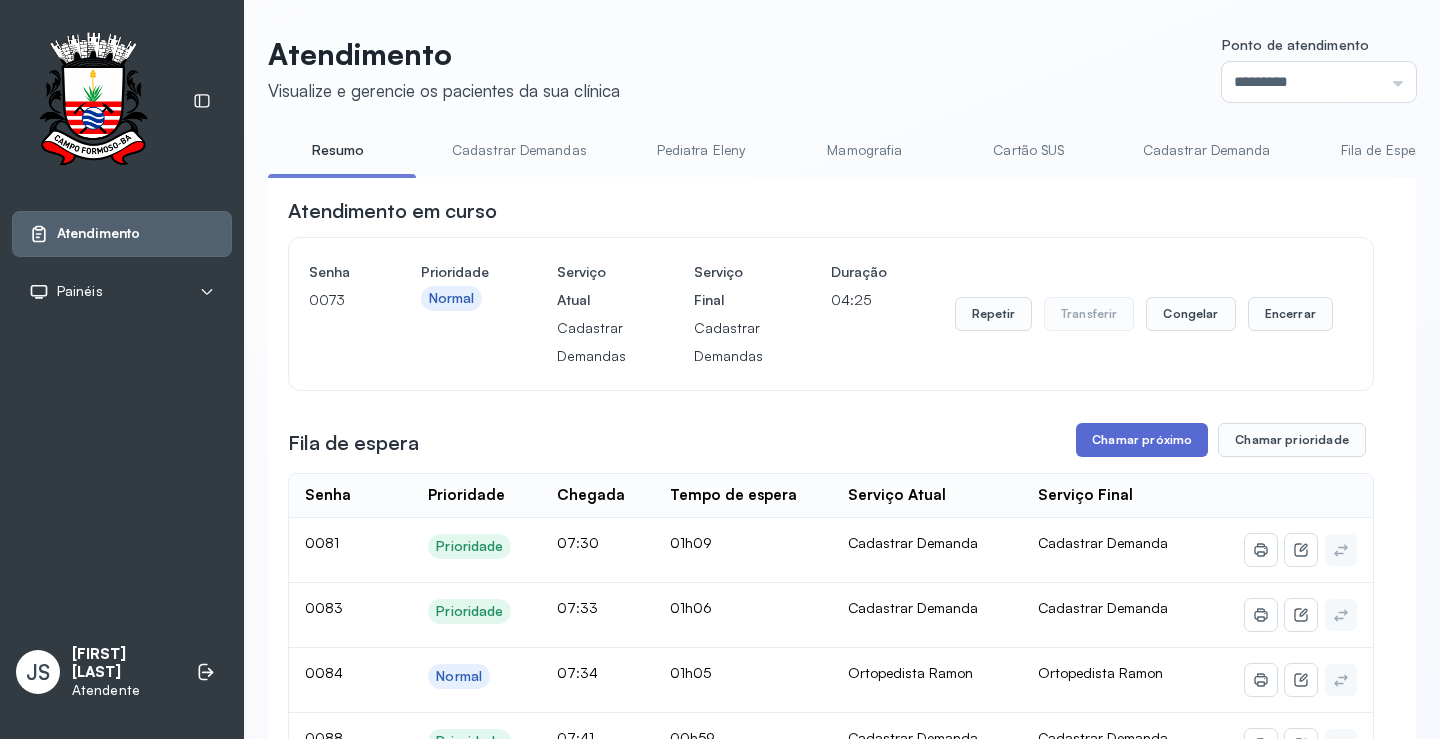 click on "Chamar próximo" at bounding box center [1142, 440] 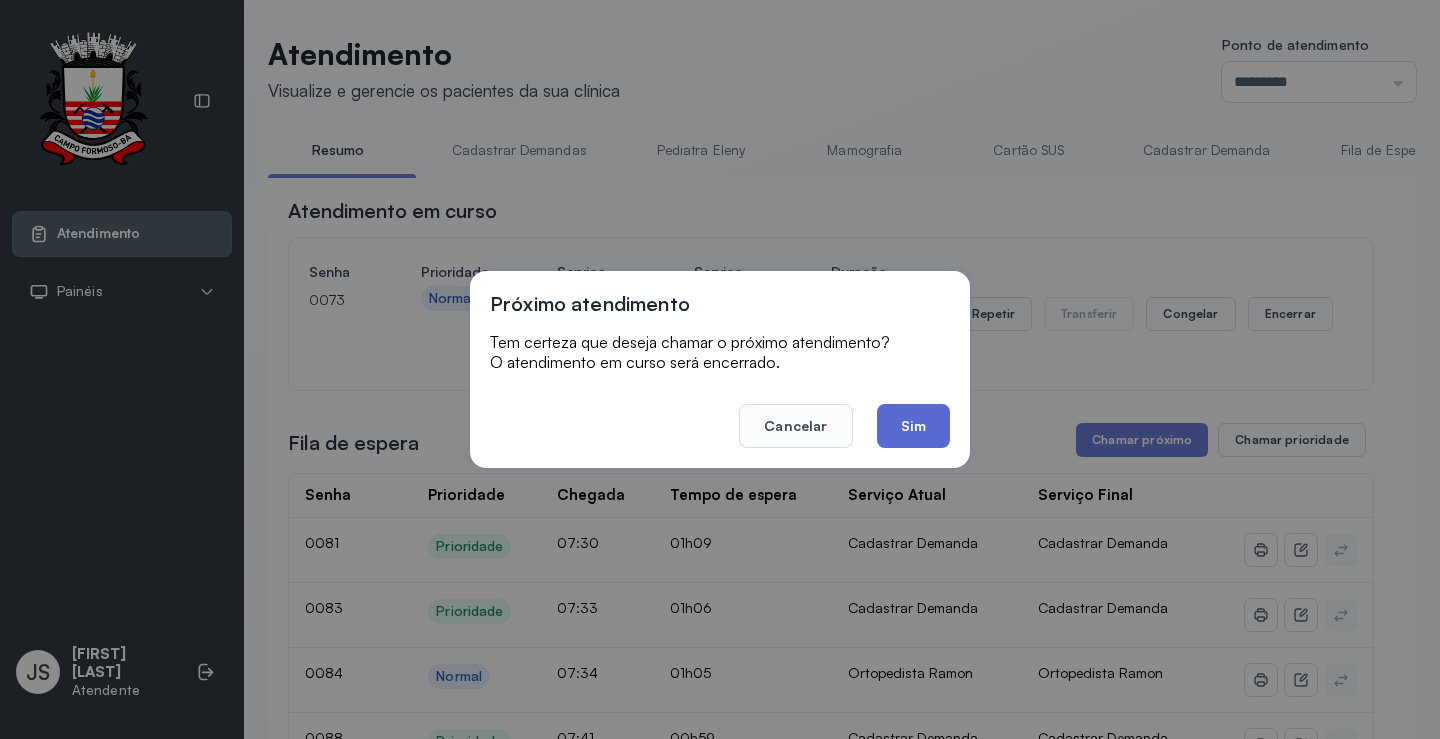click on "Sim" 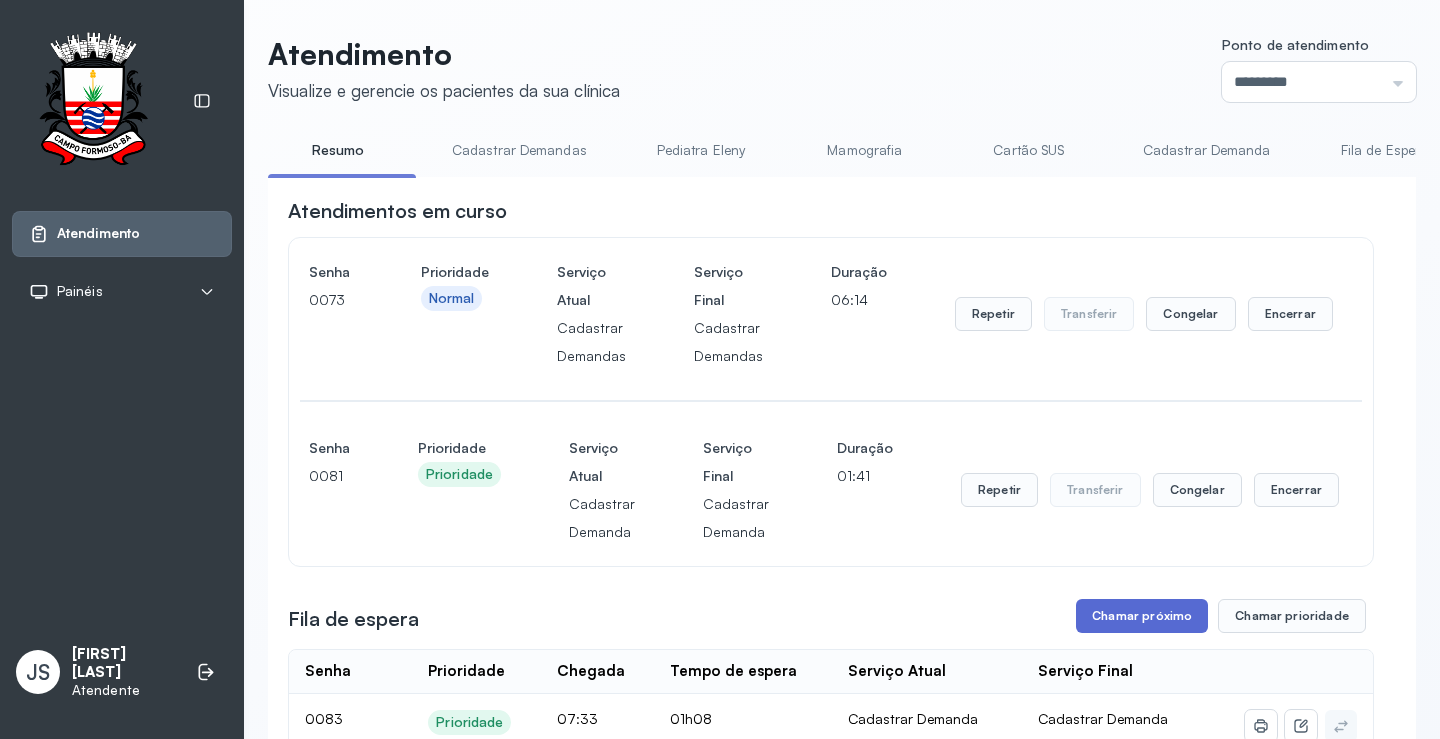 click on "Chamar próximo" at bounding box center [1142, 616] 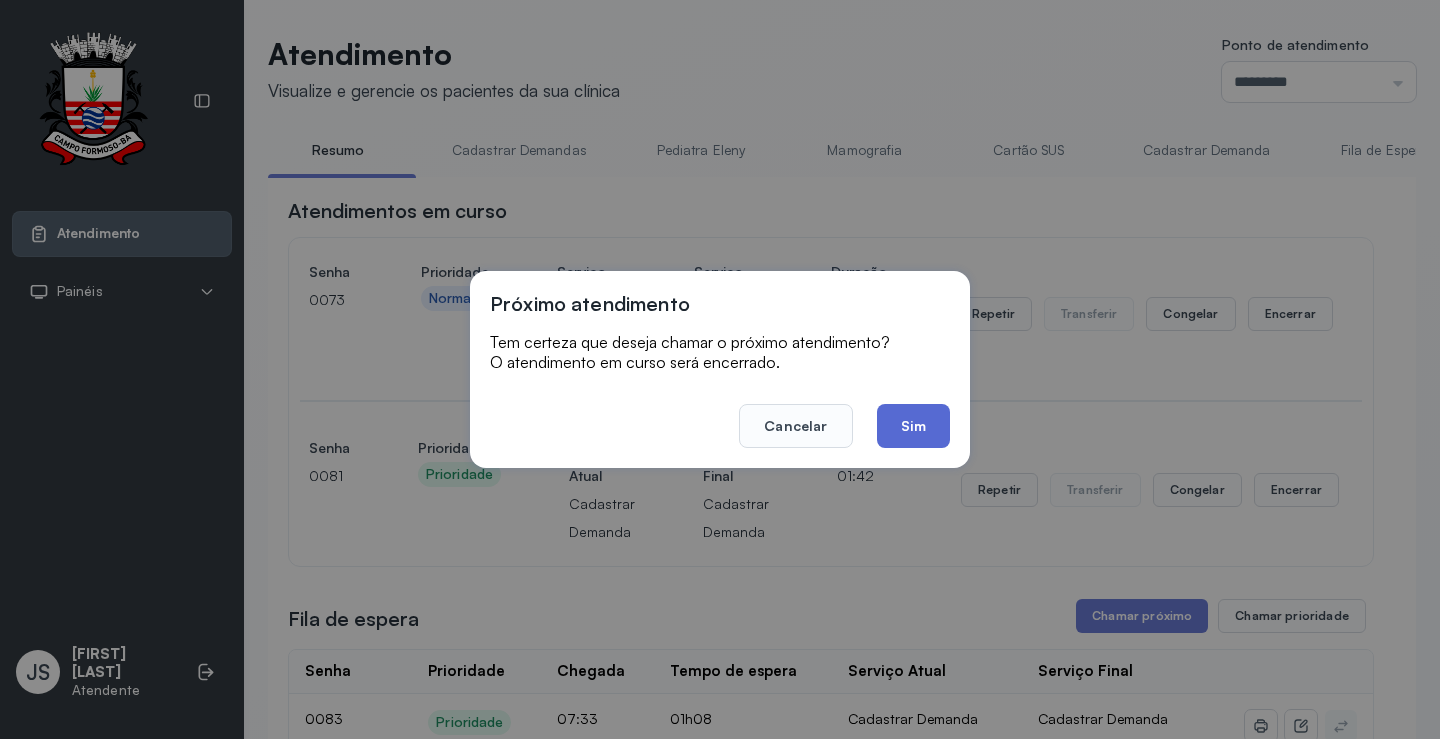drag, startPoint x: 921, startPoint y: 421, endPoint x: 1059, endPoint y: 390, distance: 141.43903 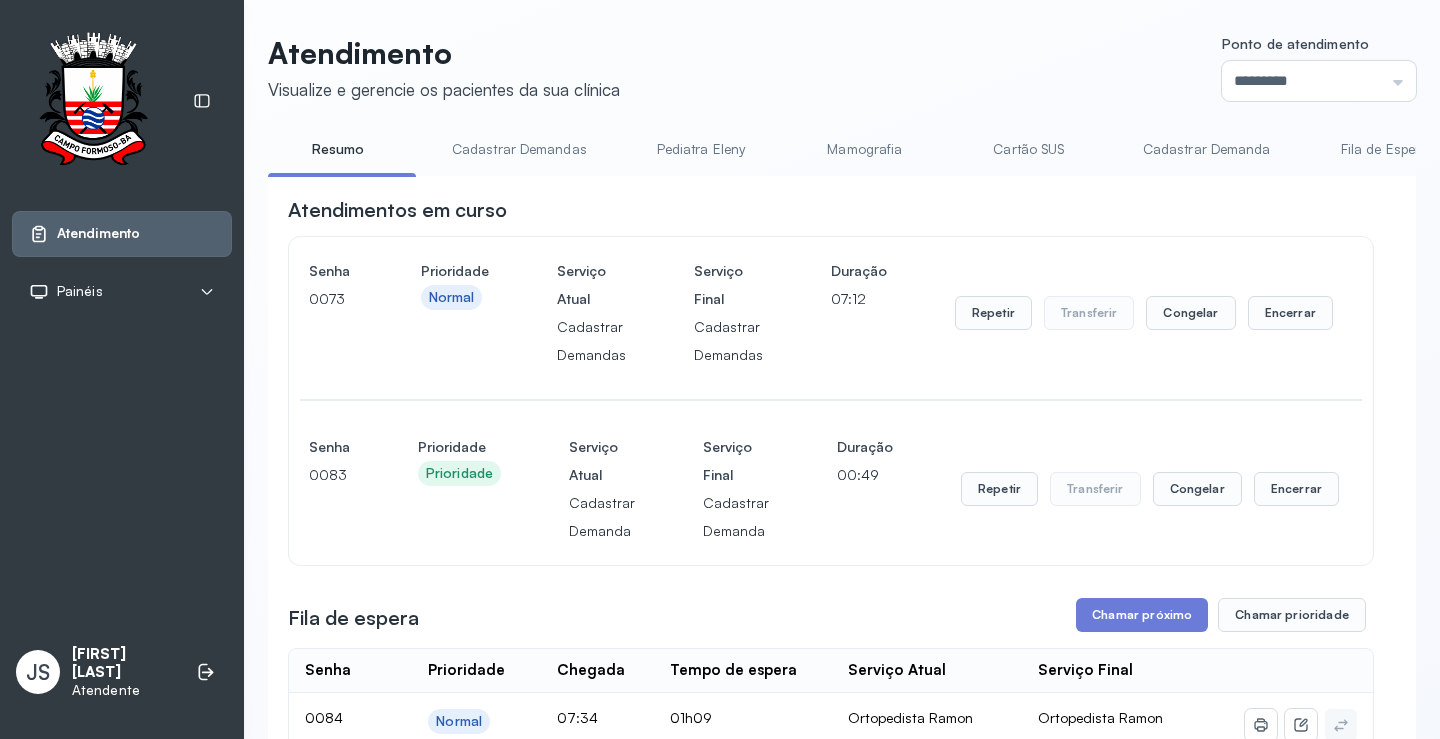 scroll, scrollTop: 300, scrollLeft: 0, axis: vertical 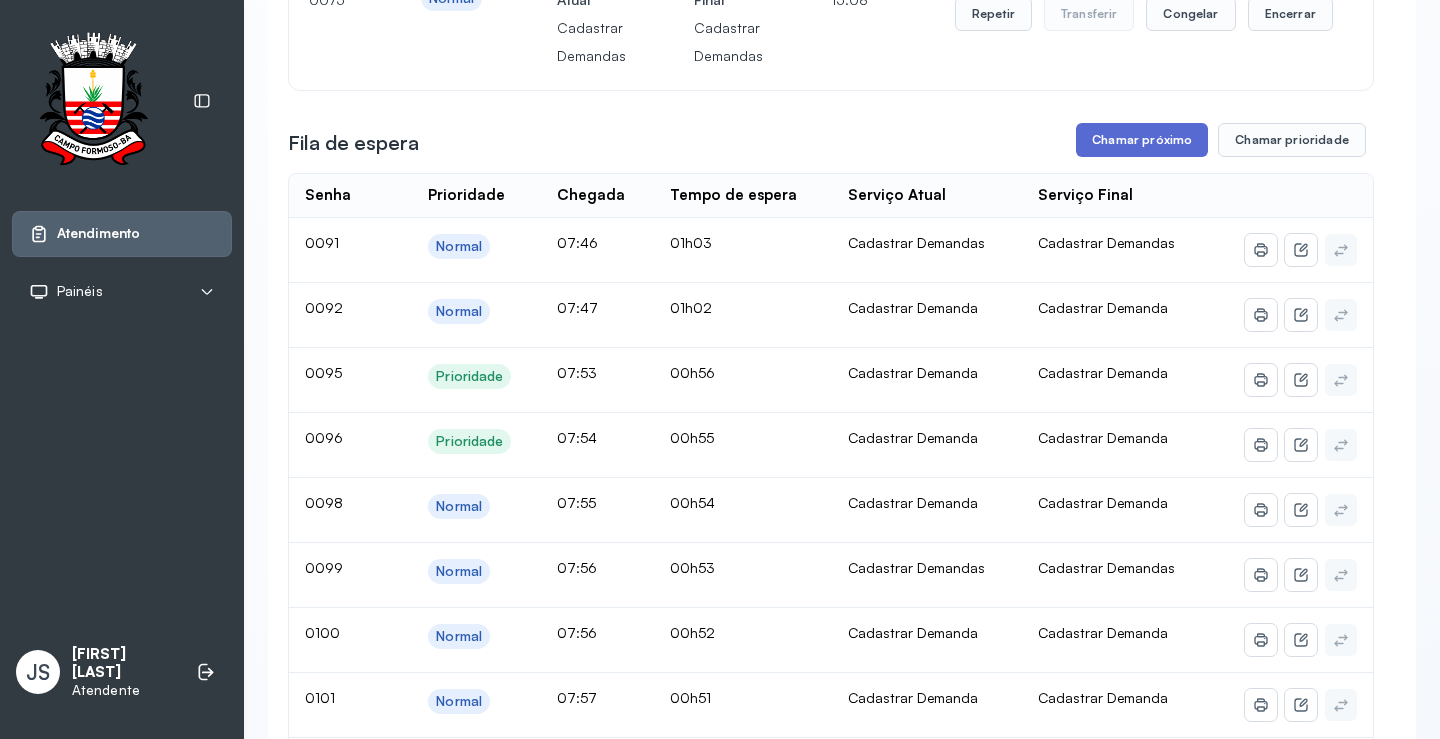 click on "Chamar próximo" at bounding box center (1142, 140) 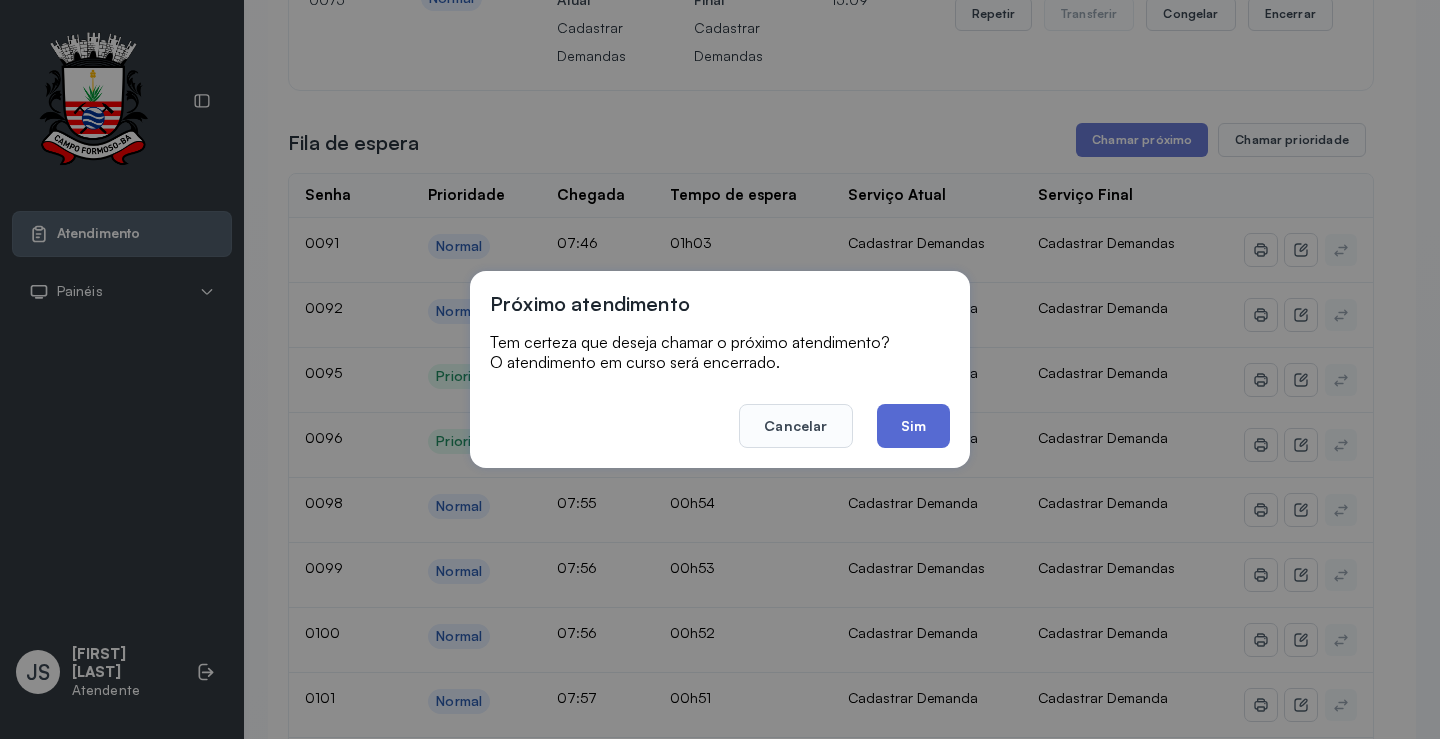 click on "Sim" 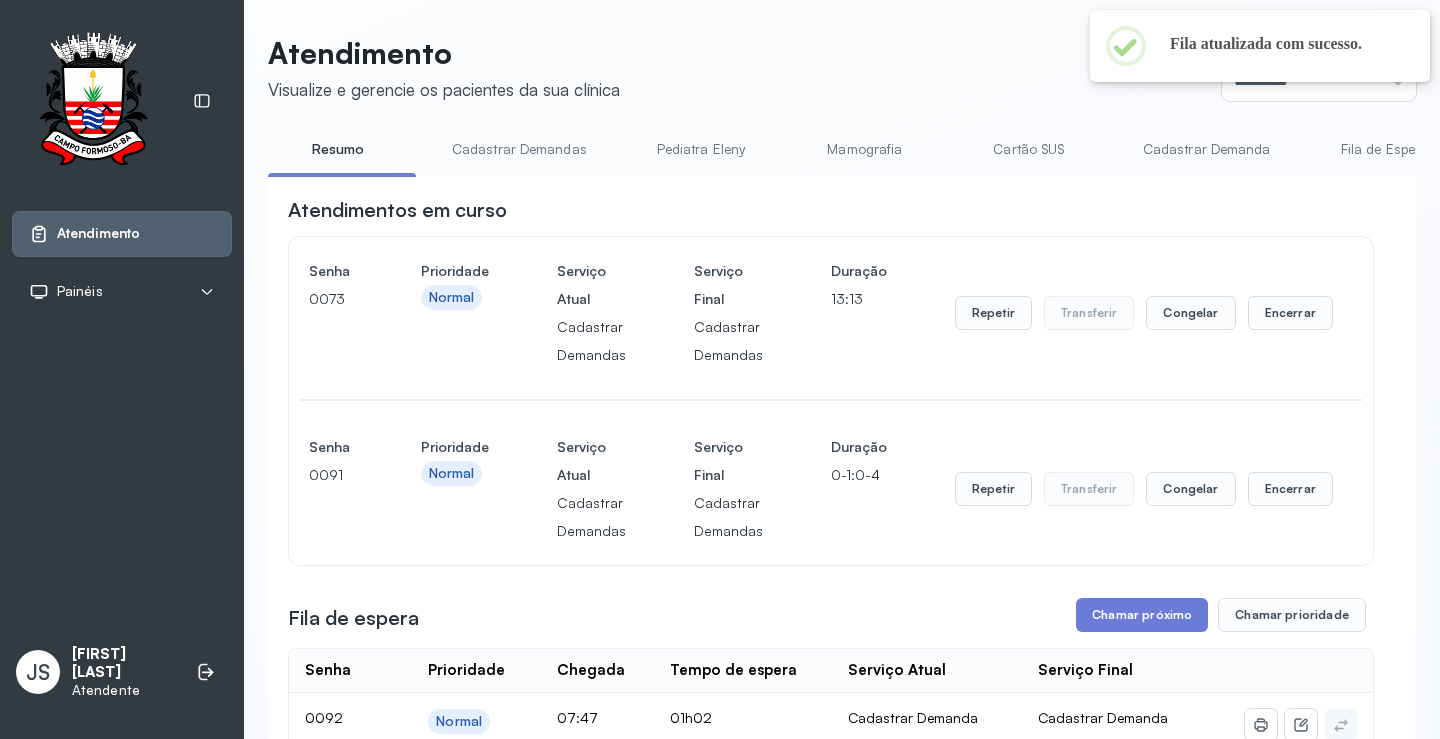 scroll, scrollTop: 300, scrollLeft: 0, axis: vertical 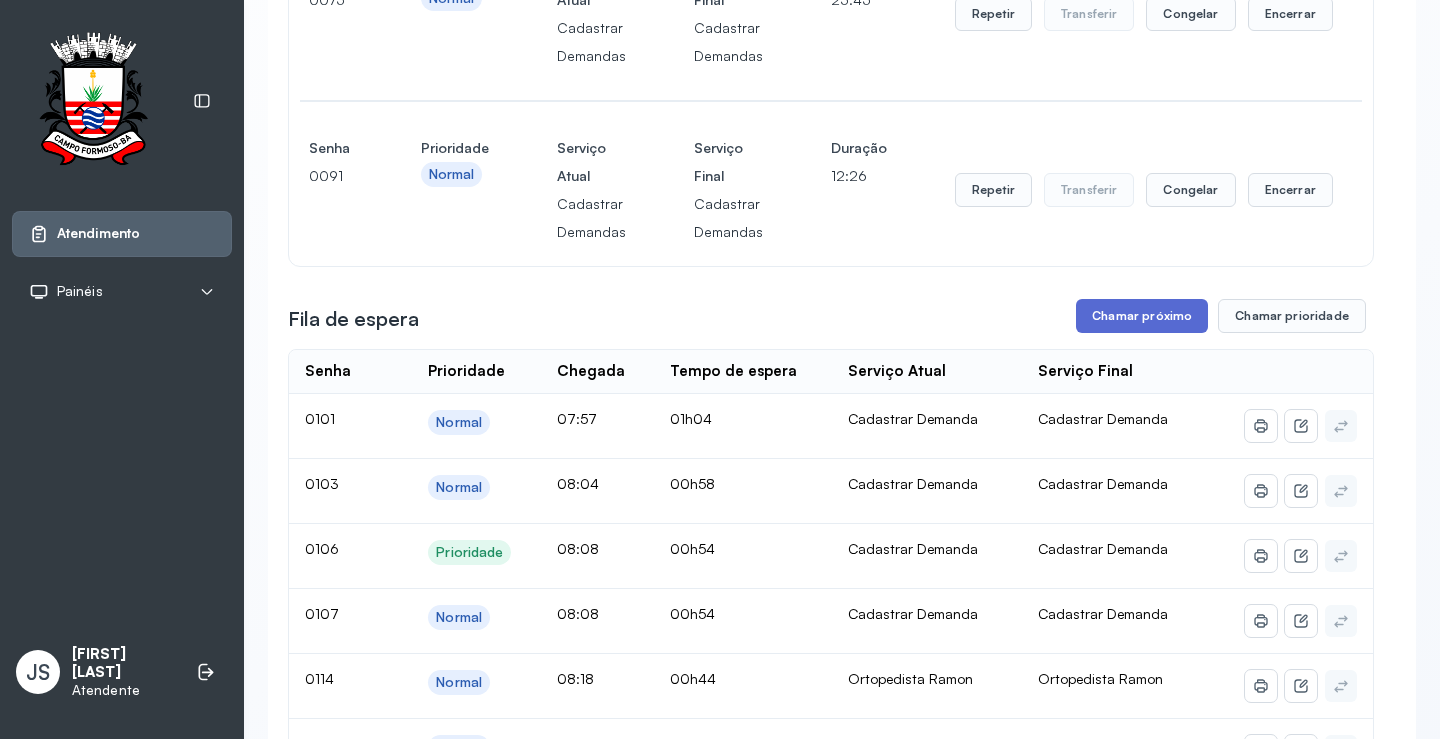 click on "Chamar próximo" at bounding box center [1142, 316] 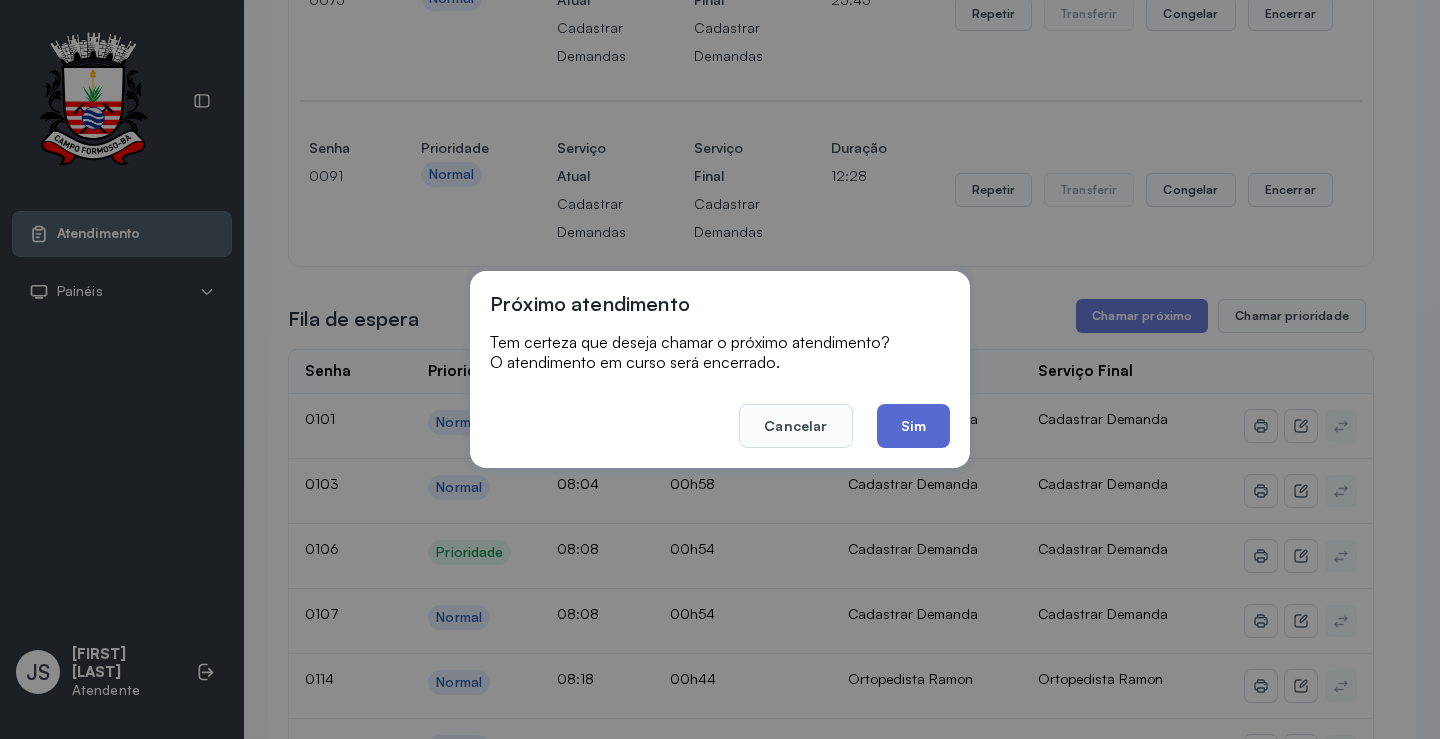 click on "Sim" 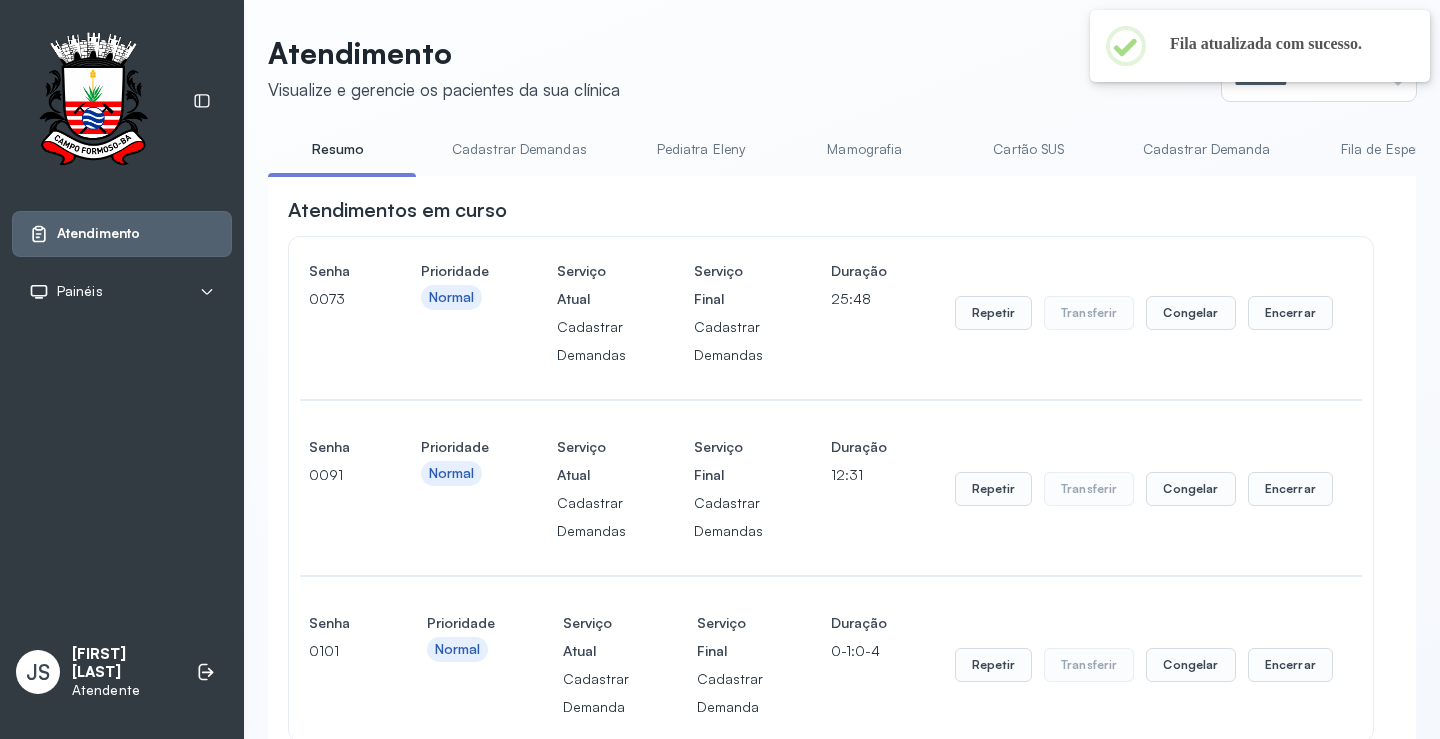 scroll, scrollTop: 300, scrollLeft: 0, axis: vertical 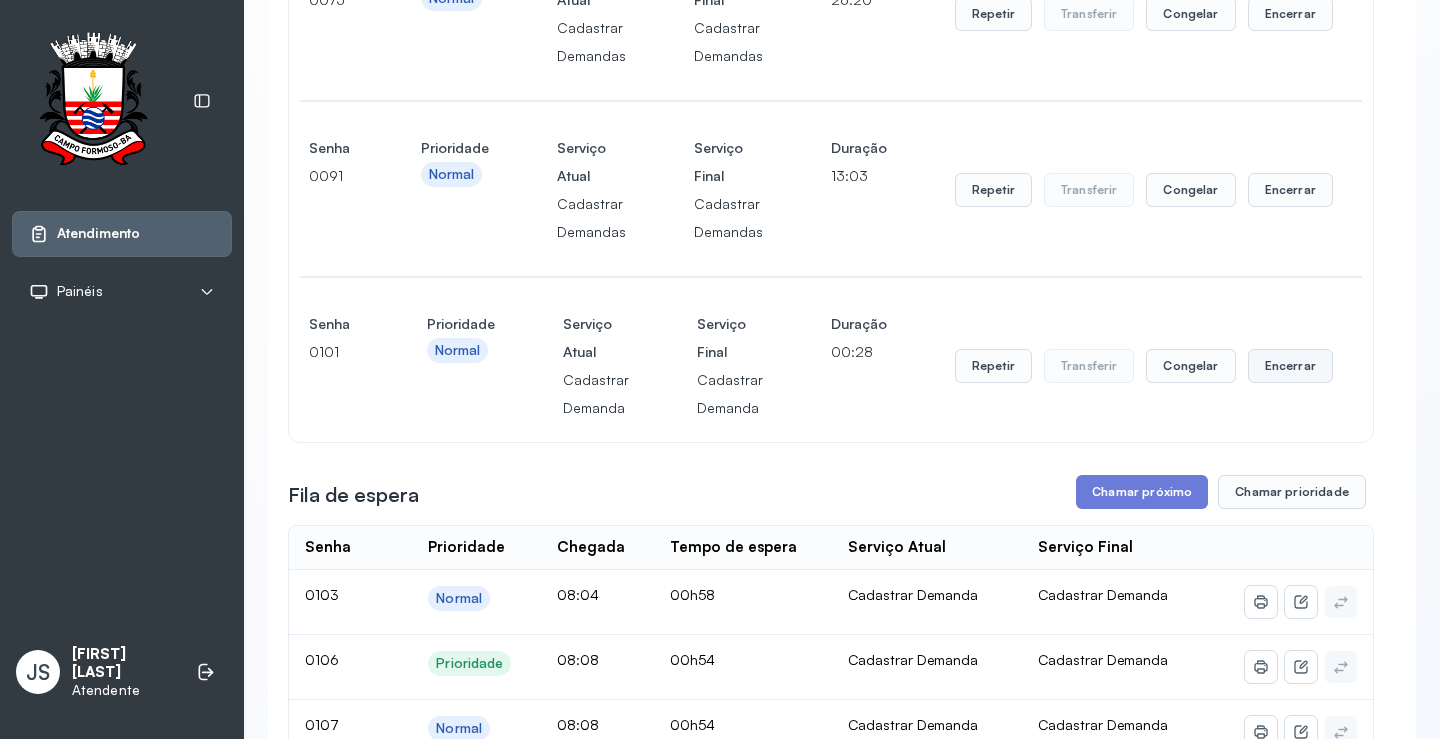 click on "Encerrar" at bounding box center (1290, 14) 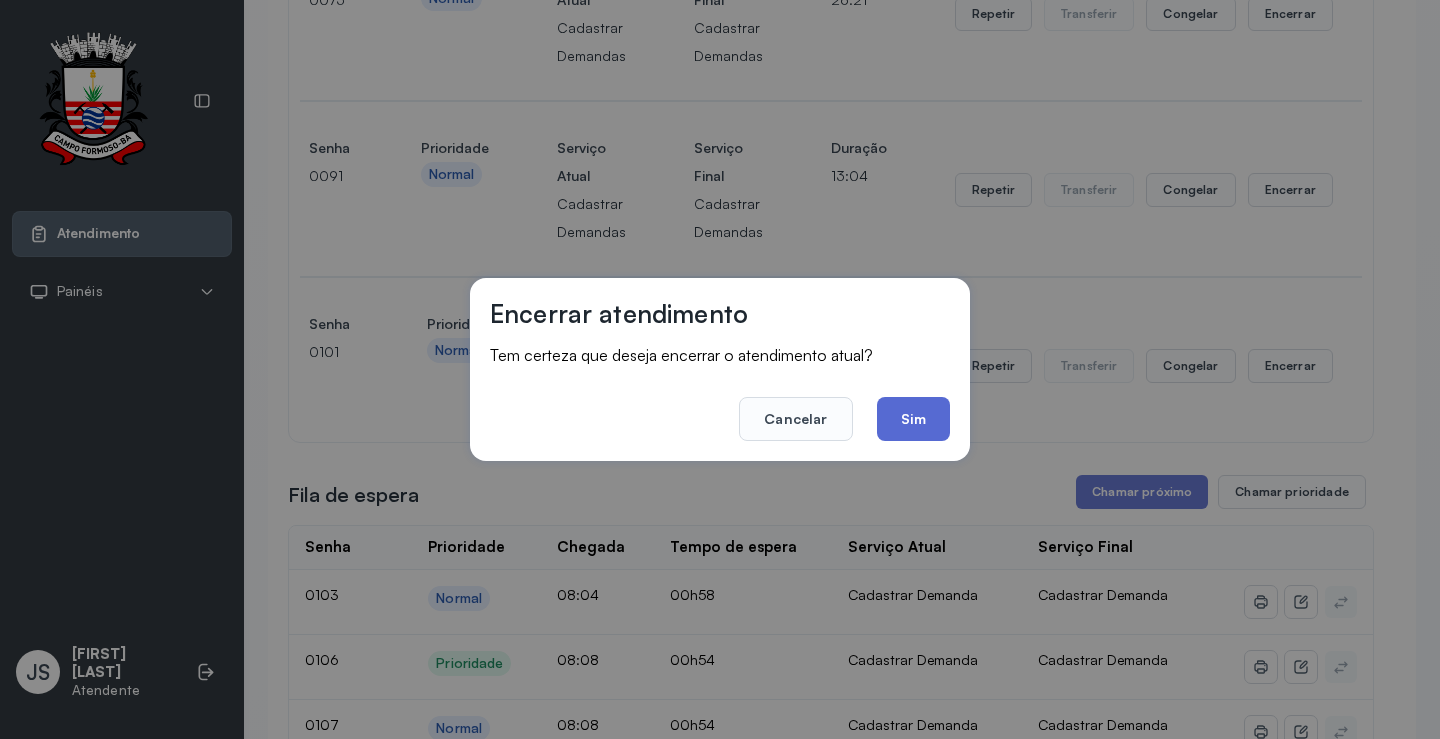 click on "Sim" 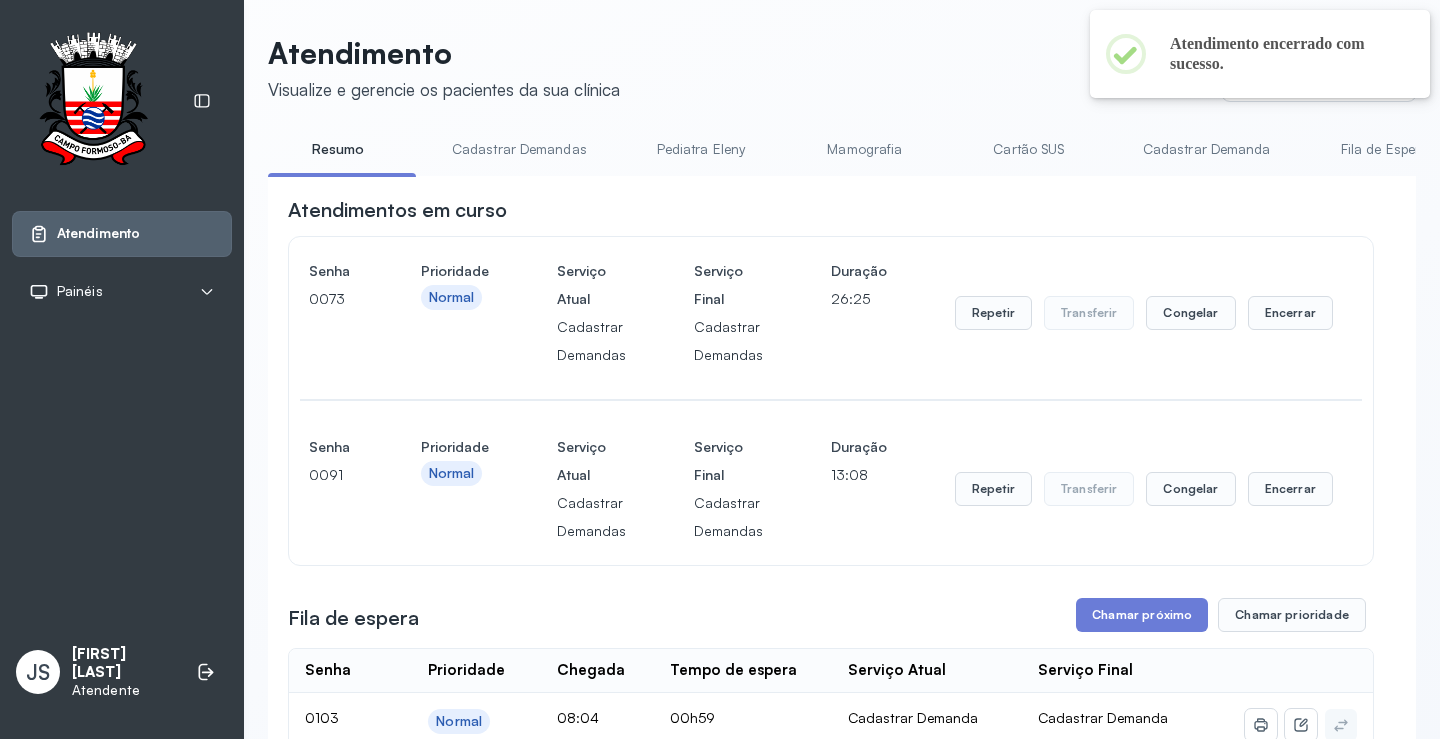 scroll, scrollTop: 300, scrollLeft: 0, axis: vertical 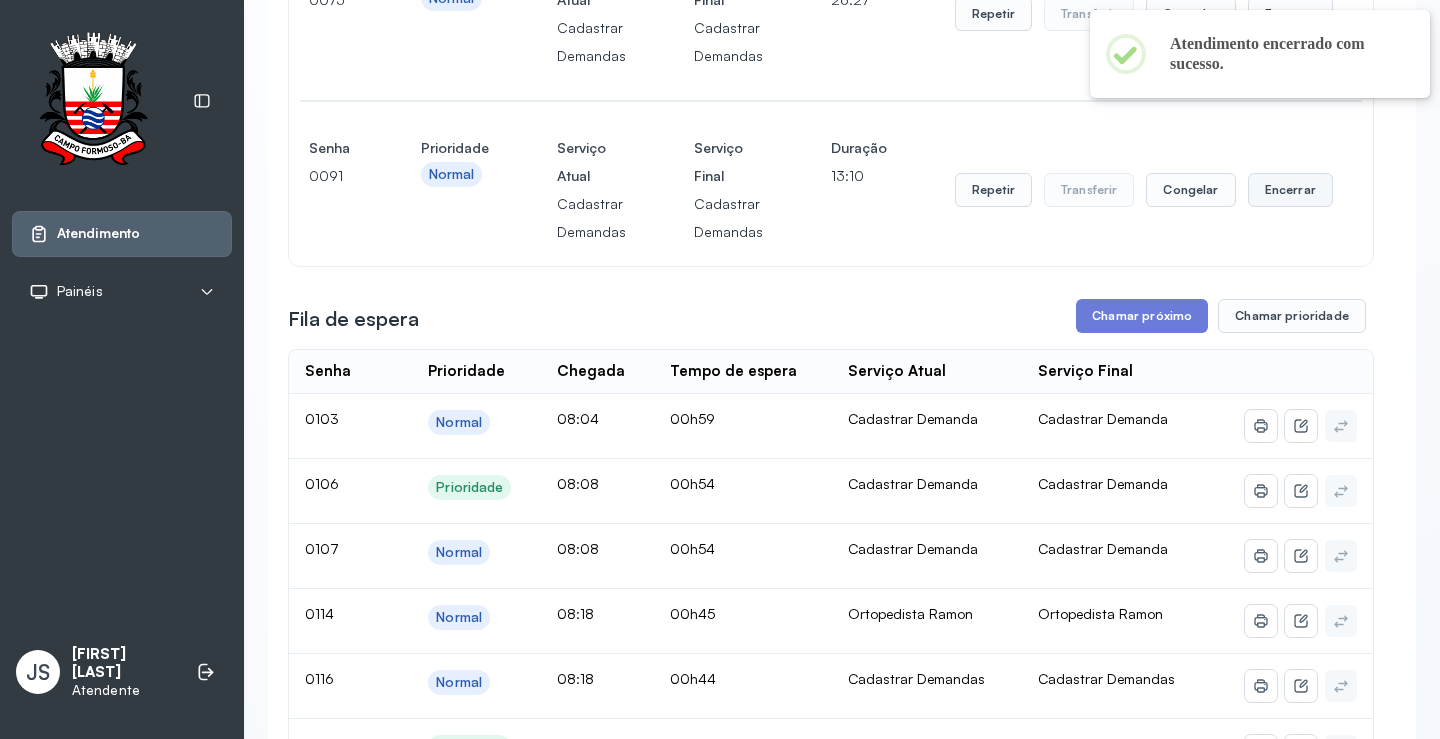 click on "Encerrar" at bounding box center (1290, 14) 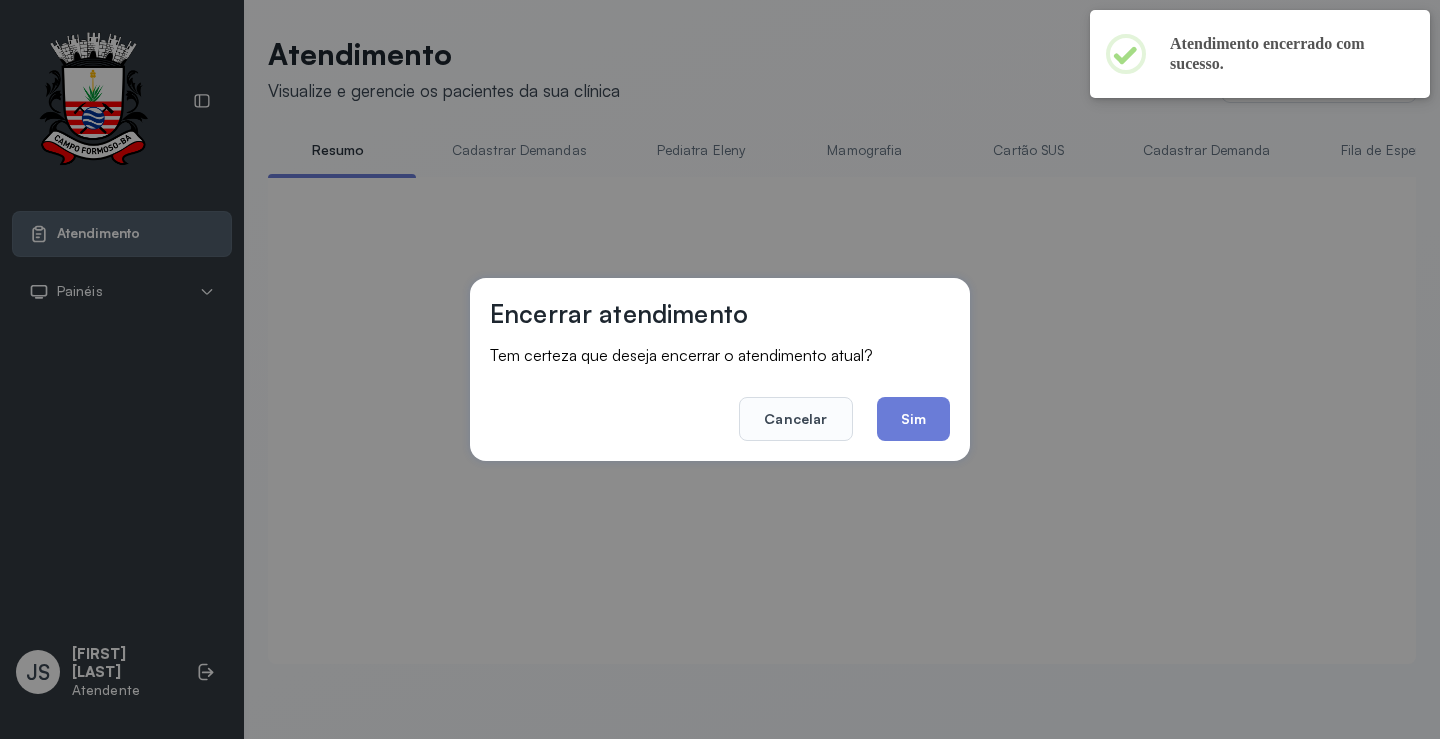 scroll, scrollTop: 1, scrollLeft: 0, axis: vertical 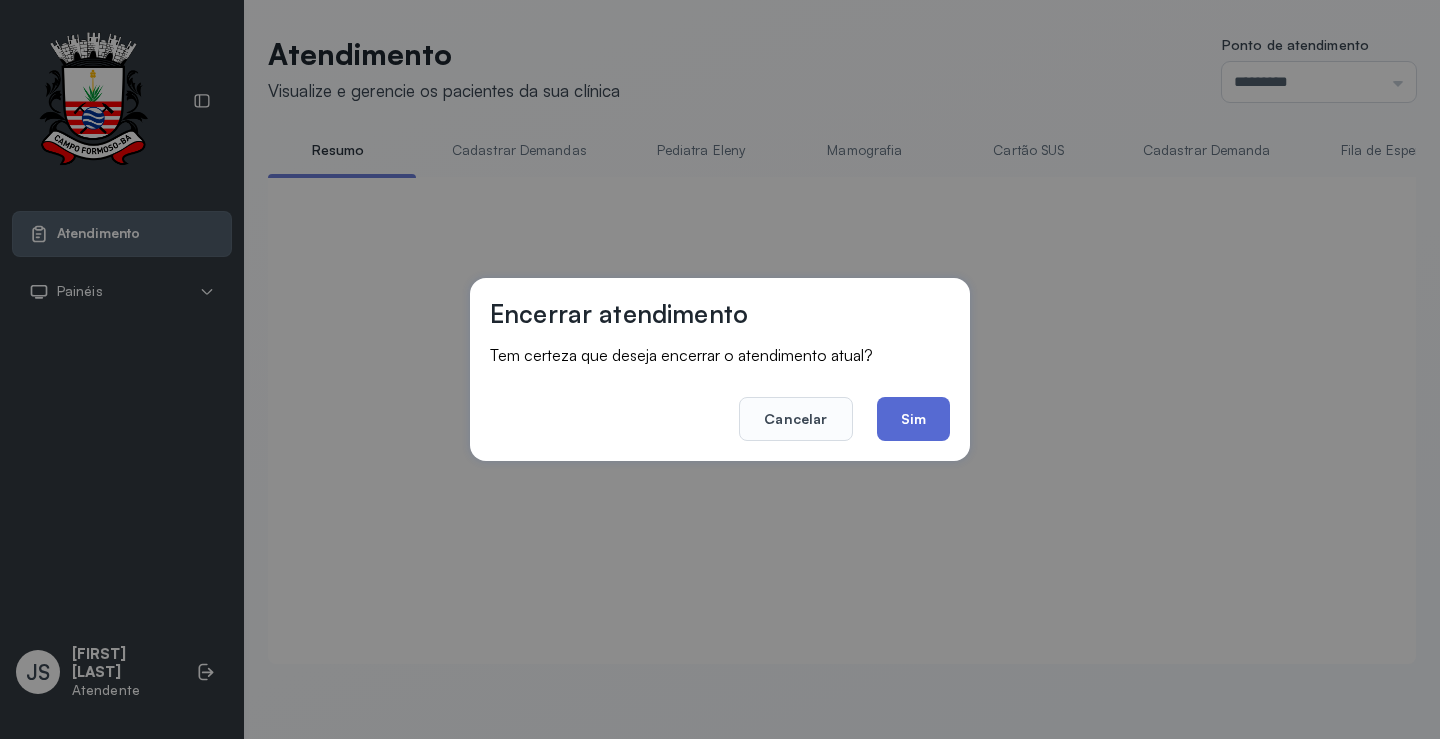 click on "Sim" 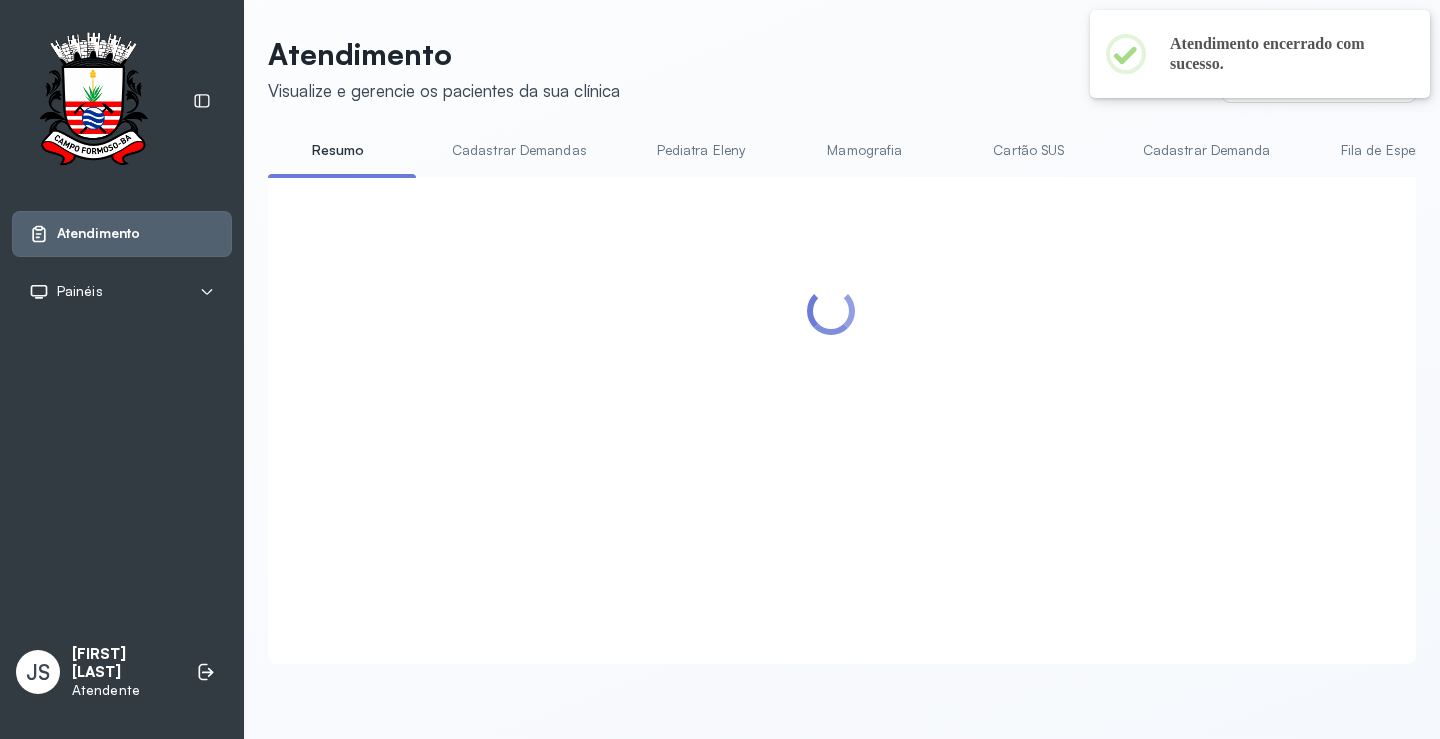 click at bounding box center [831, 396] 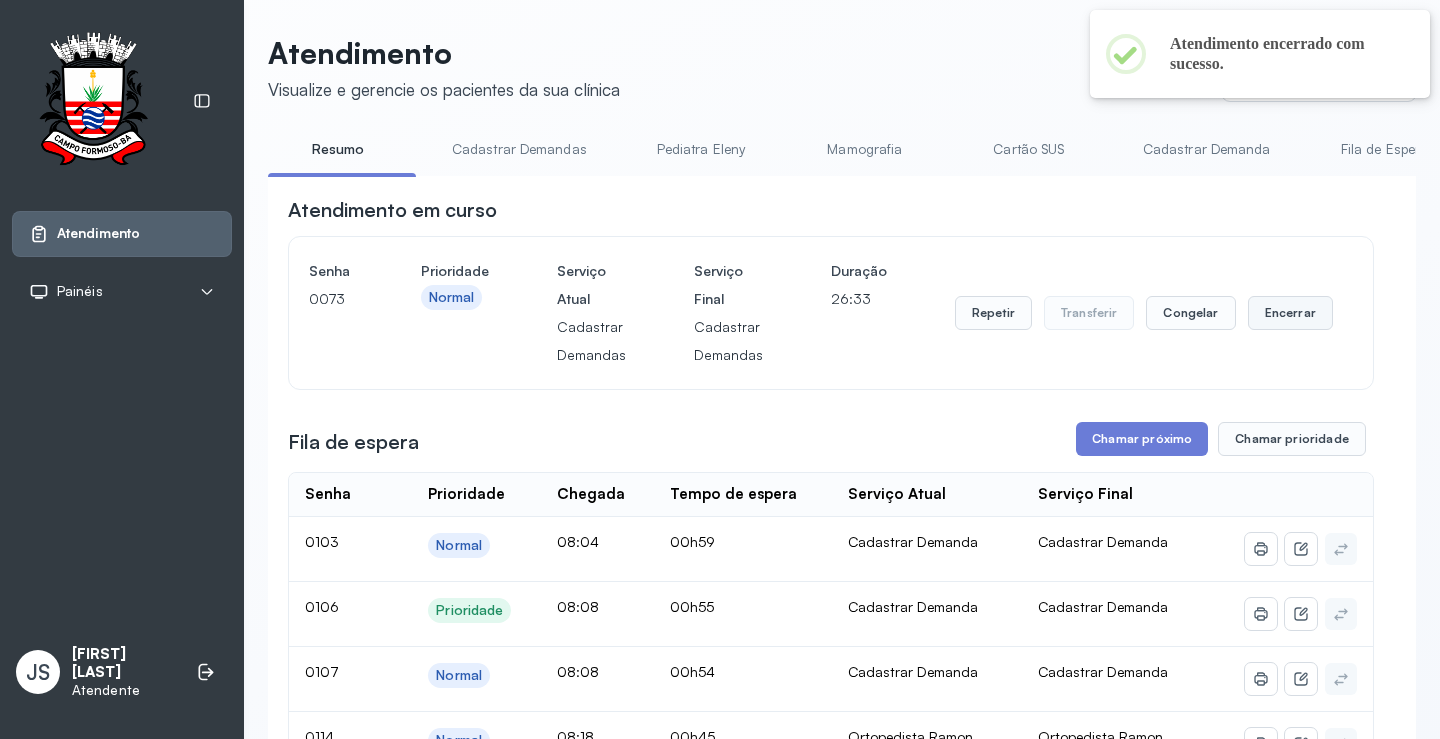 click on "Encerrar" at bounding box center [1290, 313] 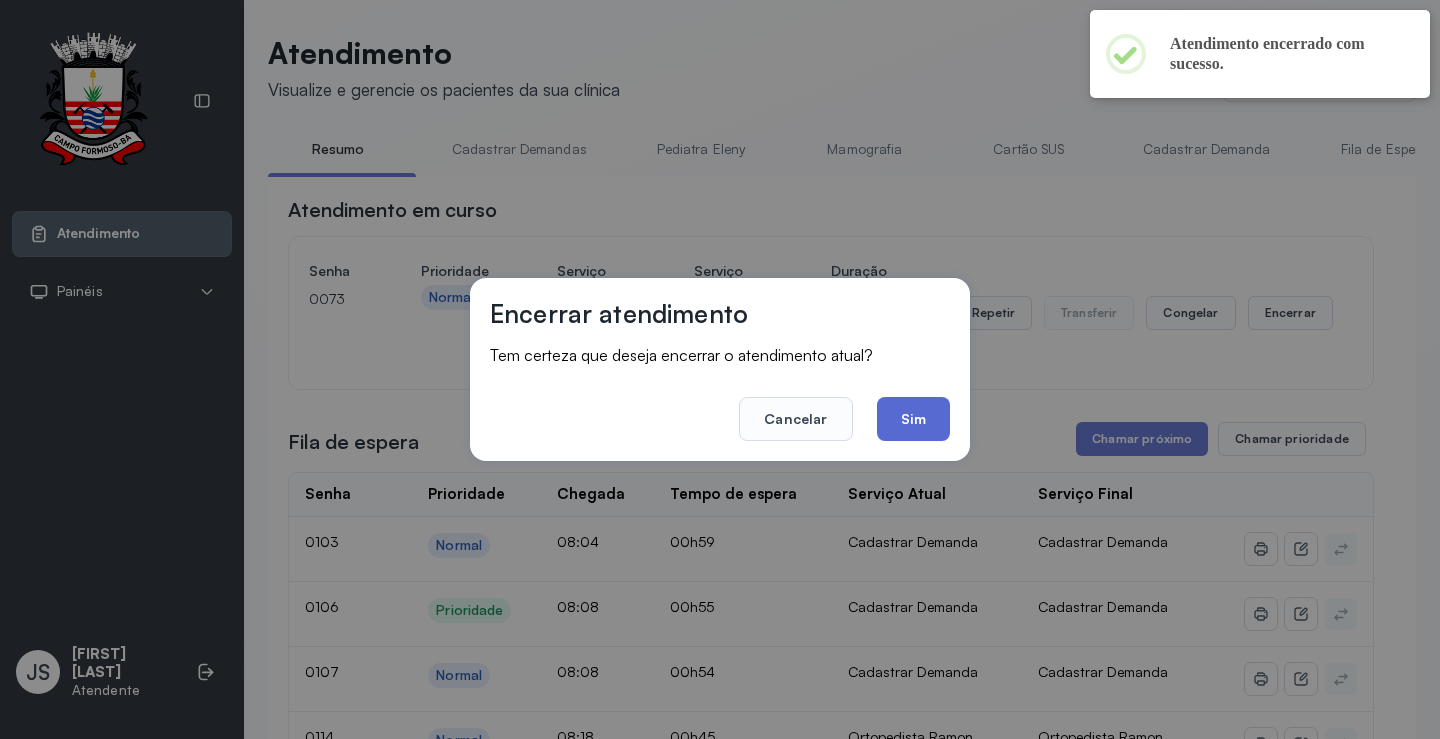 click on "Sim" 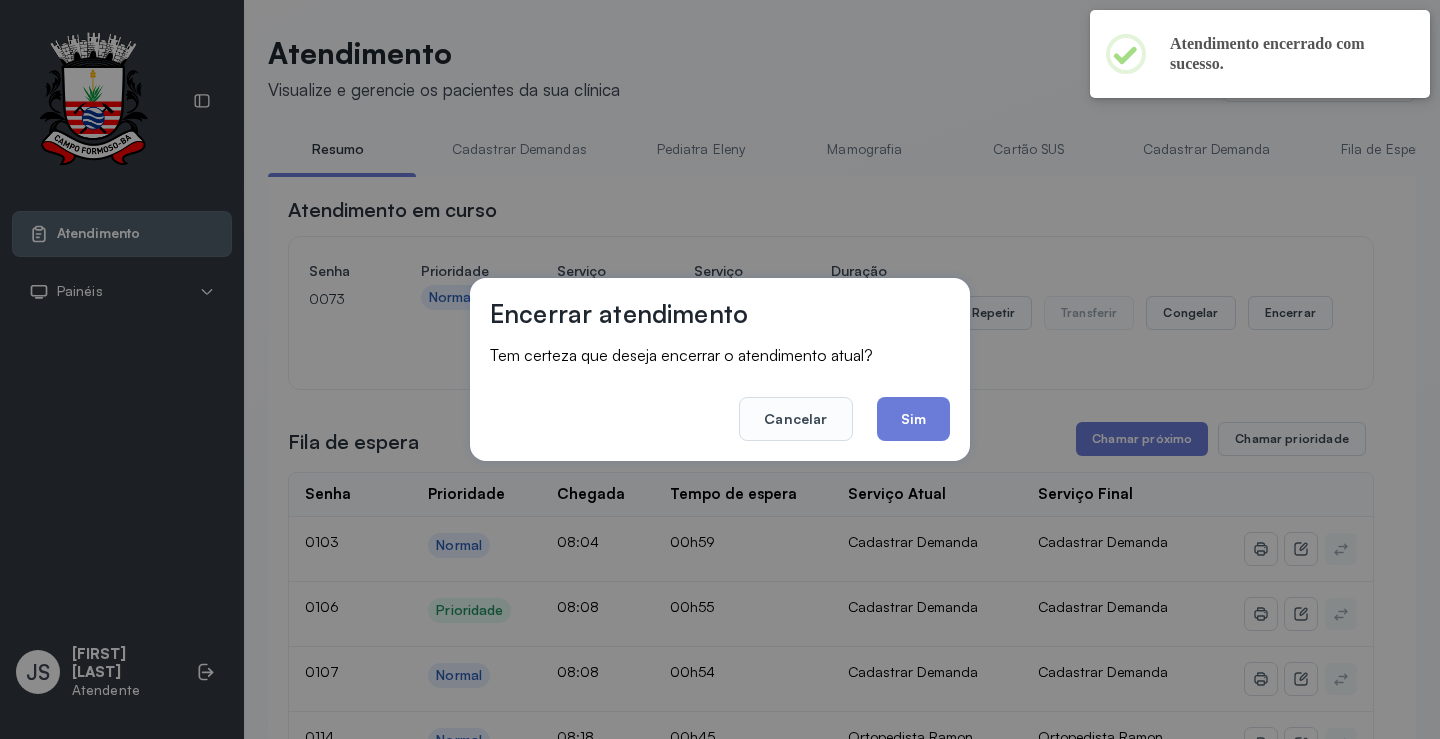 click on "Atendimento em curso Senha 0073 Prioridade Normal Serviço Atual Cadastrar Demandas Serviço Final Cadastrar Demandas Duração 26:34 Repetir Transferir Congelar Encerrar Fila de espera Chamar próximo Chamar prioridade Senha    Prioridade  Chegada  Tempo de espera  Serviço Atual  Serviço Final    0103 Normal 08:04 00h59 Cadastrar Demanda Cadastrar Demanda 0106 Prioridade 08:08 00h55 Cadastrar Demanda Cadastrar Demanda 0107 Normal 08:08 00h54 Cadastrar Demanda Cadastrar Demanda 0114 Normal 08:18 00h45 Ortopedista Ramon Ortopedista Ramon 0116 Normal 08:18 00h44 Cadastrar Demandas Cadastrar Demandas 0121 Prioridade 08:22 00h40 Mamografia Mamografia 0122 Prioridade 08:22 00h40 Cadastrar Demanda Cadastrar Demanda 0123 Prioridade 08:23 00h40 Cadastrar Demanda Cadastrar Demanda 0125 Normal 08:25 00h37 Cadastrar Demanda Cadastrar Demanda 0126 Normal 08:27 00h36 Cadastrar Demandas Cadastrar Demandas 0127 Normal 08:29 00h33 Cadastrar Demanda Cadastrar Demanda 0128 Prioridade 08:29 00h33 Cadastrar Demanda 0129 08:30" at bounding box center (831, 2207) 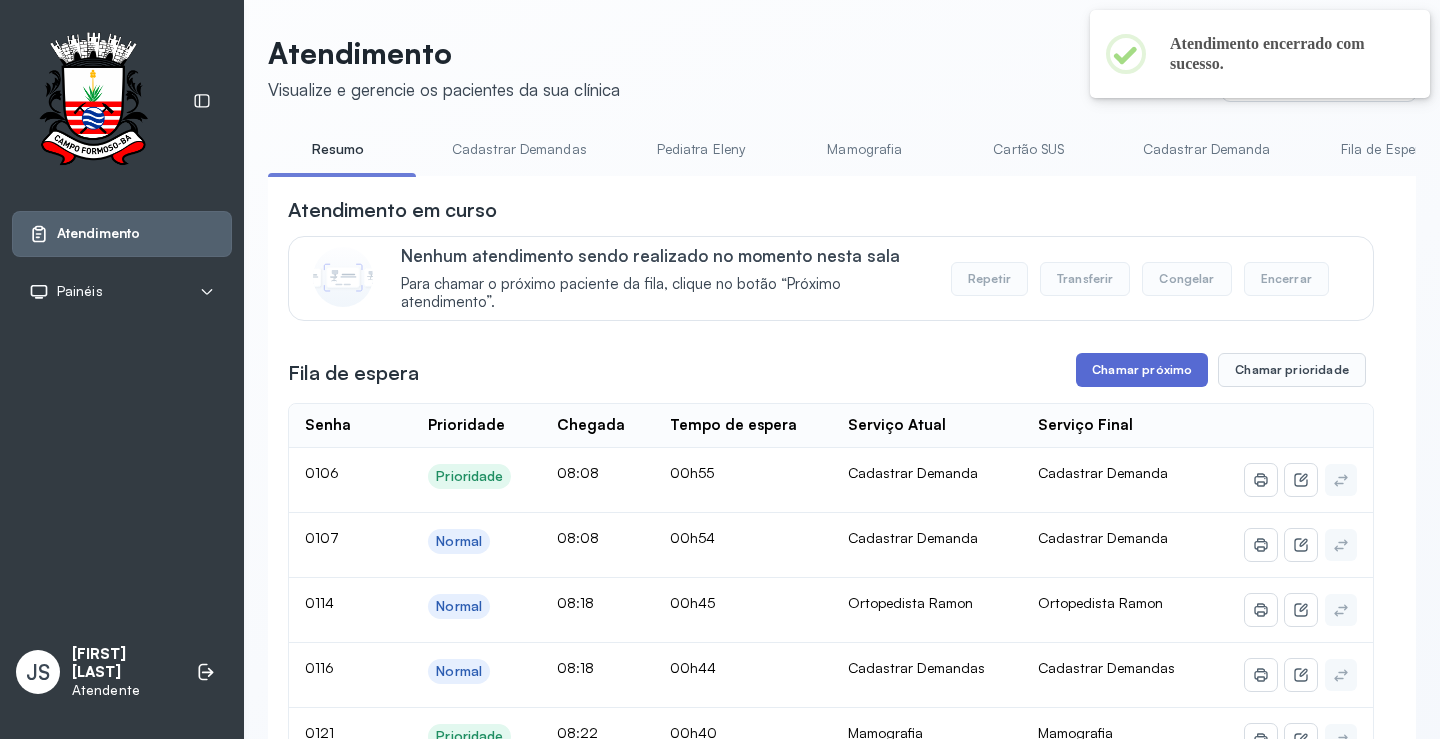 click on "Chamar próximo" at bounding box center (1142, 370) 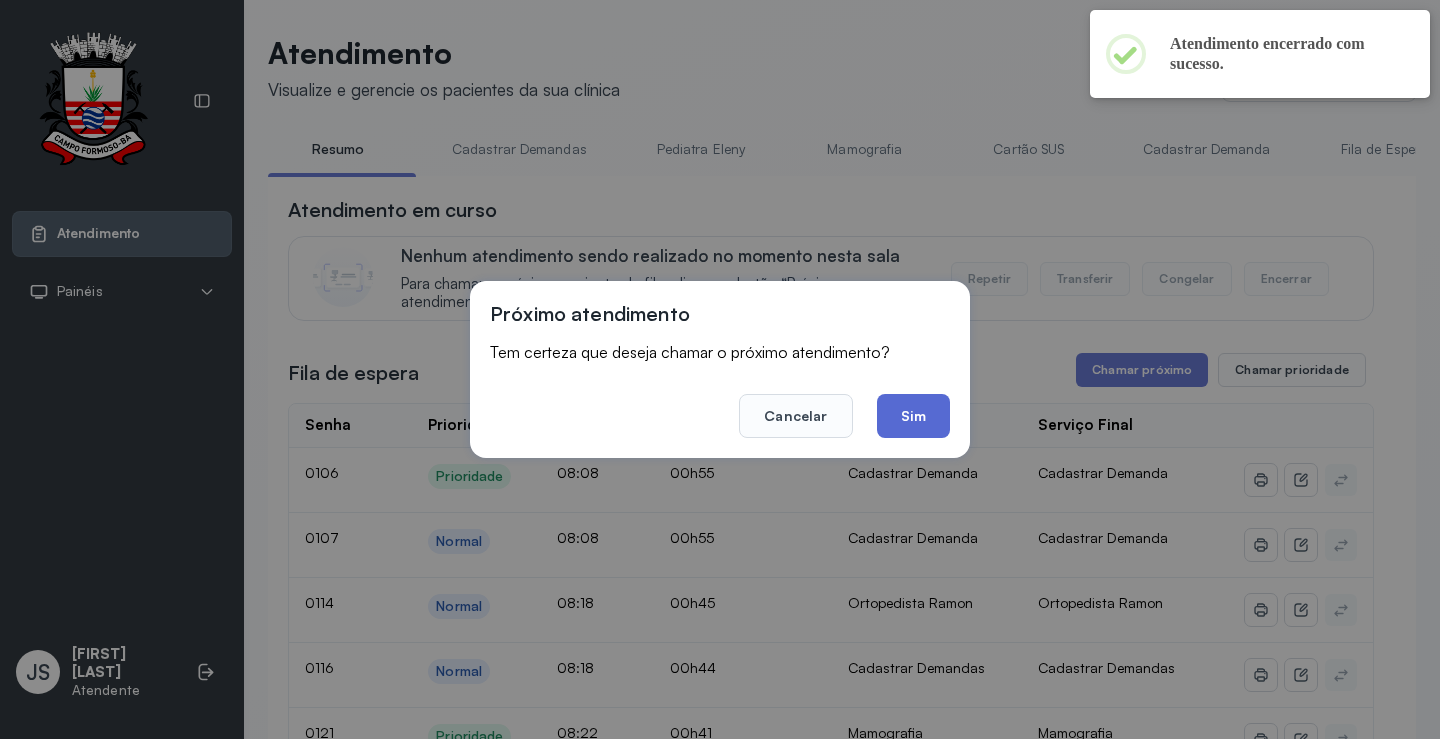 click on "Sim" 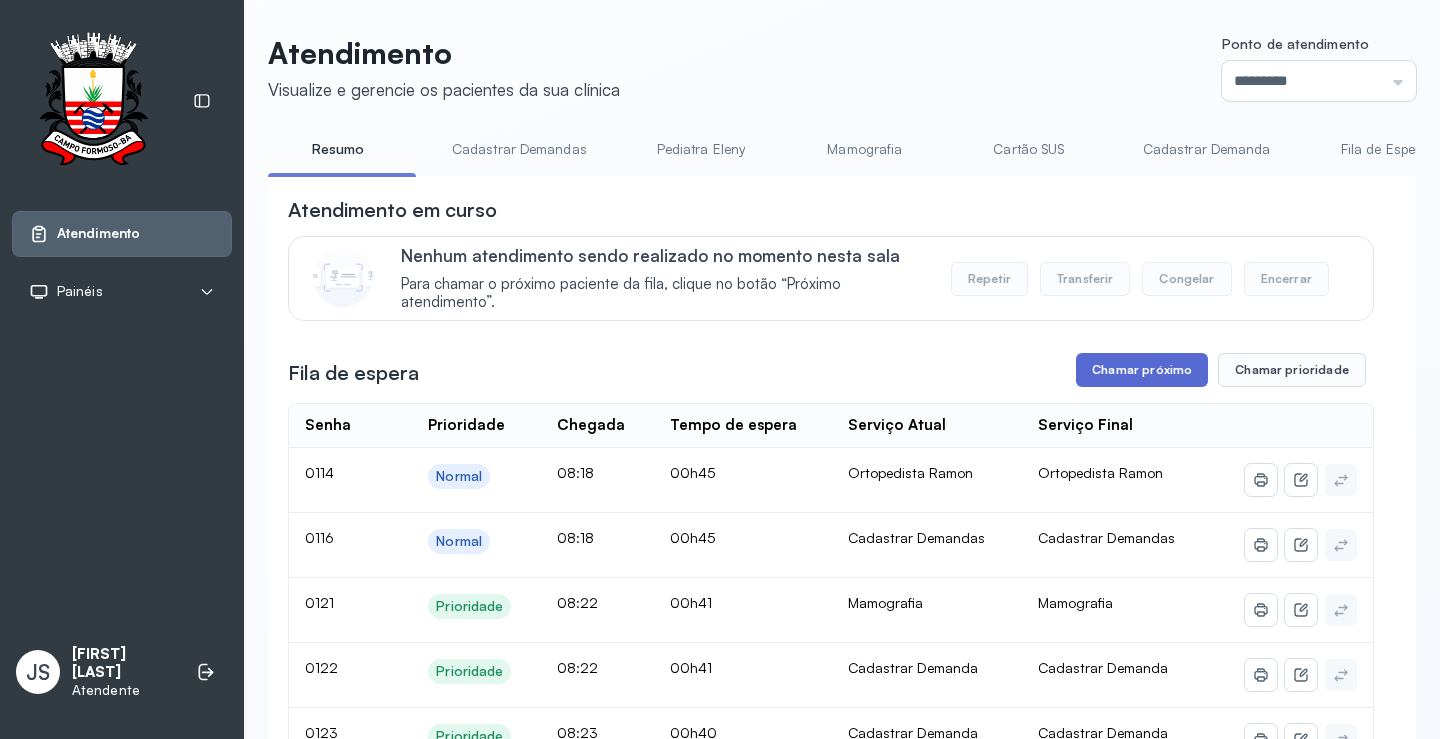 click on "Chamar próximo" at bounding box center (1142, 370) 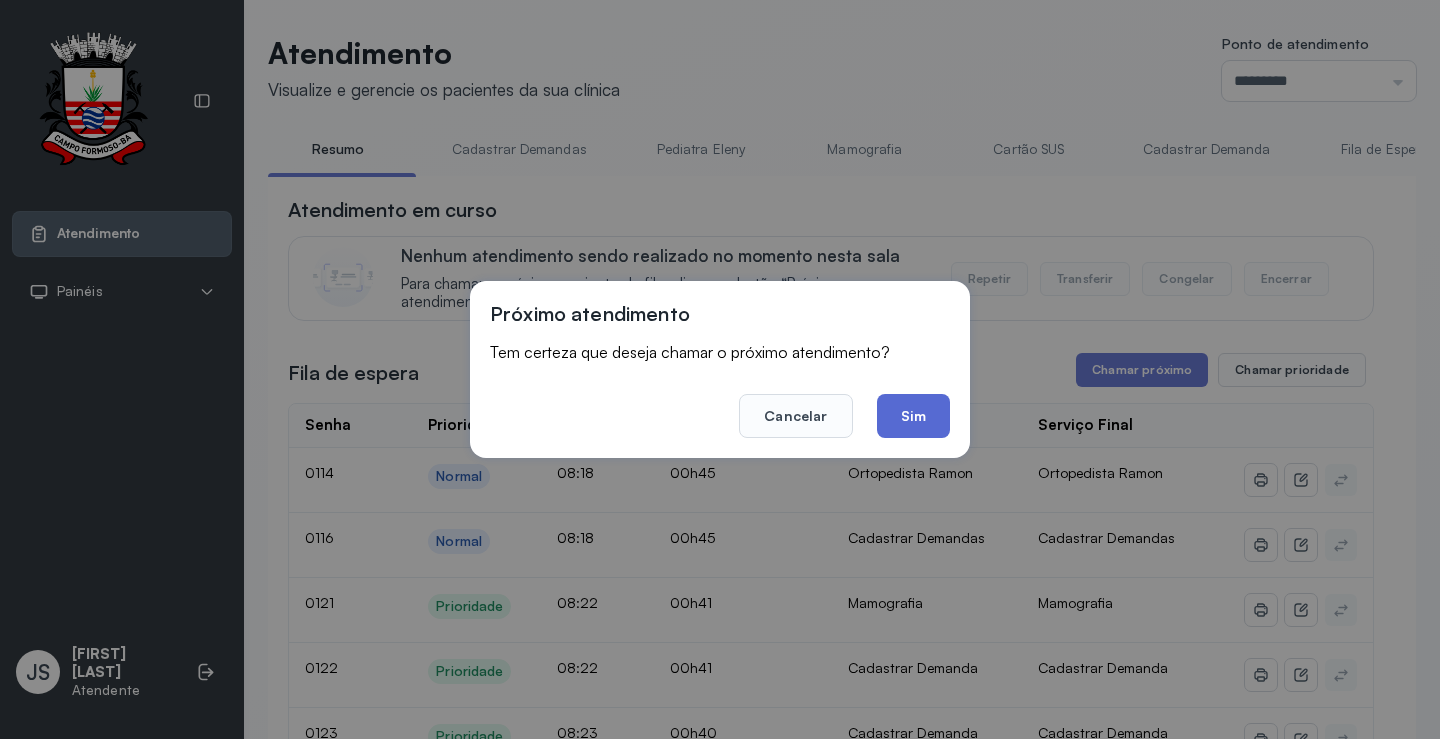 click on "Sim" 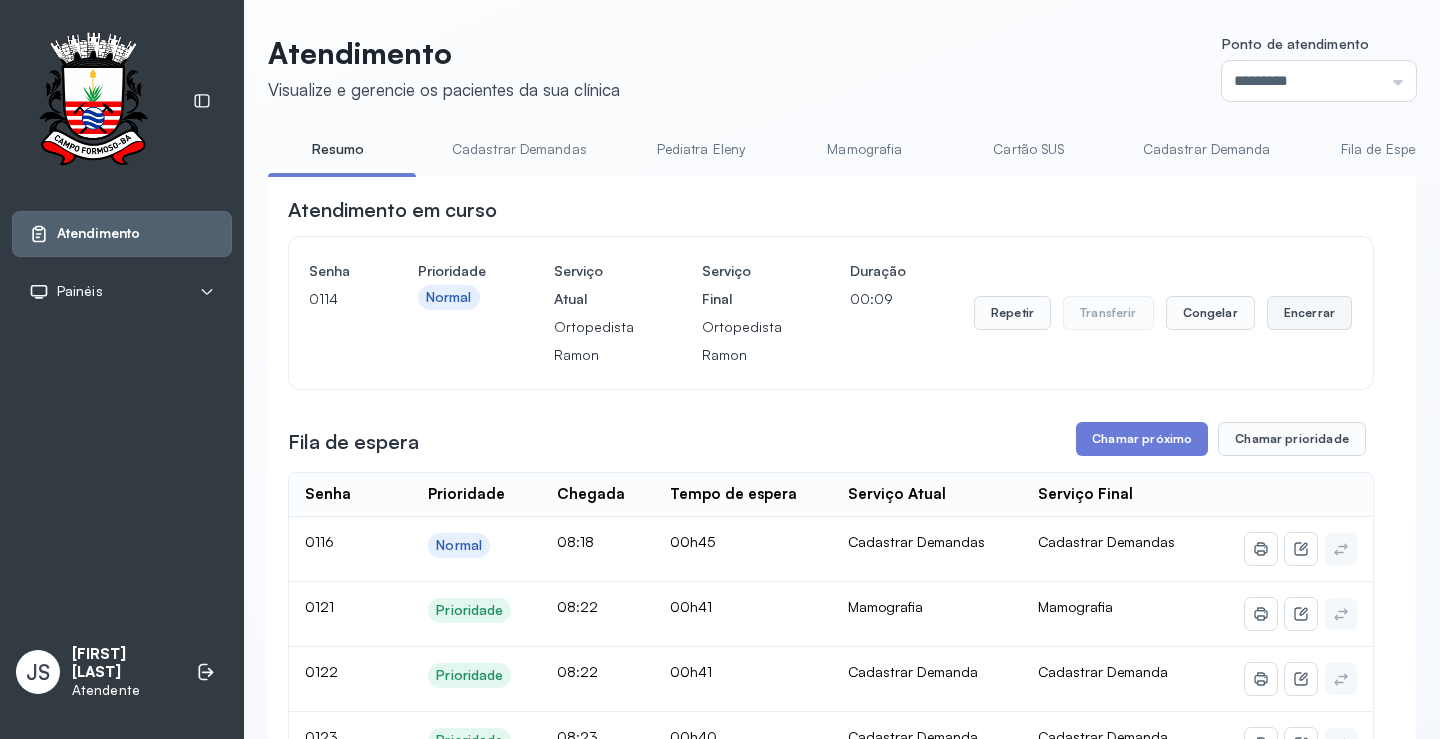 click on "Encerrar" at bounding box center [1309, 313] 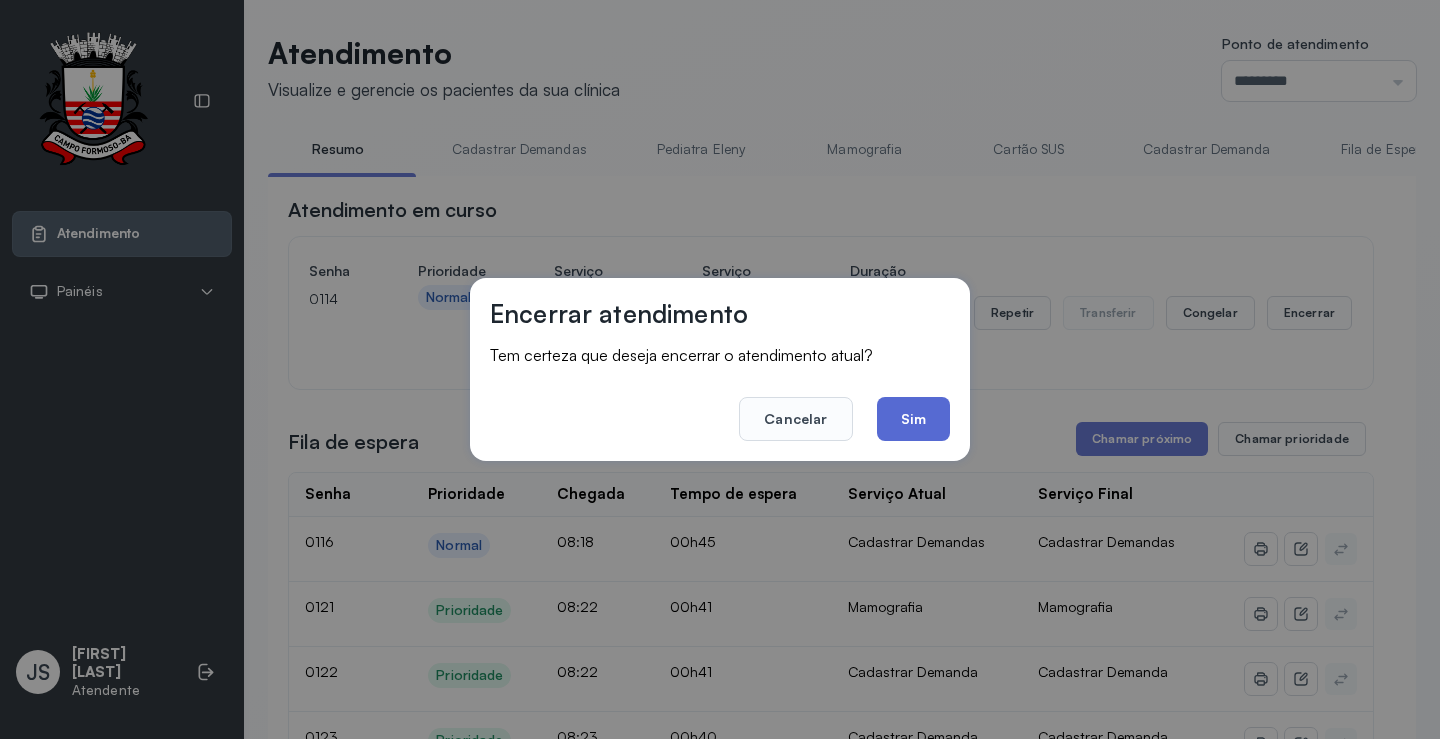 click on "Sim" 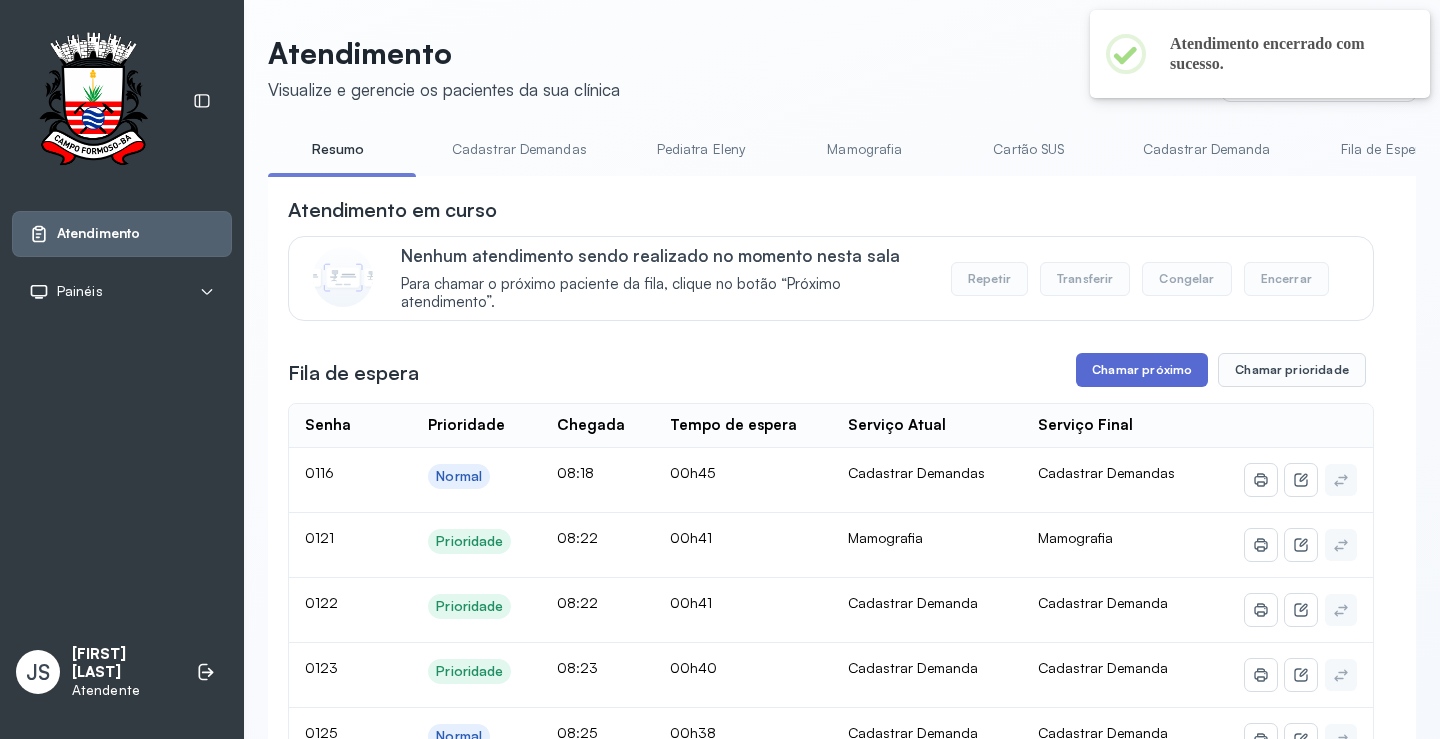 click on "Chamar próximo" at bounding box center (1142, 370) 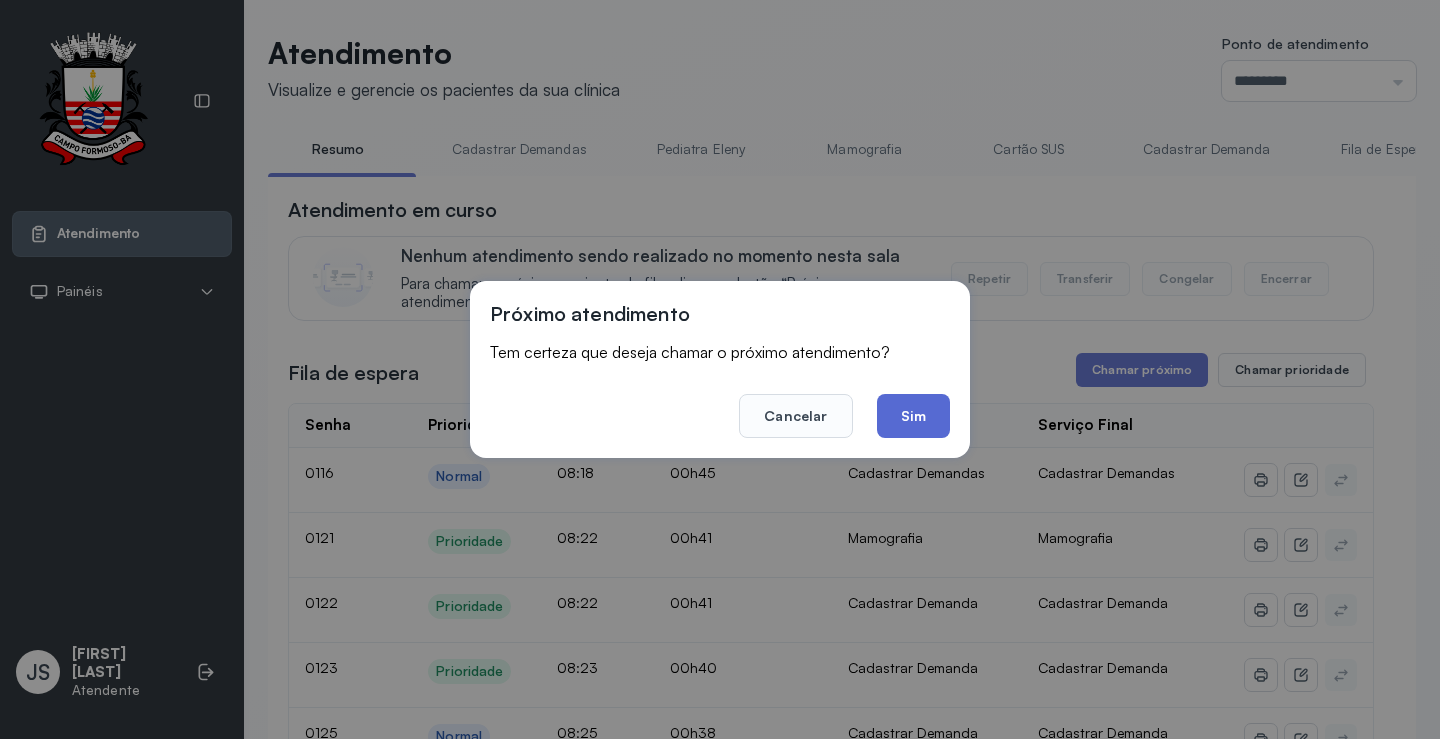 click on "Sim" 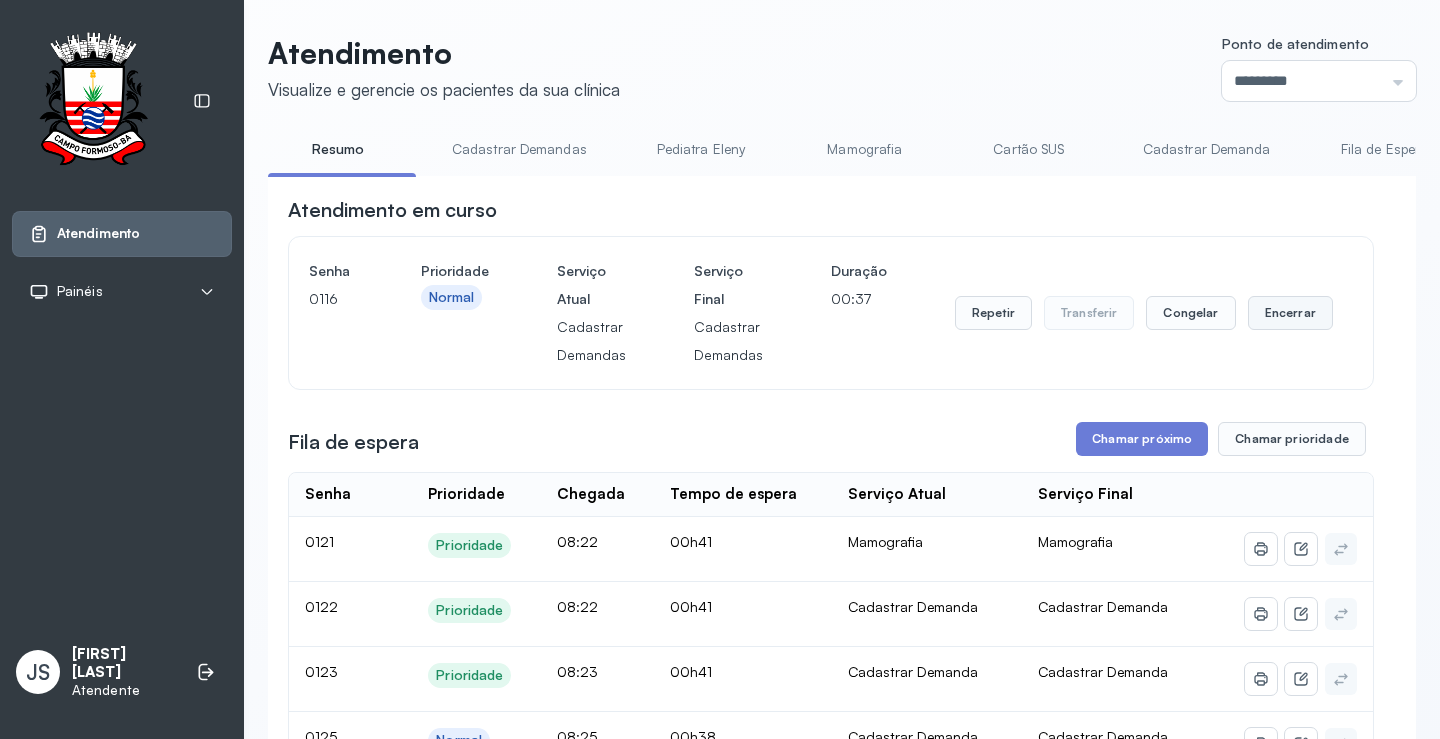 click on "Encerrar" at bounding box center [1290, 313] 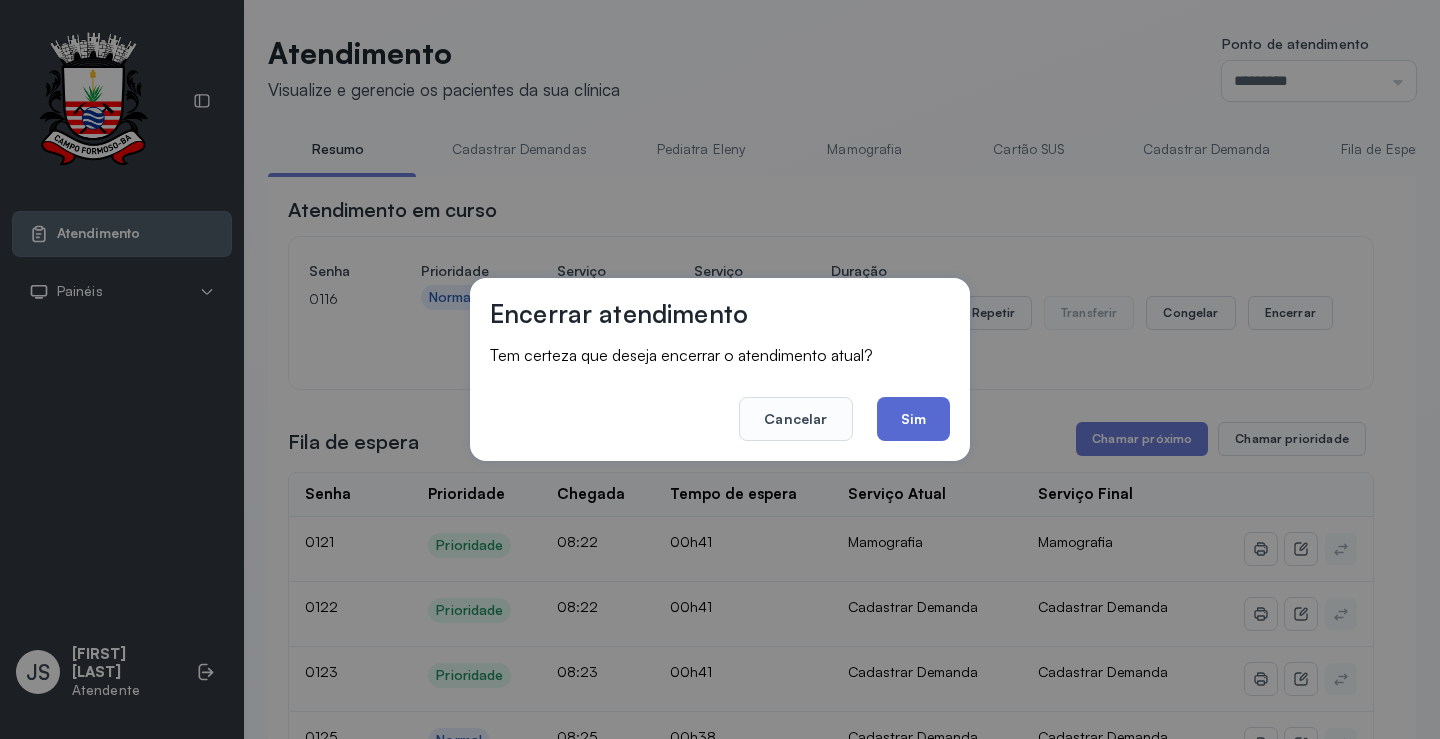 click on "Sim" 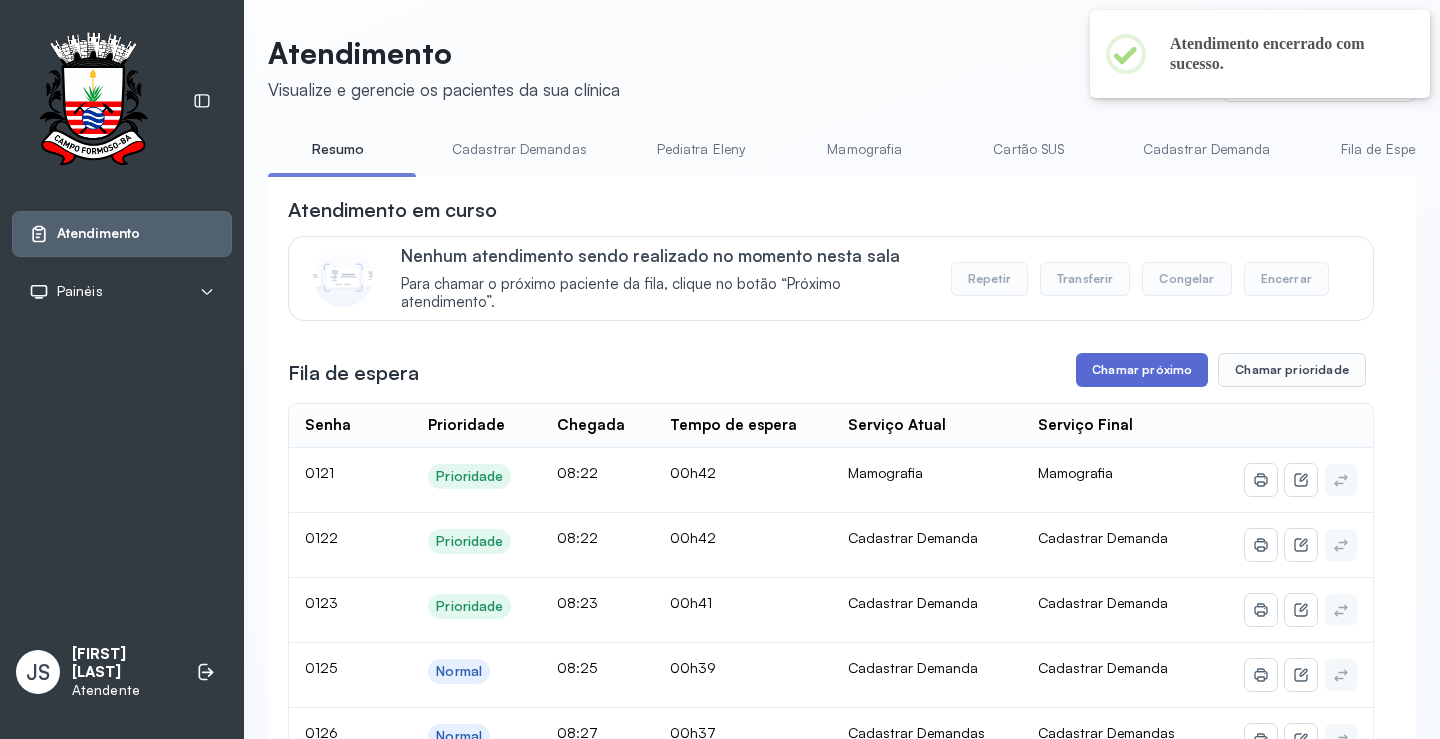 click on "Chamar próximo" at bounding box center (1142, 370) 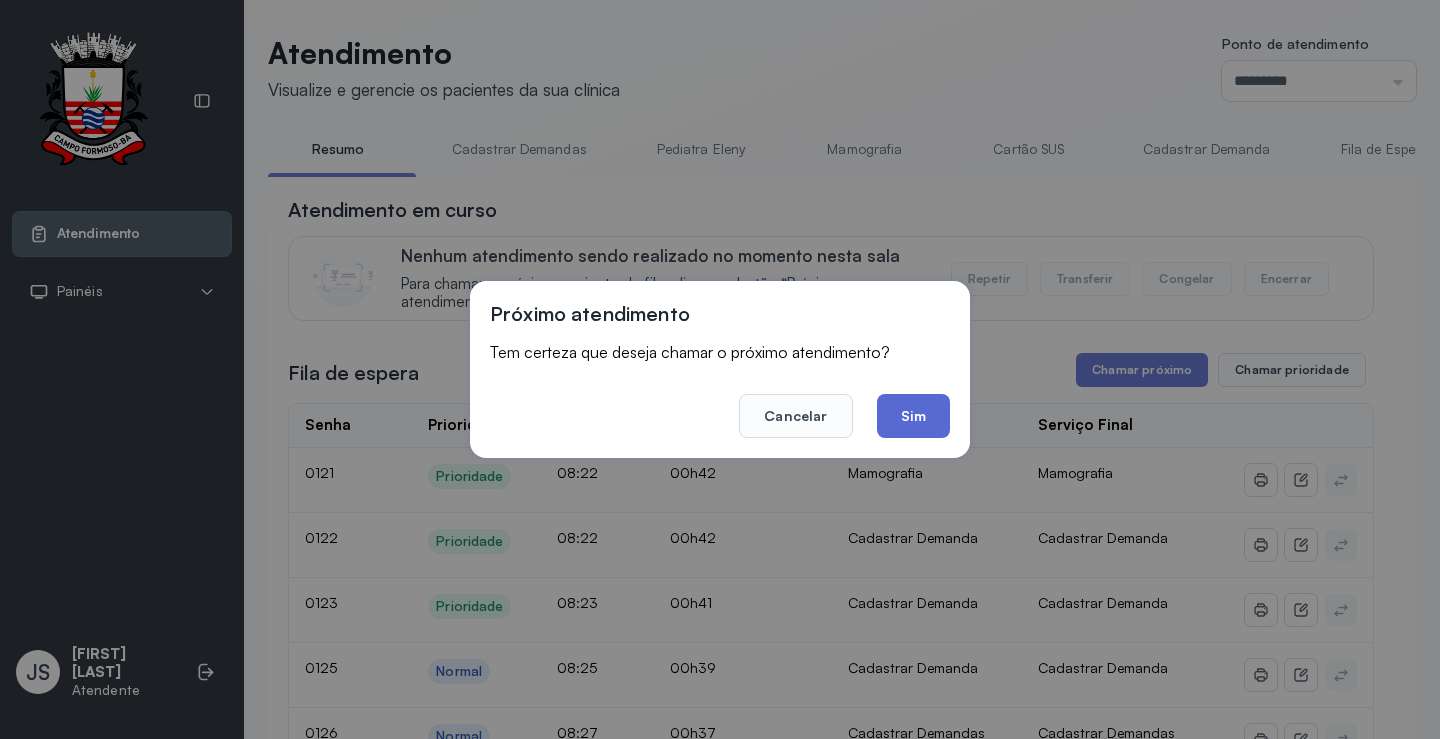 click on "Sim" 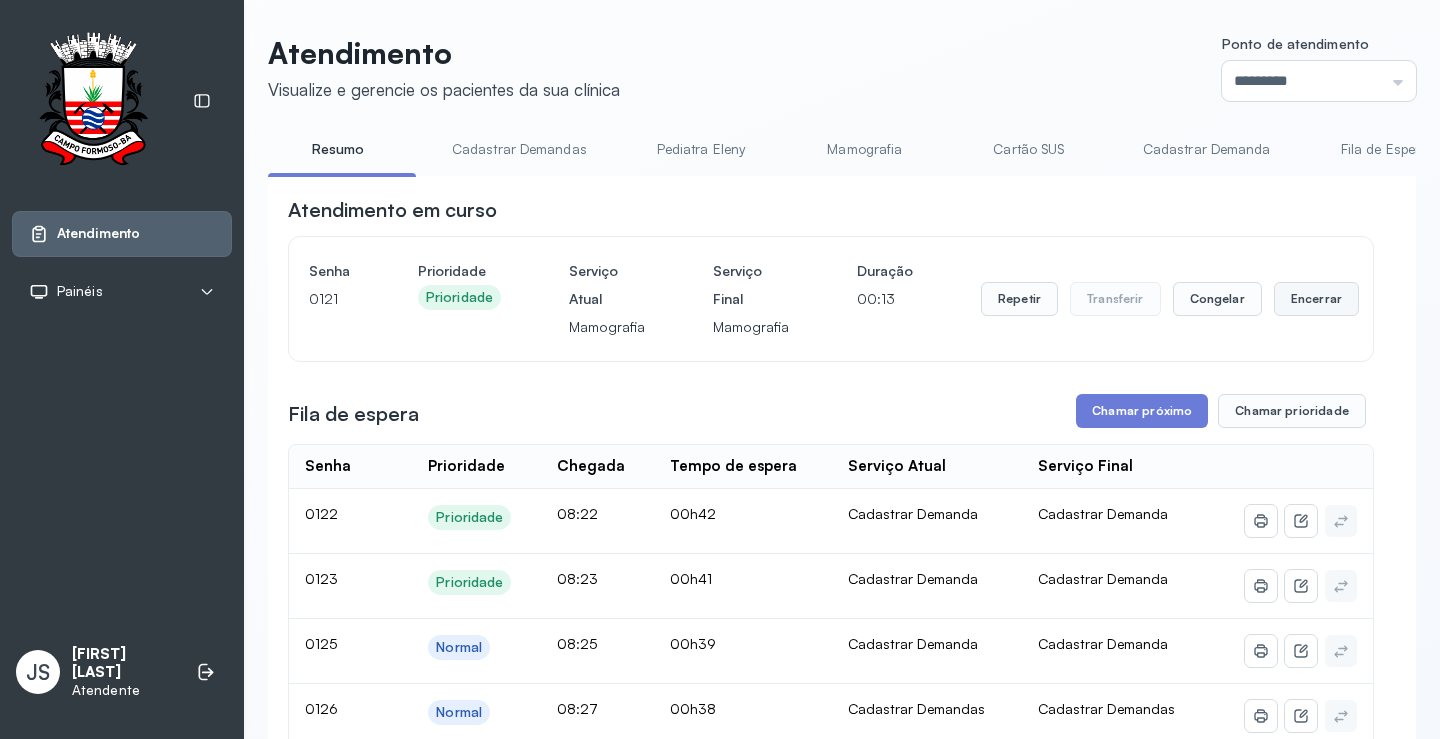click on "Encerrar" at bounding box center [1316, 299] 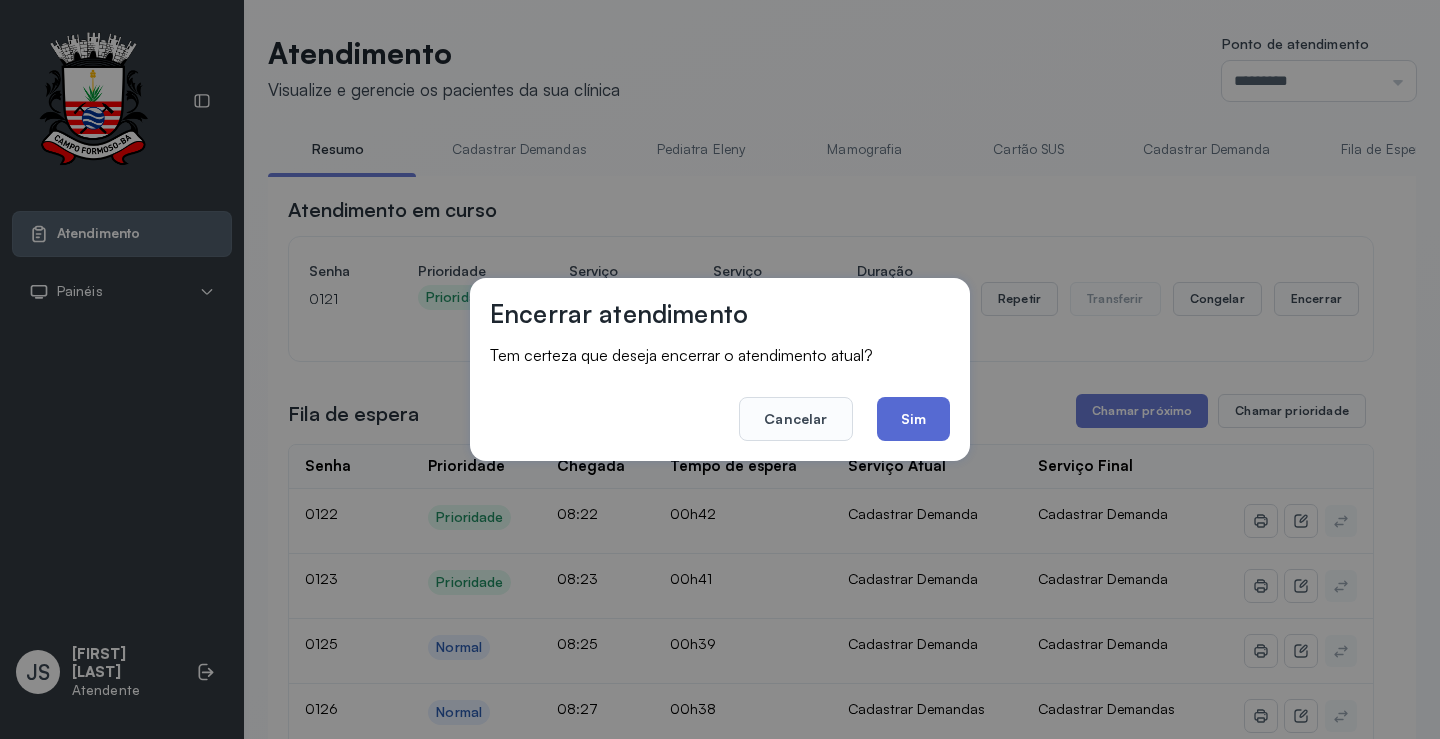 click on "Sim" 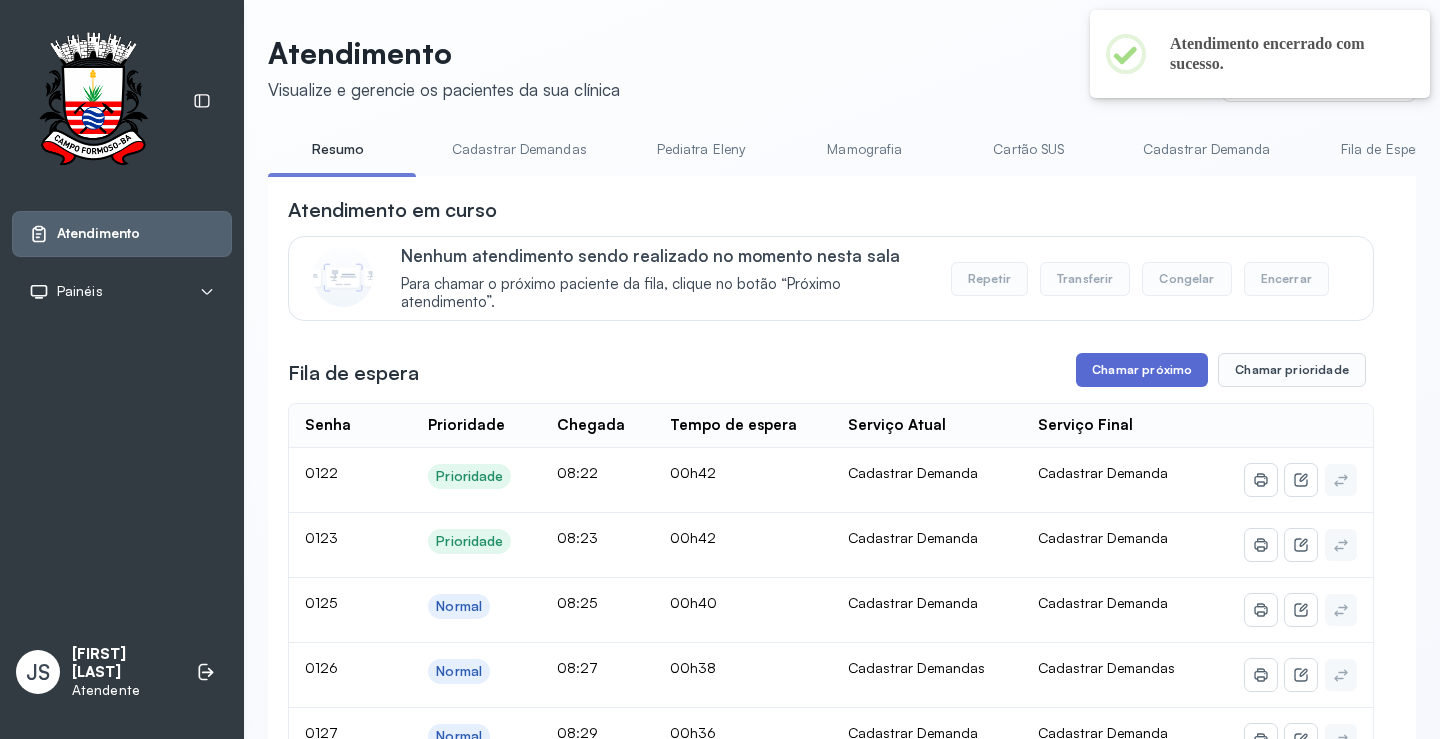 click on "Chamar próximo" at bounding box center [1142, 370] 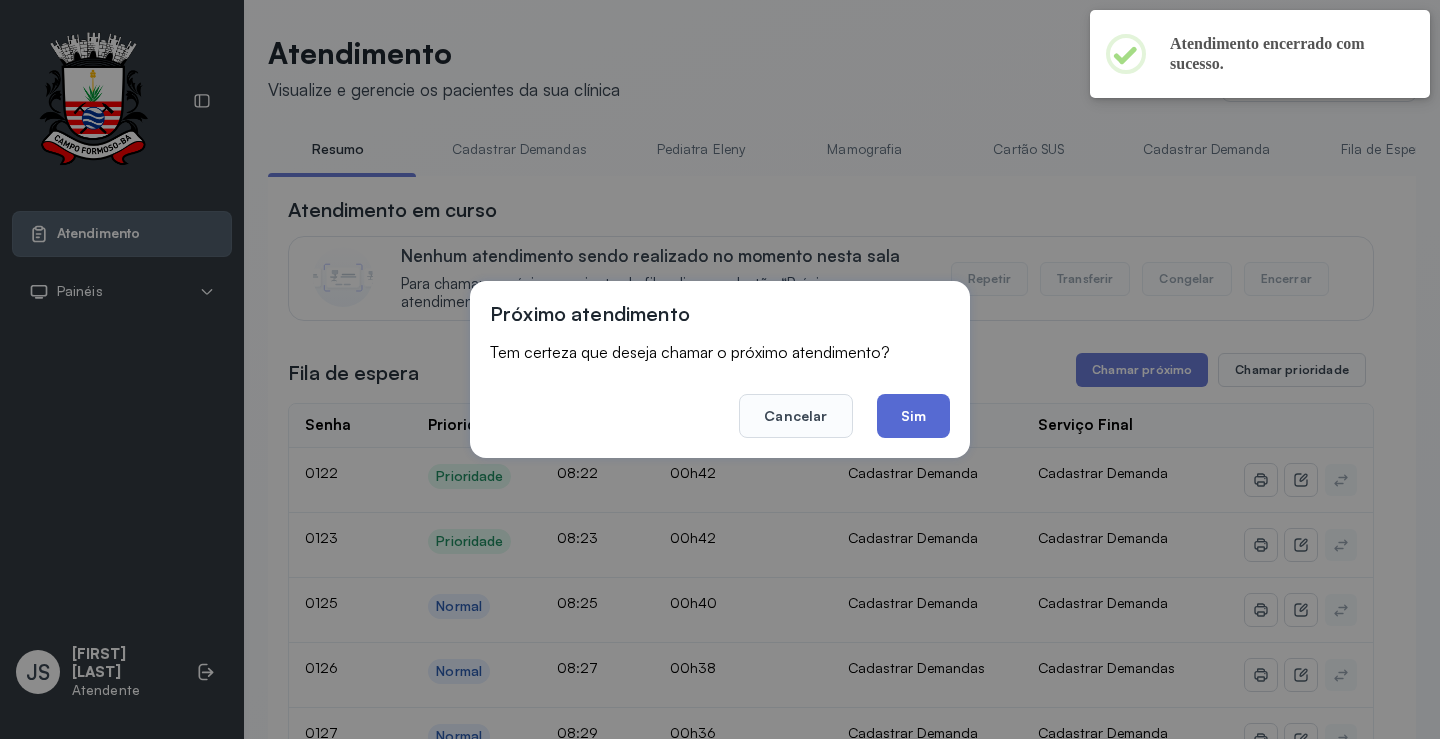 click on "Sim" 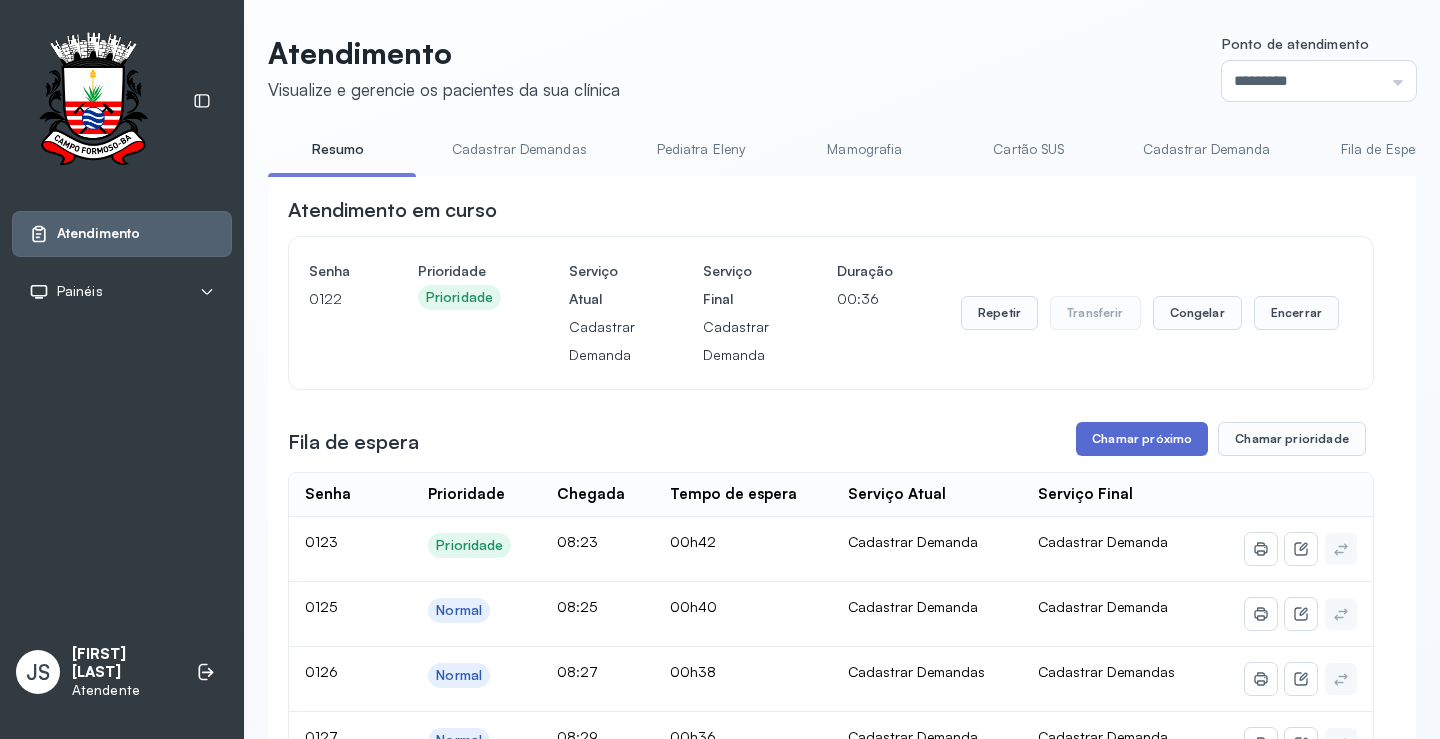 click on "Chamar próximo" at bounding box center [1142, 439] 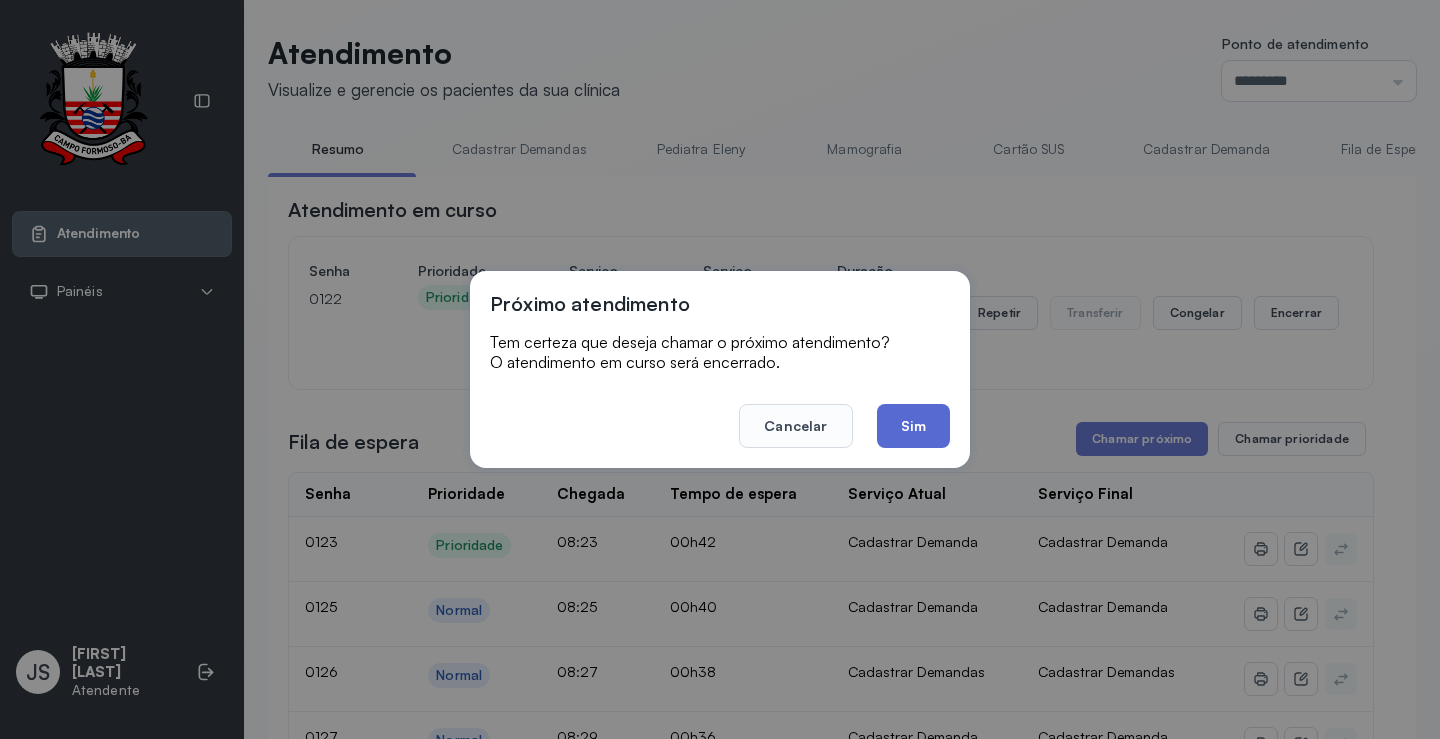 click on "Sim" 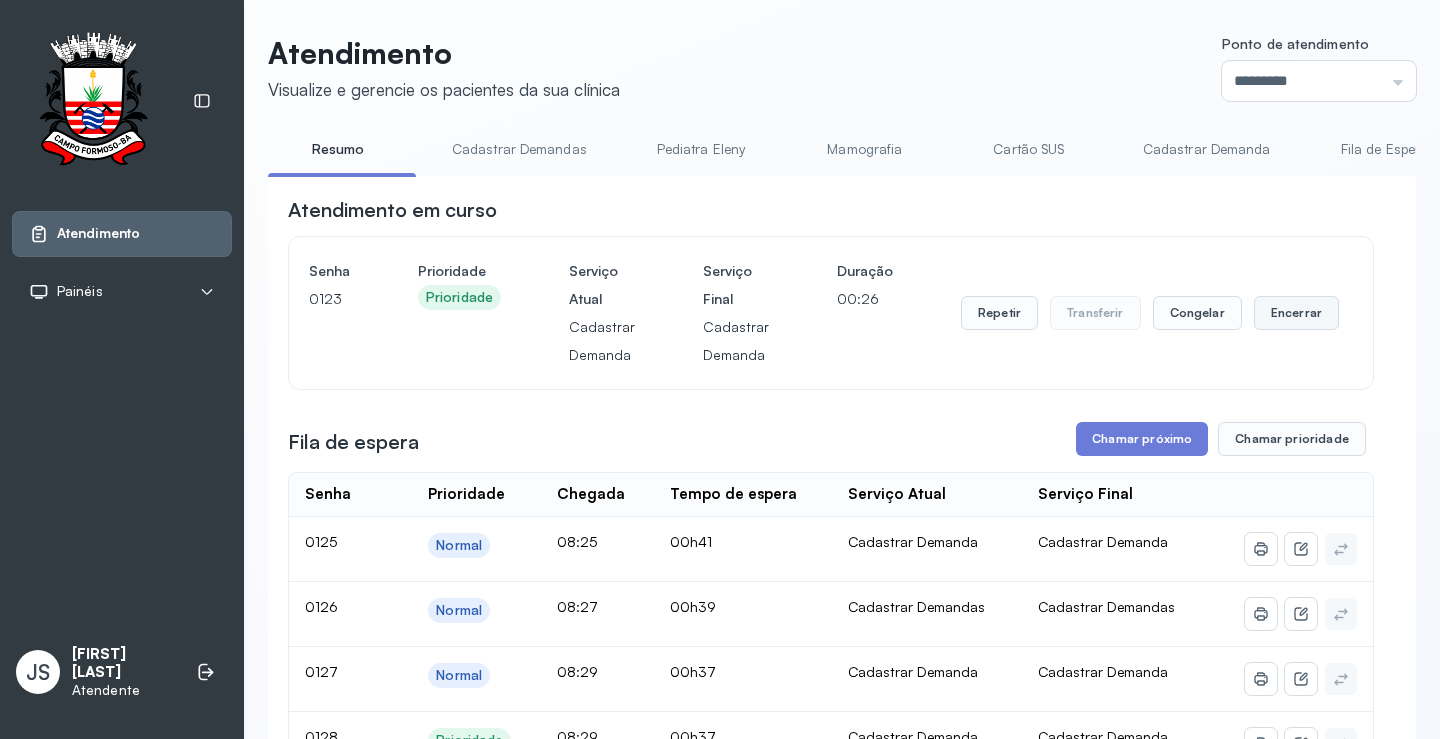 click on "Encerrar" at bounding box center (1296, 313) 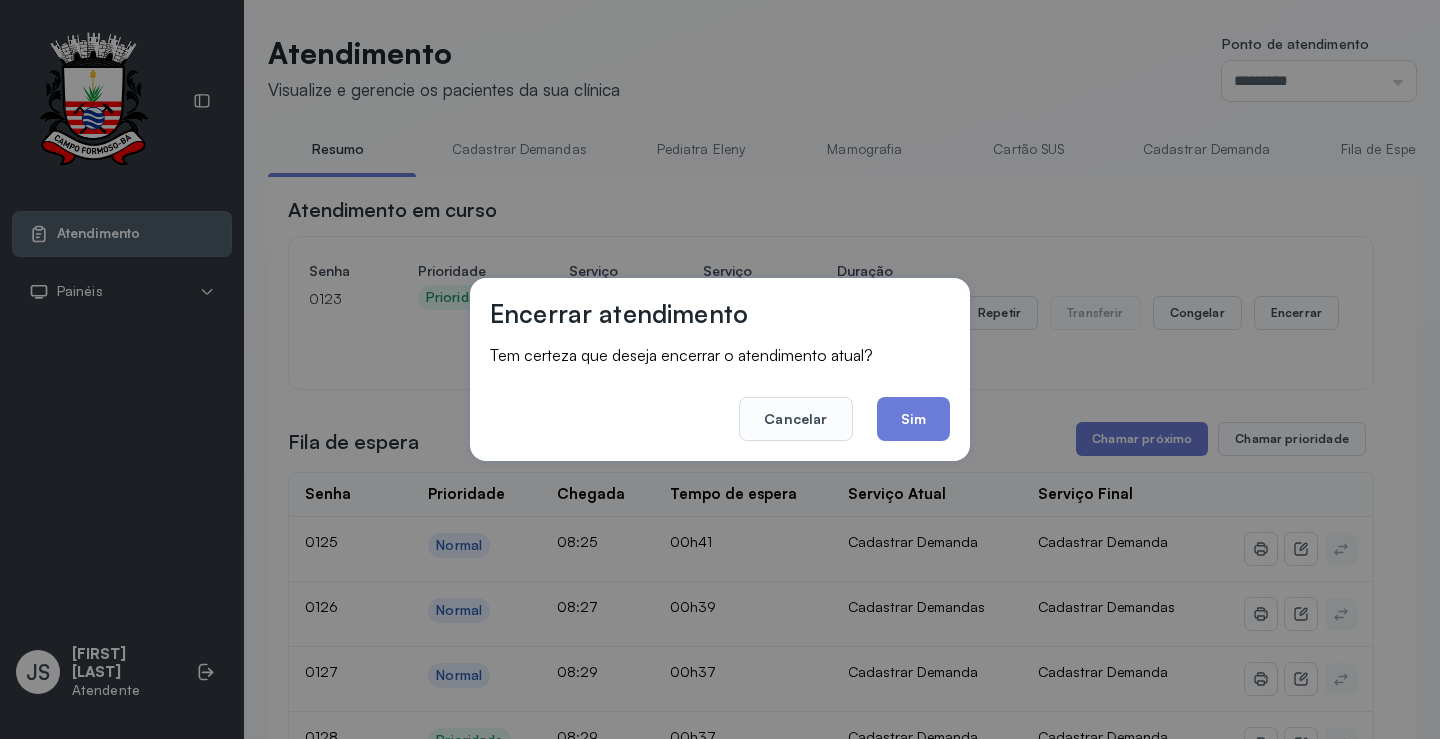 drag, startPoint x: 911, startPoint y: 415, endPoint x: 931, endPoint y: 415, distance: 20 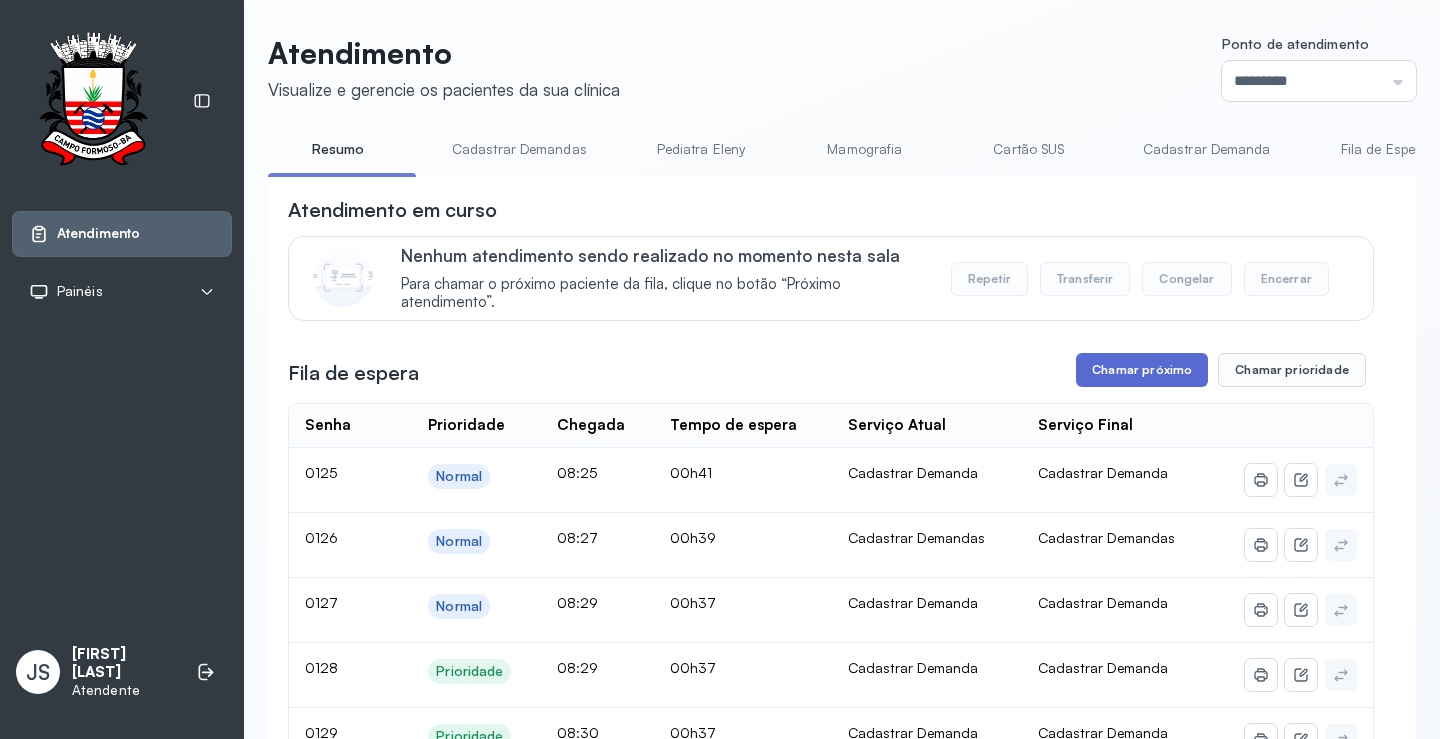 click on "Chamar próximo" at bounding box center (1142, 370) 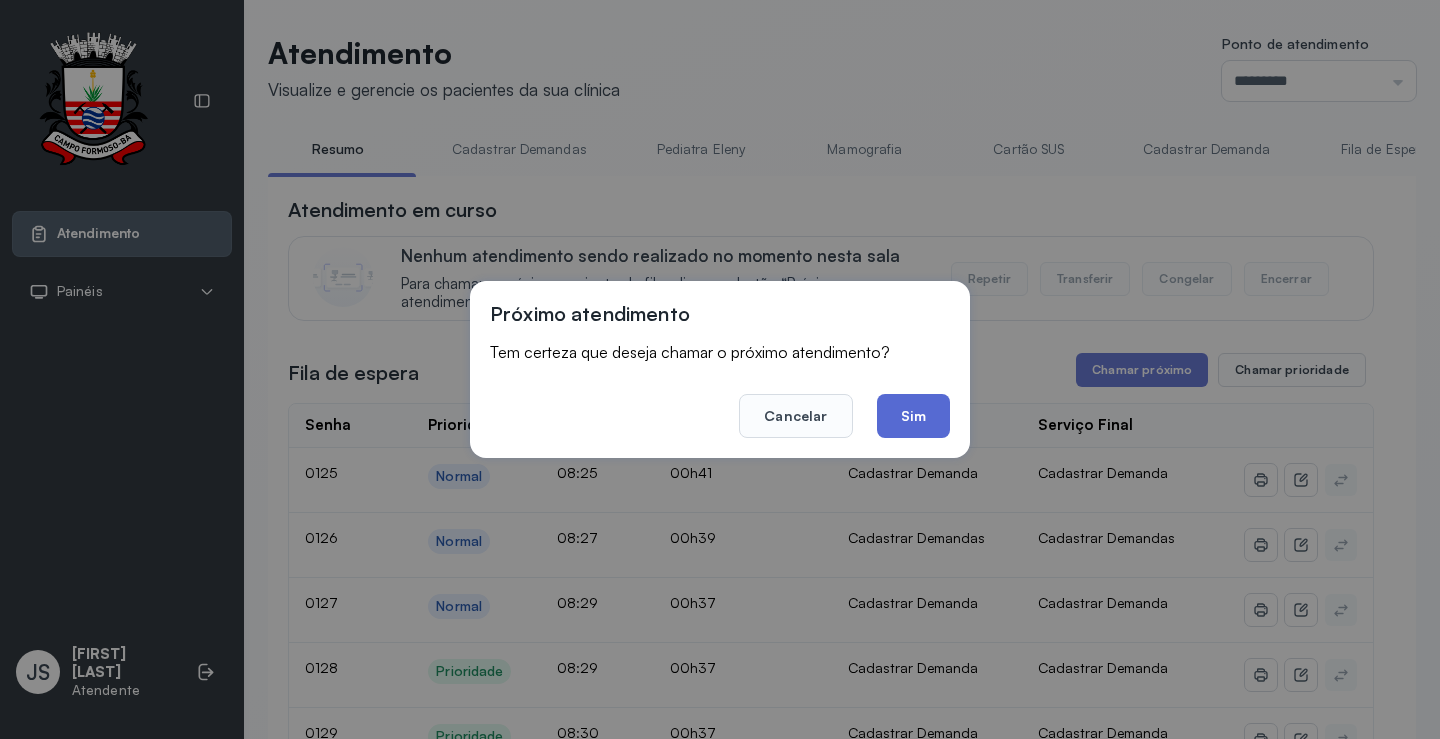 click on "Sim" 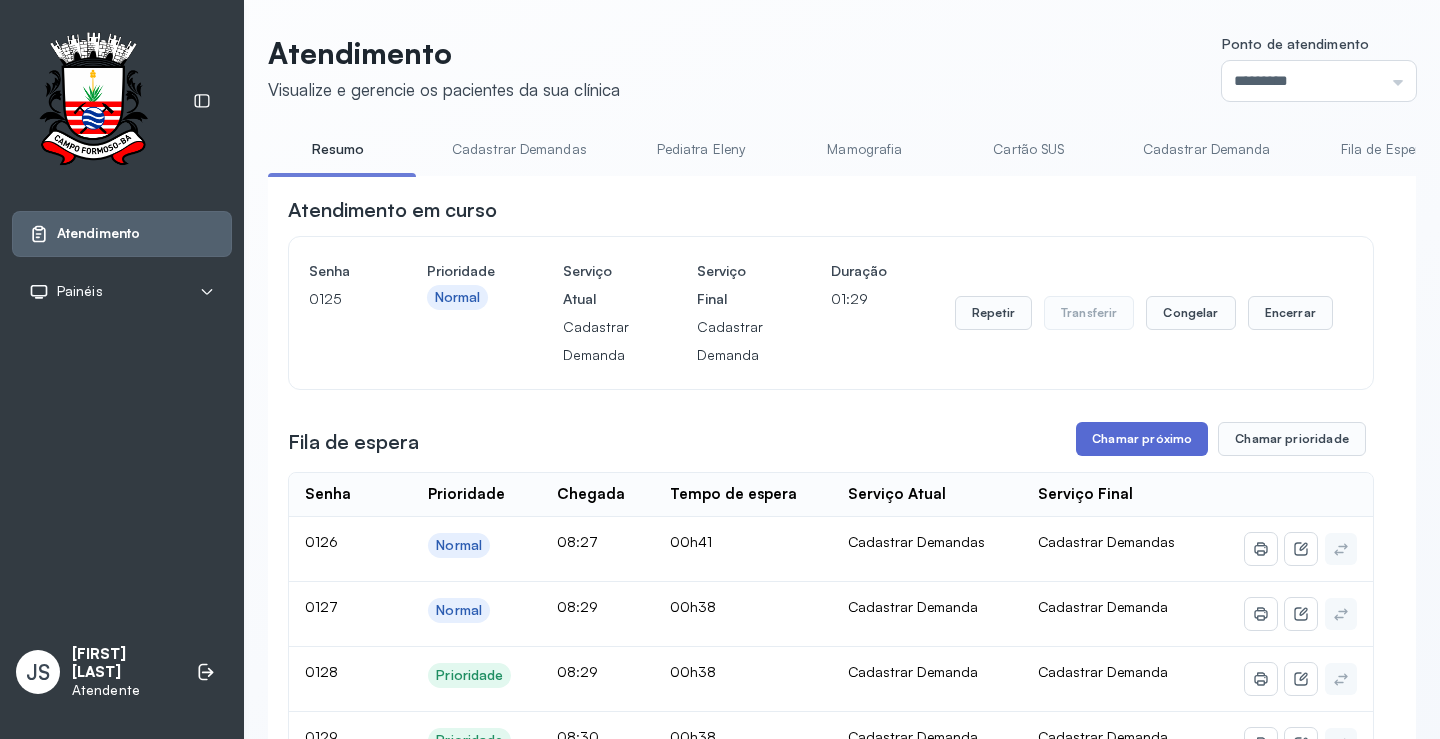 click on "Chamar próximo" at bounding box center (1142, 439) 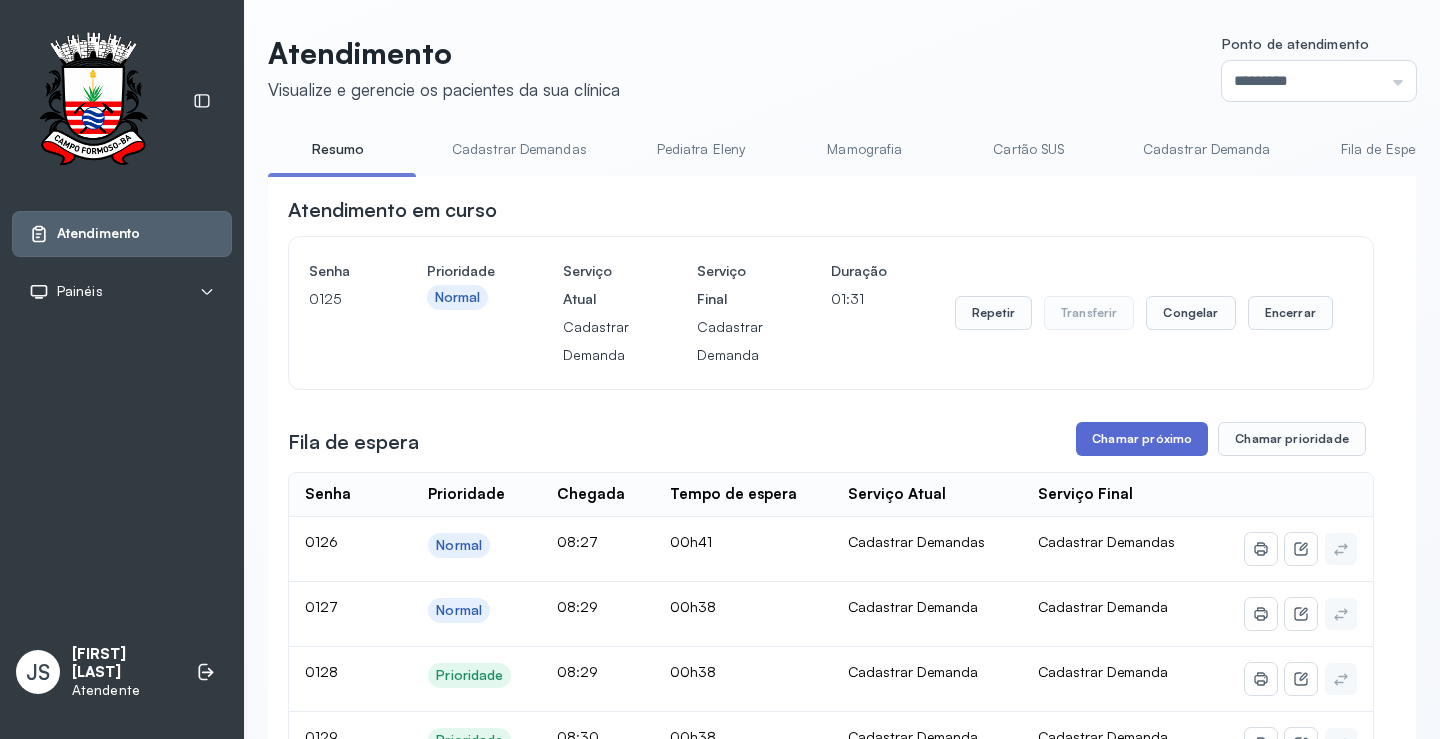 click on "Chamar próximo" at bounding box center (1142, 439) 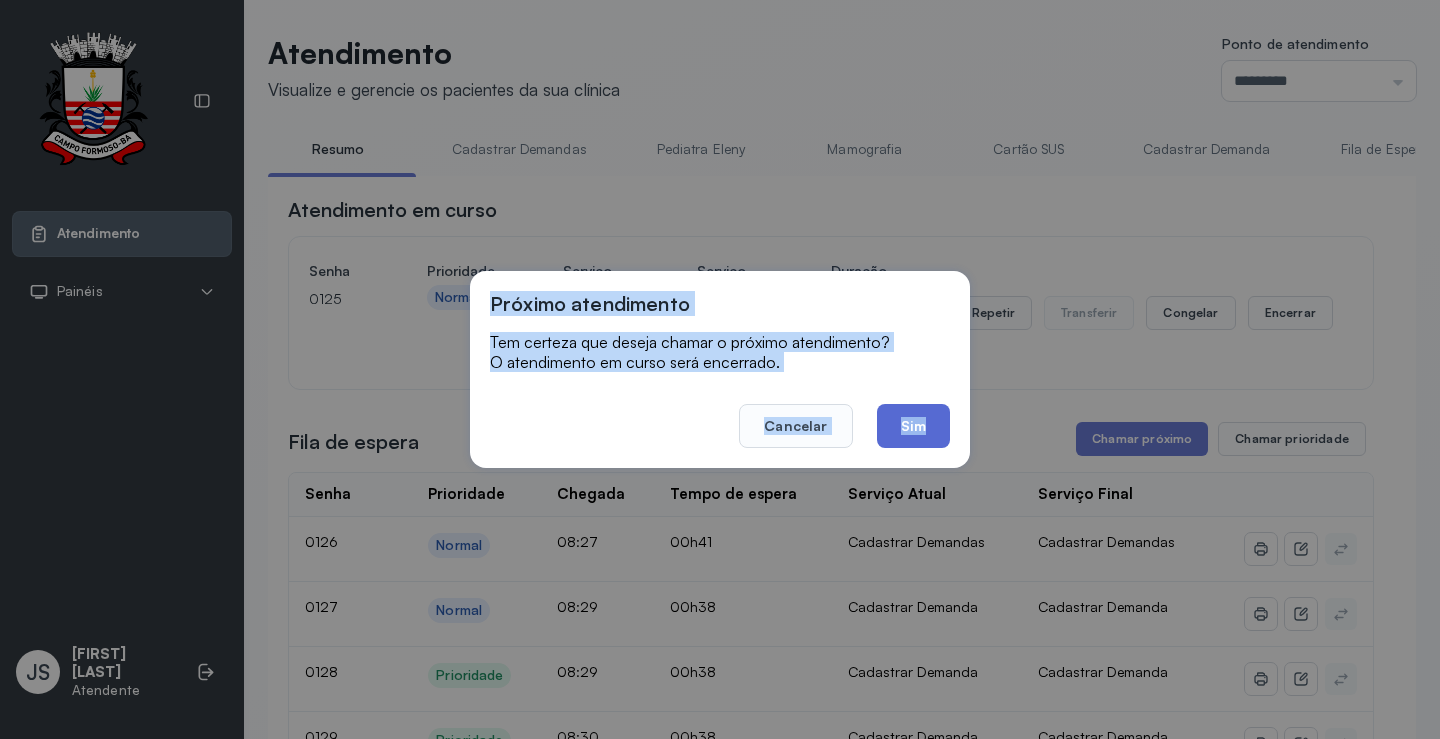click on "Sim" 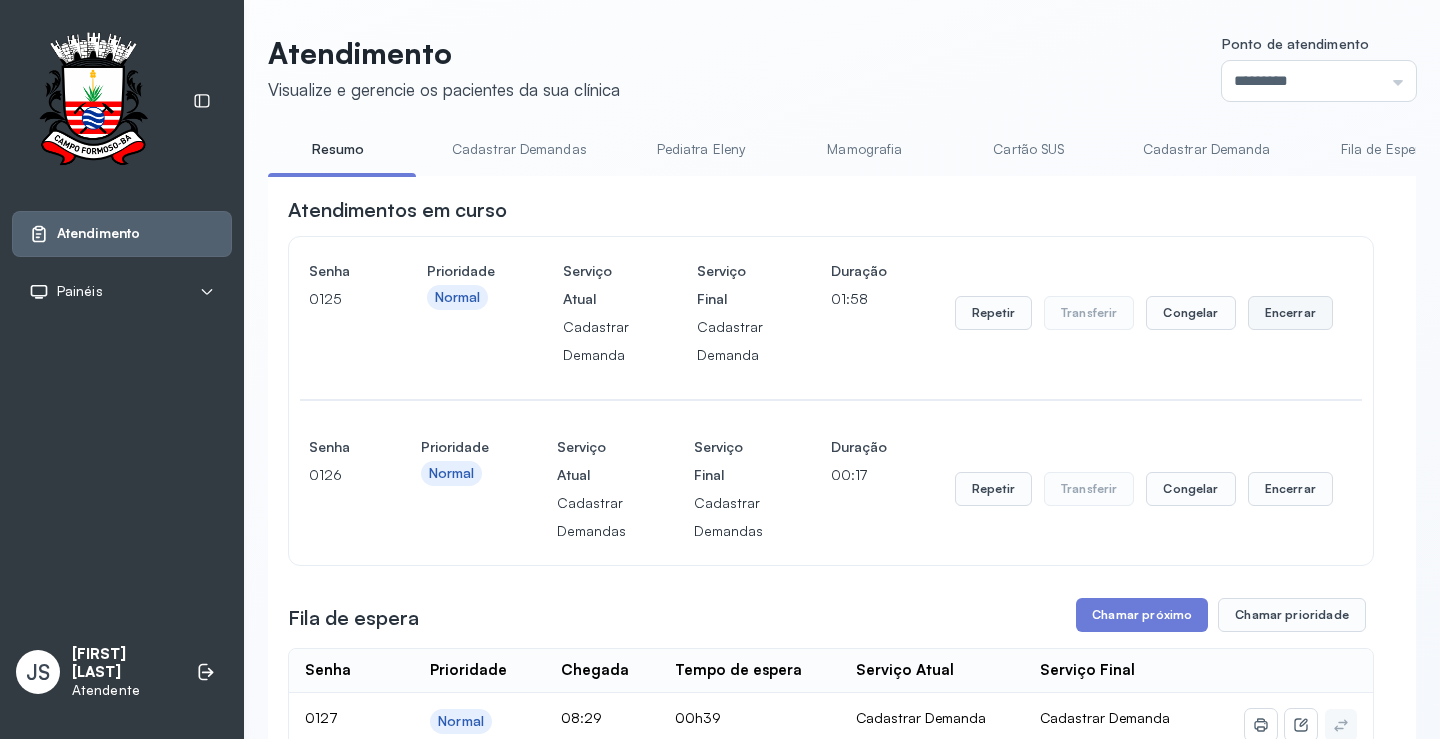 click on "Encerrar" at bounding box center (1290, 313) 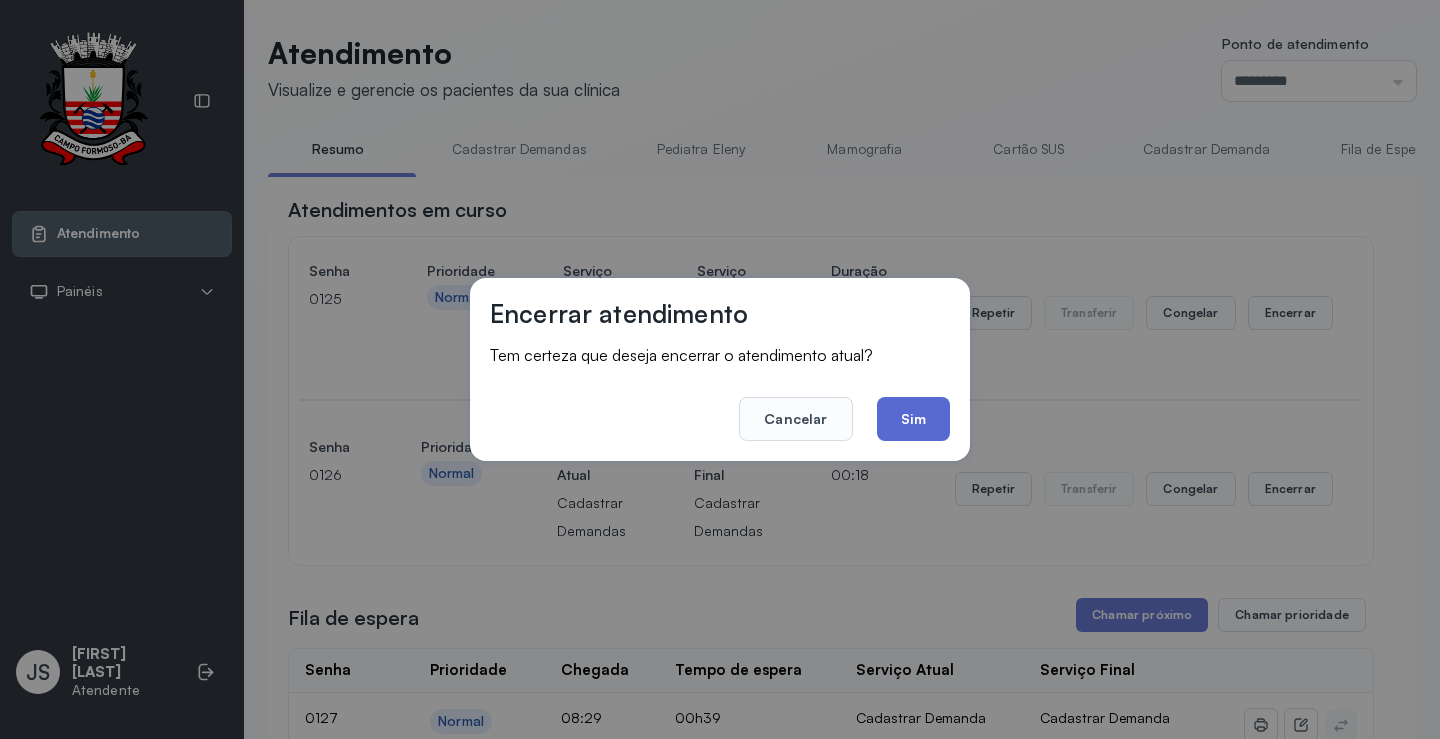 click on "Sim" 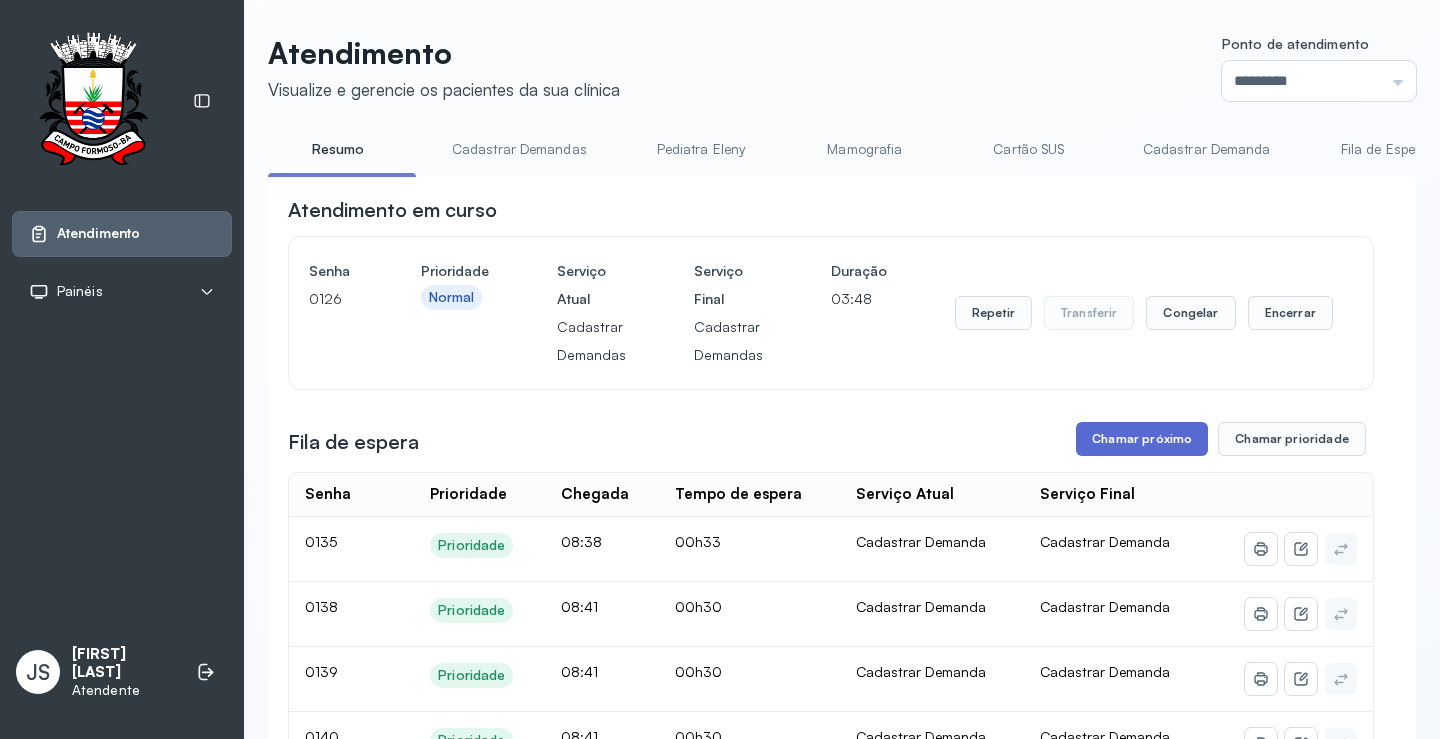 click on "Chamar próximo" at bounding box center (1142, 439) 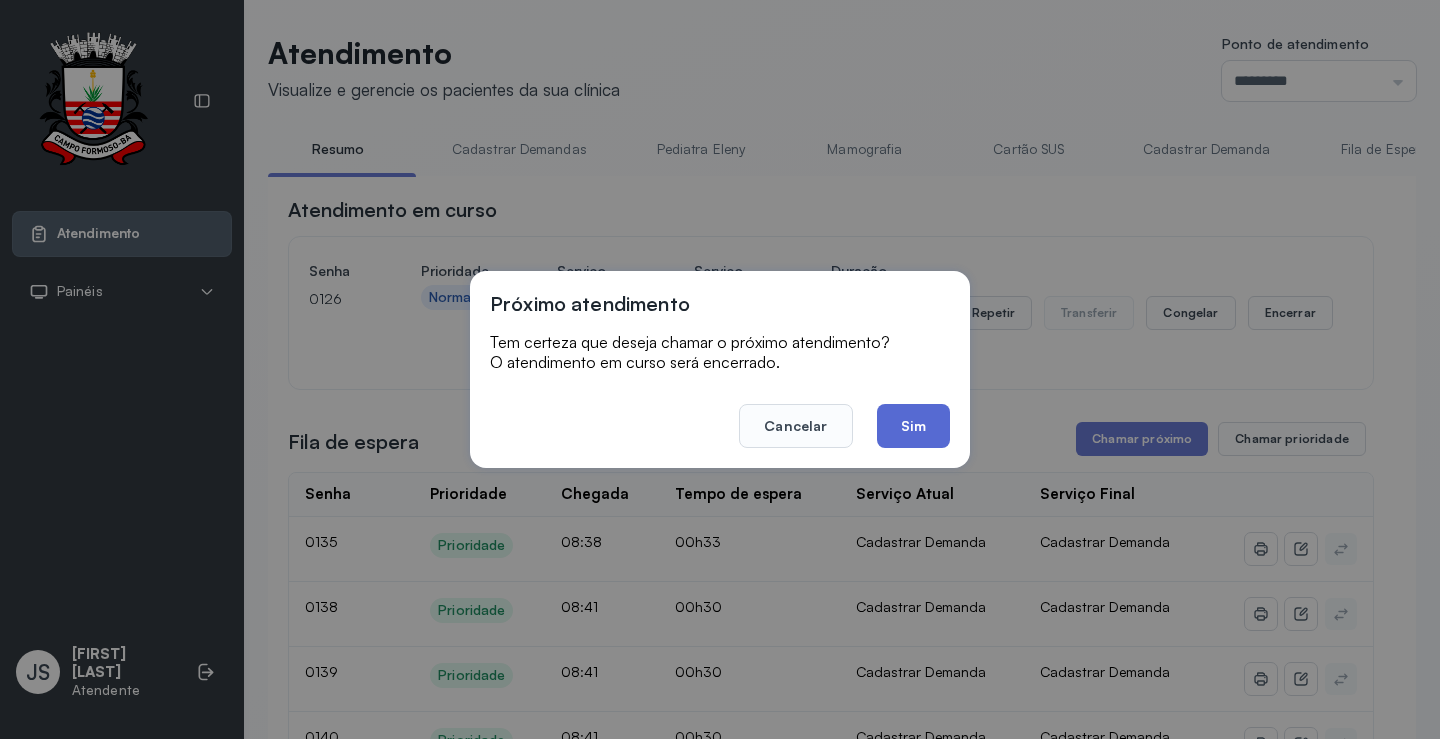 click on "Sim" 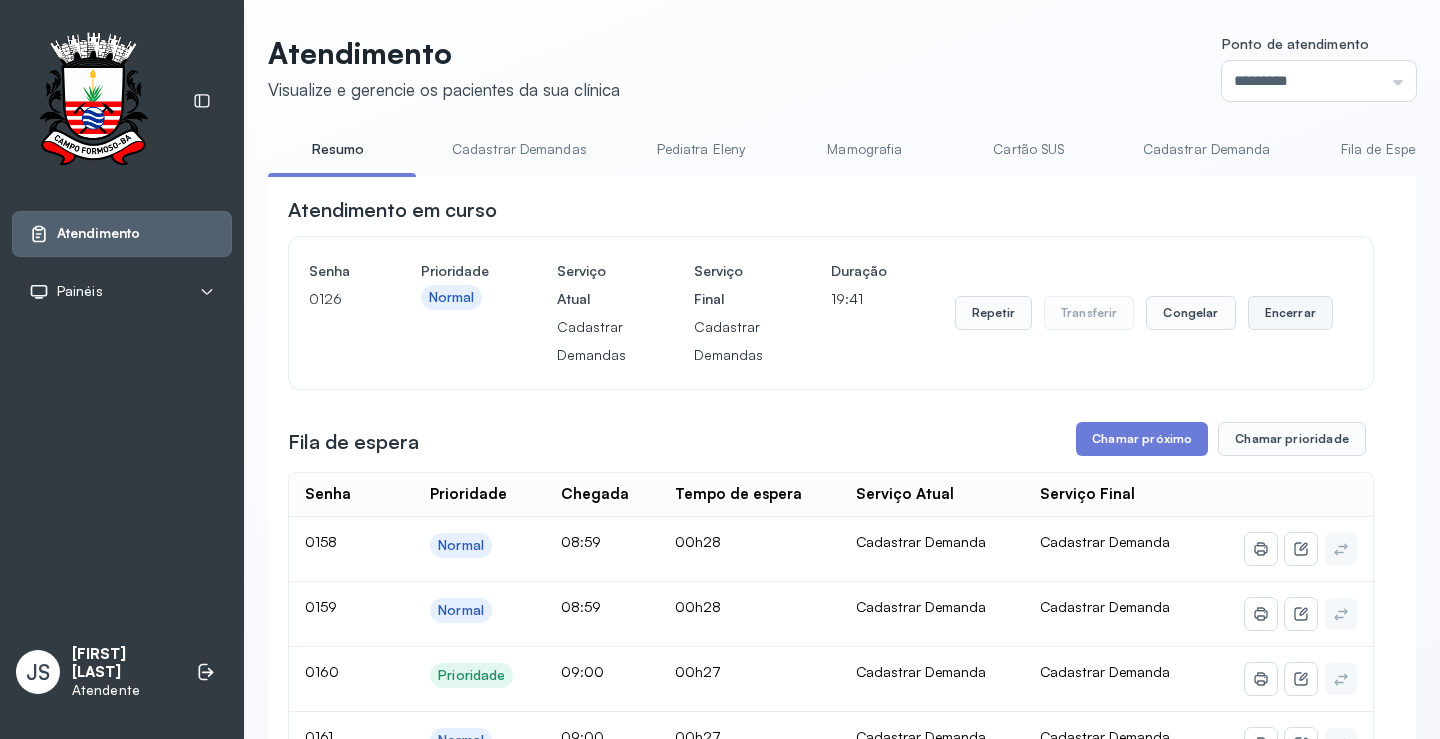click on "Encerrar" at bounding box center [1290, 313] 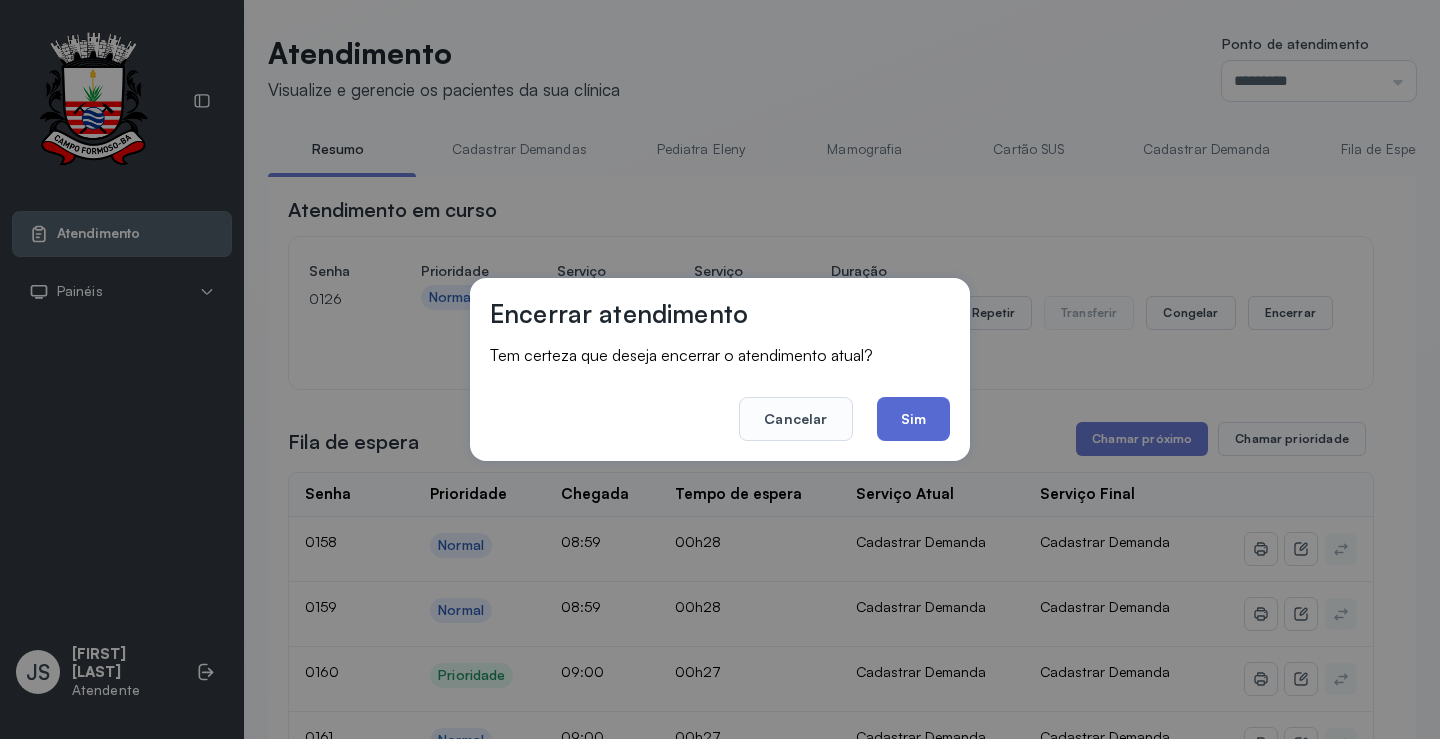 click on "Sim" 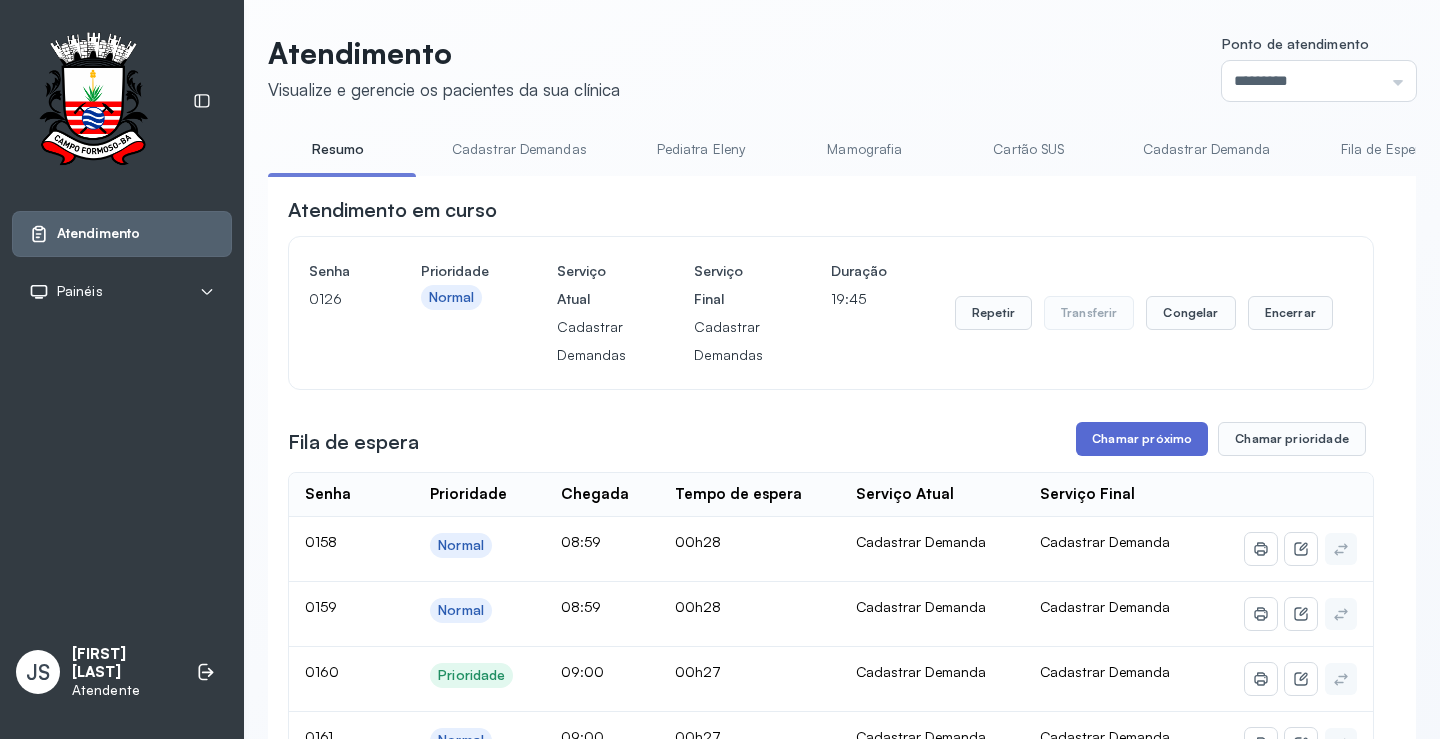 click on "Chamar próximo" at bounding box center [1142, 439] 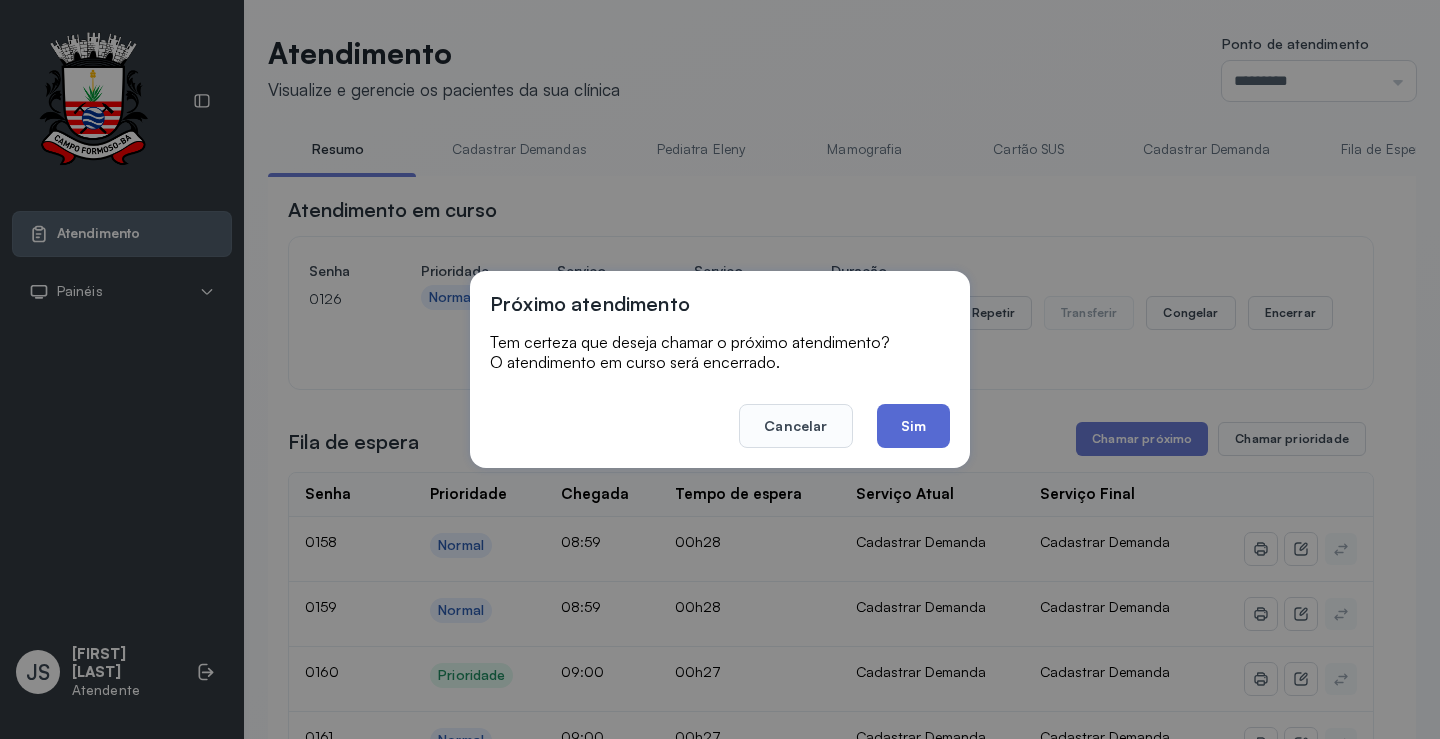 click on "Sim" 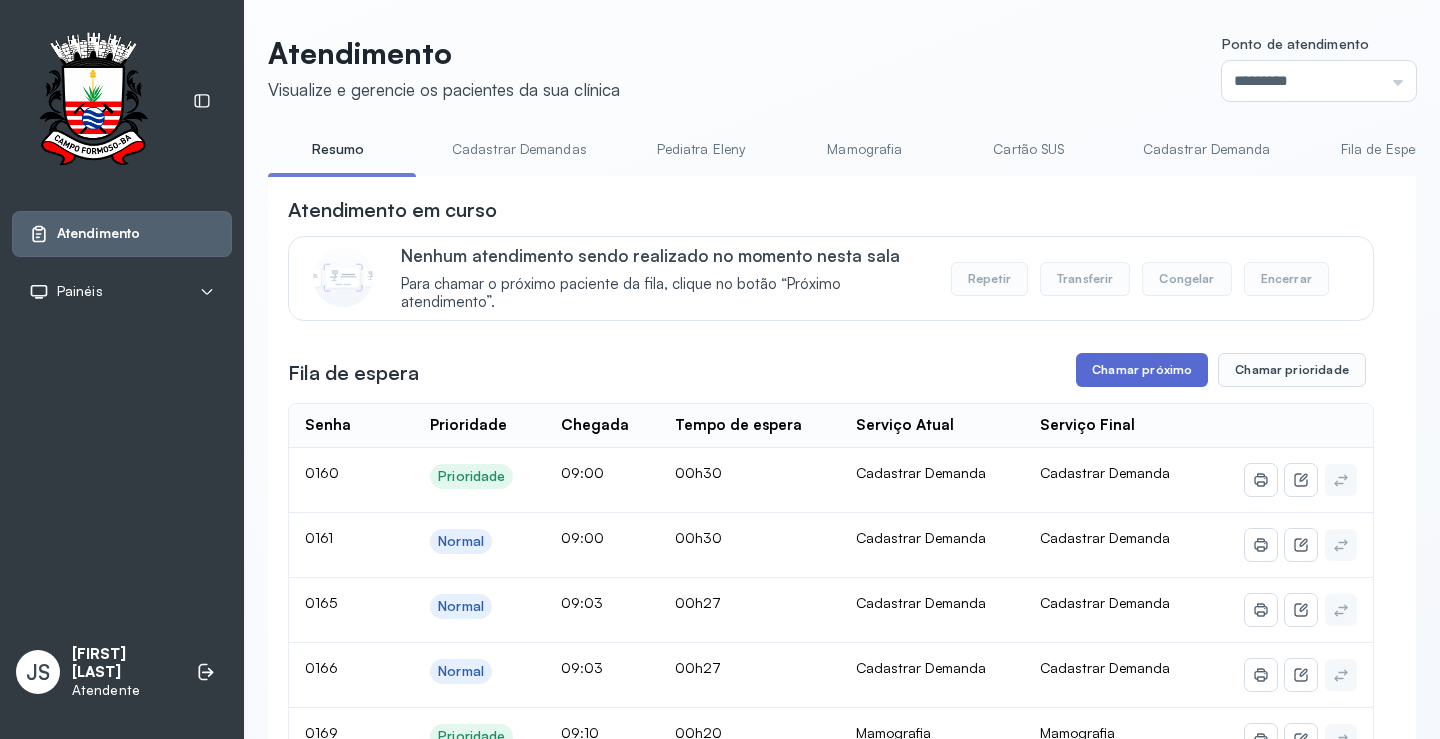 click on "Chamar próximo" at bounding box center (1142, 370) 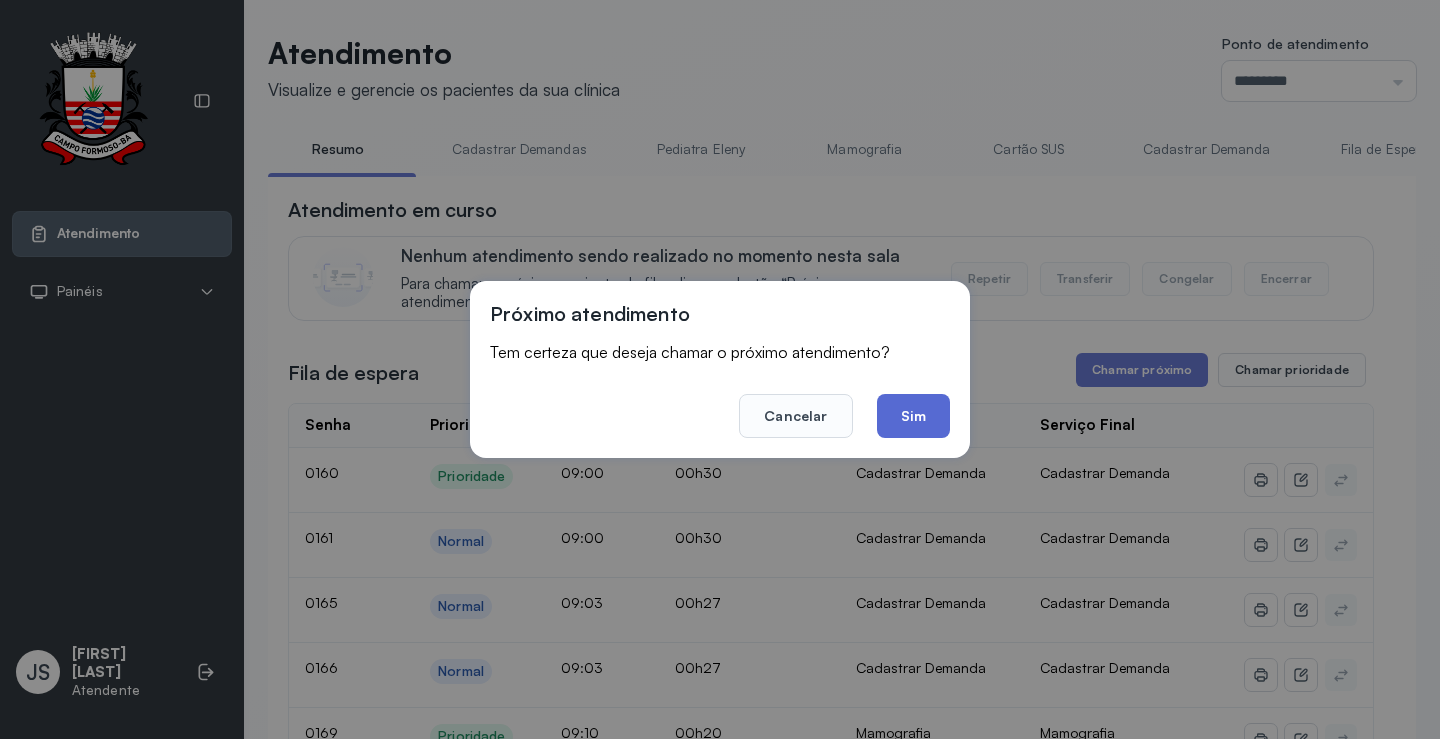 click on "Sim" 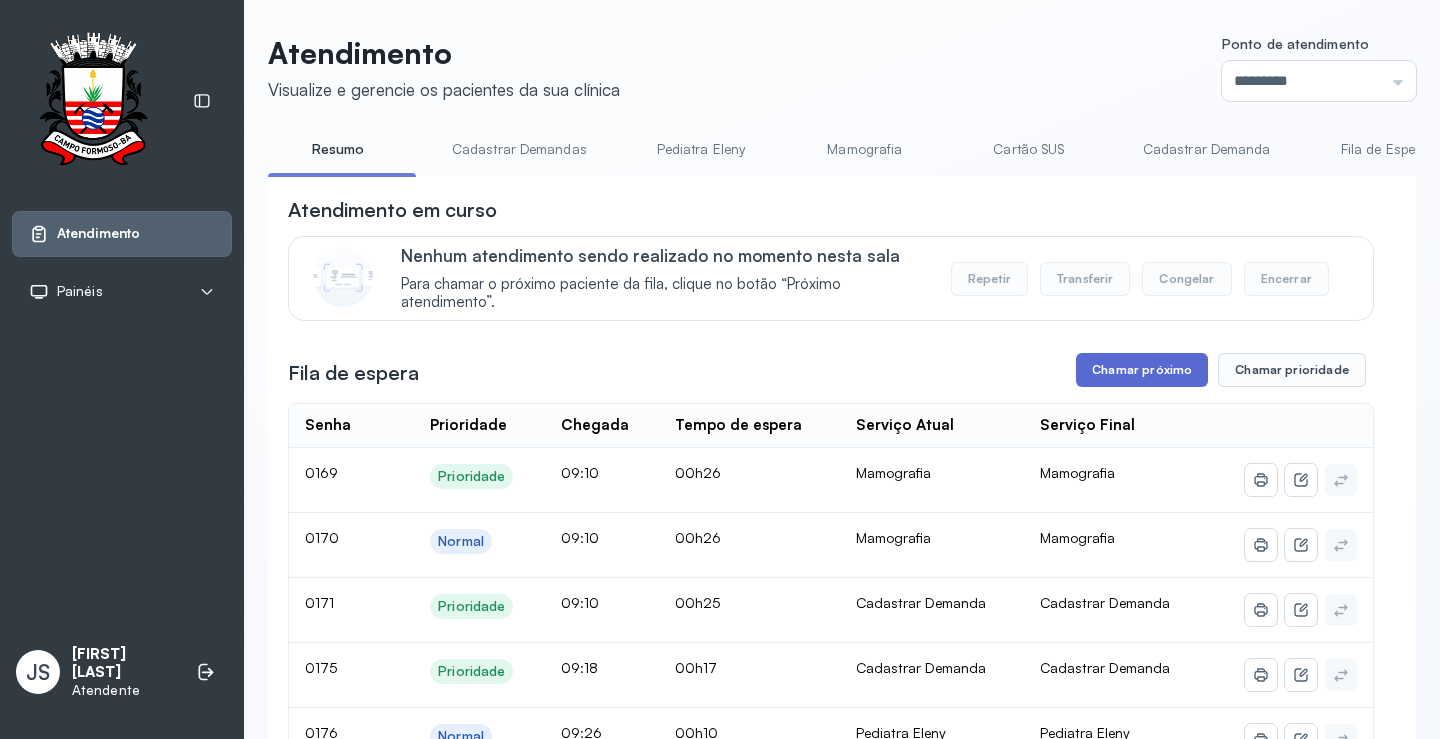 click on "Chamar próximo" at bounding box center (1142, 370) 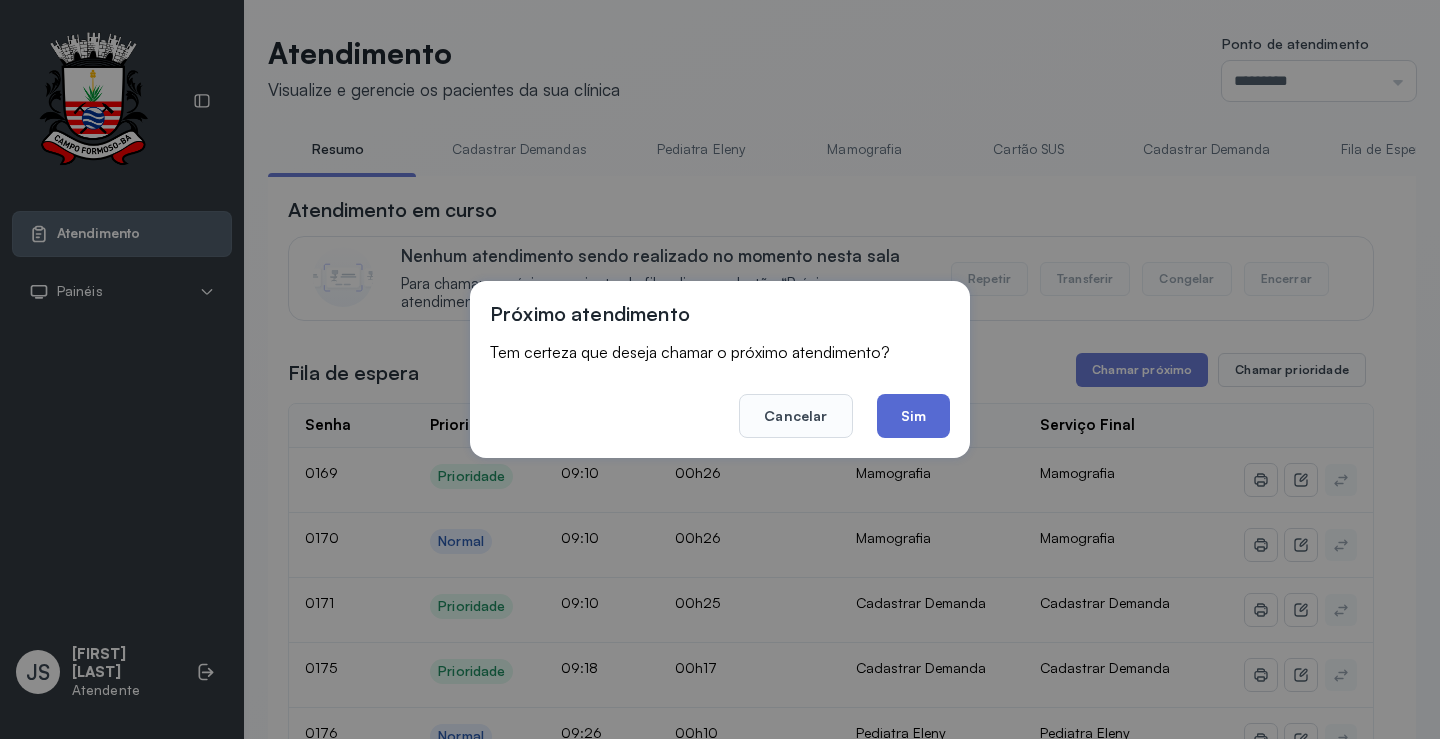click on "Sim" 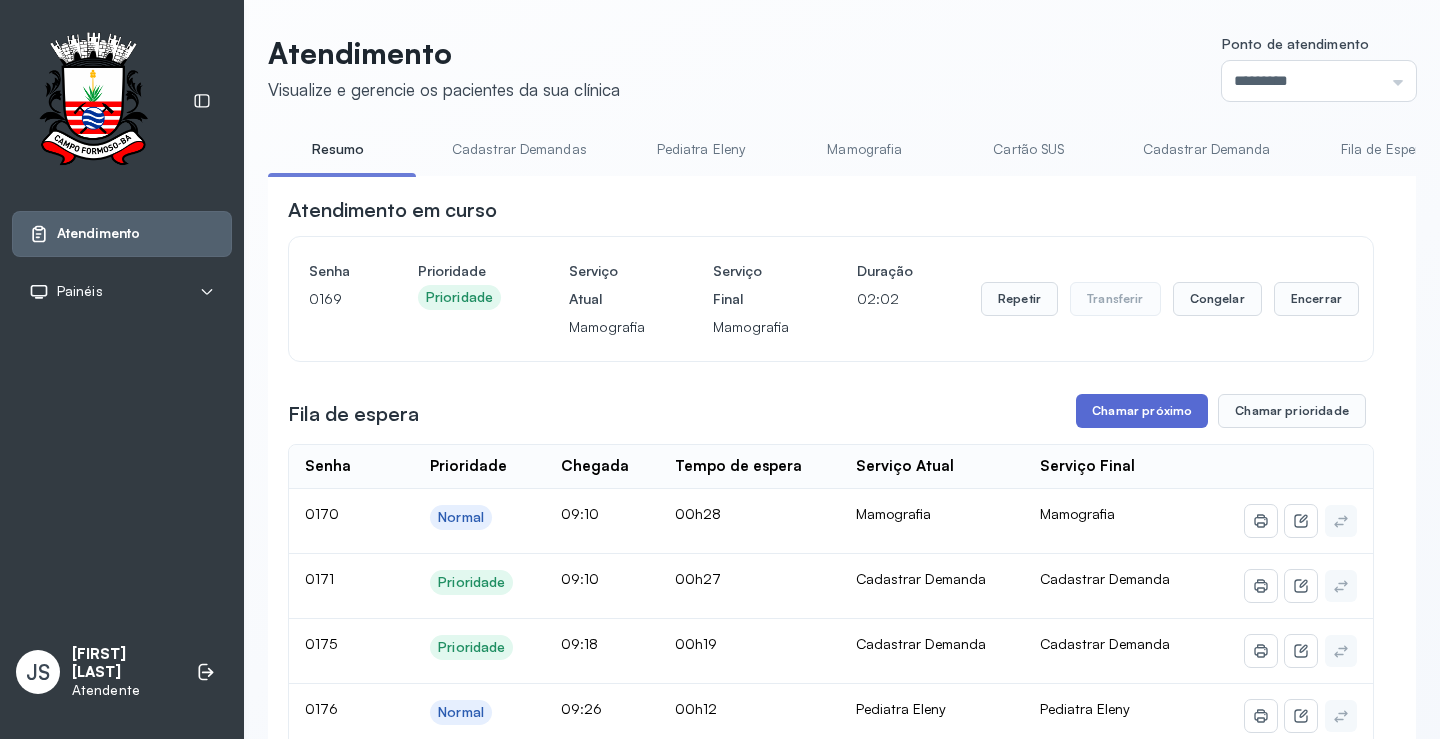 click on "Chamar próximo" at bounding box center [1142, 411] 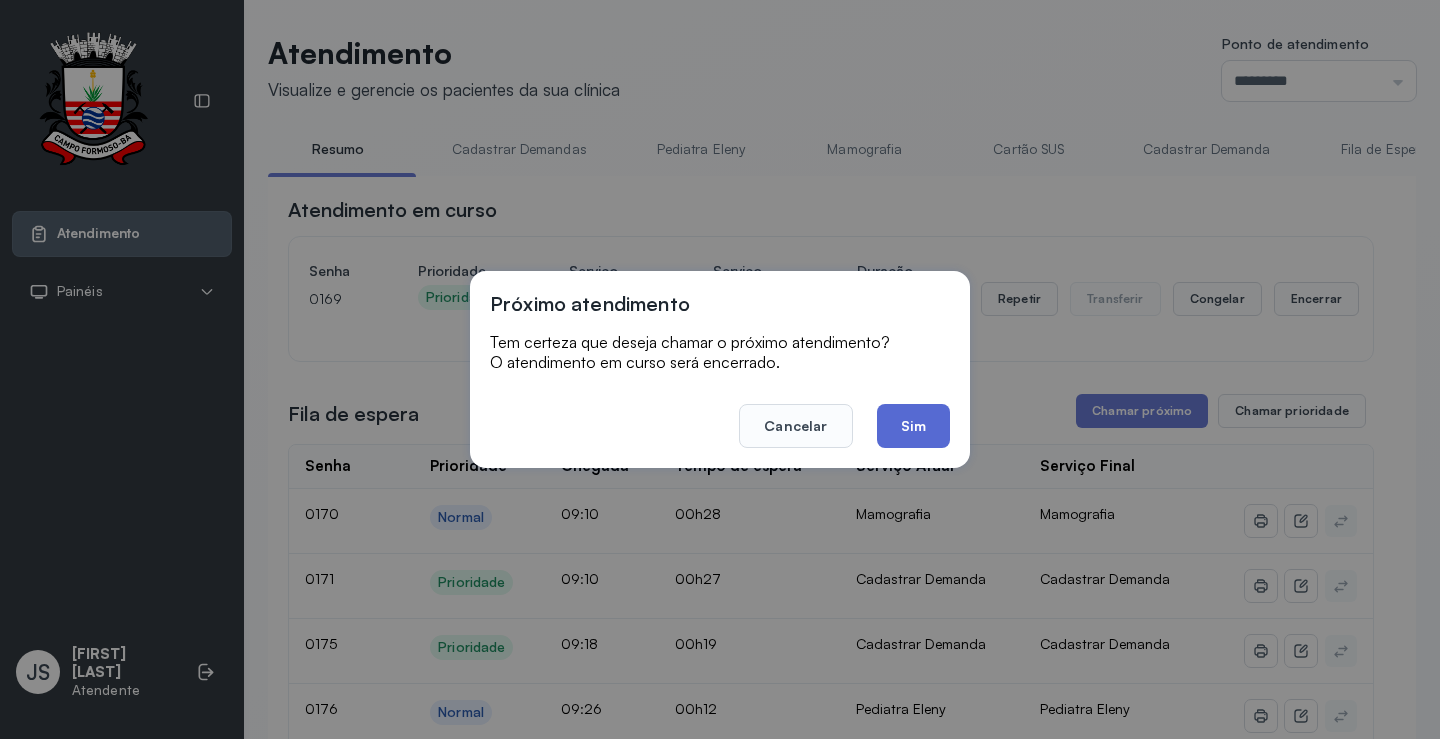 click on "Sim" 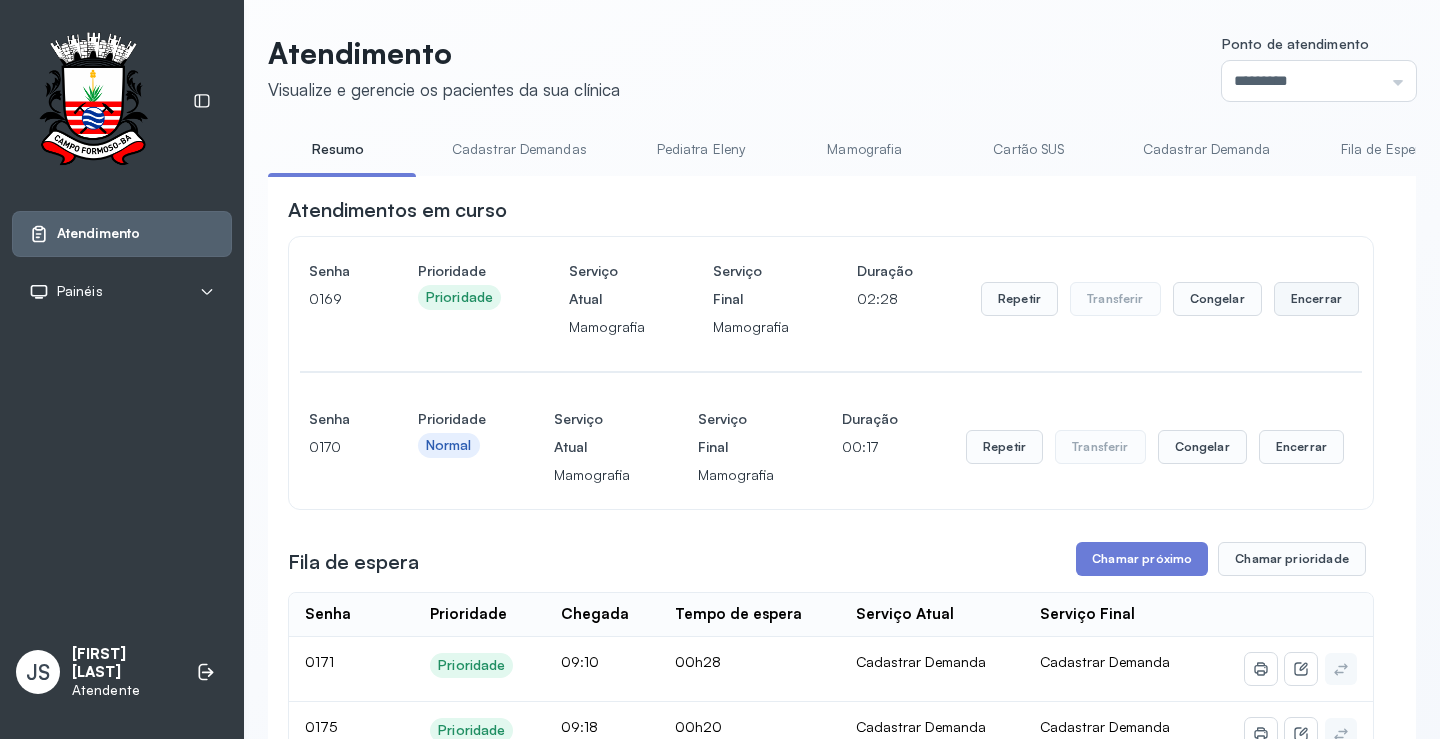 click on "Encerrar" at bounding box center (1316, 299) 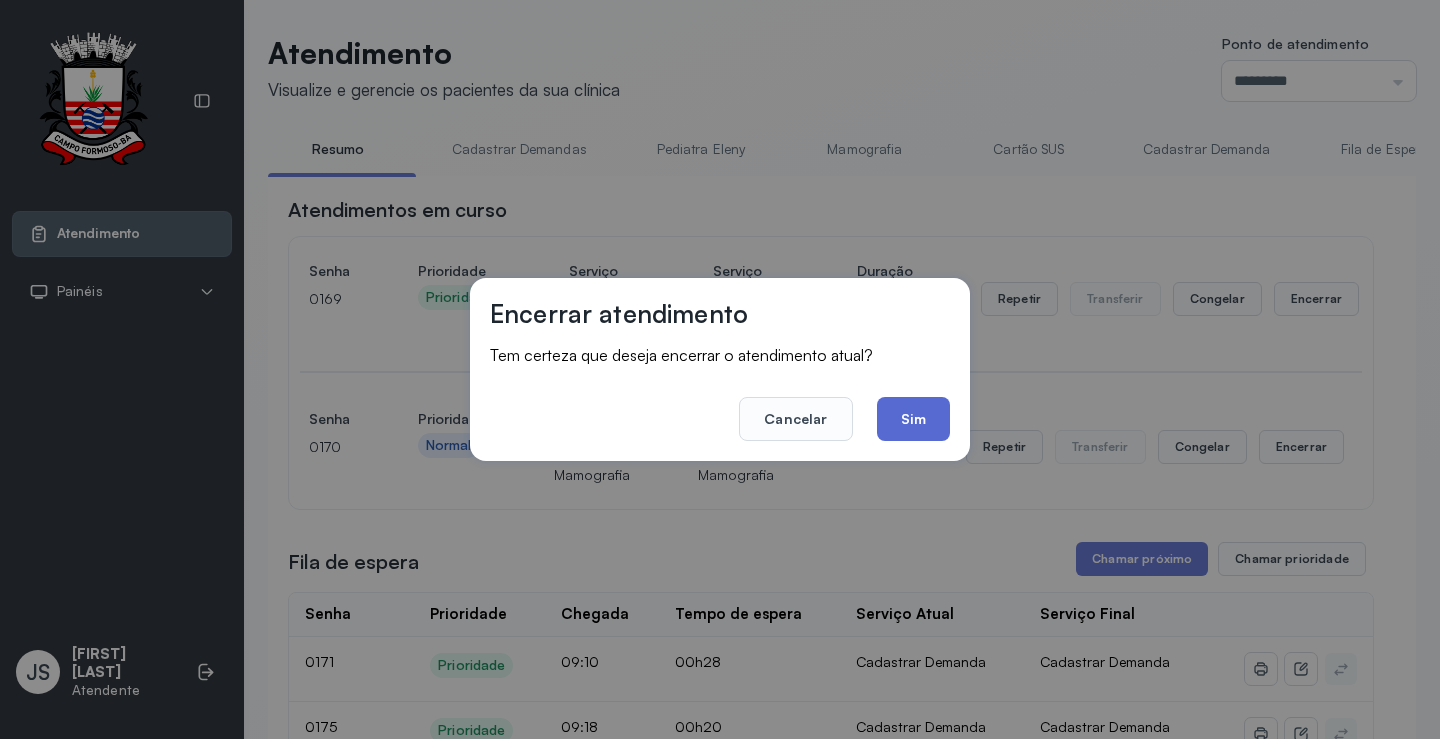 click on "Sim" 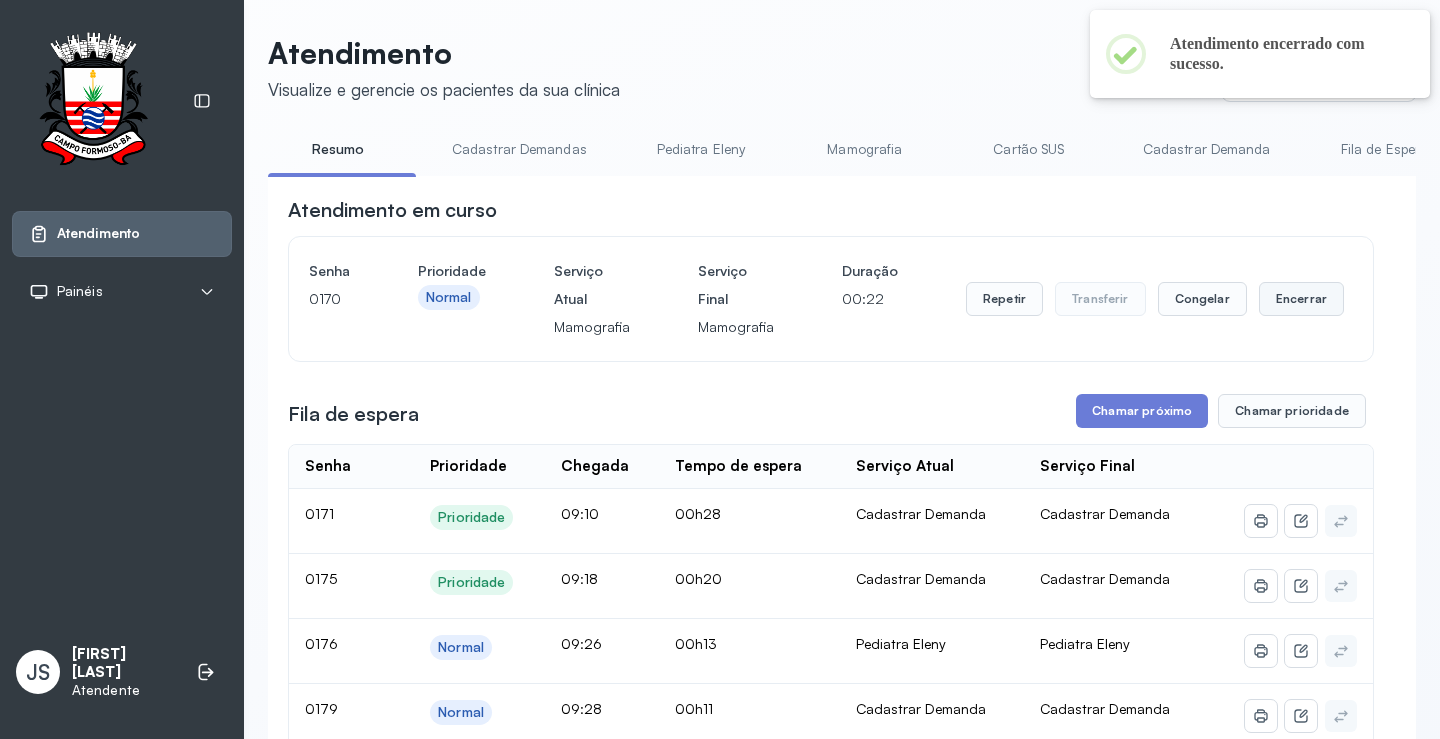 click on "Encerrar" at bounding box center [1301, 299] 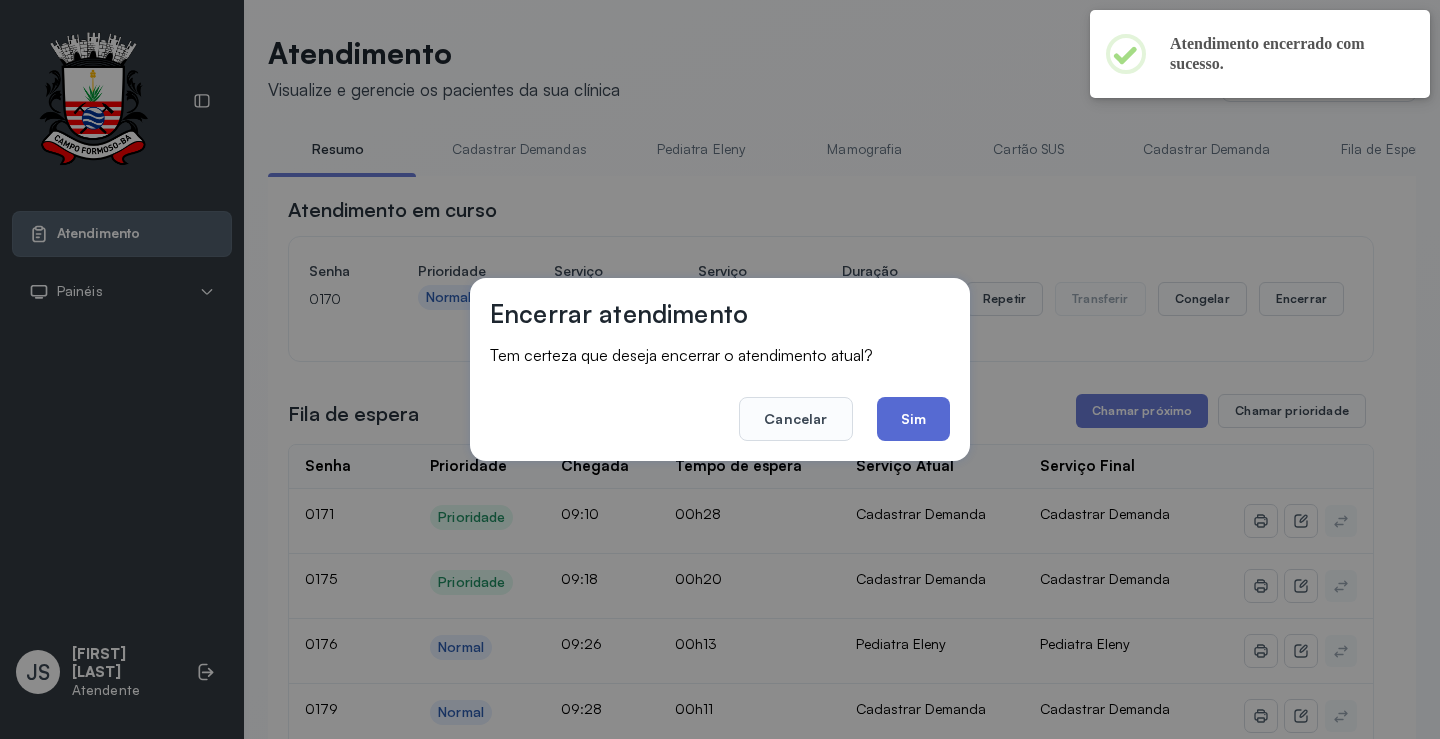 click on "Sim" 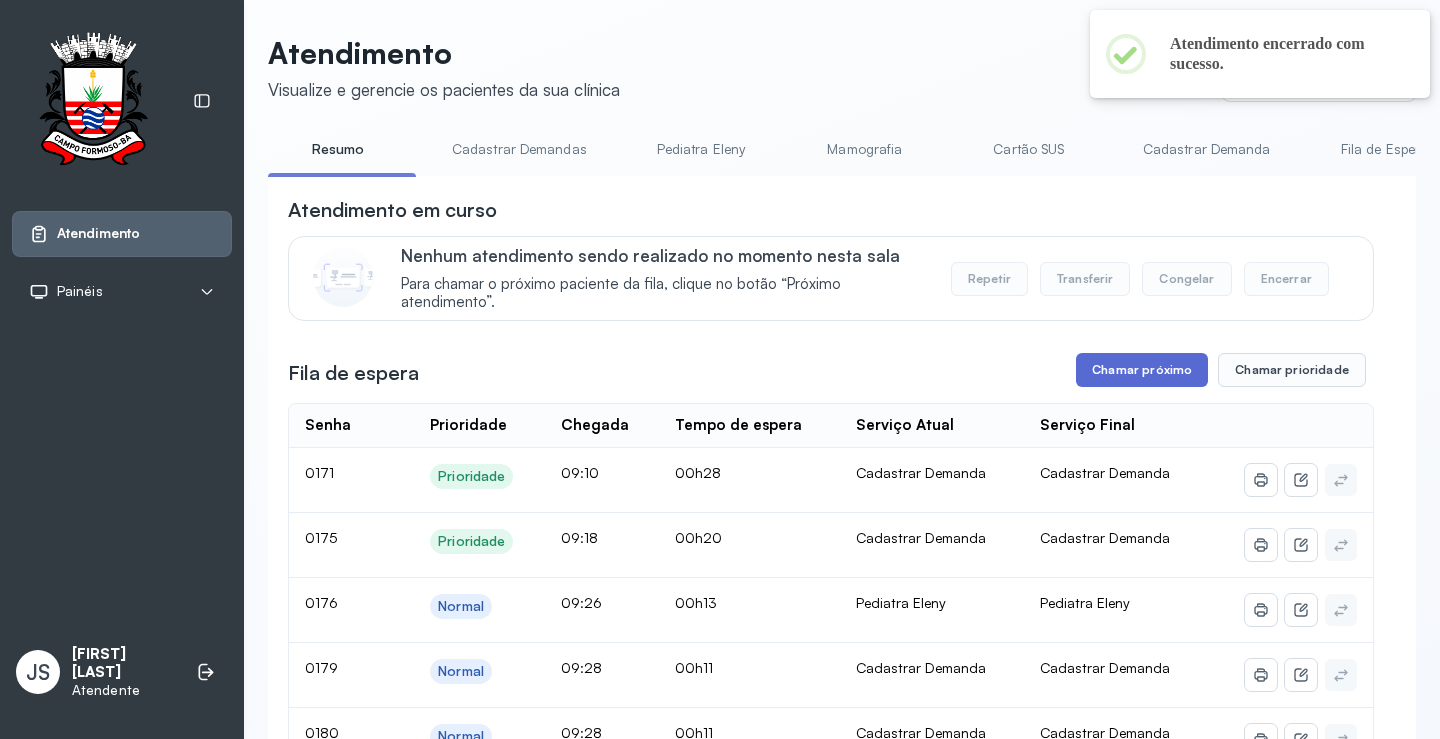 click on "Chamar próximo" at bounding box center [1142, 370] 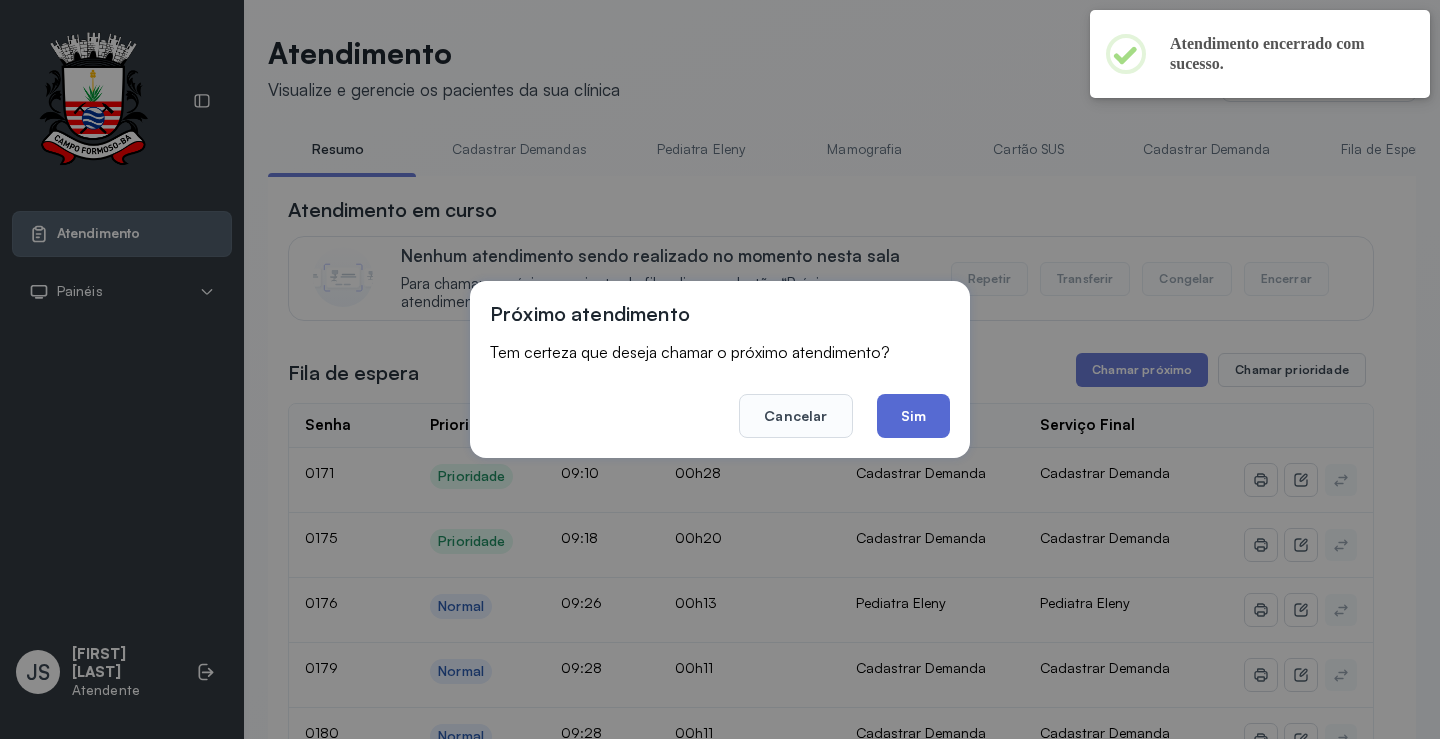 click on "Sim" 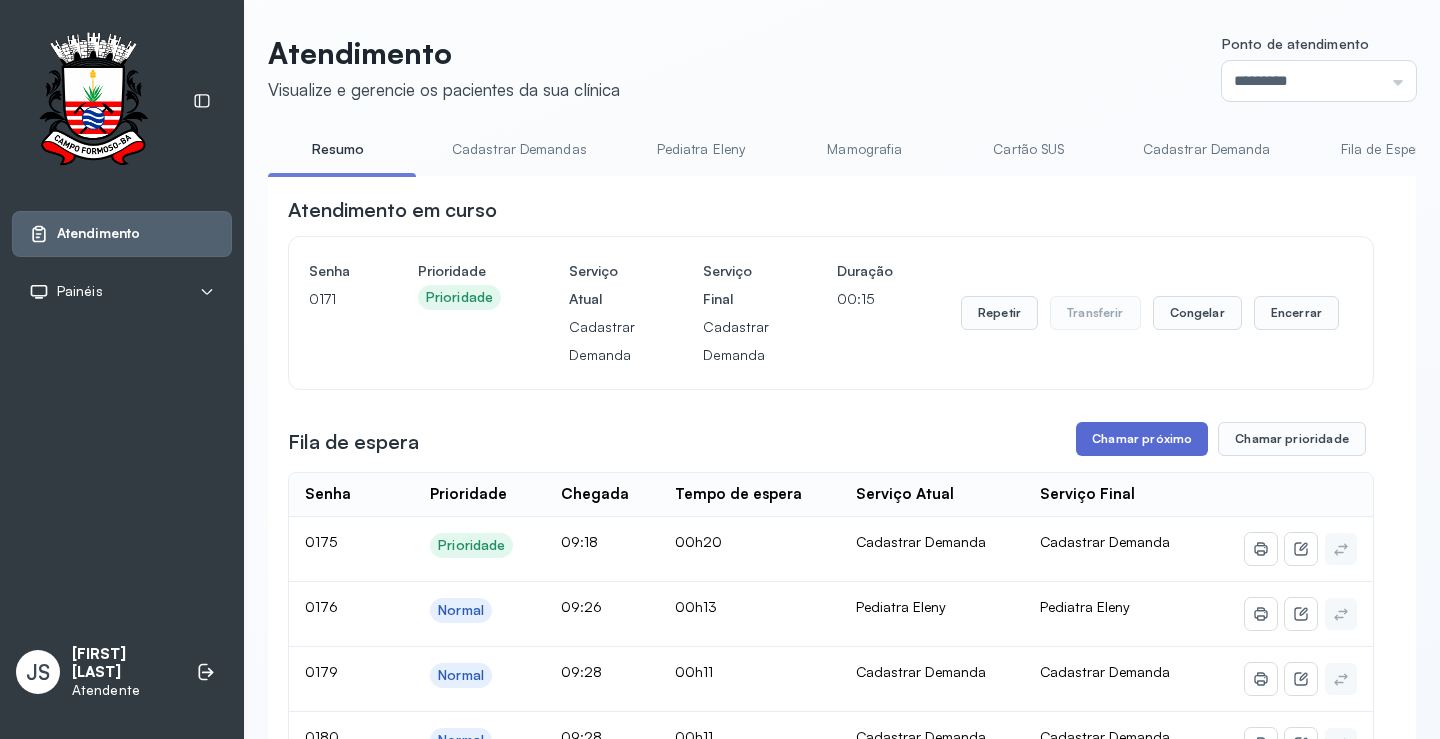 click on "Chamar próximo" at bounding box center (1142, 439) 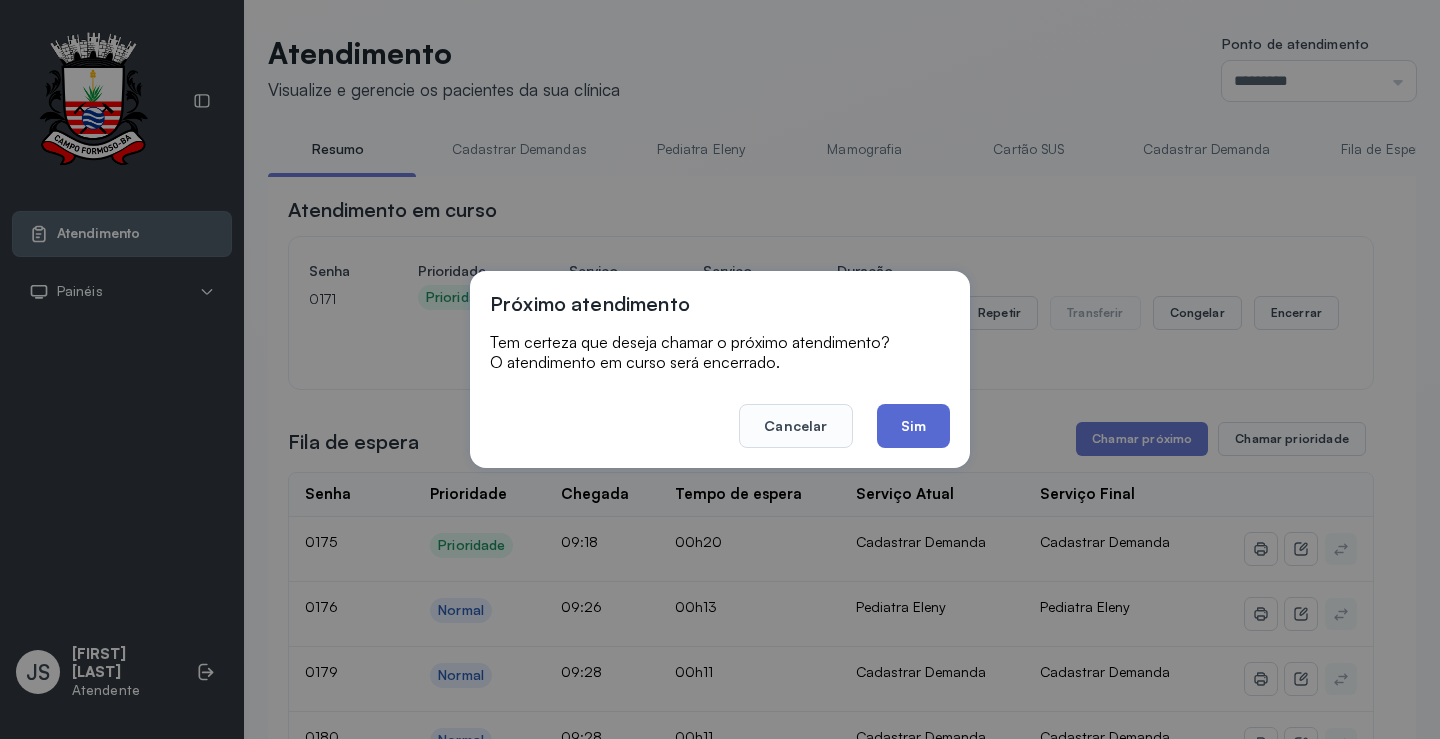 click on "Sim" 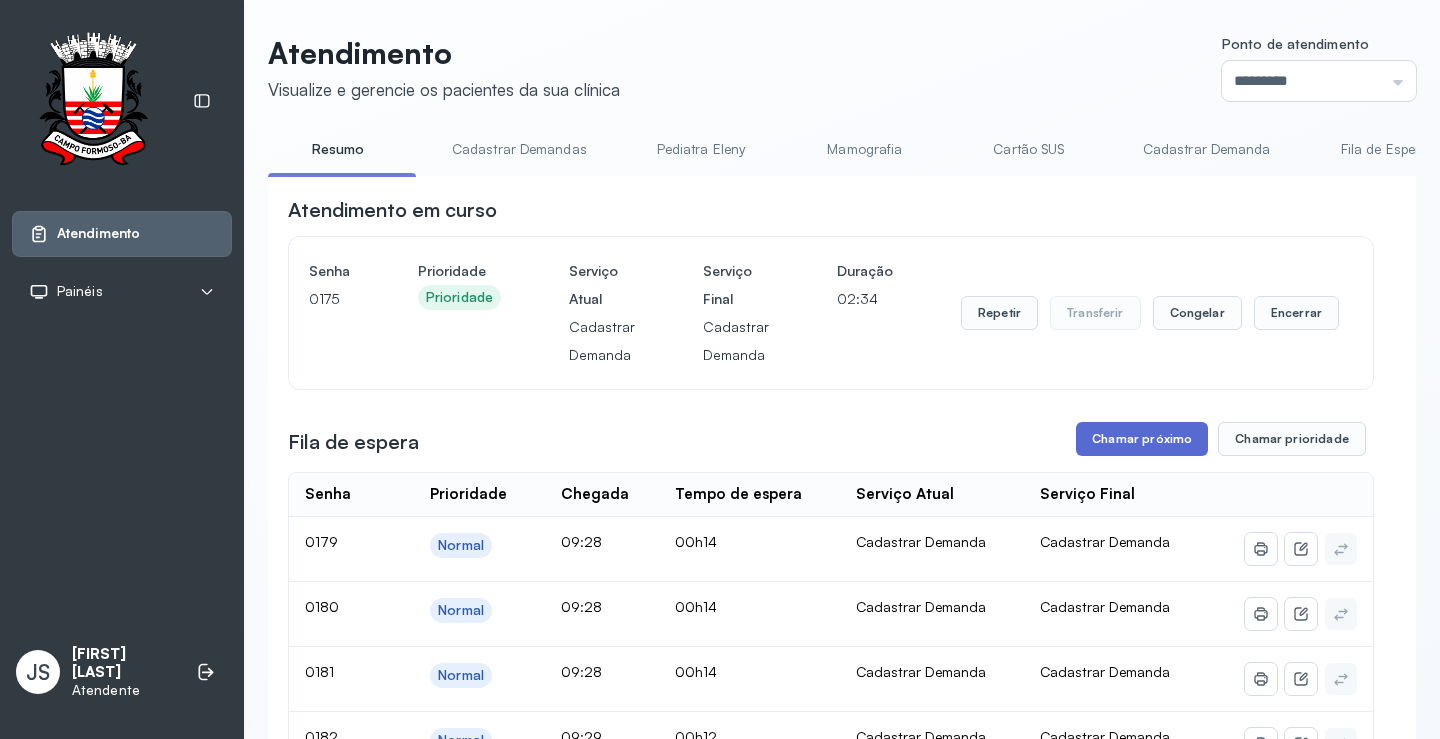 click on "Chamar próximo" at bounding box center (1142, 439) 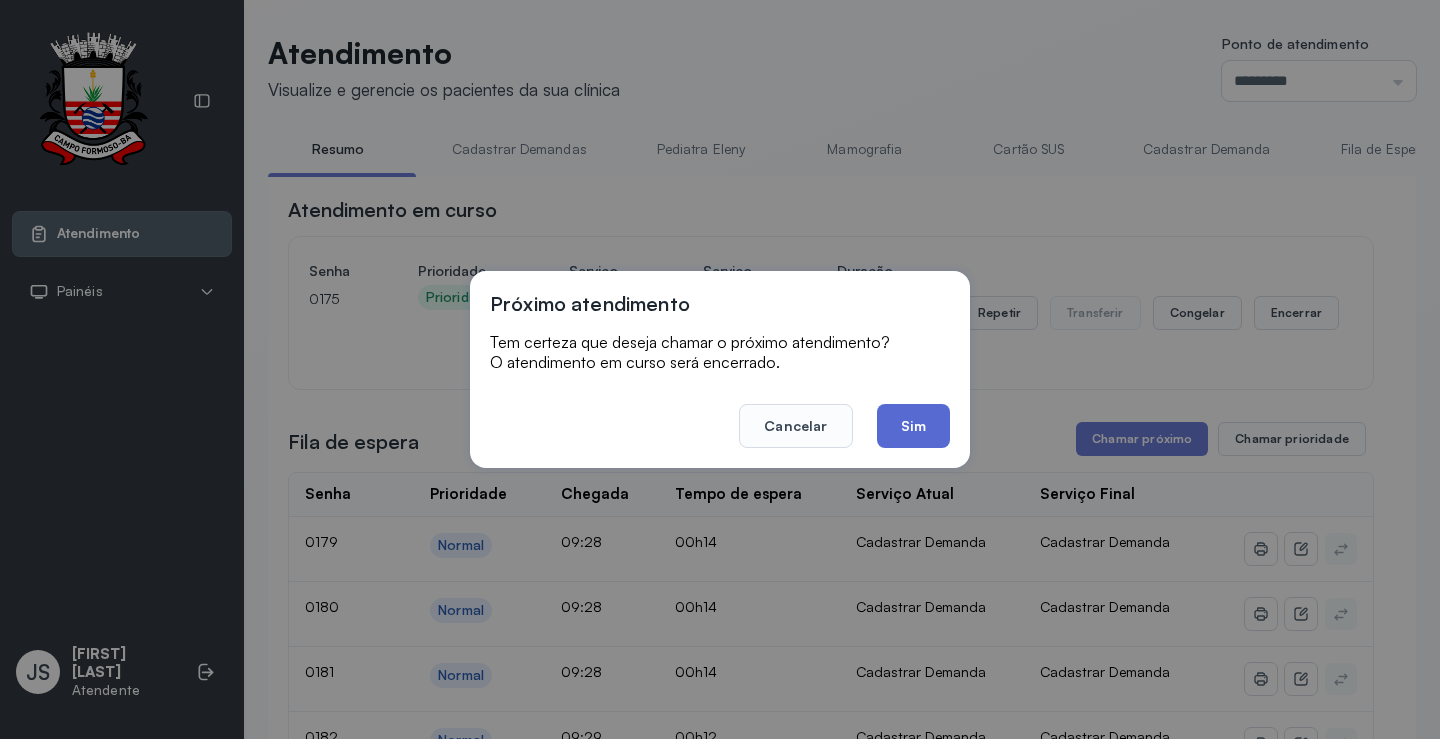 click on "Sim" 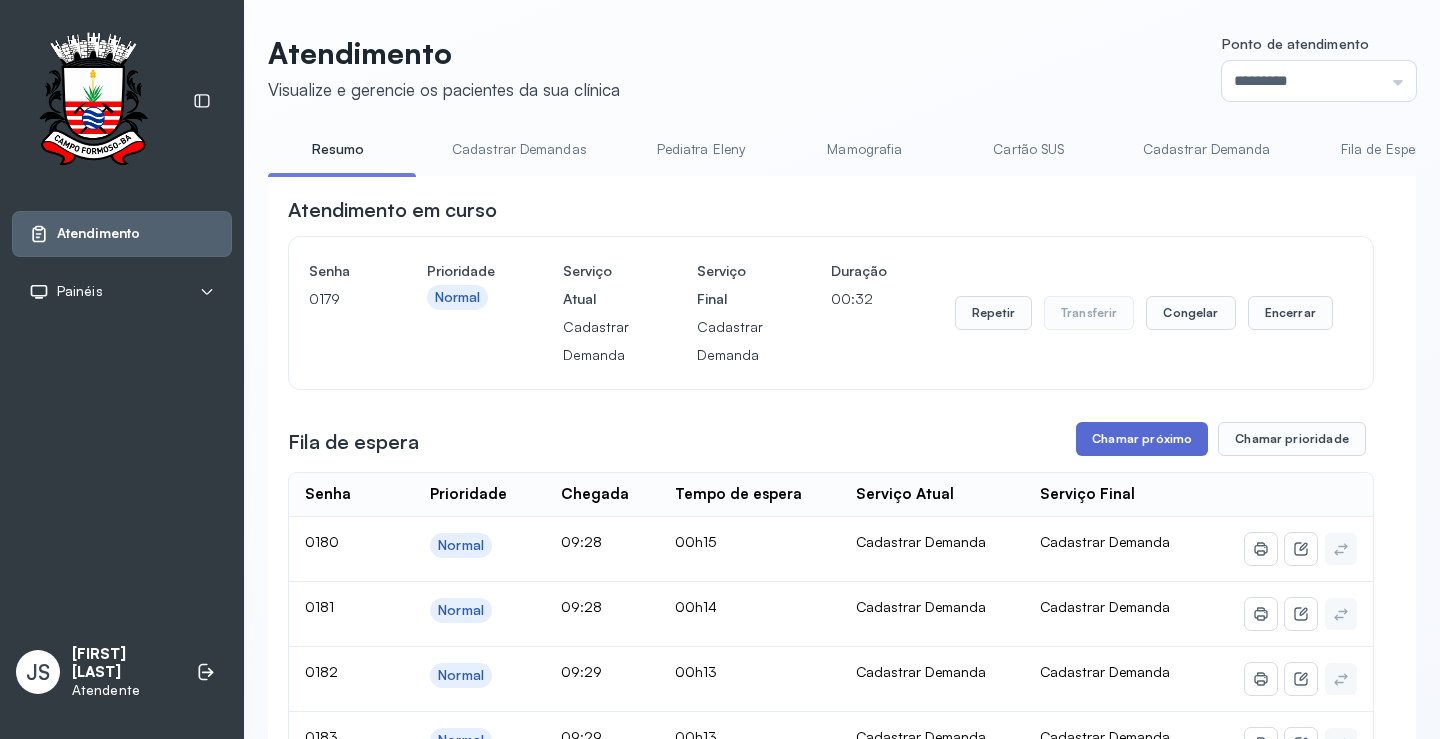 click on "Chamar próximo" at bounding box center [1142, 439] 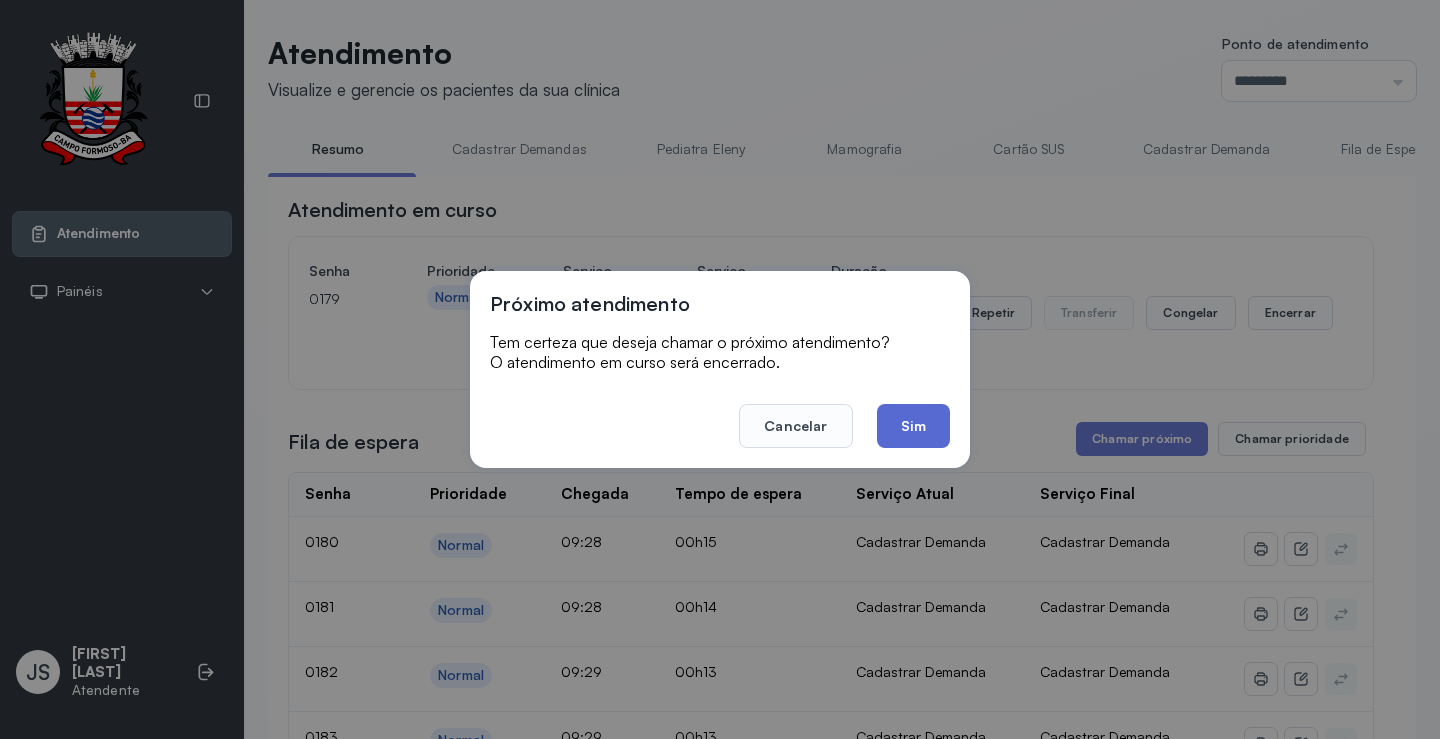 click on "Sim" 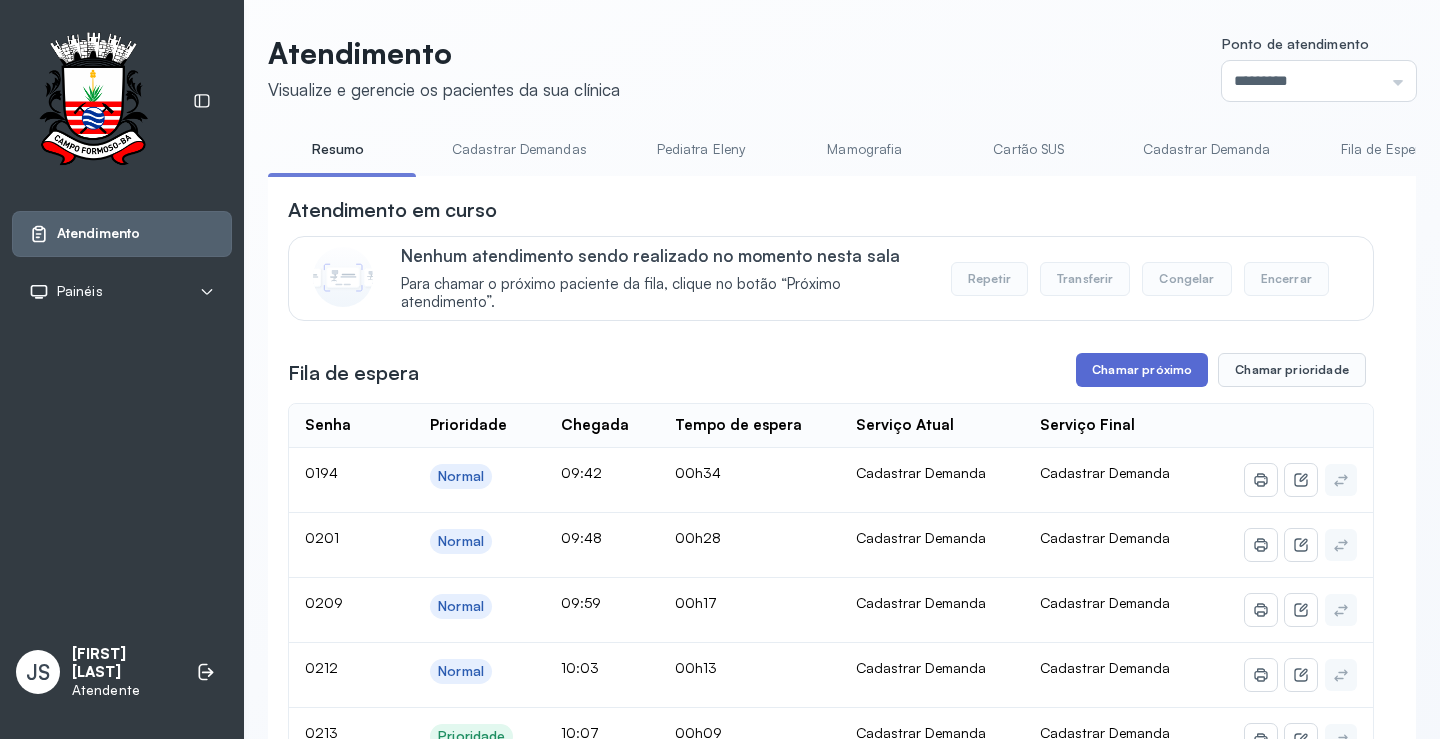click on "Chamar próximo" at bounding box center (1142, 370) 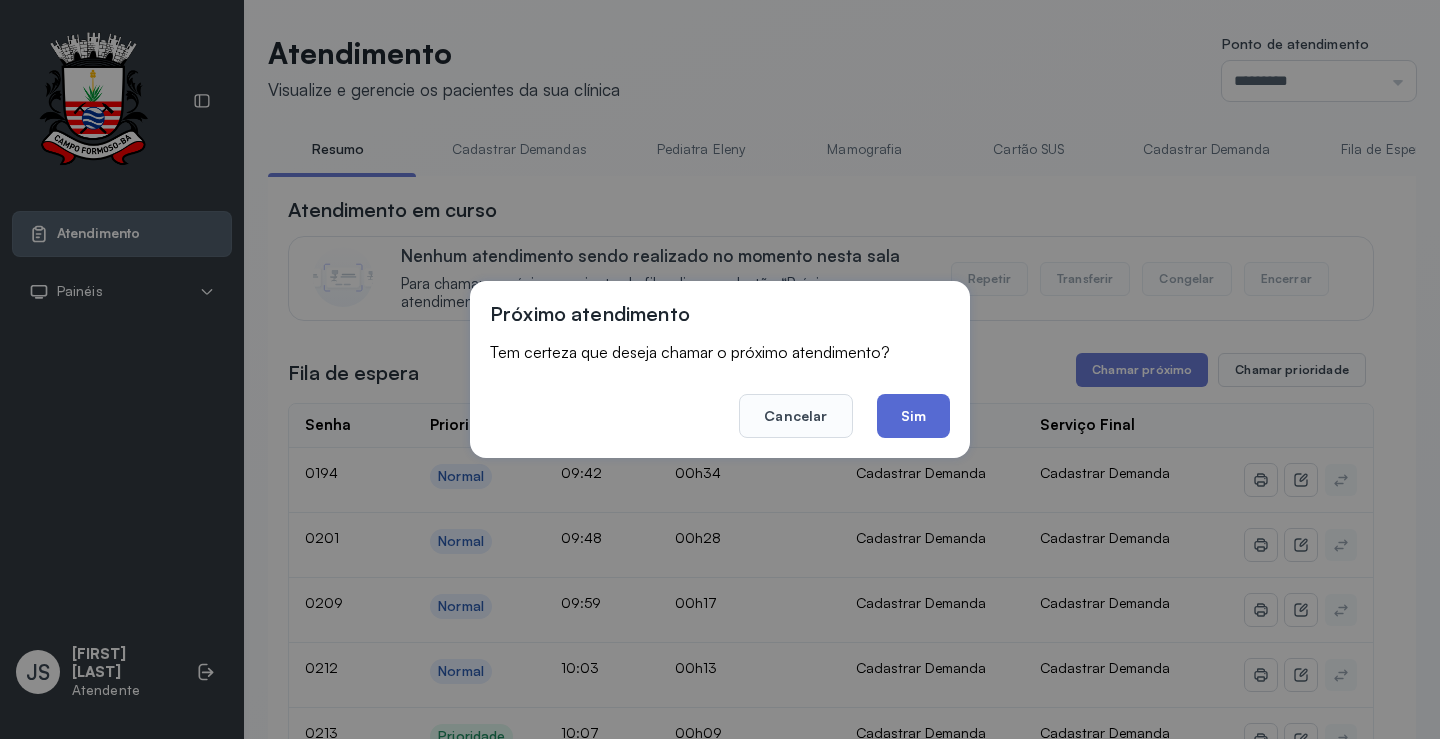 click on "Sim" 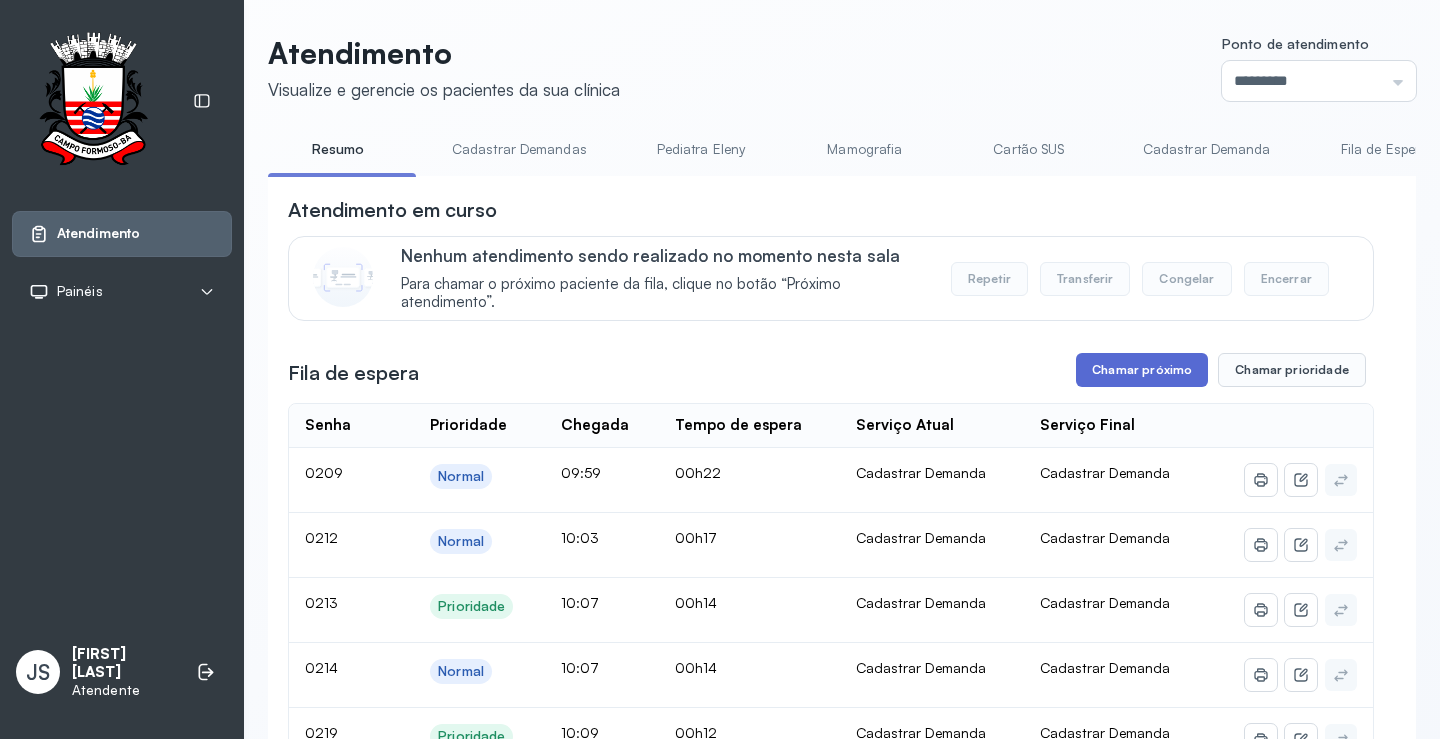 click on "Chamar próximo" at bounding box center [1142, 370] 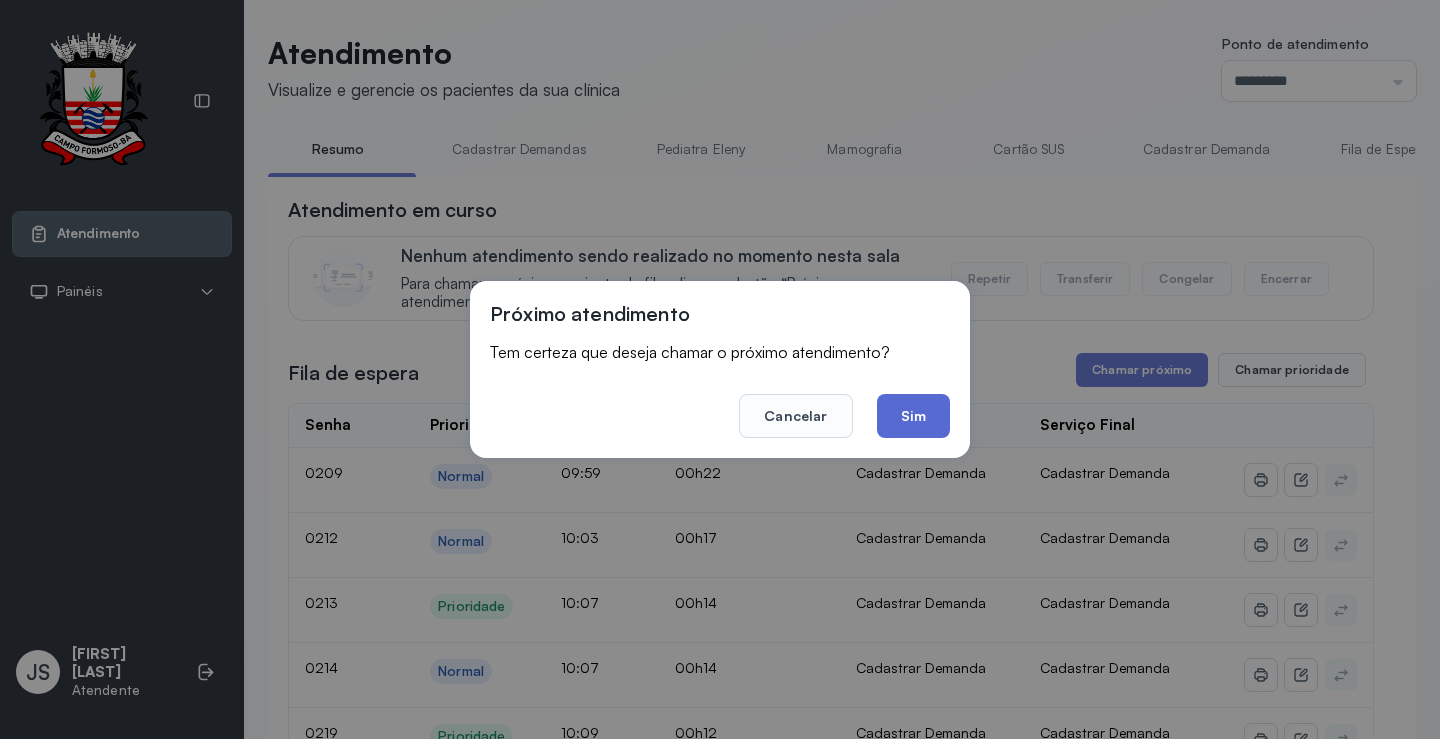 click on "Sim" 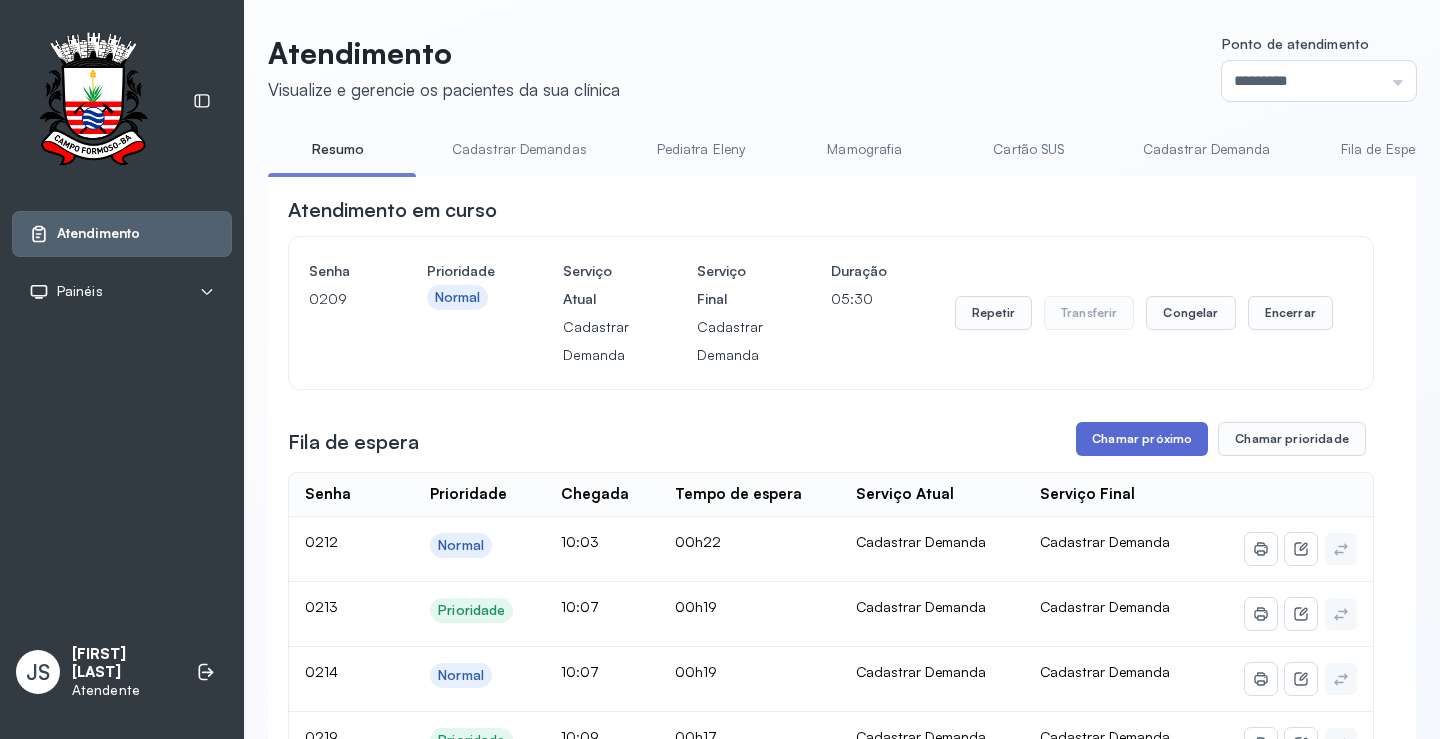 click on "Chamar próximo" at bounding box center [1142, 439] 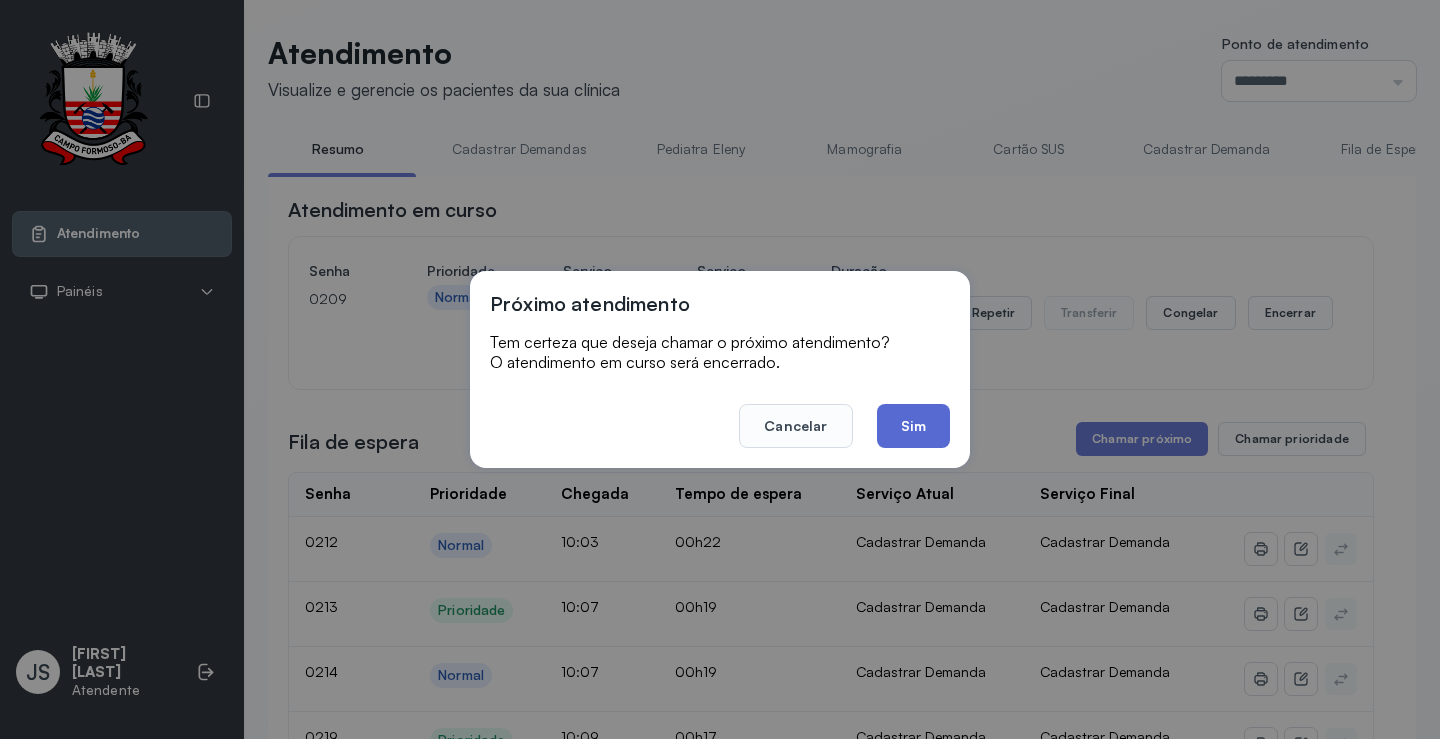 click on "Sim" 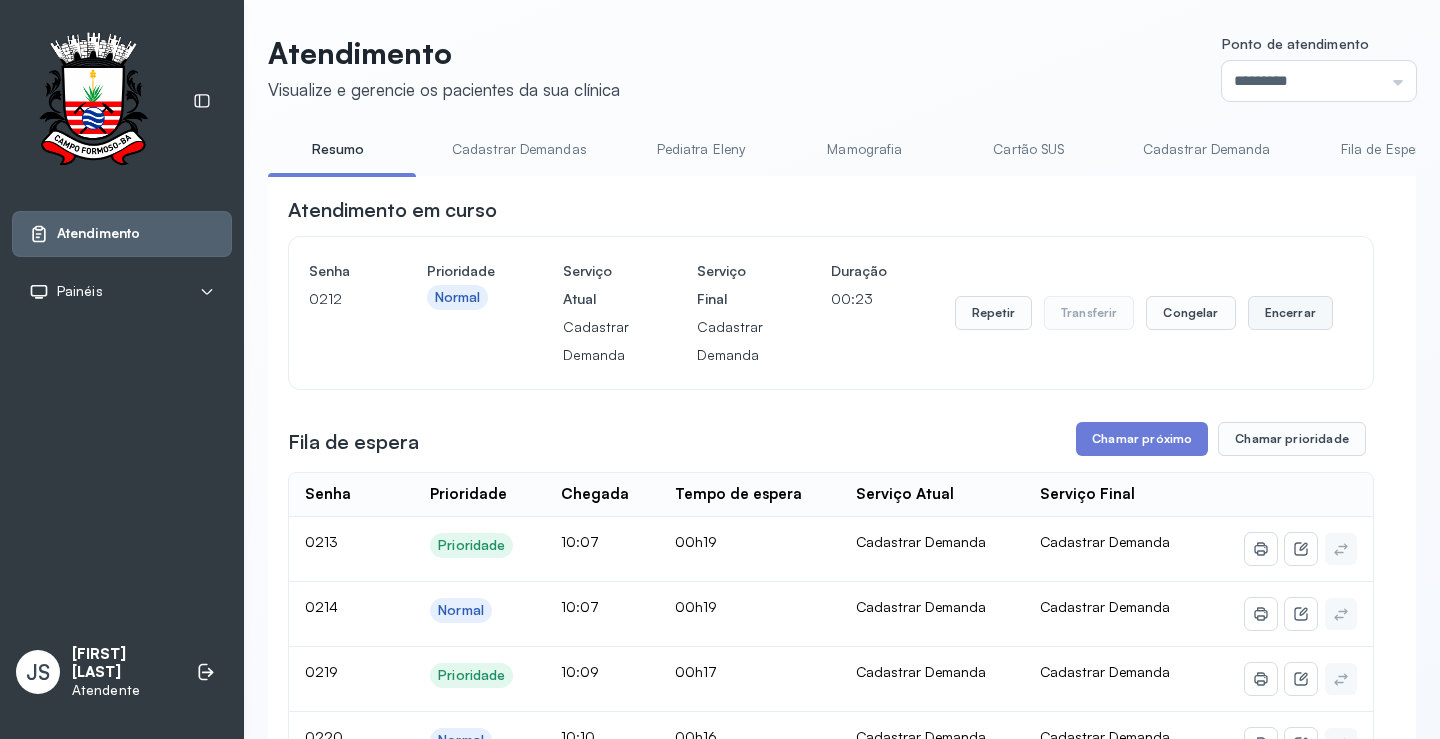 click on "Encerrar" at bounding box center (1290, 313) 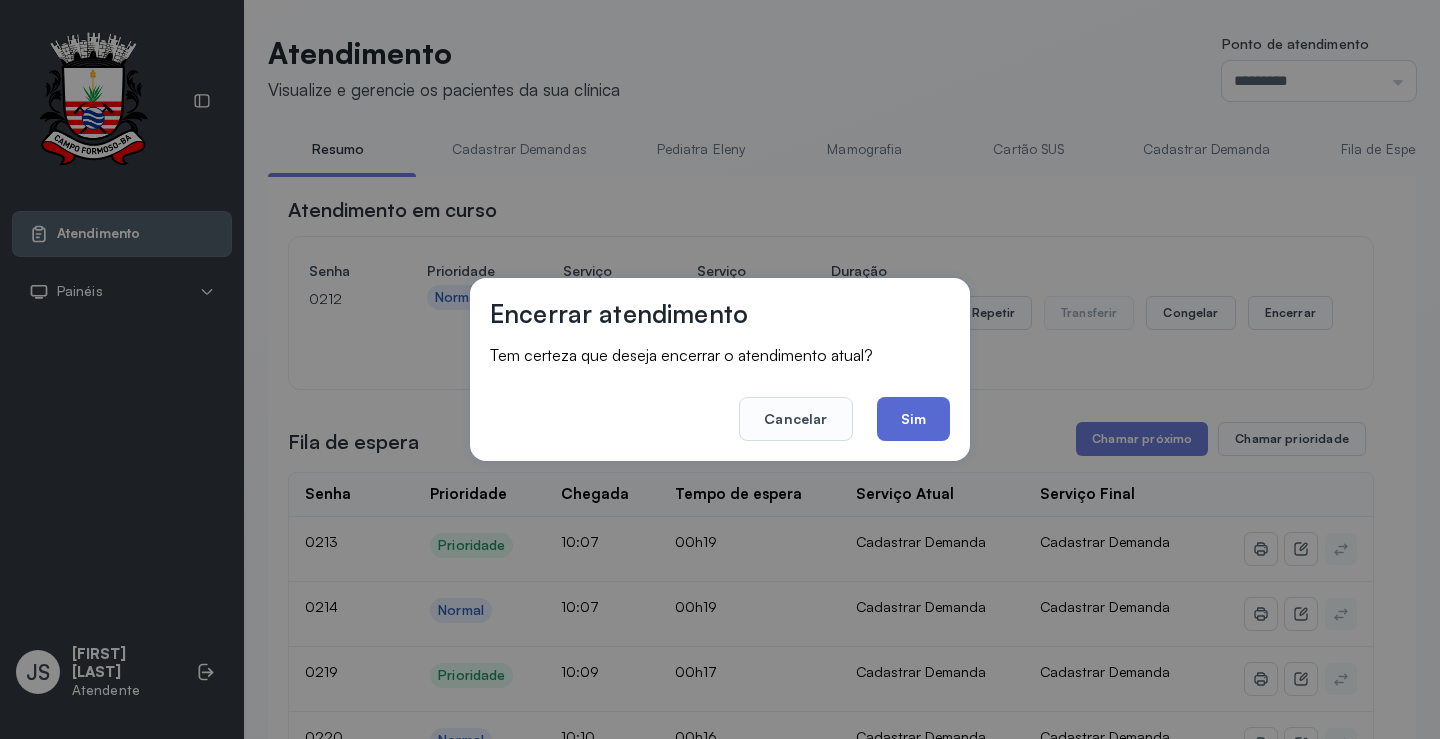 click on "Sim" 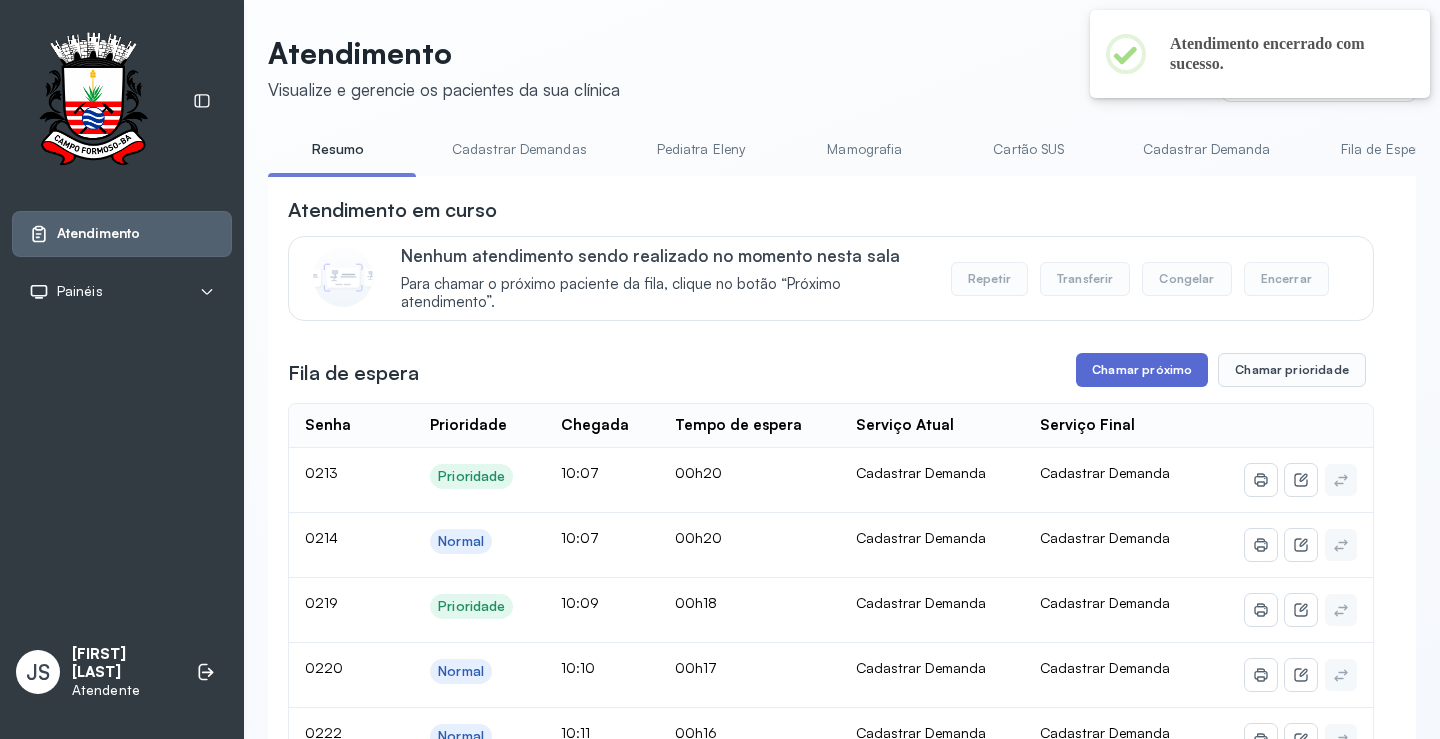 click on "Chamar próximo" at bounding box center [1142, 370] 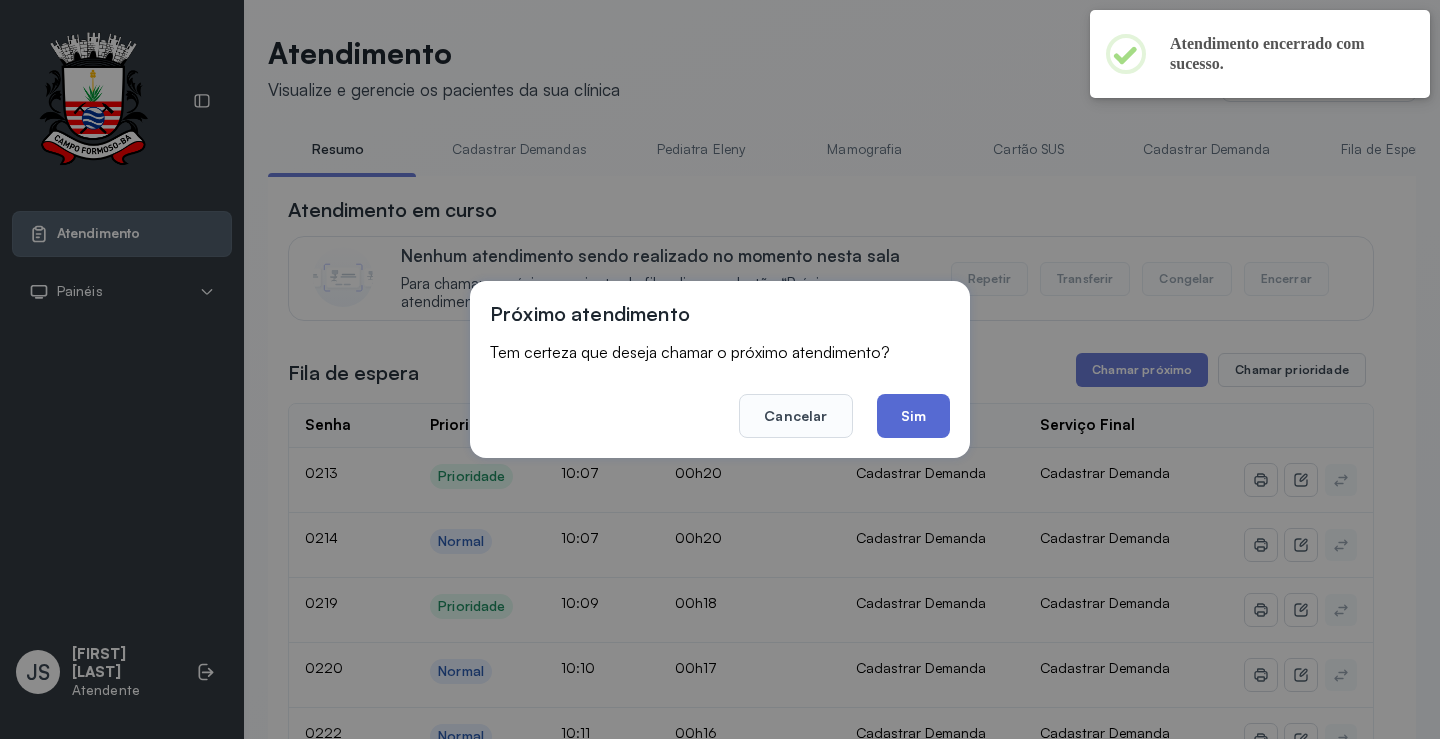 click on "Sim" 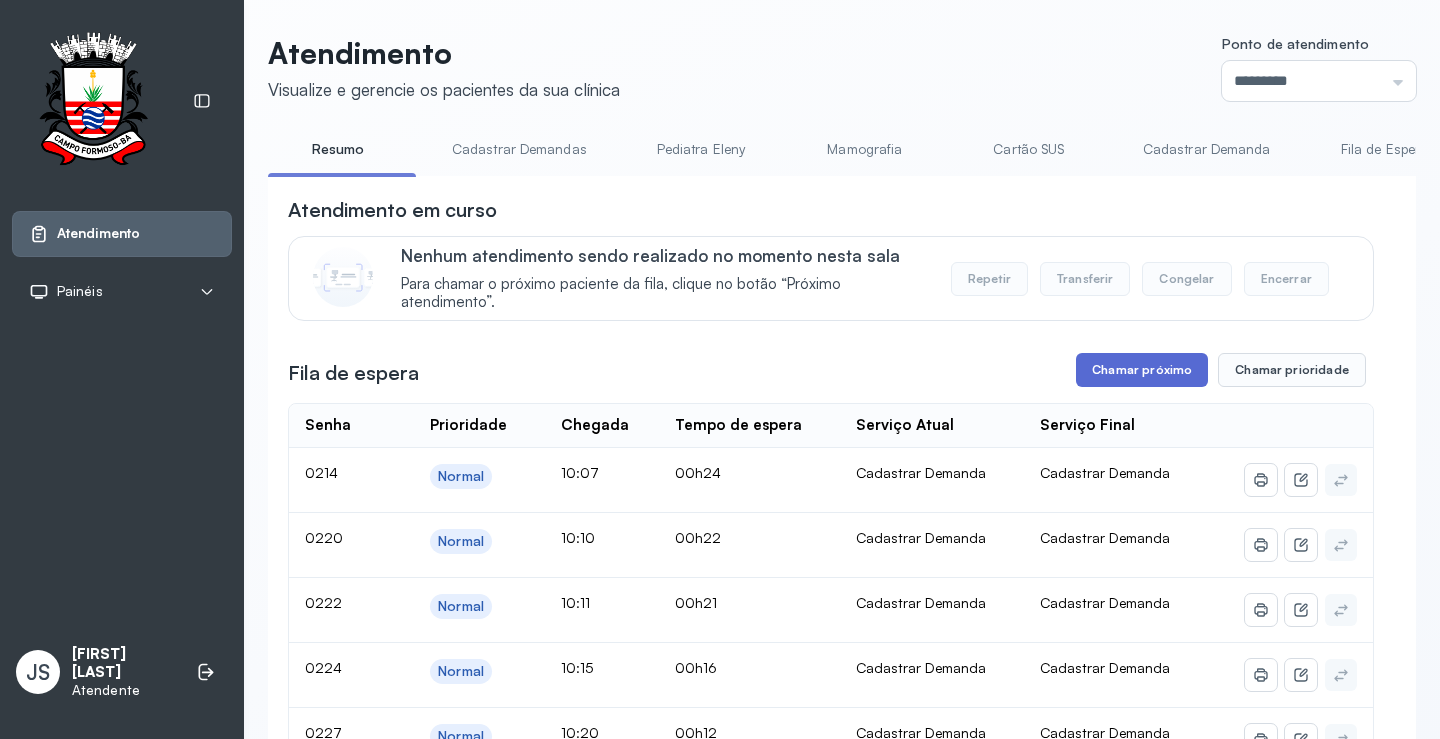 click on "Chamar próximo" at bounding box center (1142, 370) 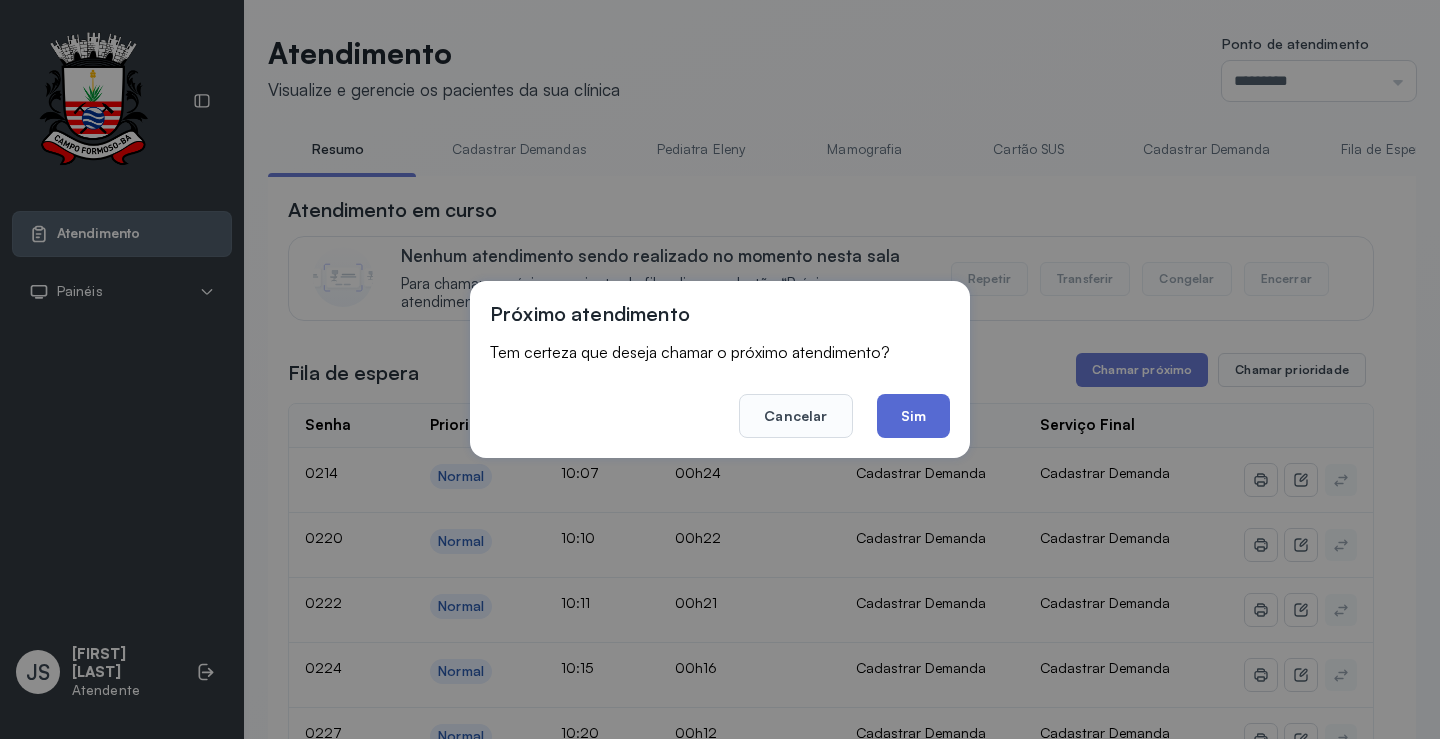 click on "Sim" 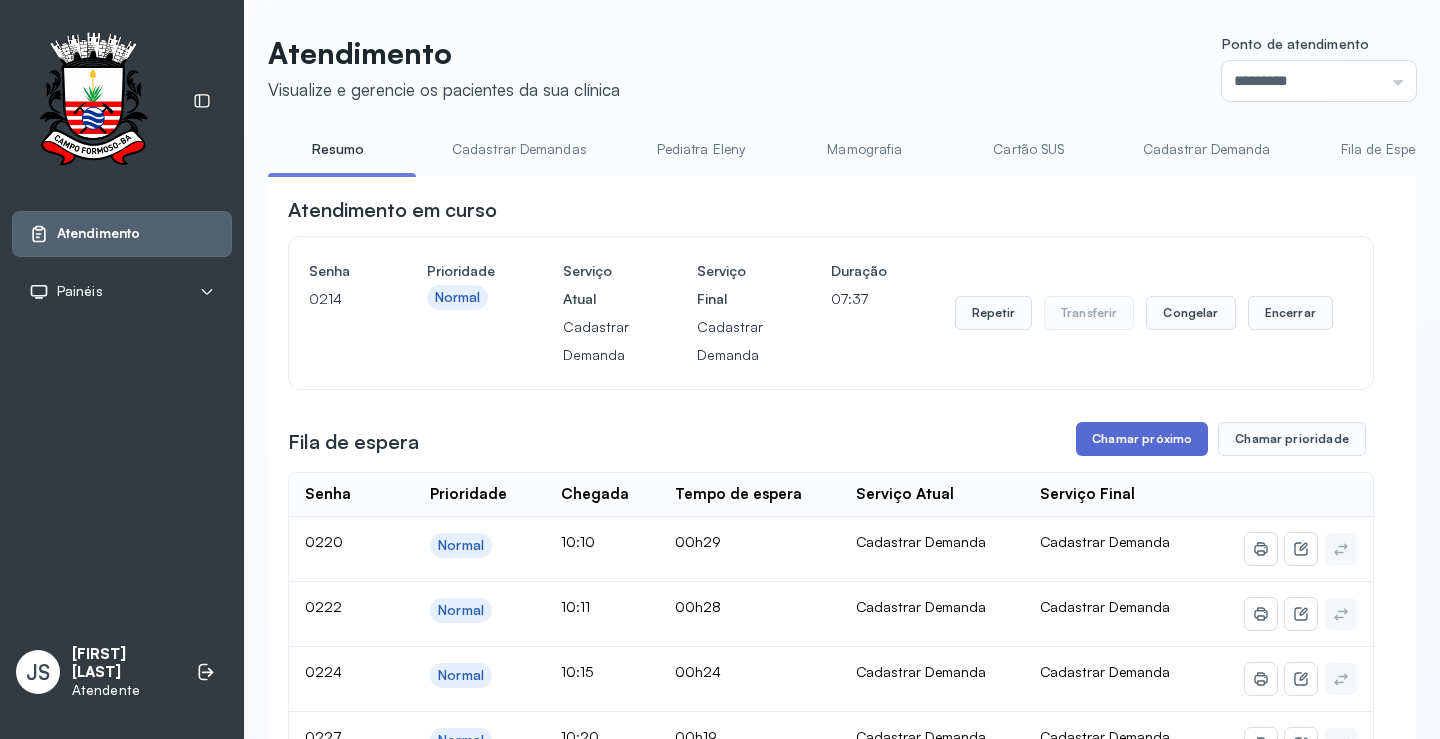 click on "Chamar próximo" at bounding box center (1142, 439) 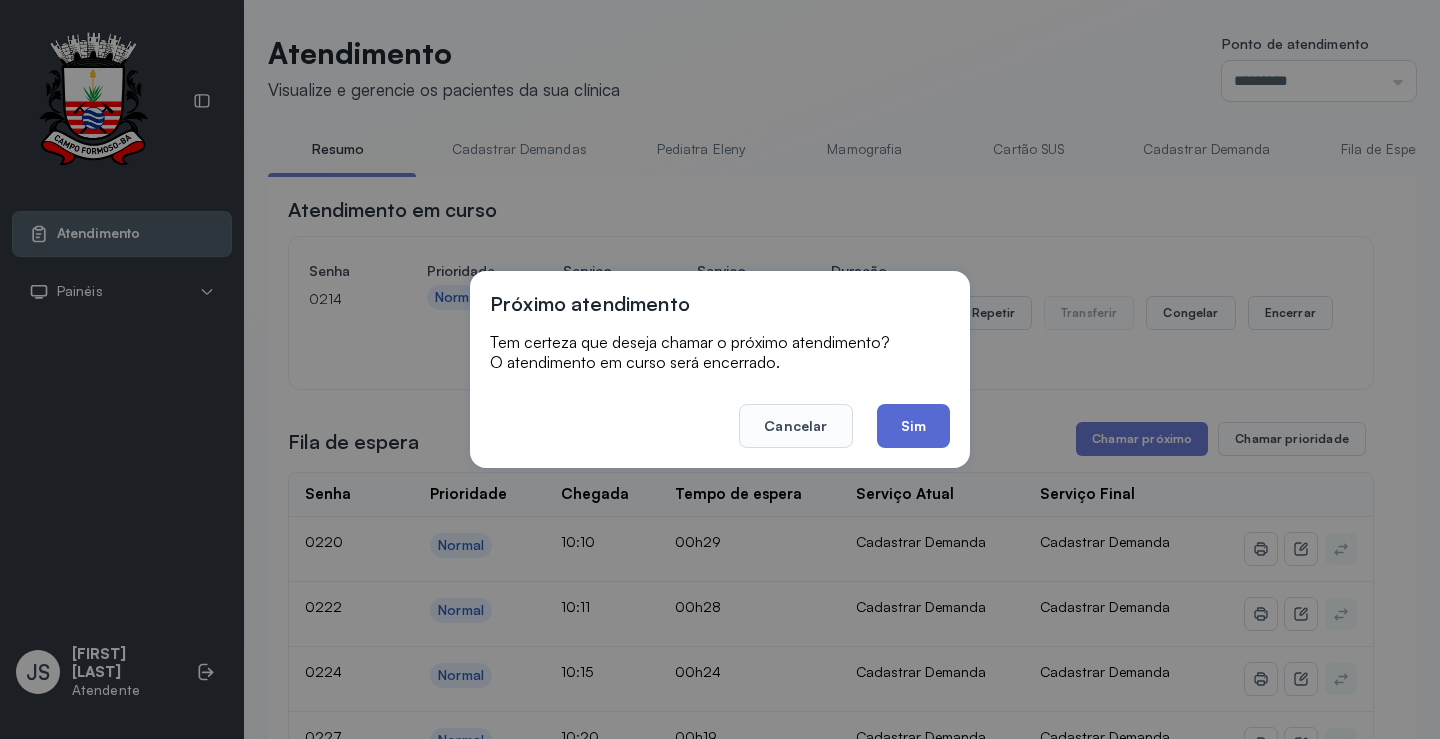 click on "Sim" 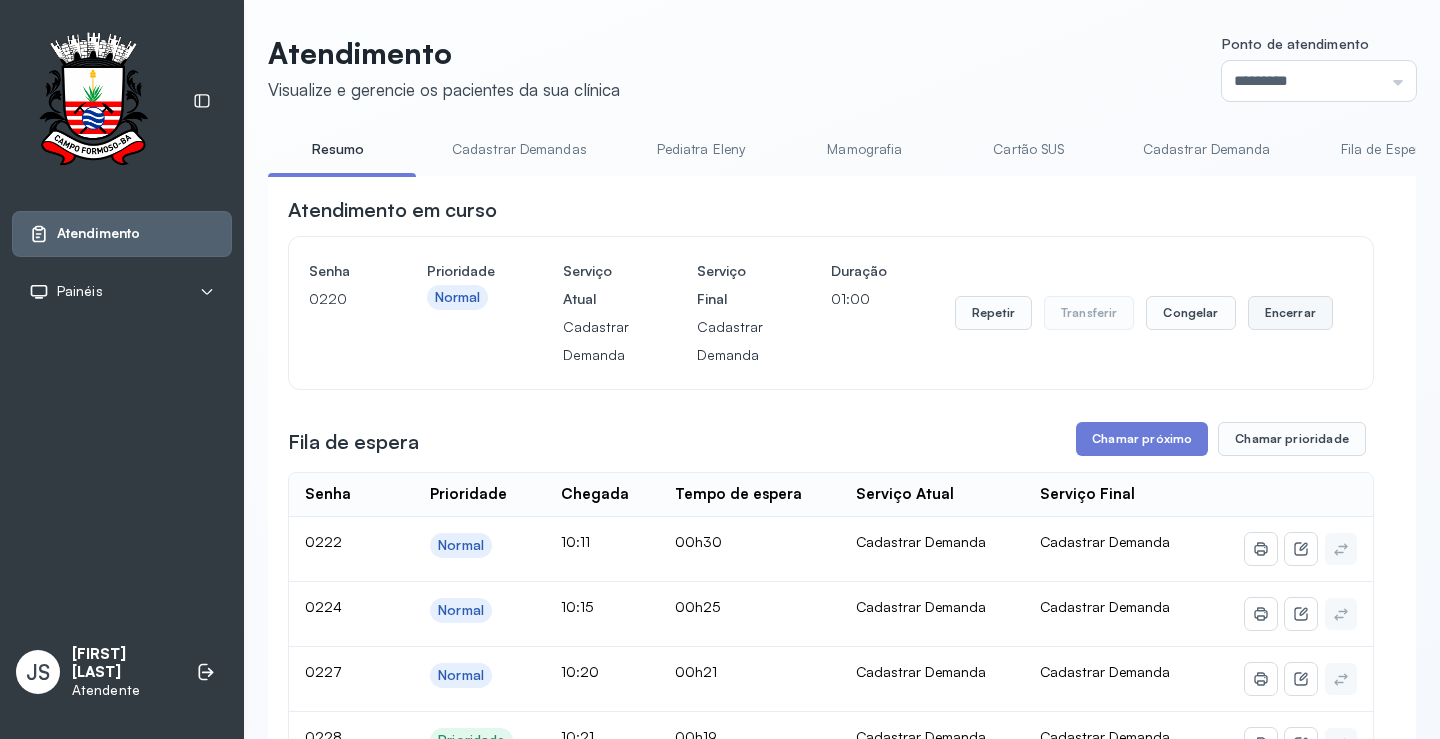 click on "Encerrar" at bounding box center [1290, 313] 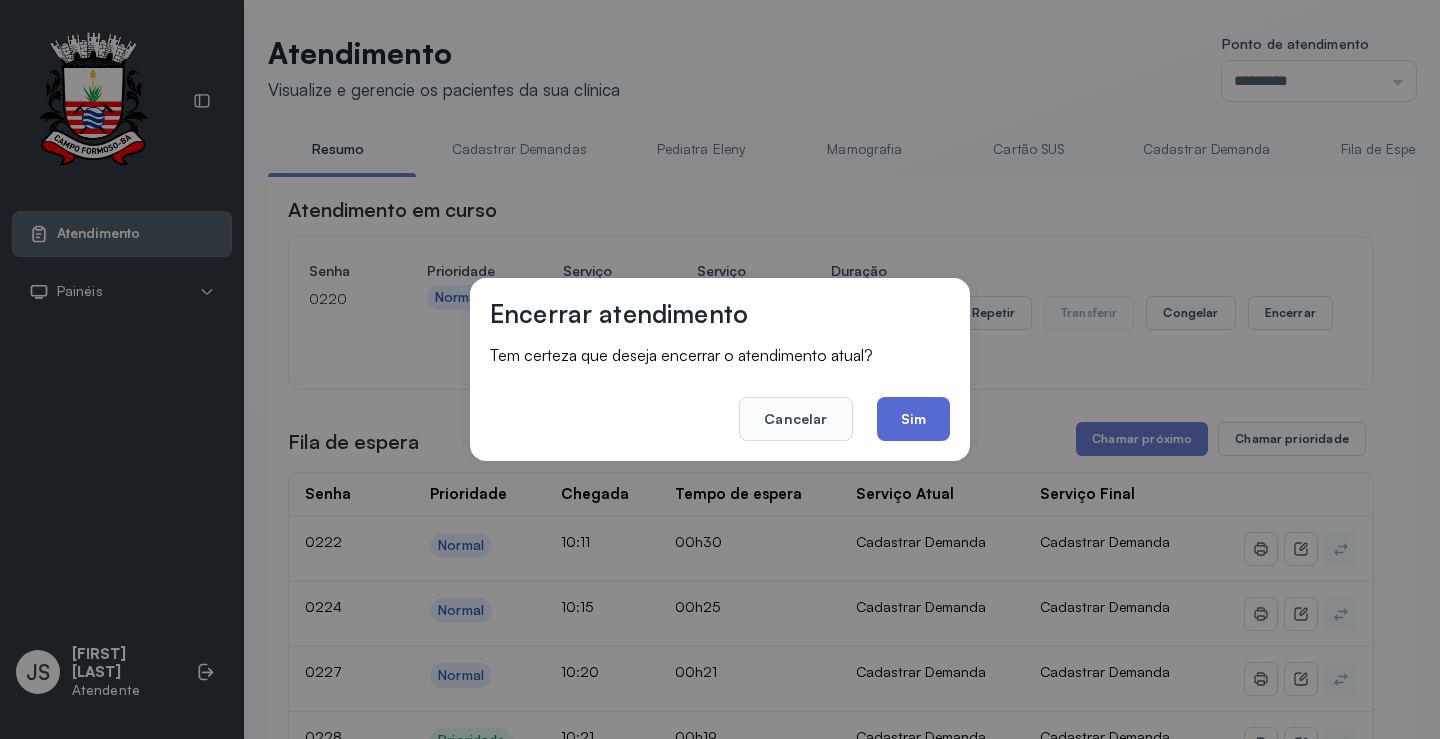 click on "Sim" 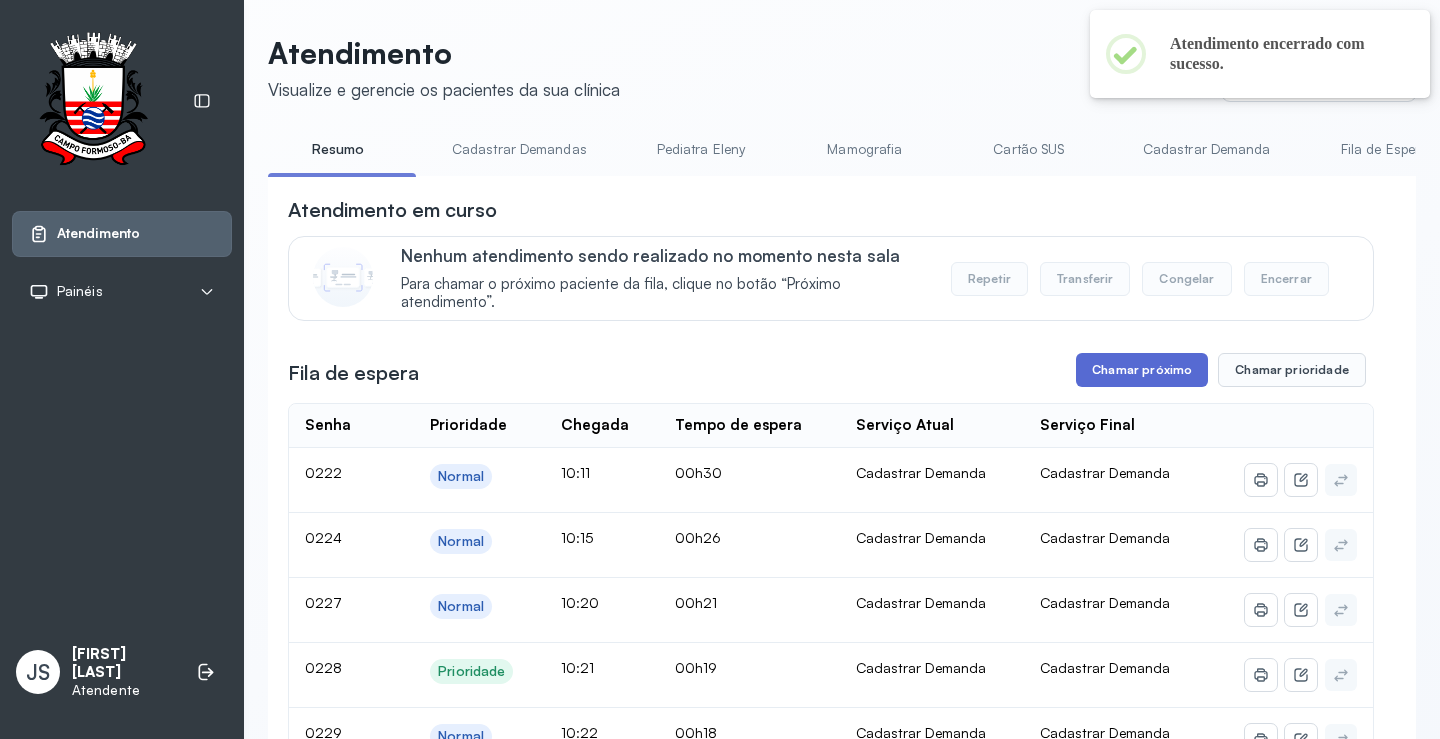 click on "Chamar próximo" at bounding box center [1142, 370] 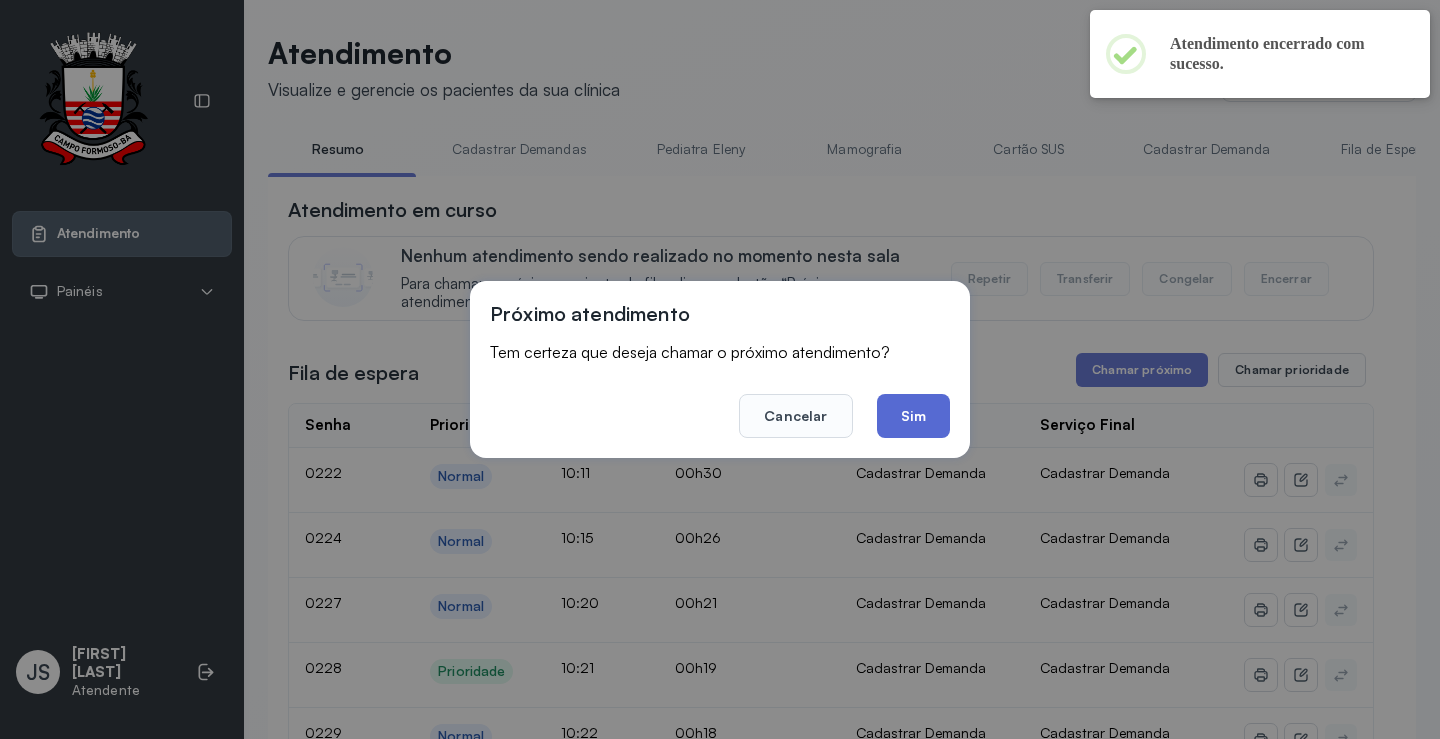 click on "Sim" 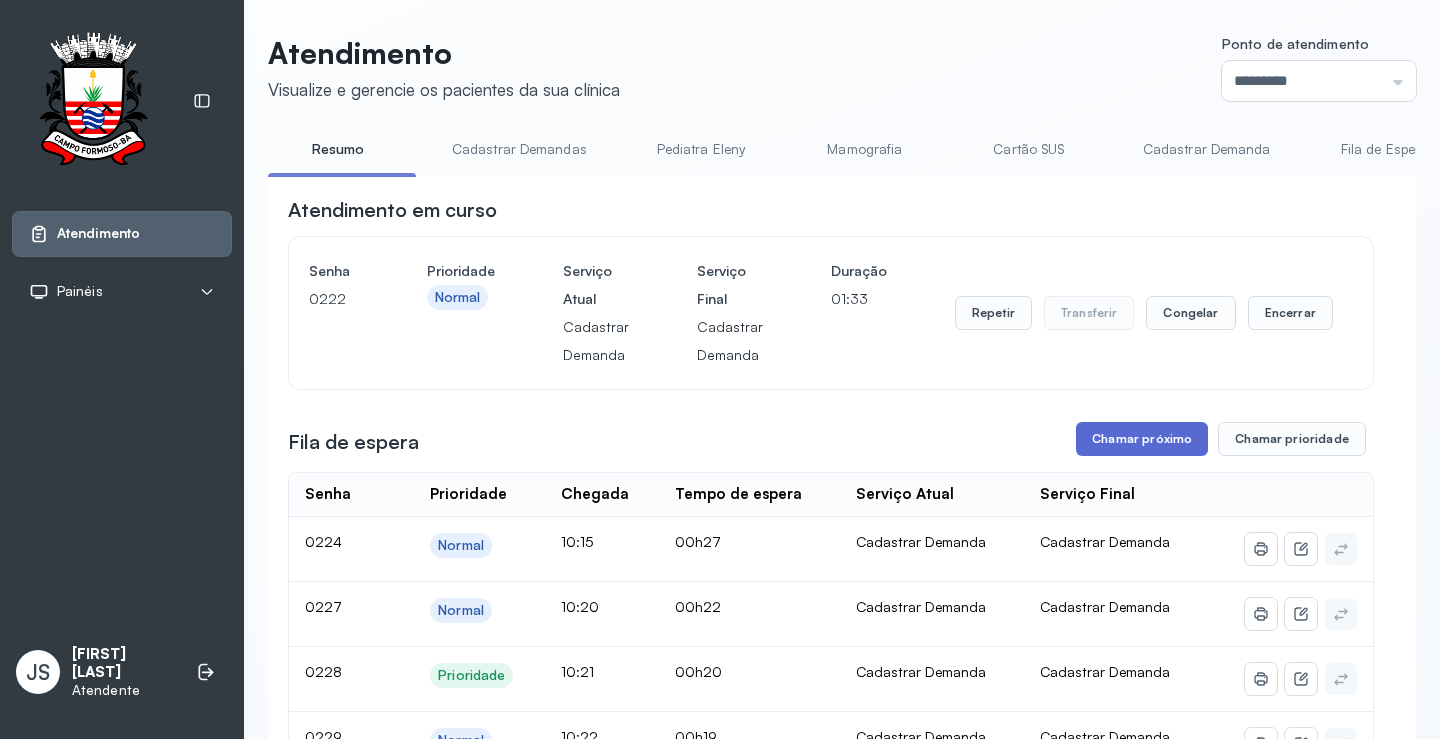 click on "Chamar próximo" at bounding box center (1142, 439) 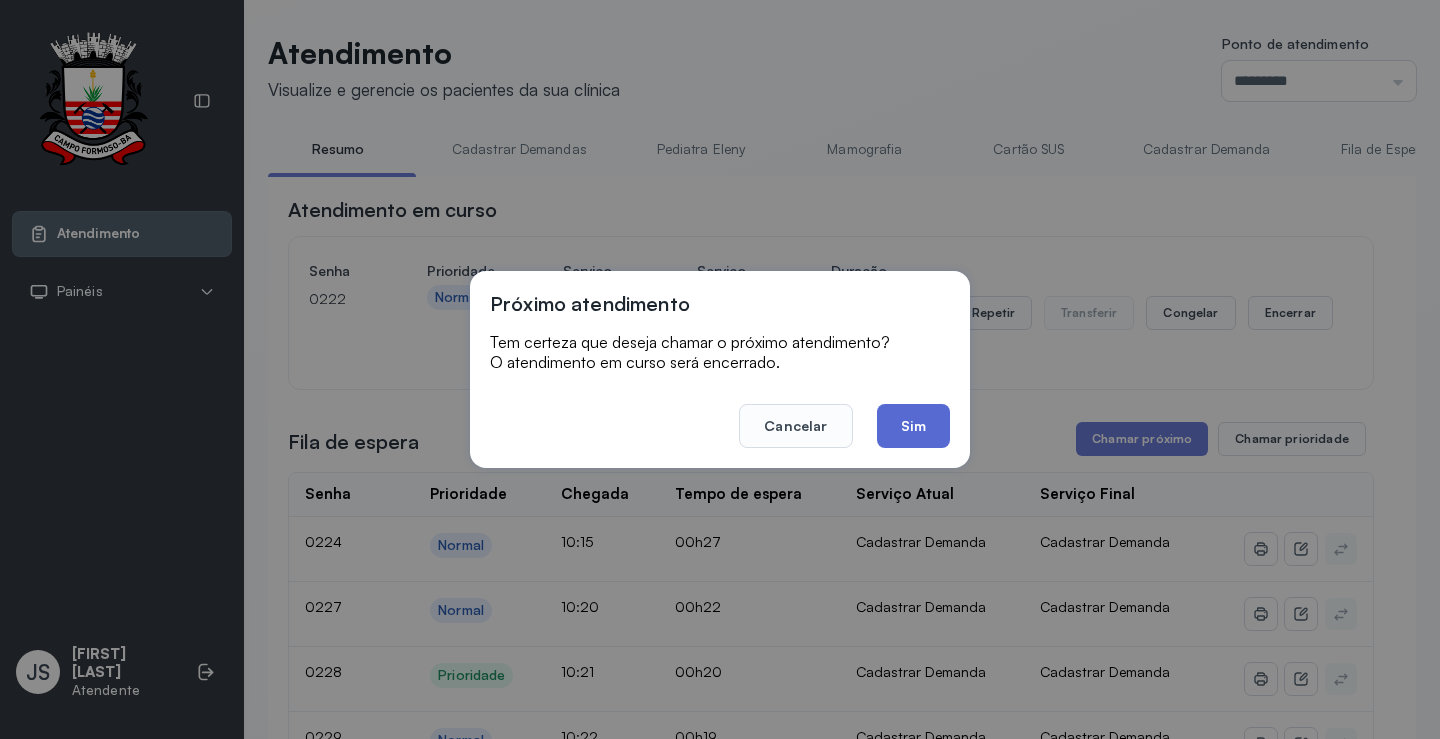 click on "Sim" 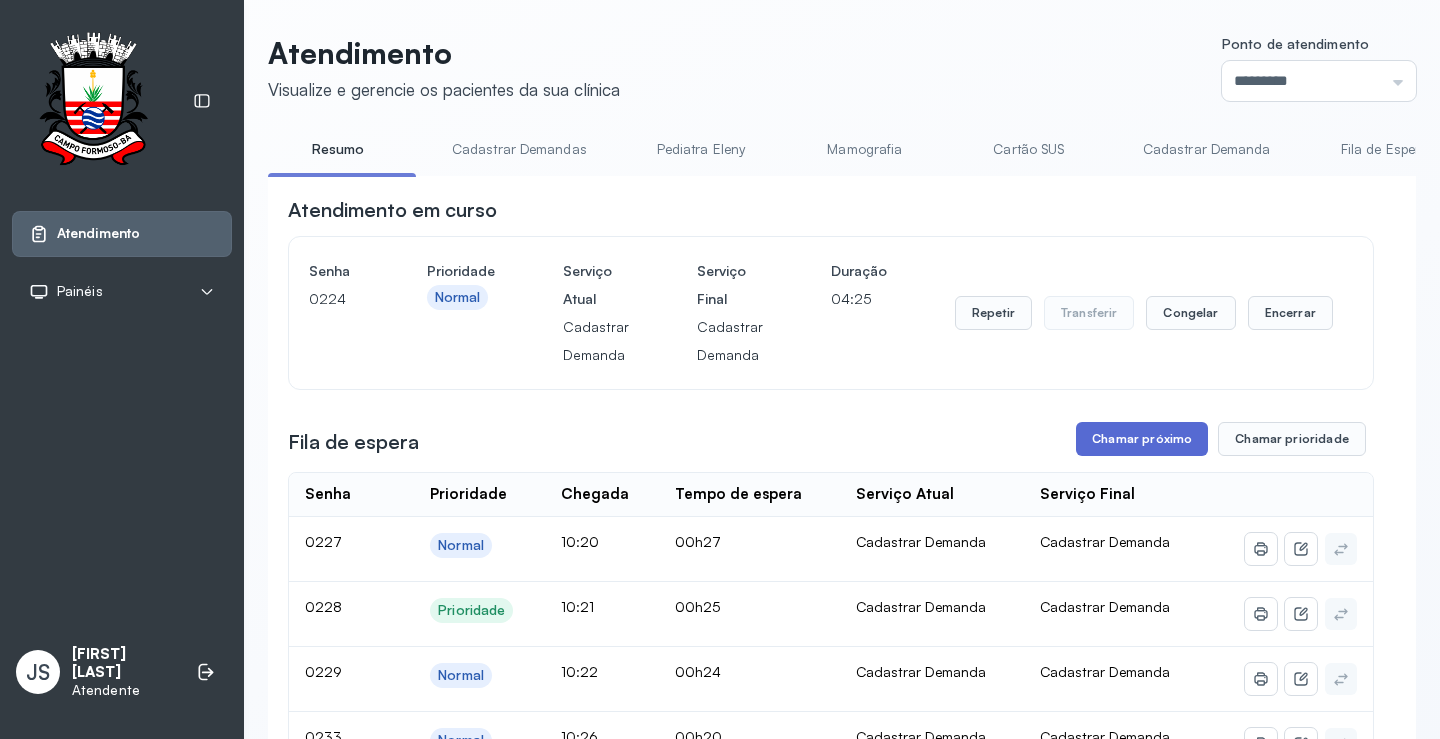 click on "Chamar próximo" at bounding box center (1142, 439) 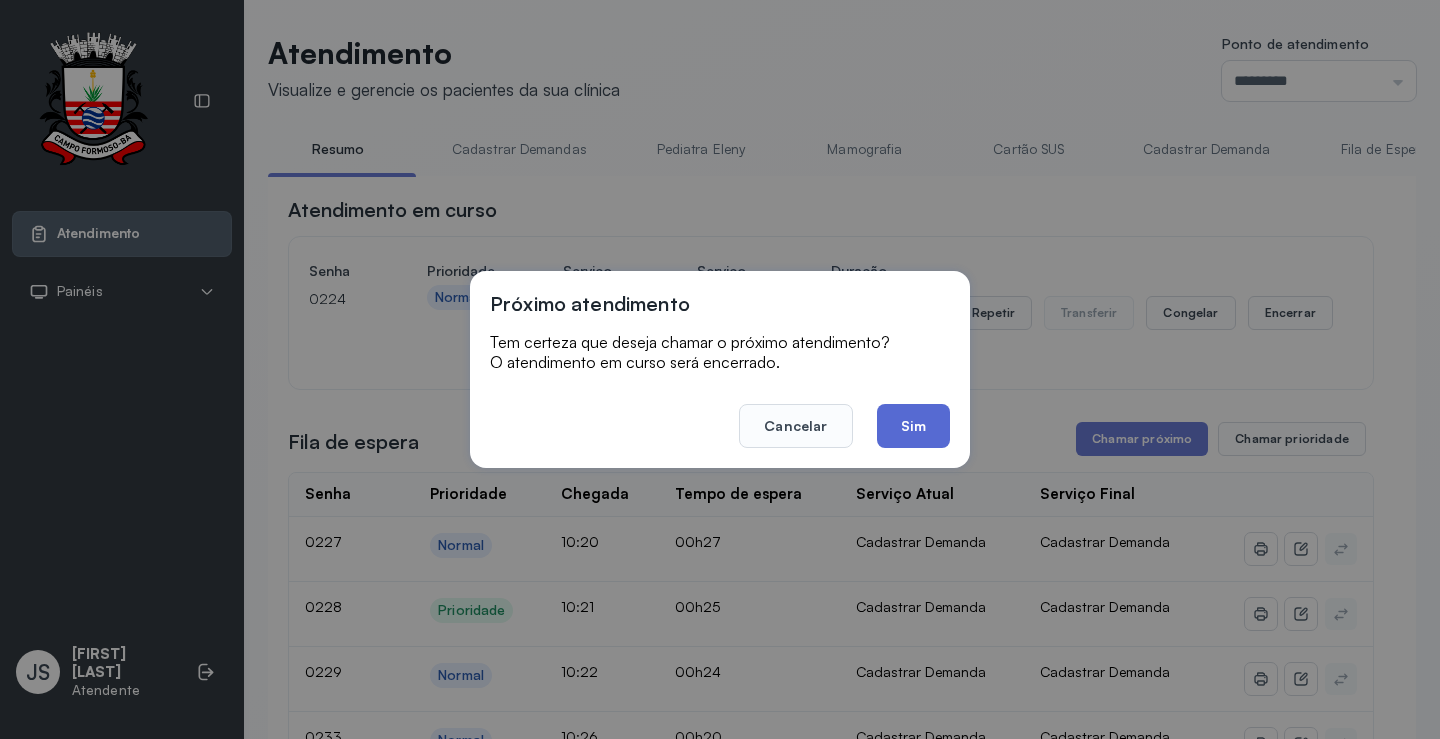 click on "Sim" 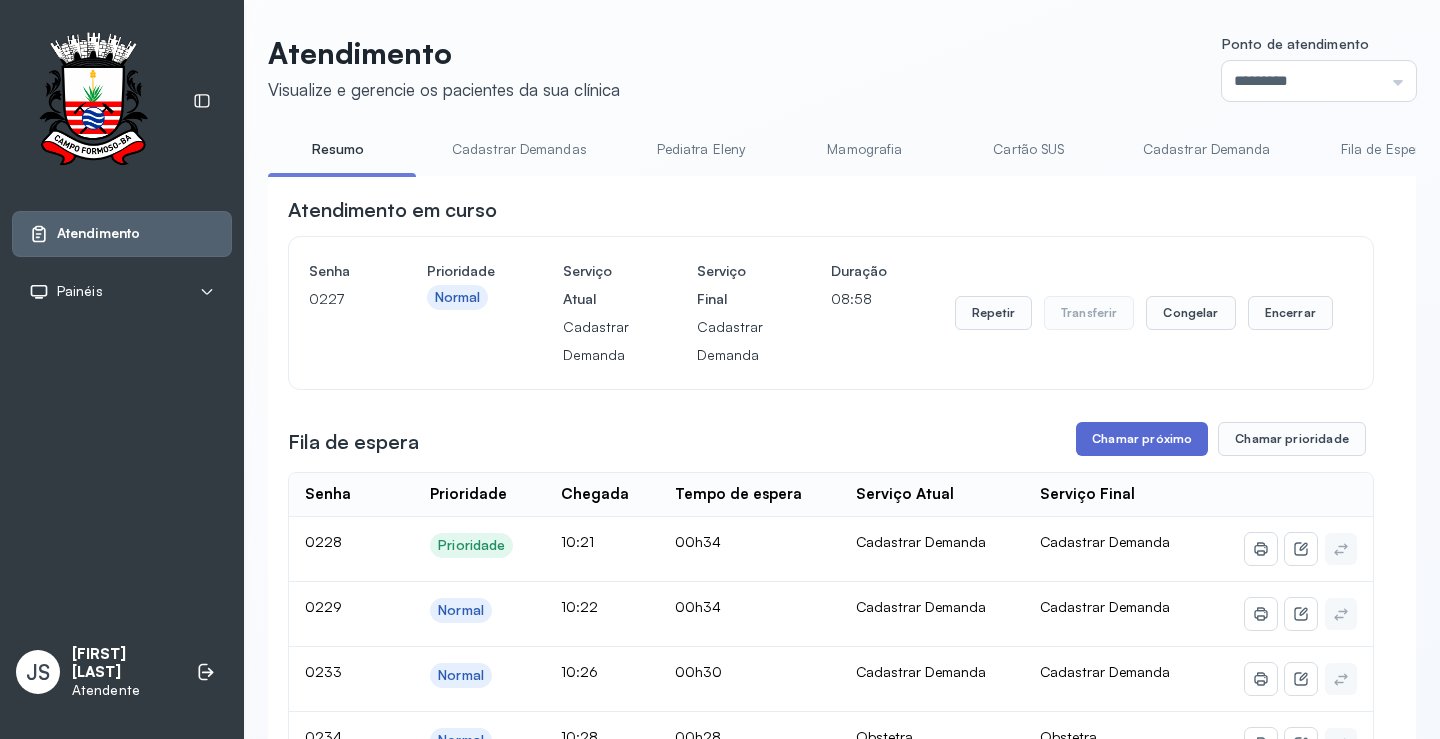 click on "Chamar próximo" at bounding box center (1142, 439) 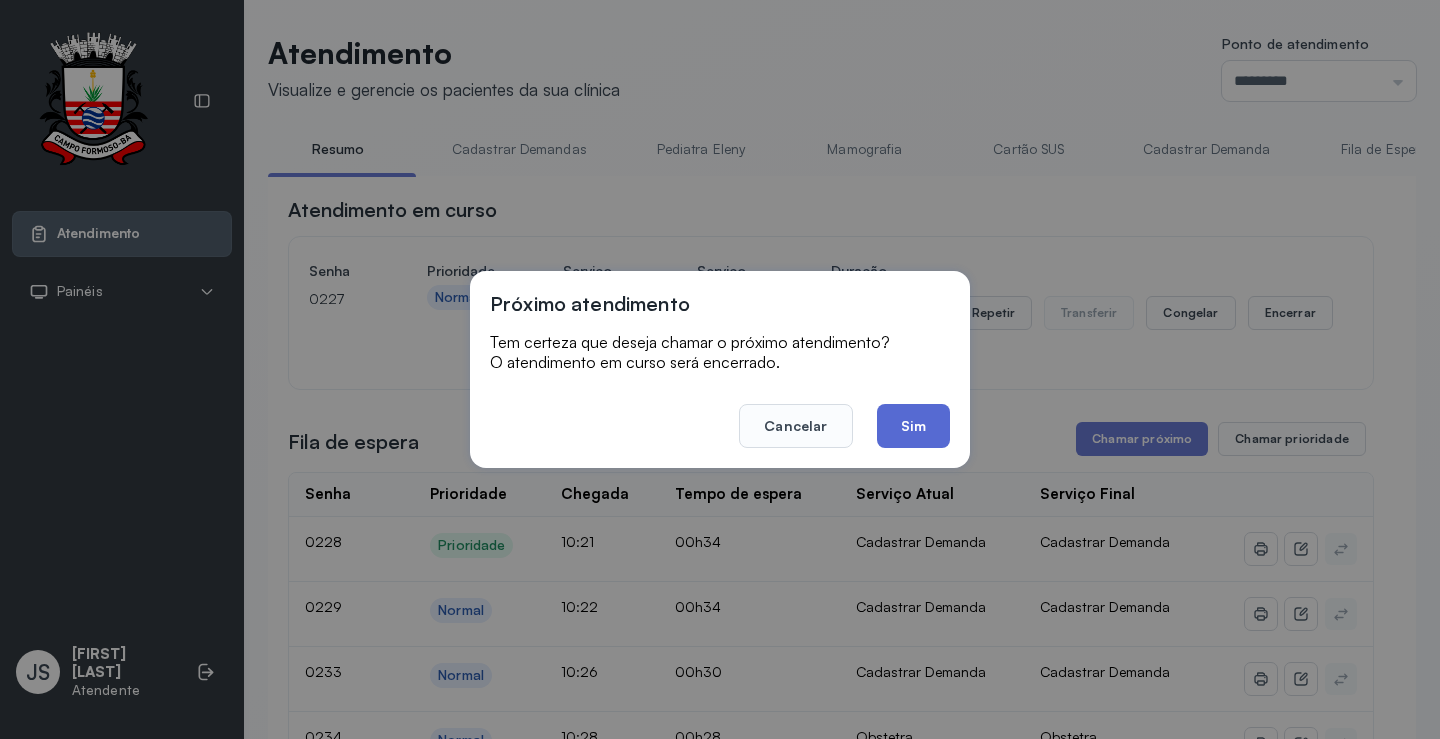 click on "Sim" 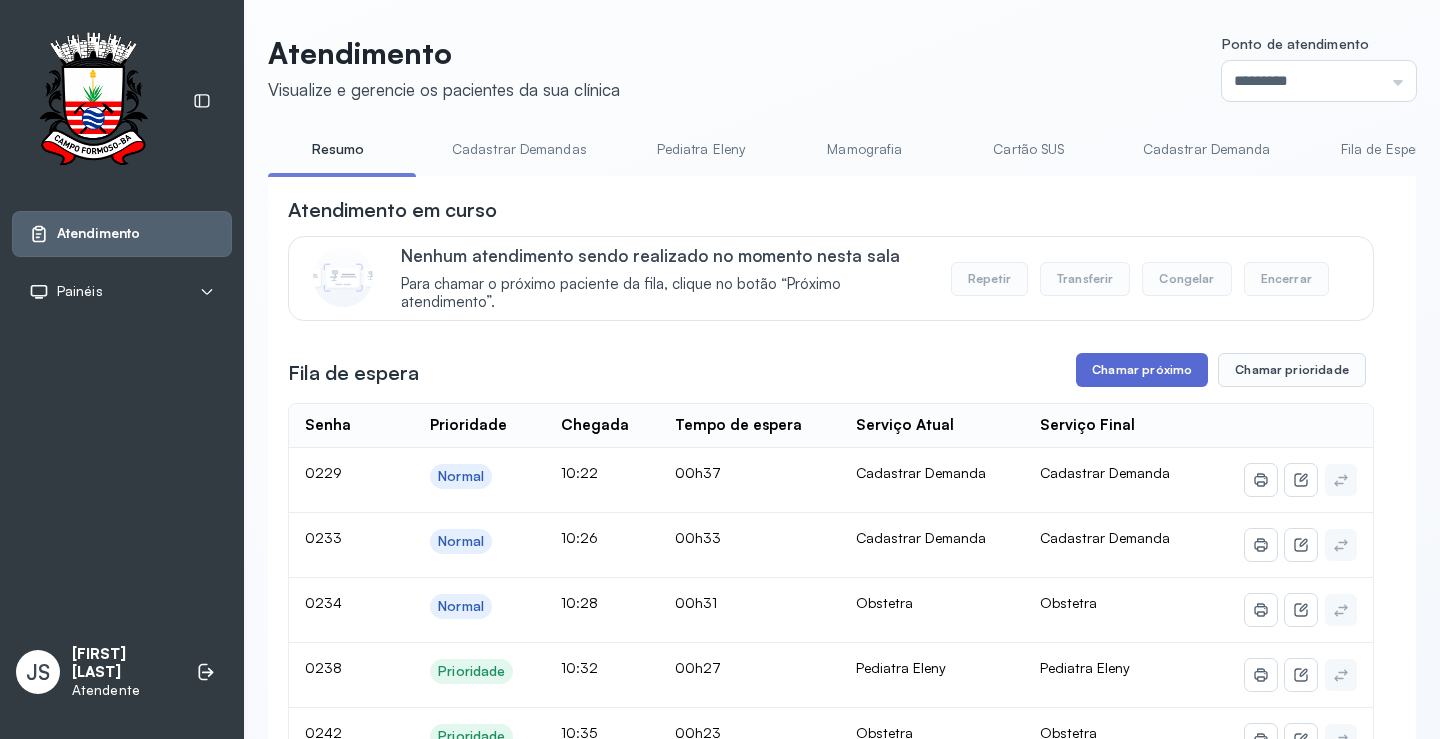 click on "Chamar próximo" at bounding box center [1142, 370] 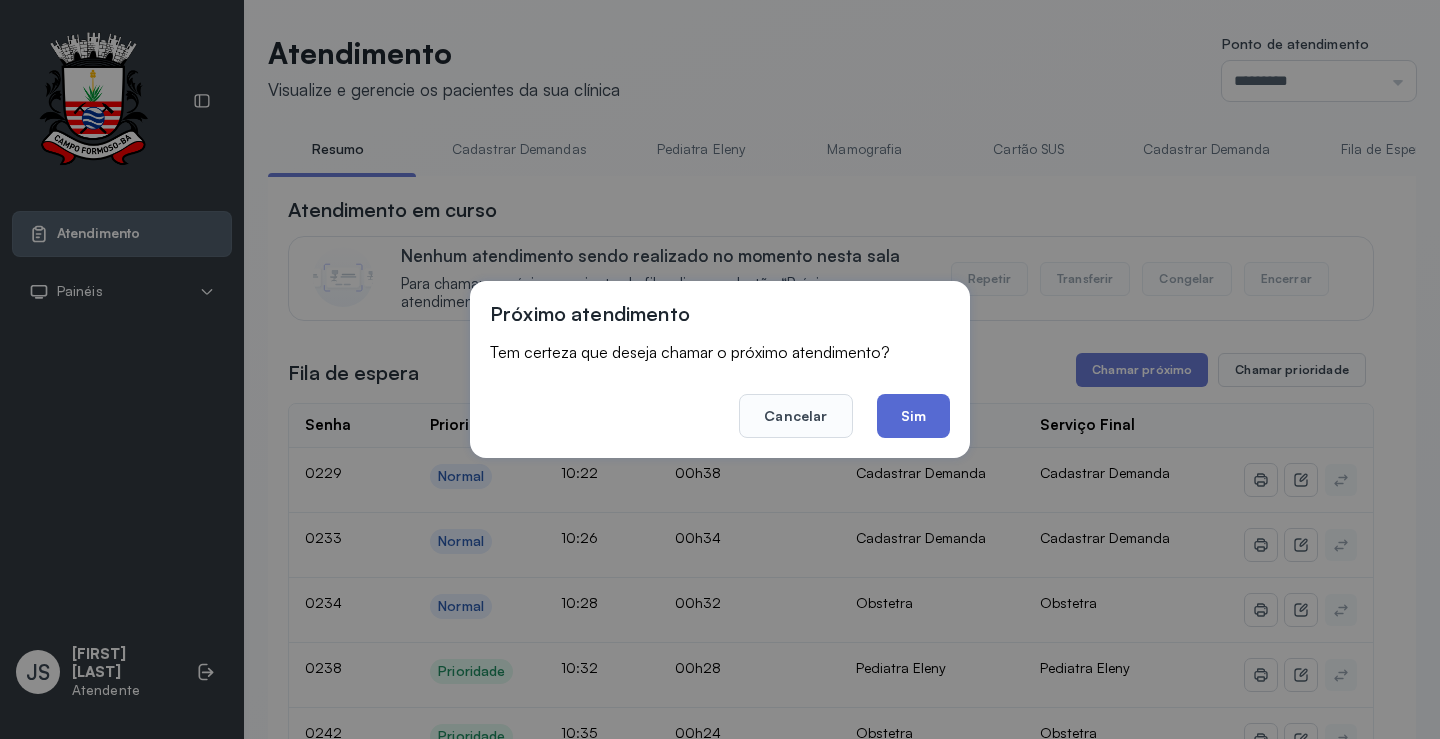 click on "Sim" 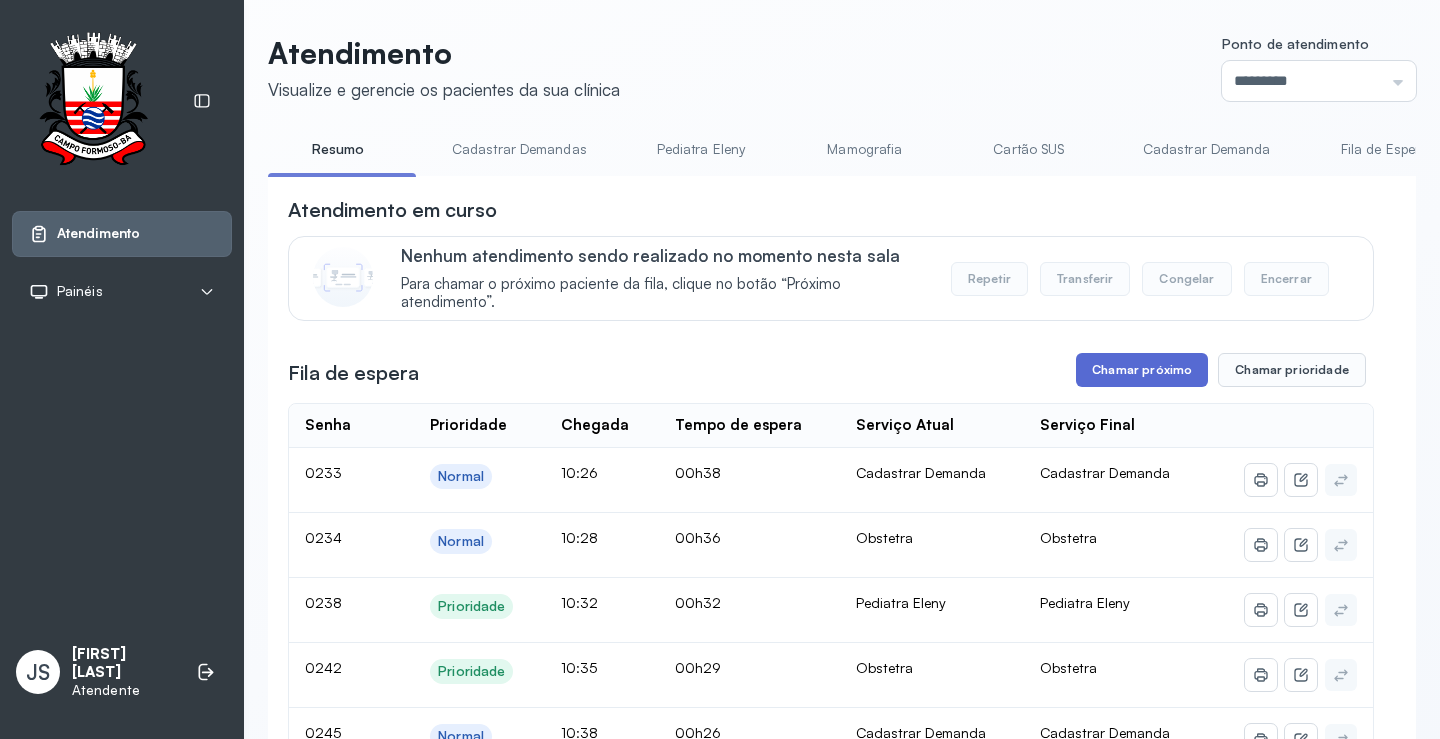 click on "Chamar próximo" at bounding box center (1142, 370) 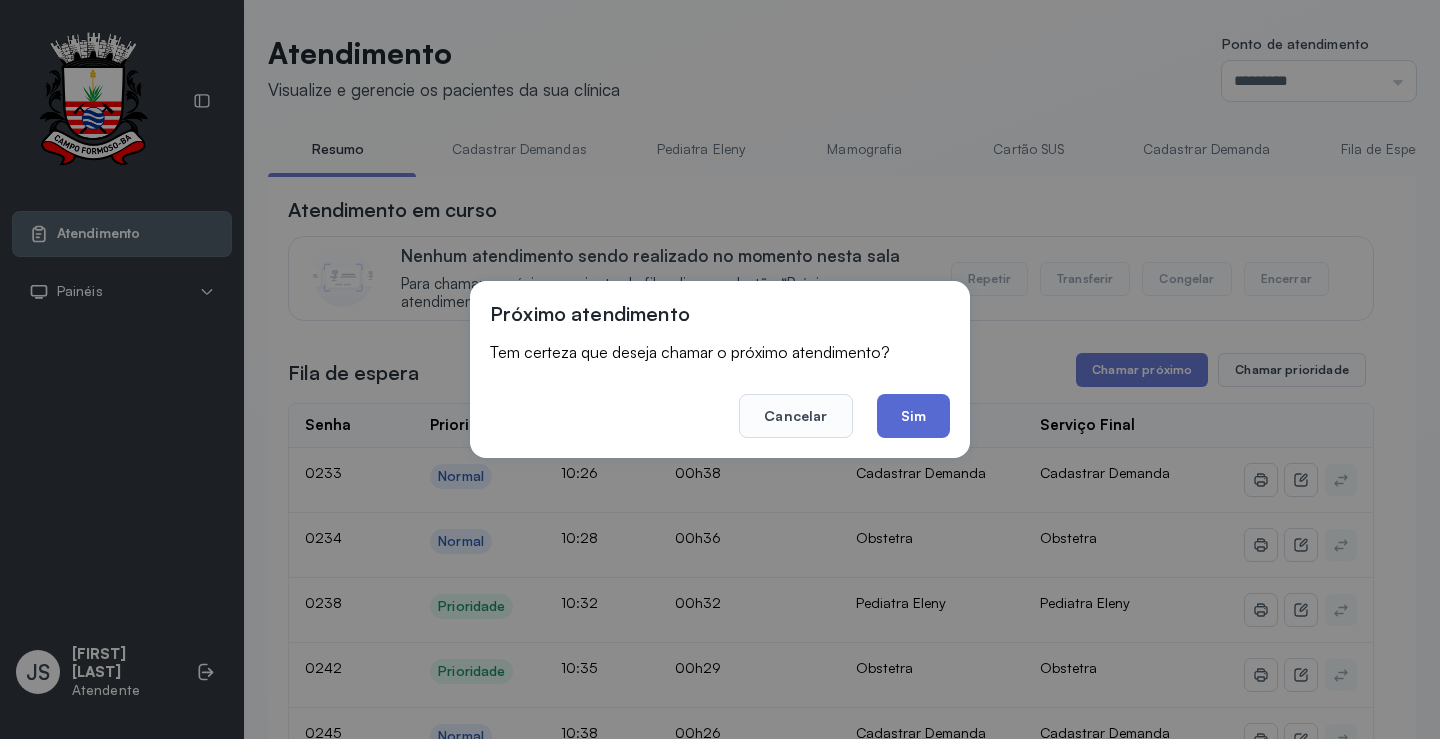 click on "Sim" 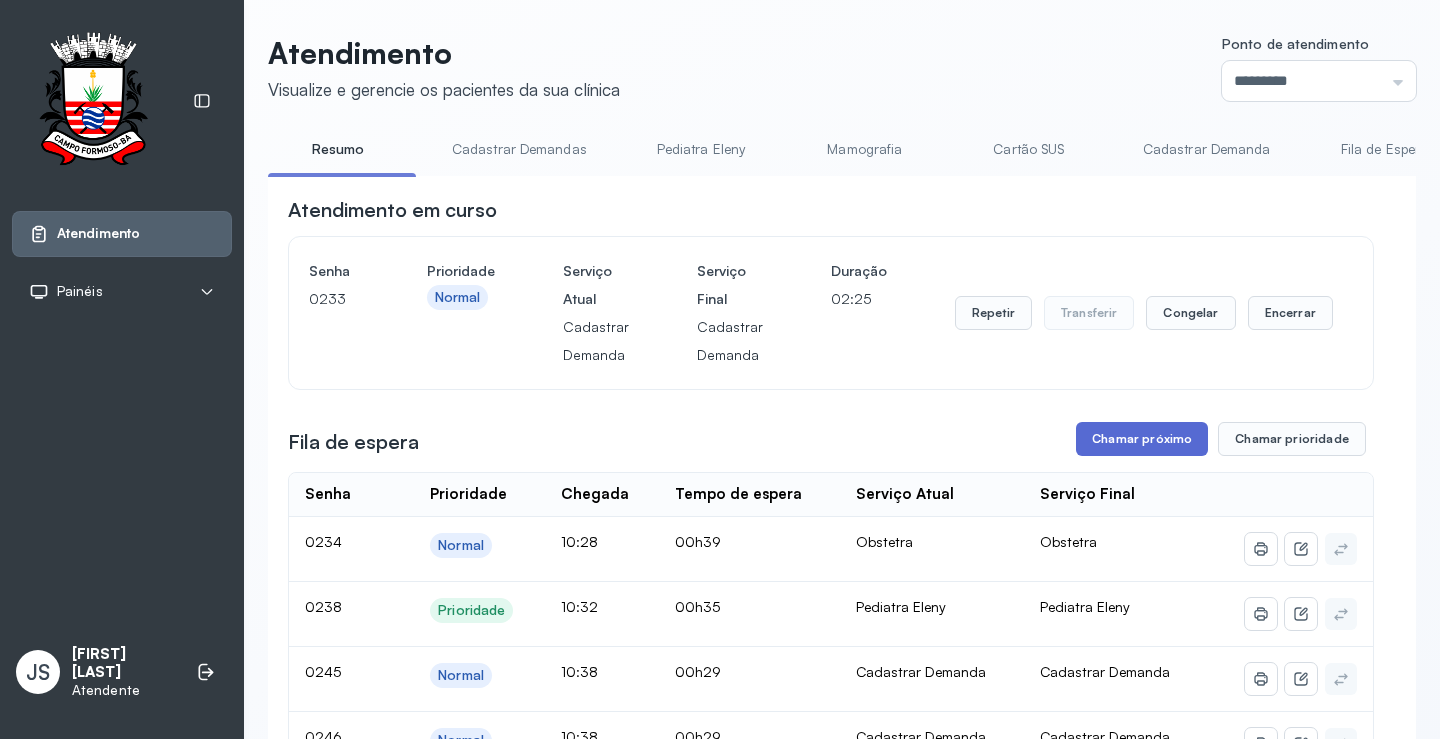 click on "Chamar próximo" at bounding box center (1142, 439) 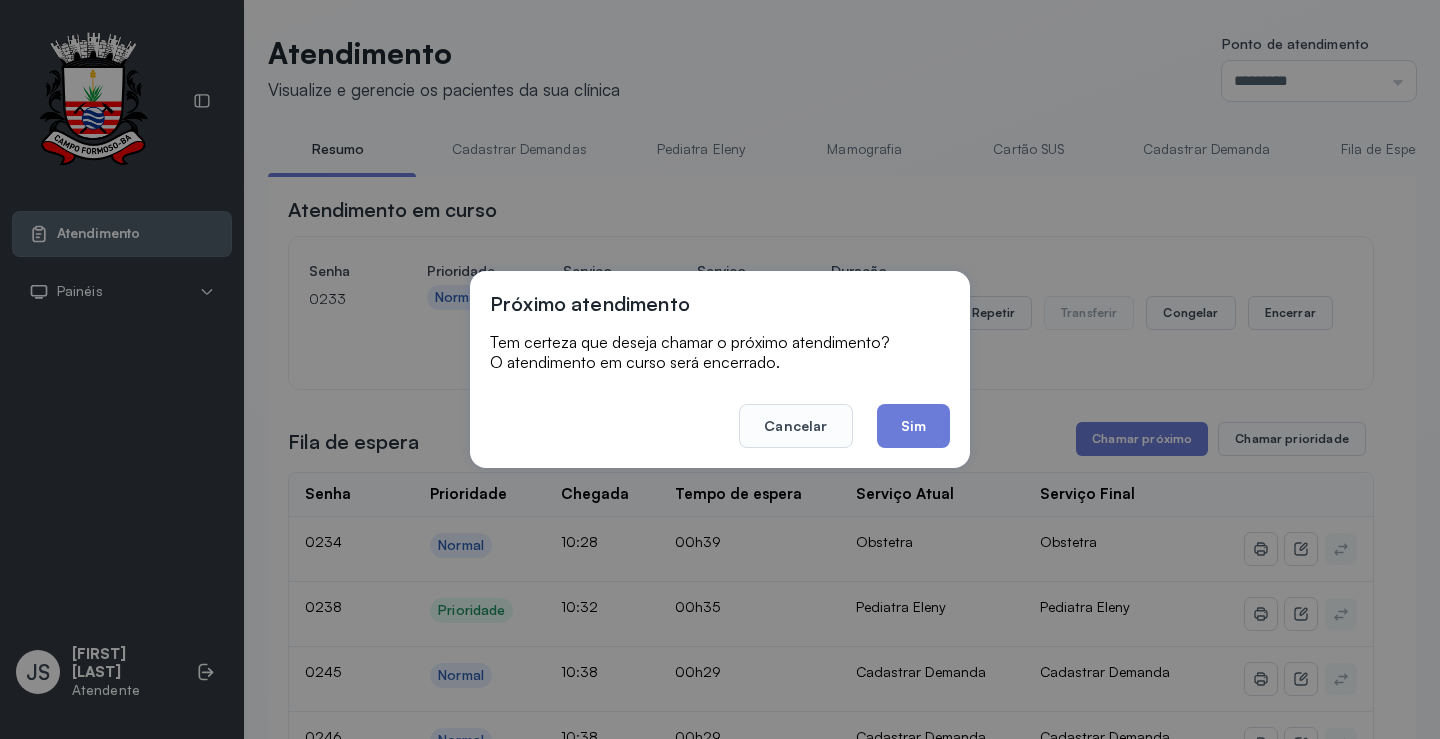 drag, startPoint x: 905, startPoint y: 420, endPoint x: 921, endPoint y: 429, distance: 18.35756 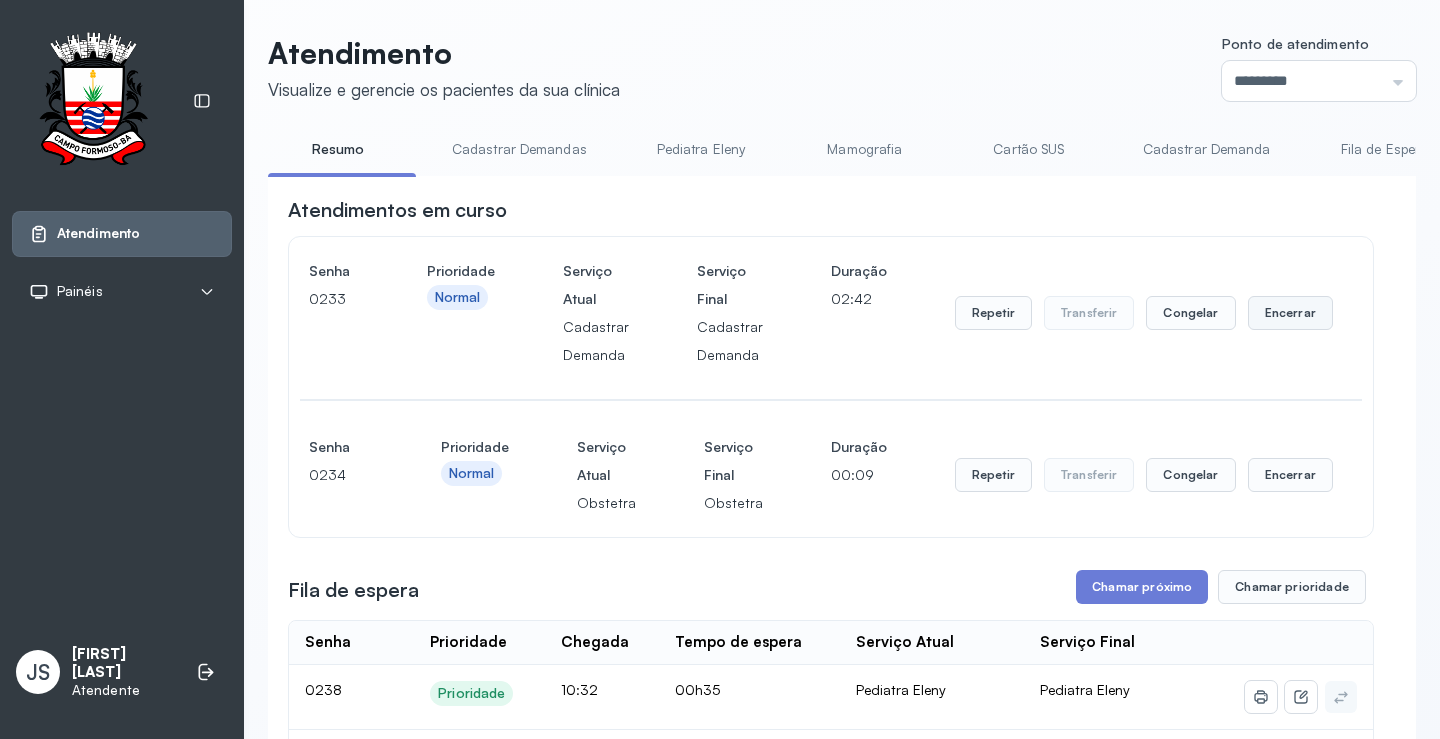 click on "Encerrar" at bounding box center [1290, 313] 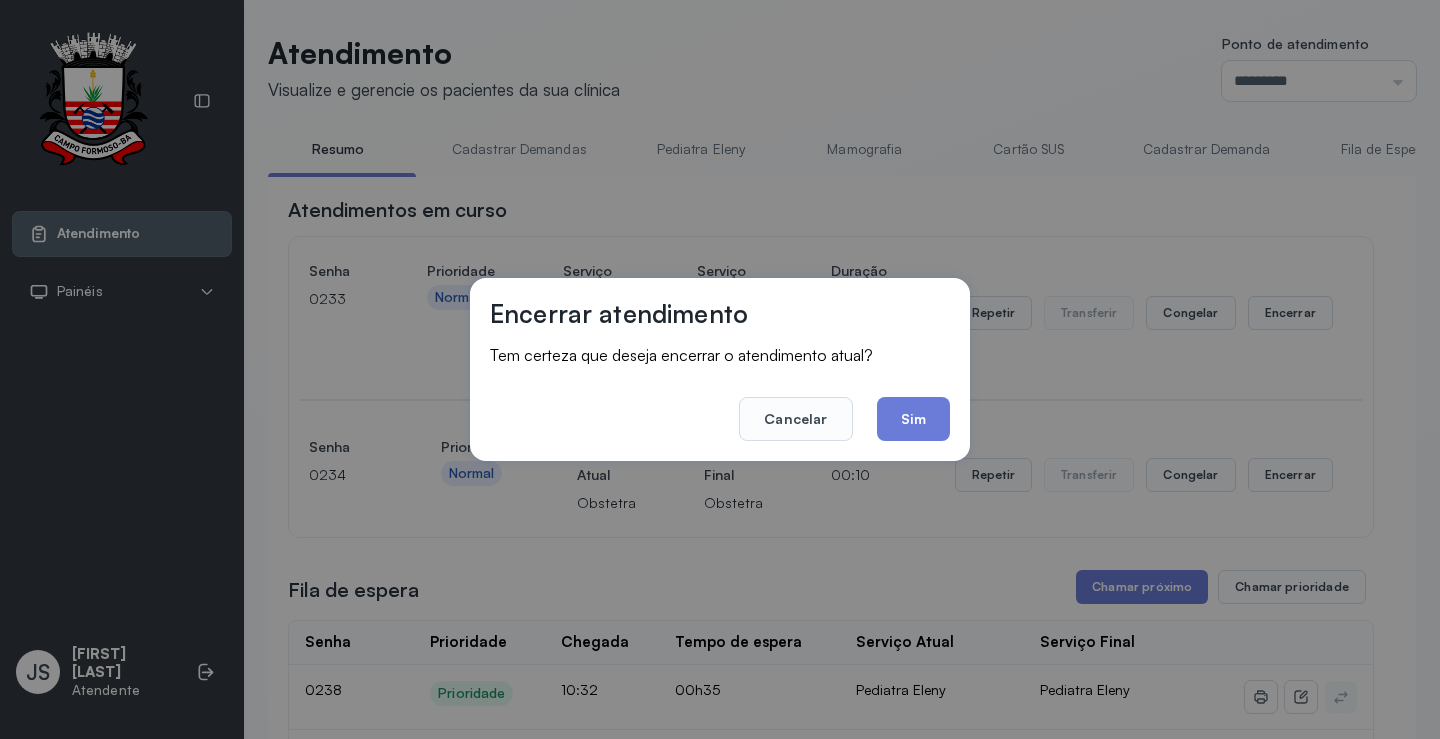 drag, startPoint x: 921, startPoint y: 424, endPoint x: 1038, endPoint y: 400, distance: 119.43617 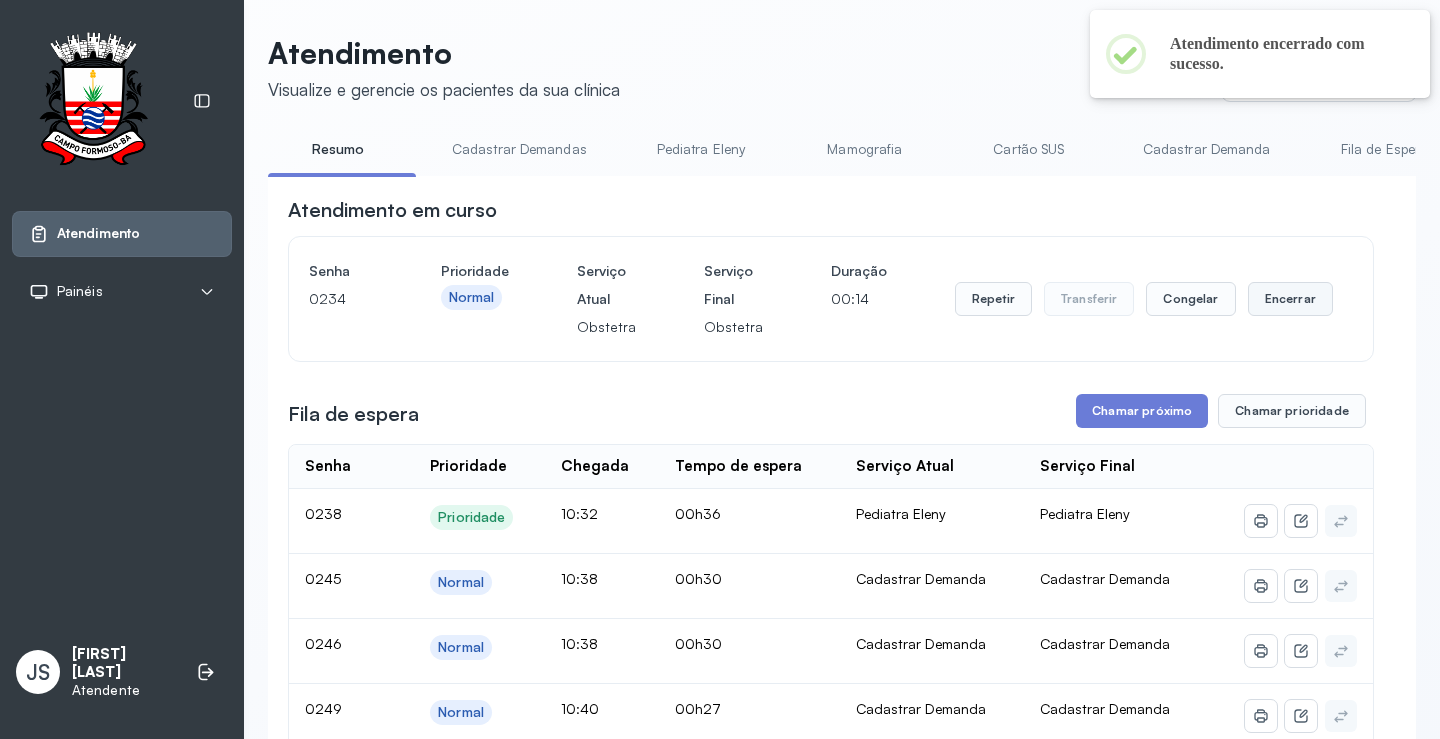 click on "Encerrar" at bounding box center (1290, 299) 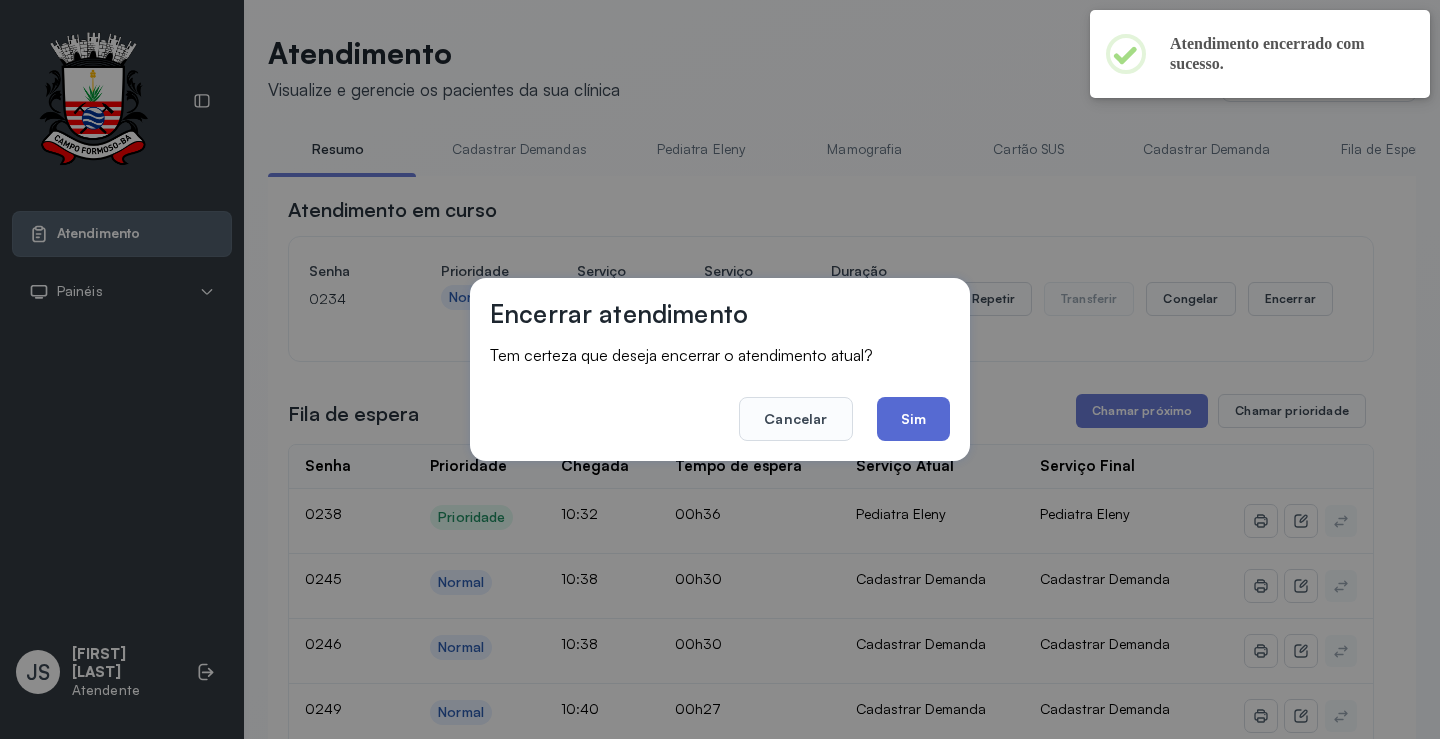 click on "Sim" 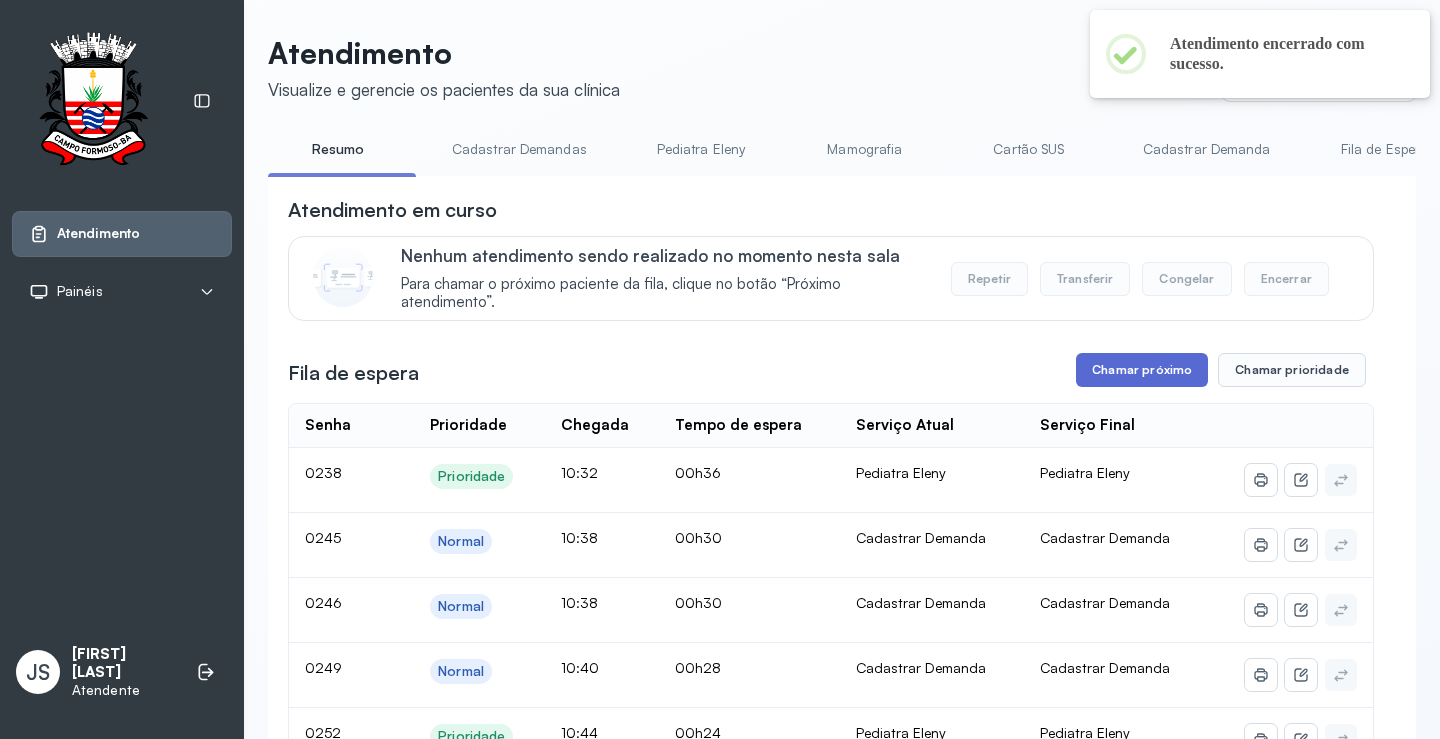 click on "Chamar próximo" at bounding box center [1142, 370] 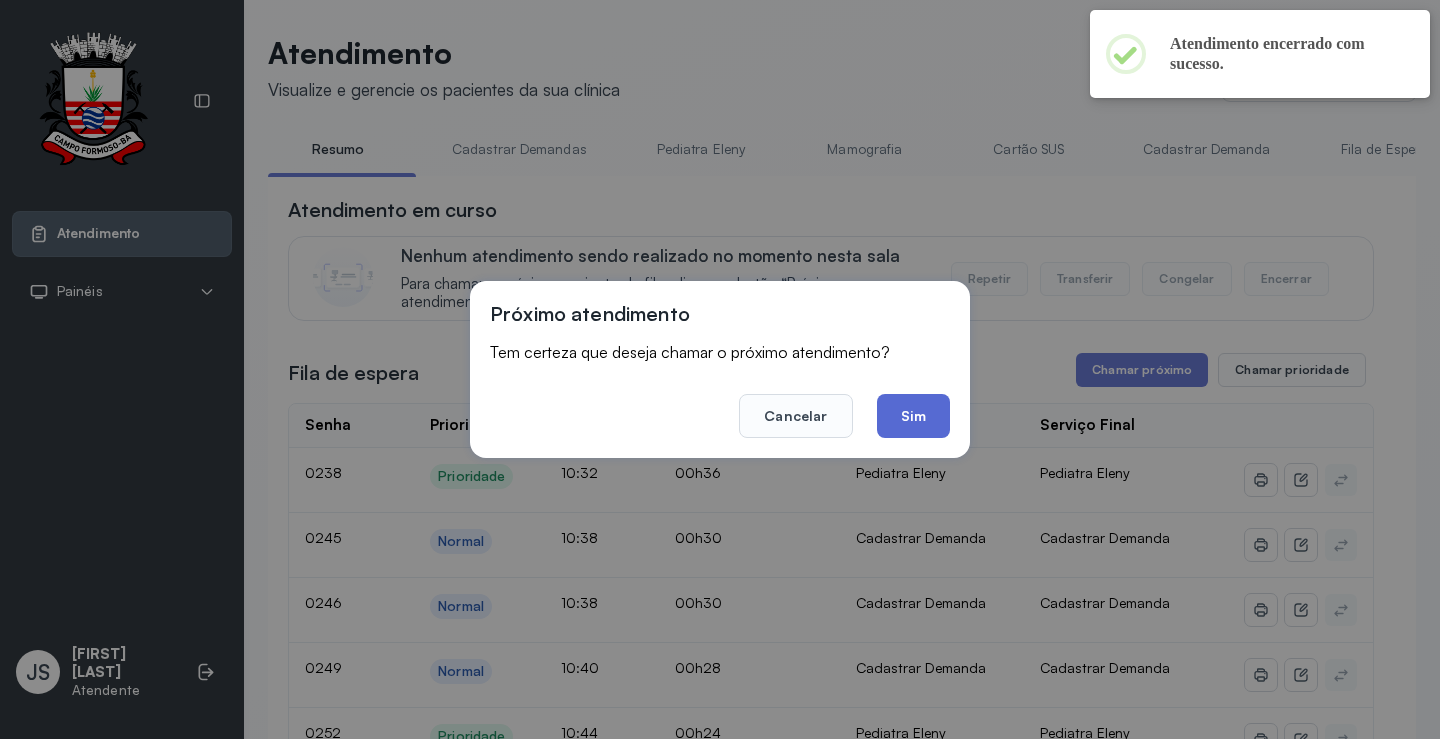 click on "Sim" 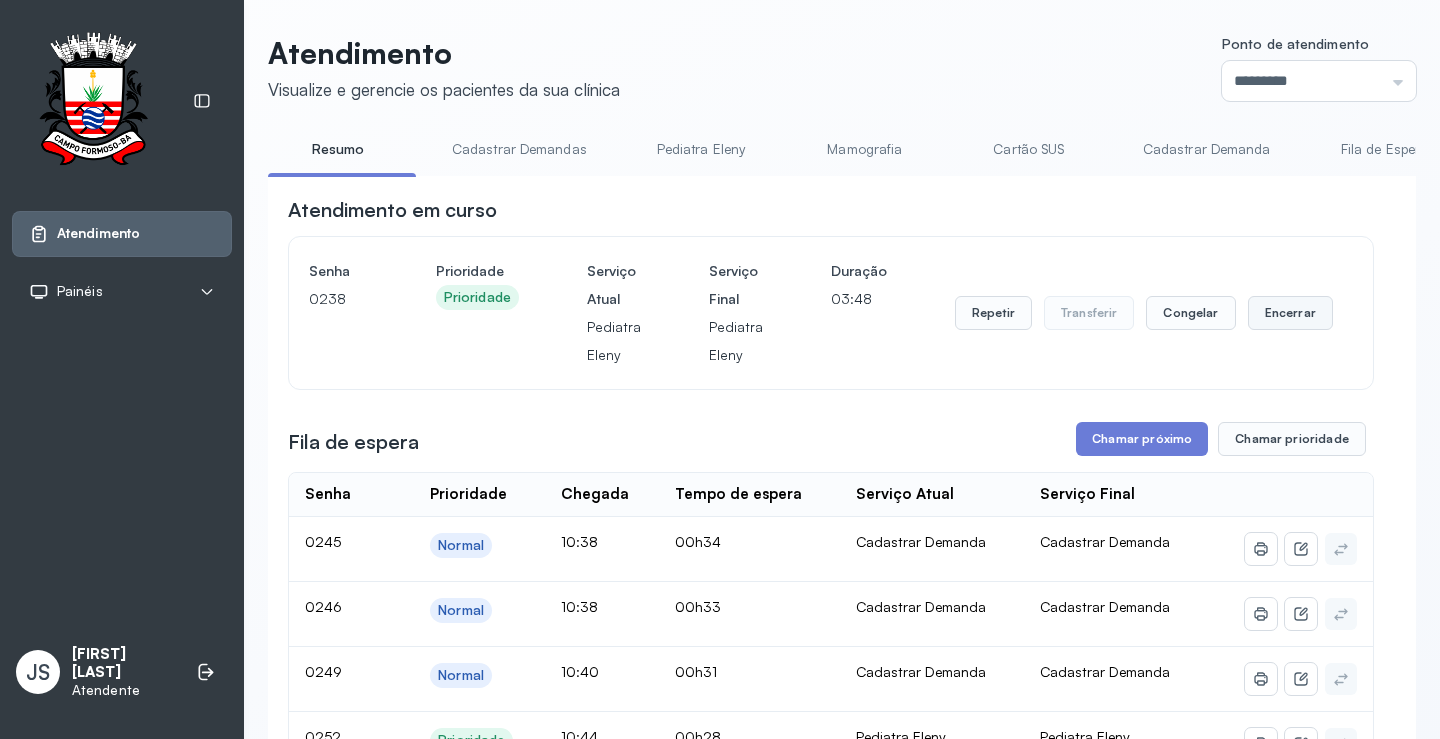 click on "Encerrar" at bounding box center (1290, 313) 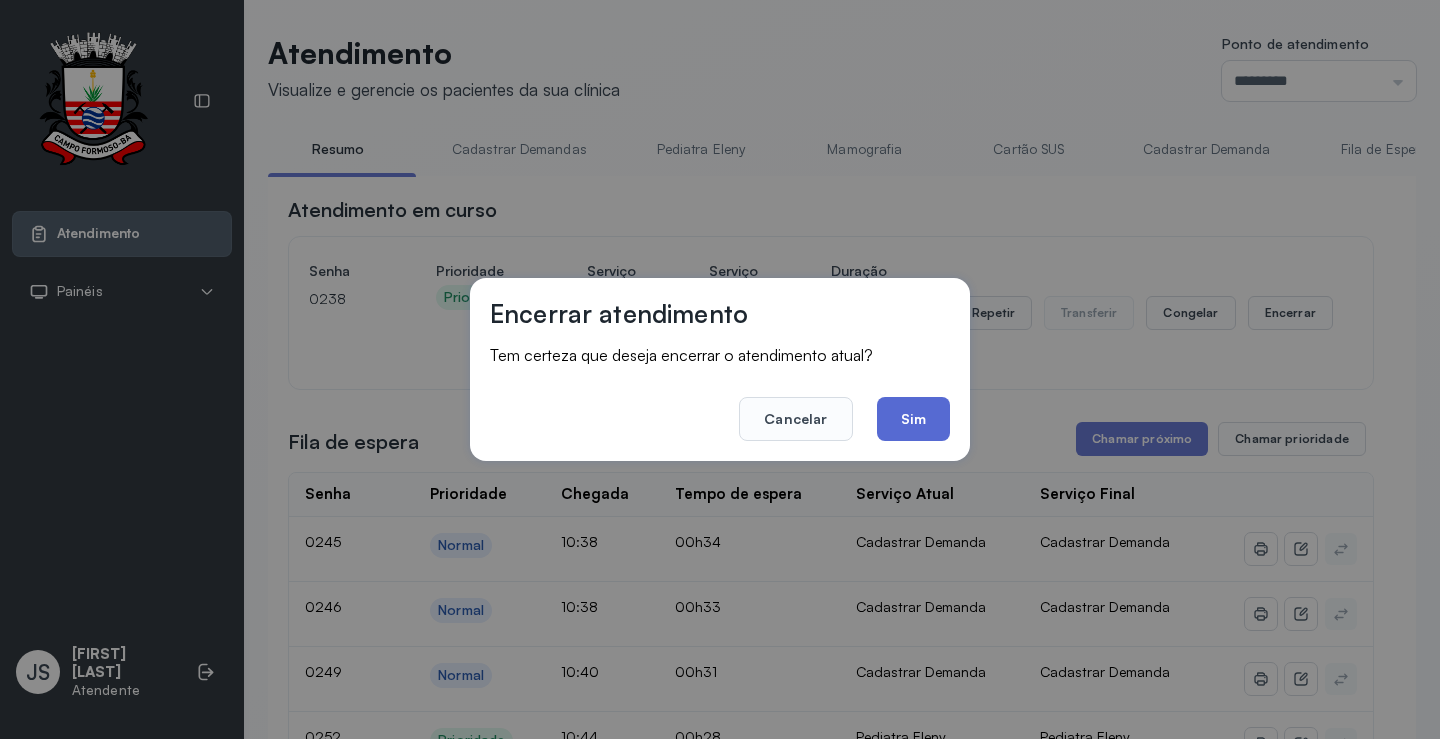 click on "Sim" 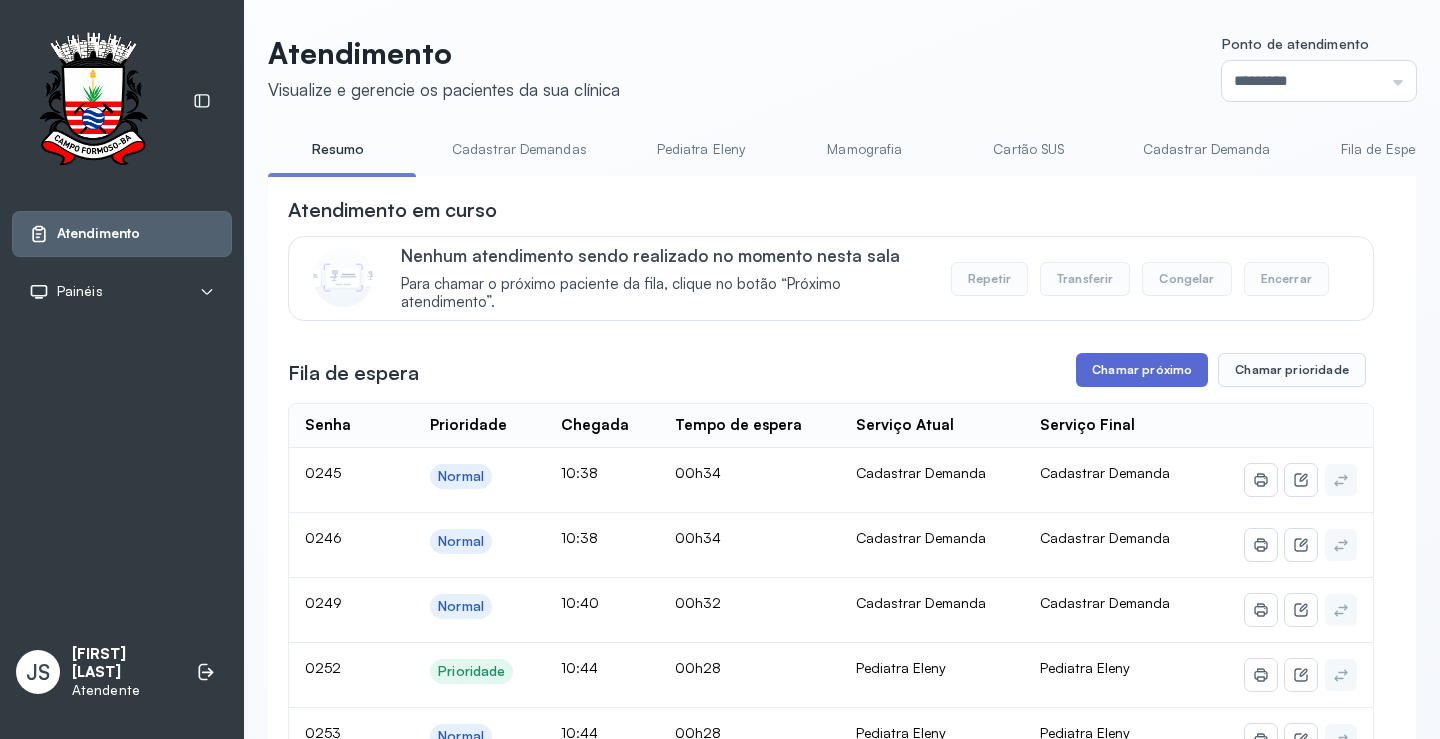 click on "Chamar próximo" at bounding box center [1142, 370] 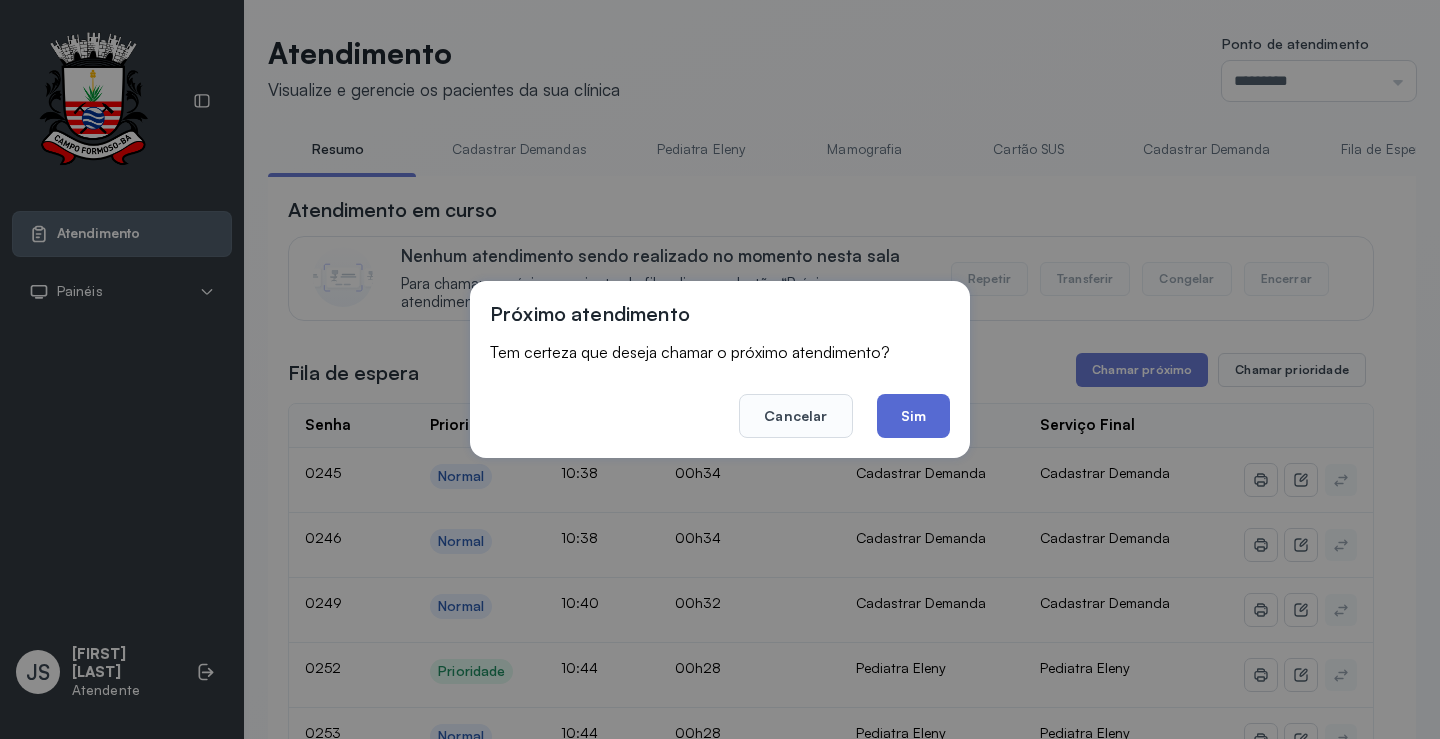 click on "Sim" 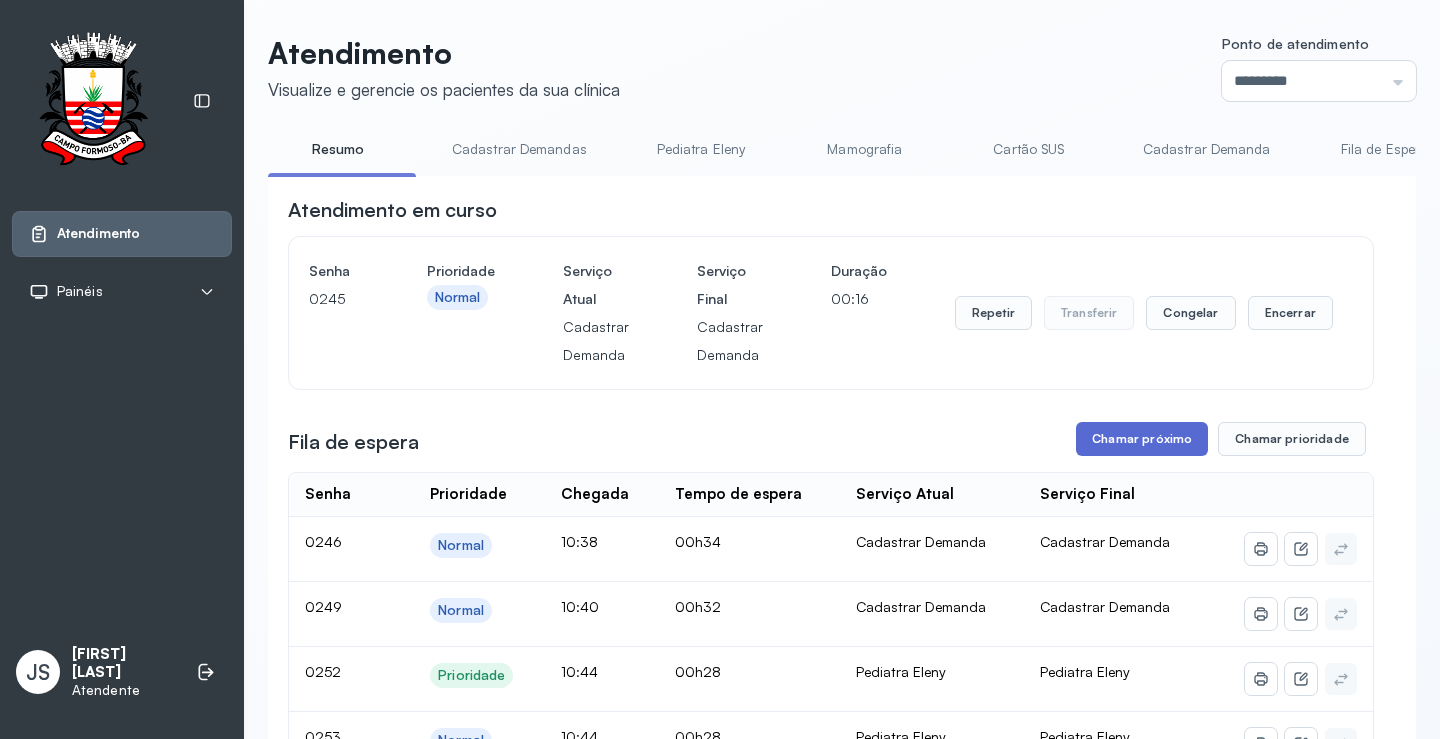 click on "Chamar próximo" at bounding box center (1142, 439) 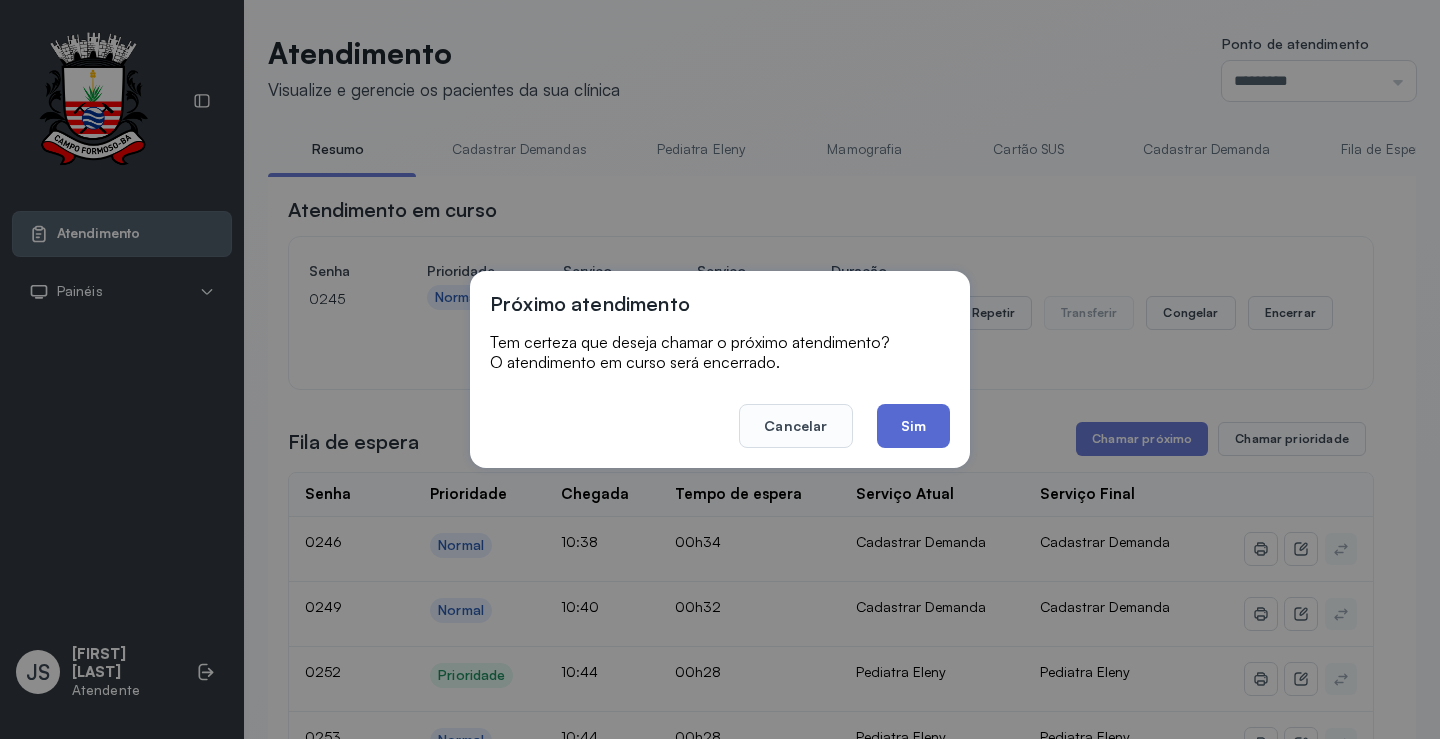click on "Sim" 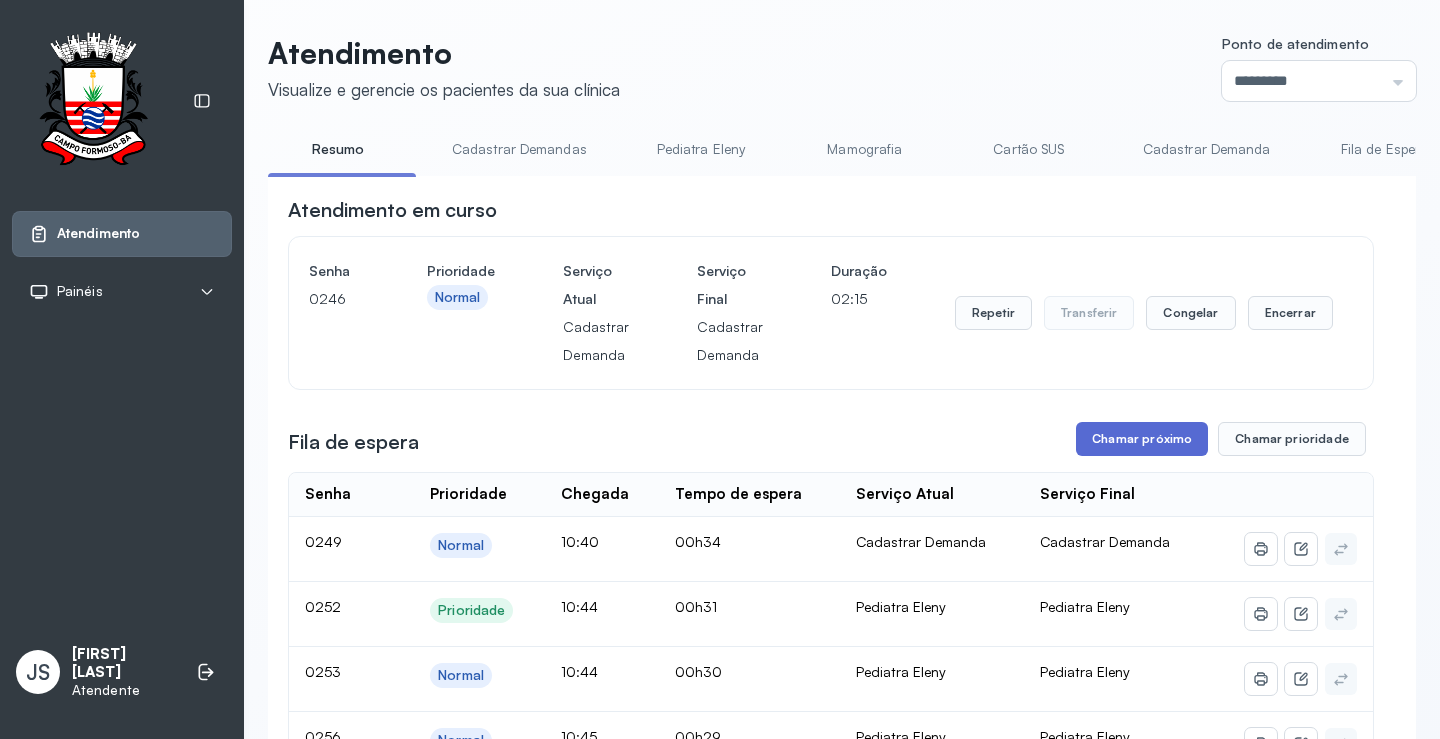 click on "Chamar próximo" at bounding box center [1142, 439] 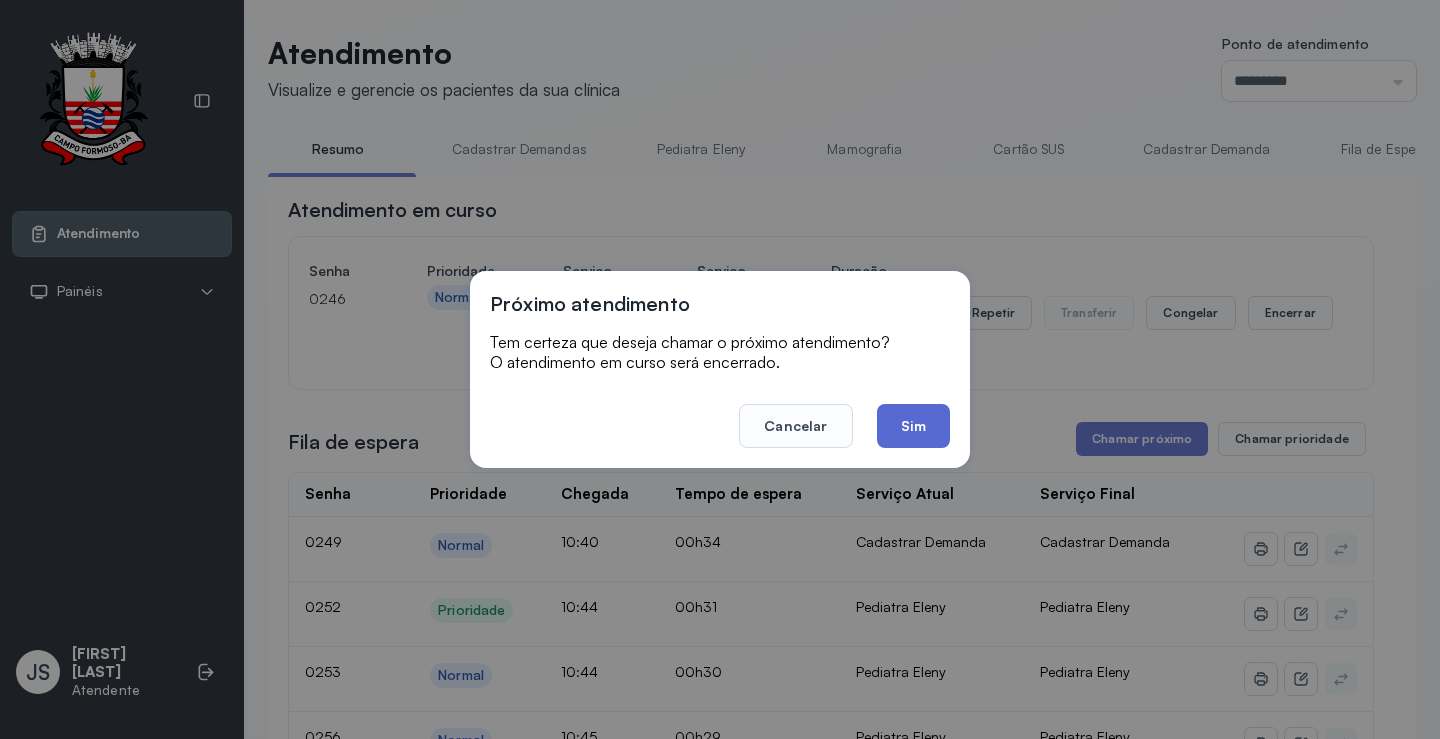 click on "Sim" 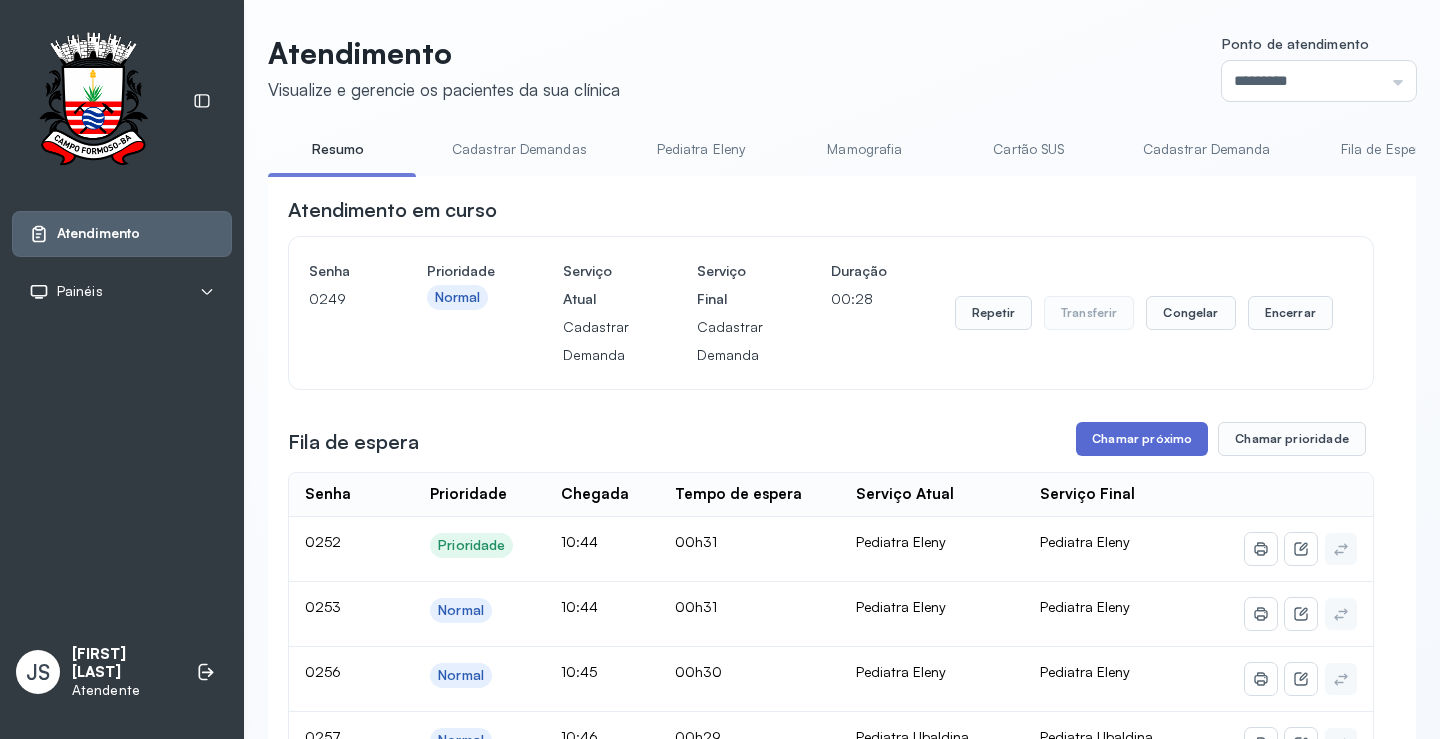 click on "Chamar próximo" at bounding box center (1142, 439) 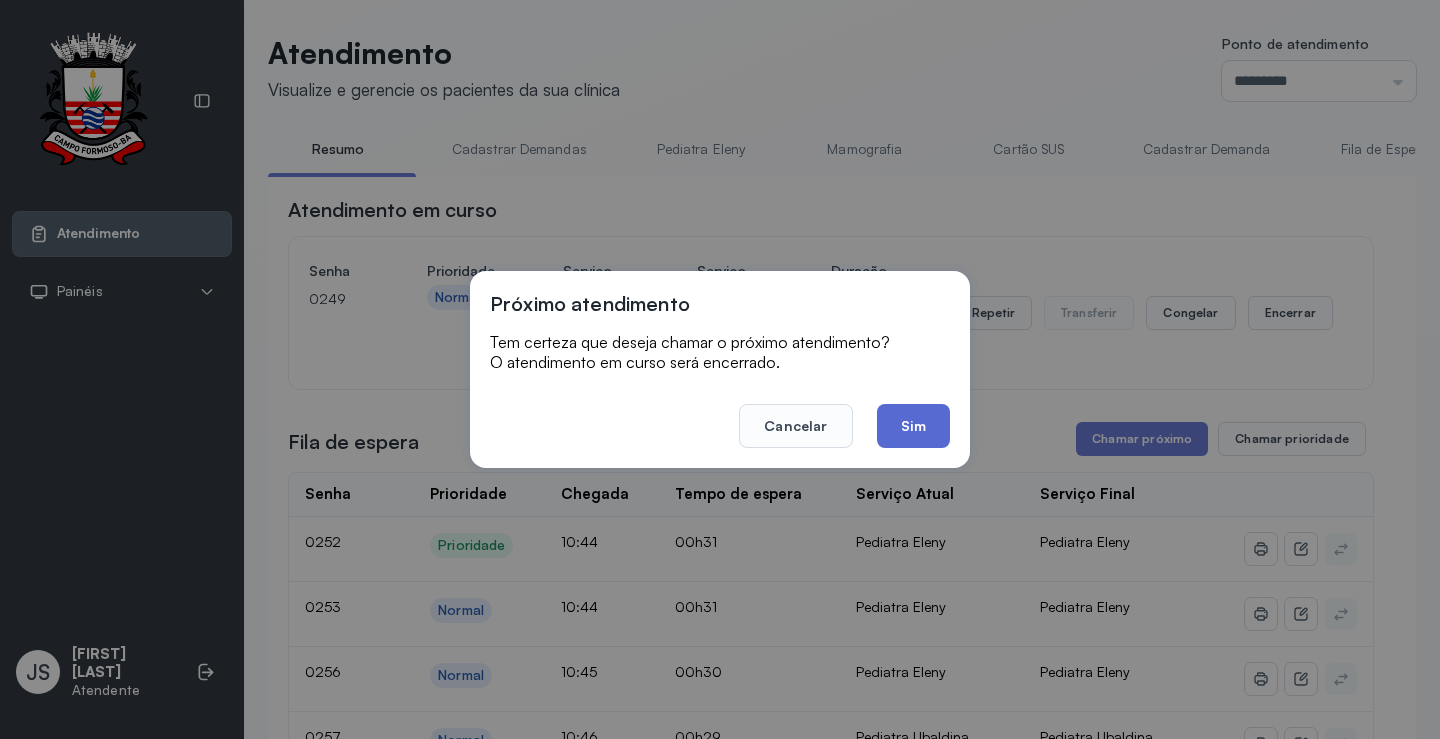 click on "Sim" 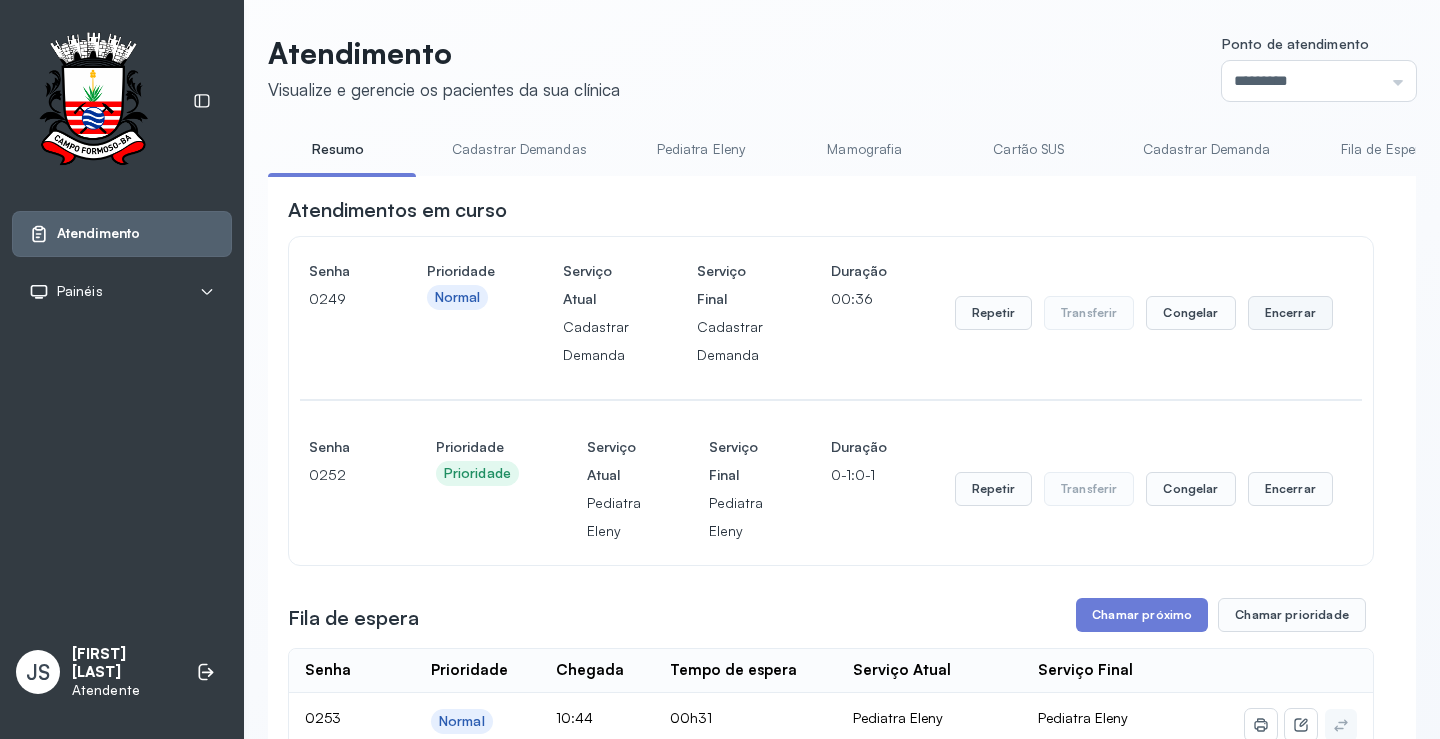 click on "Encerrar" at bounding box center [1290, 313] 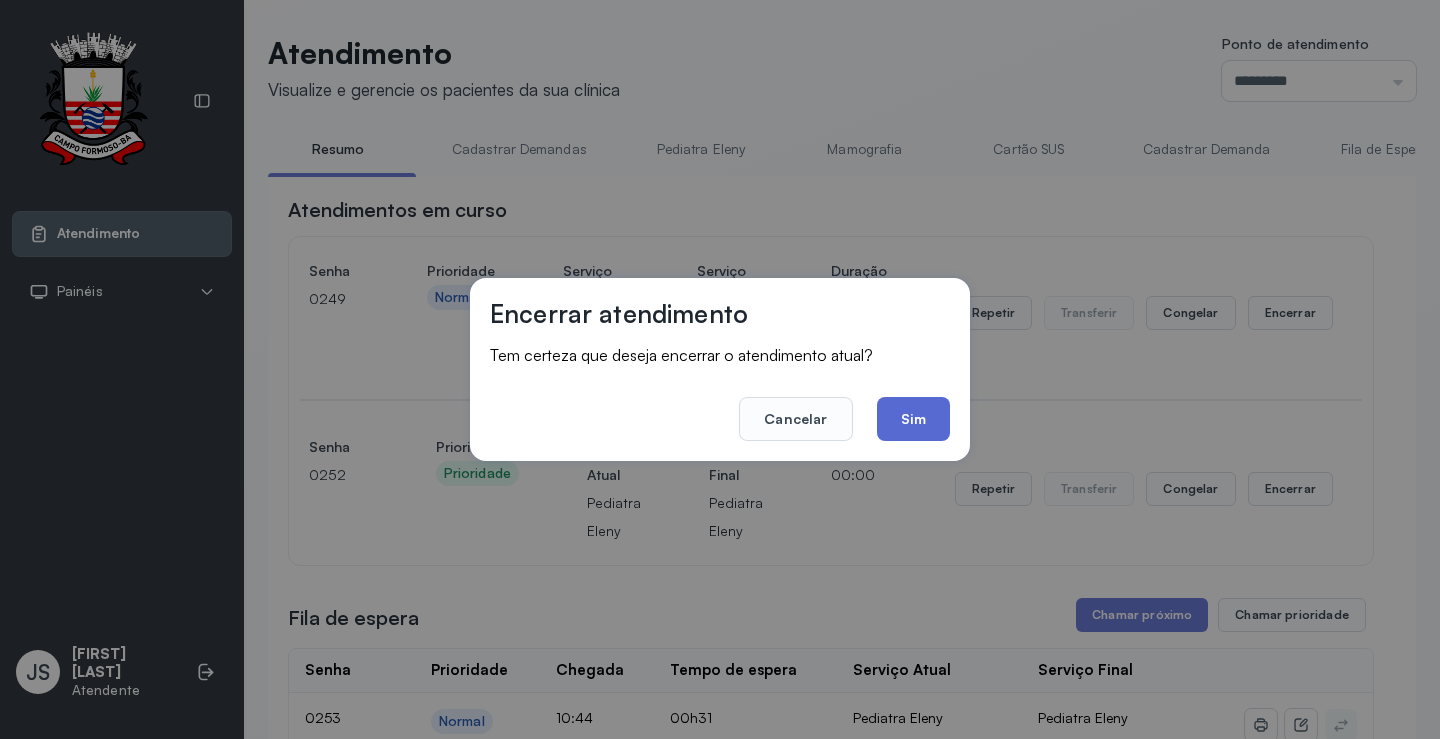 click on "Sim" 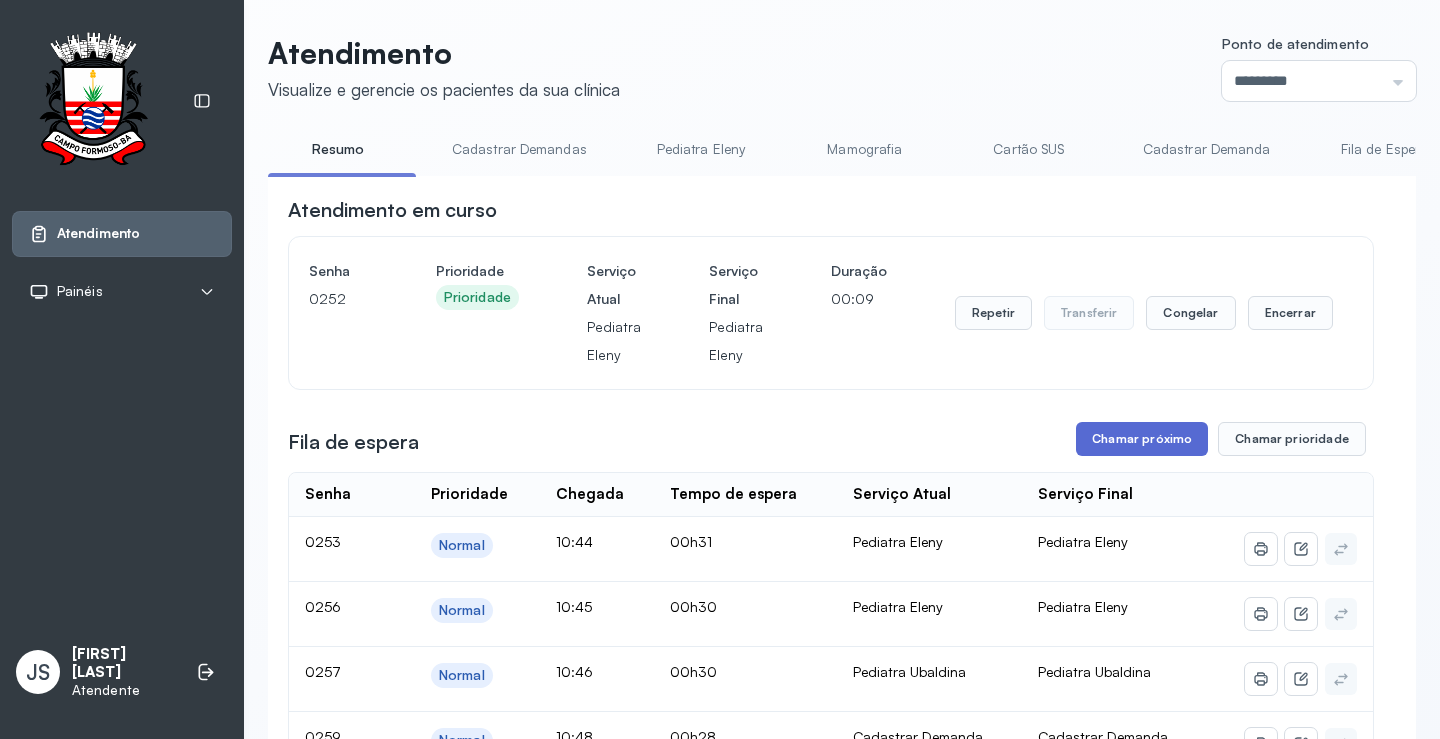 click on "Chamar próximo" at bounding box center [1142, 439] 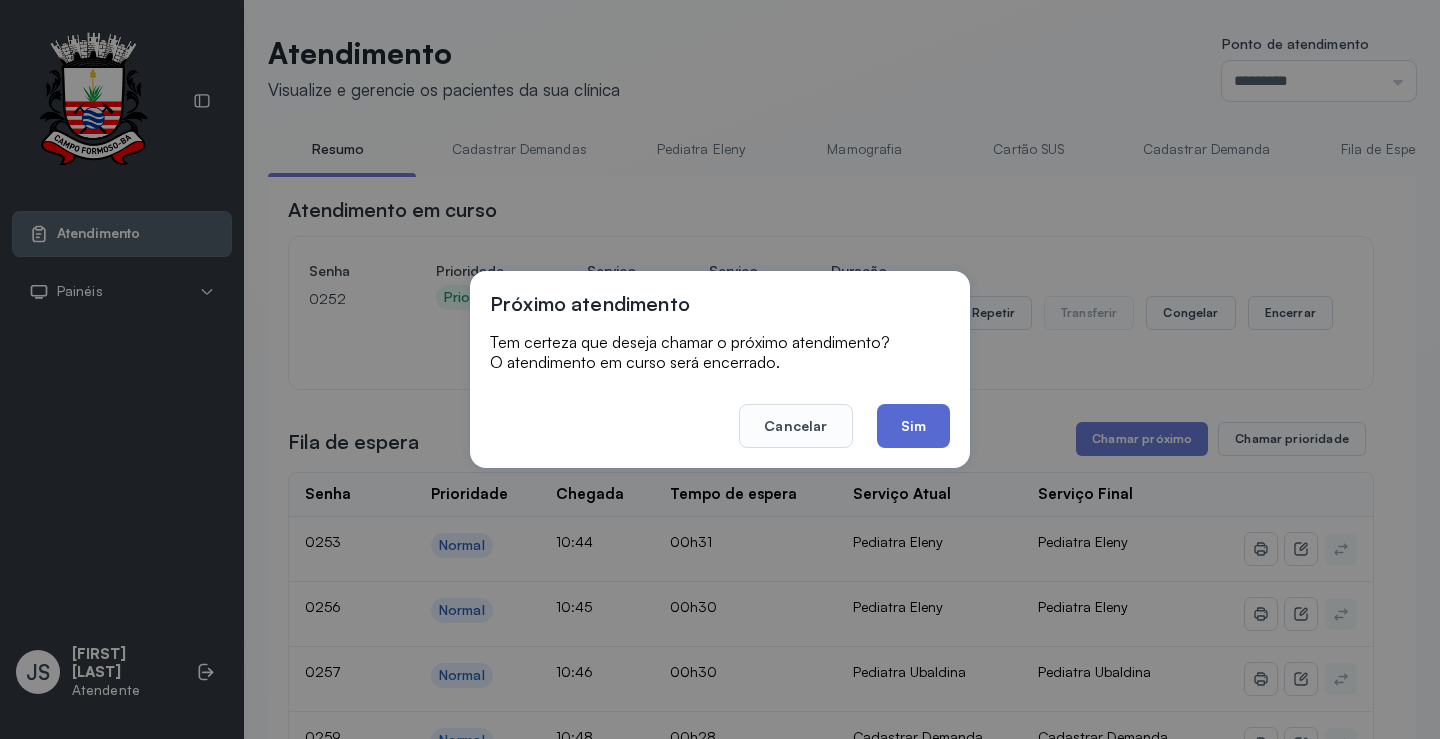 click on "Sim" 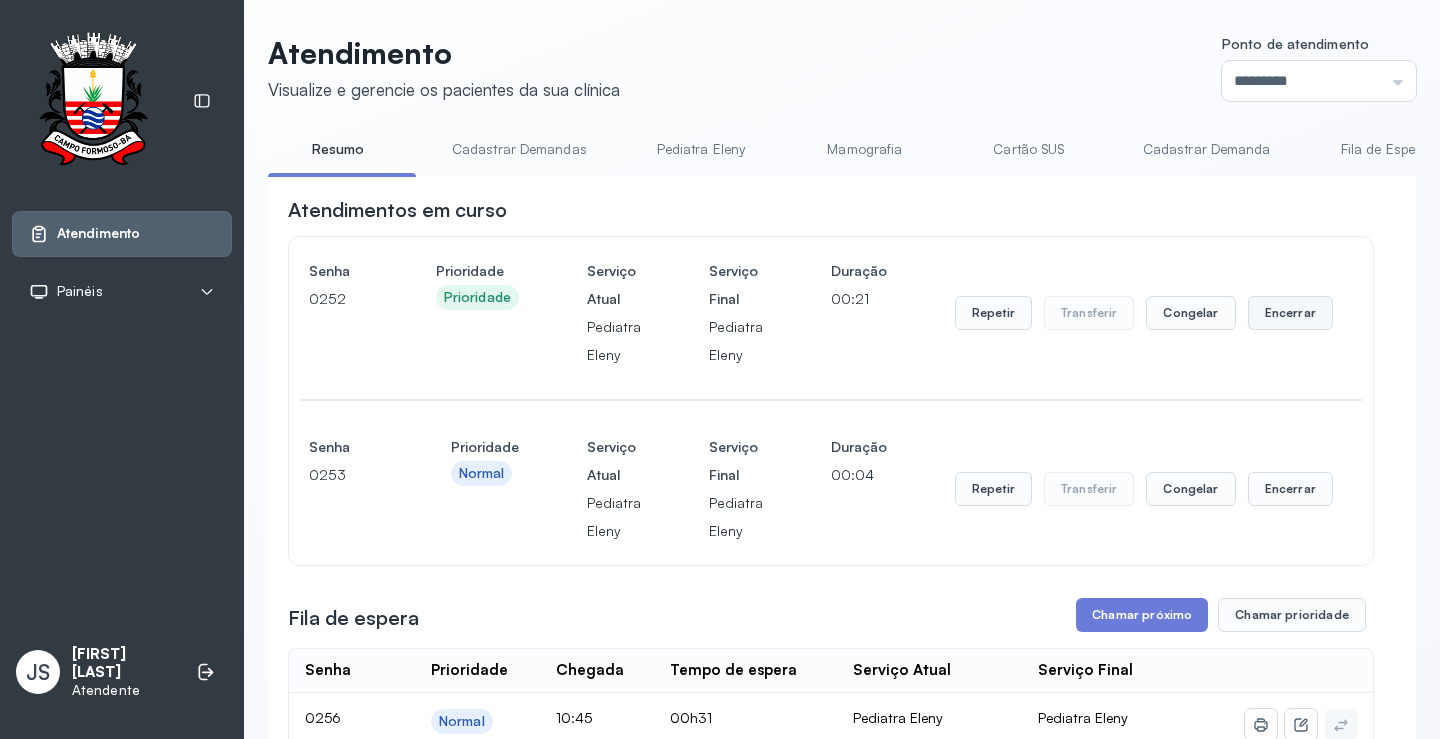 click on "Encerrar" at bounding box center (1290, 313) 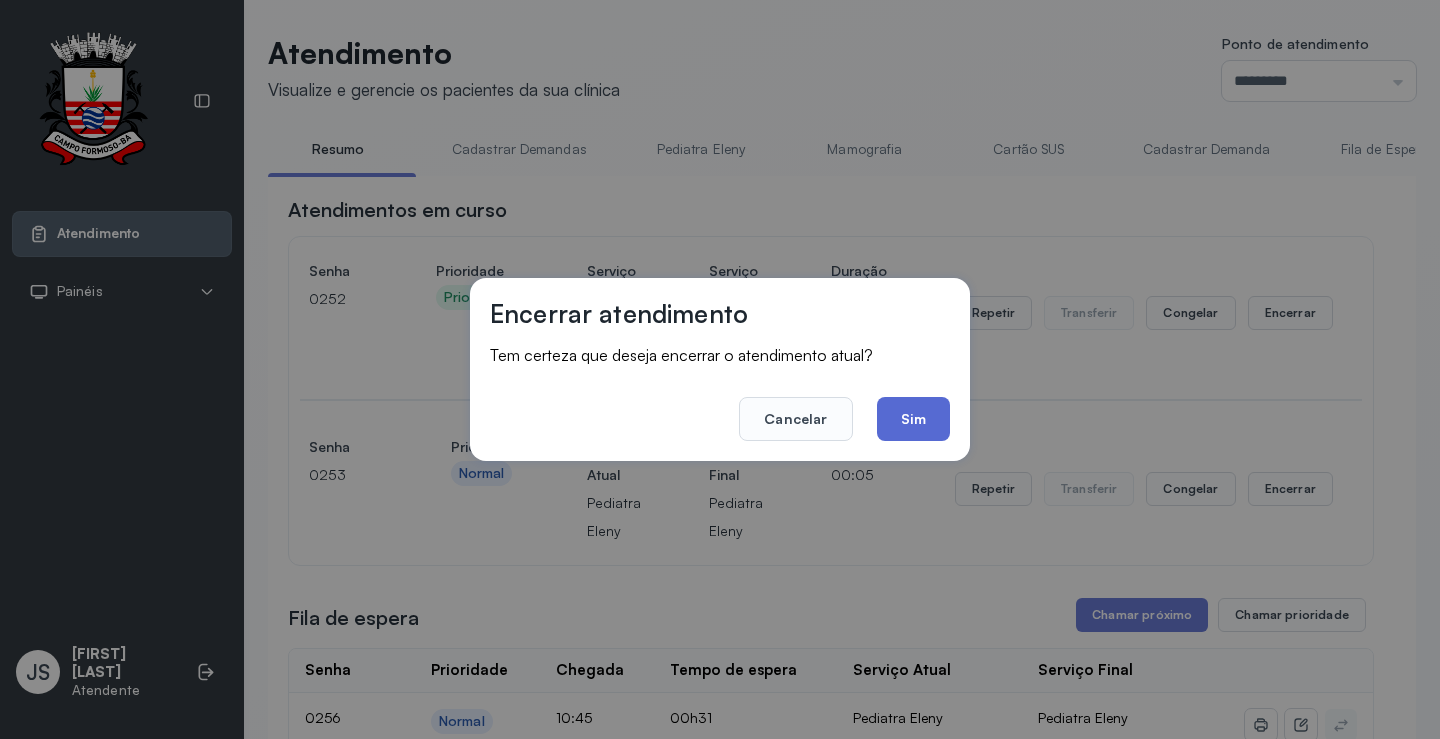 click on "Sim" 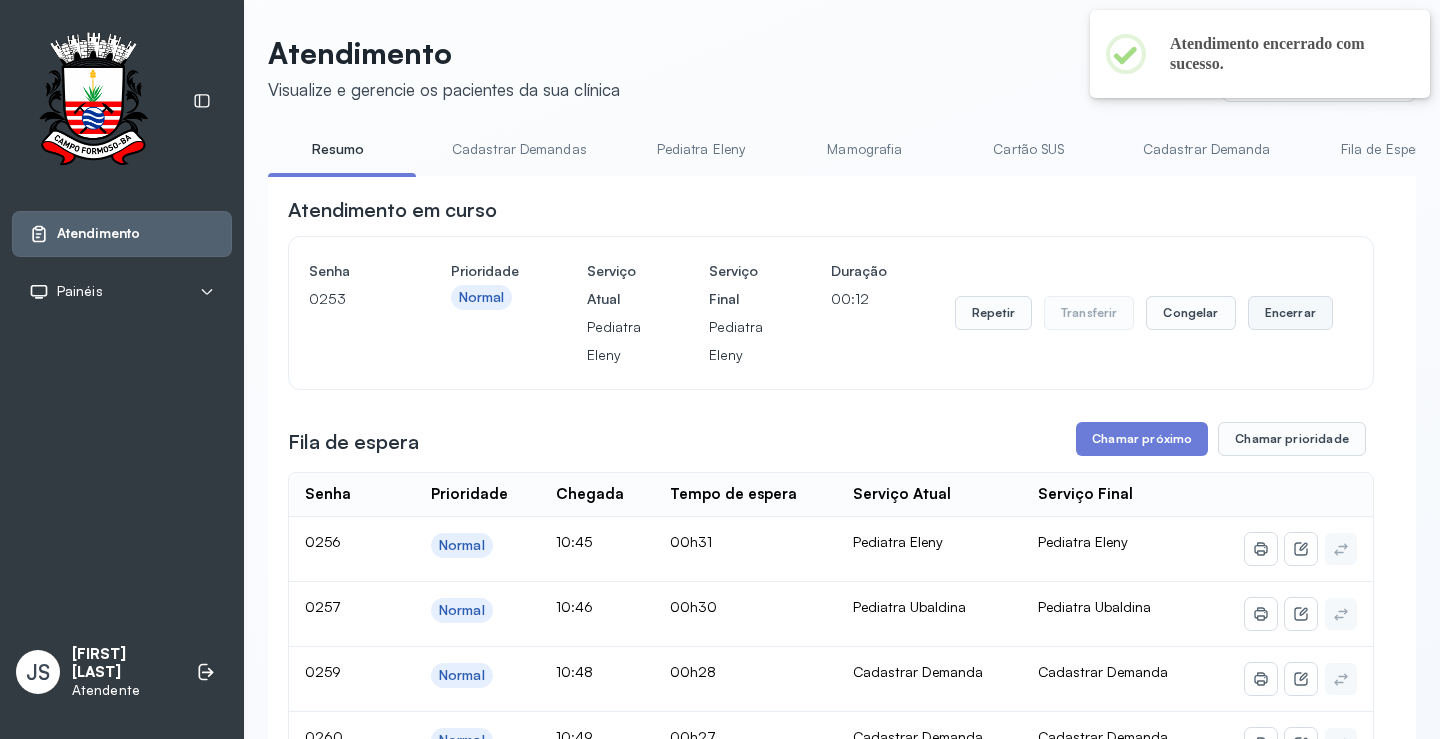 click on "Encerrar" at bounding box center [1290, 313] 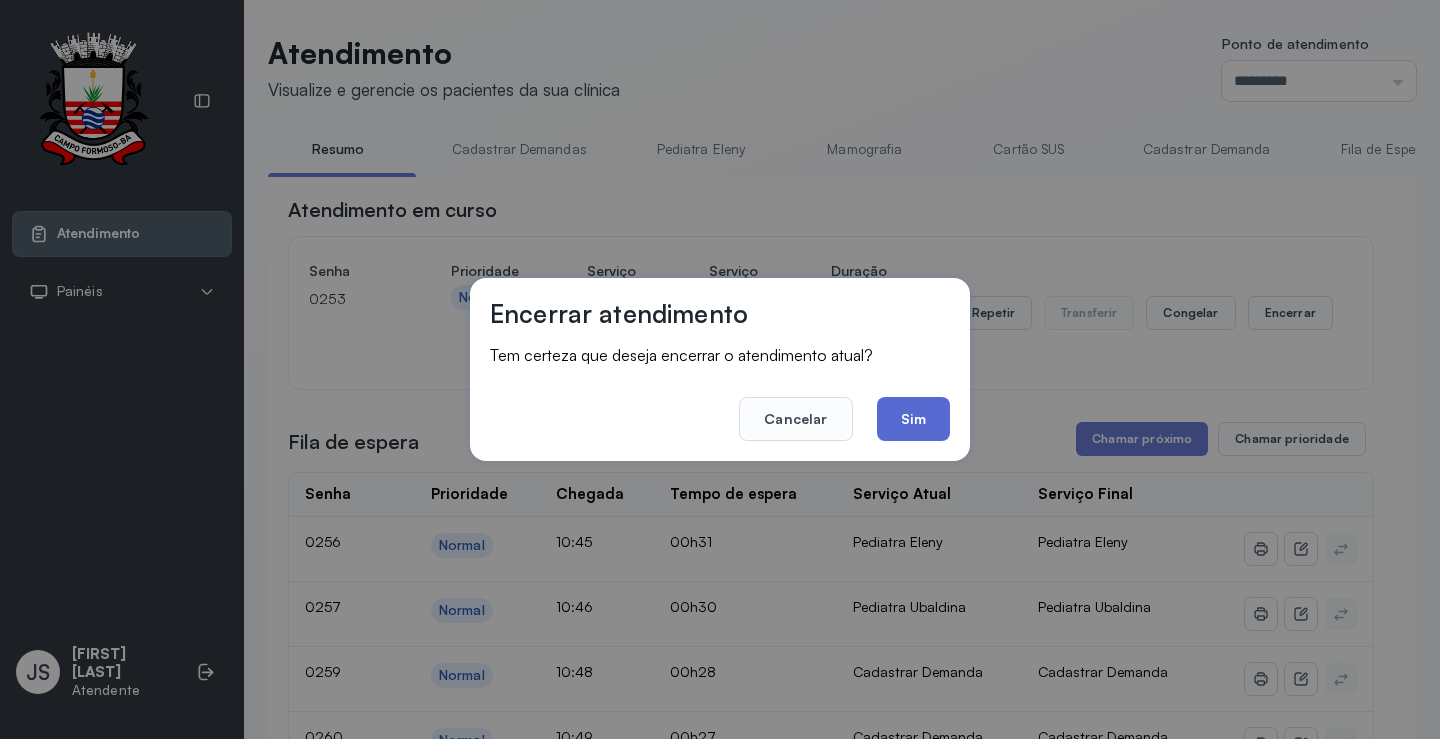 click on "Sim" 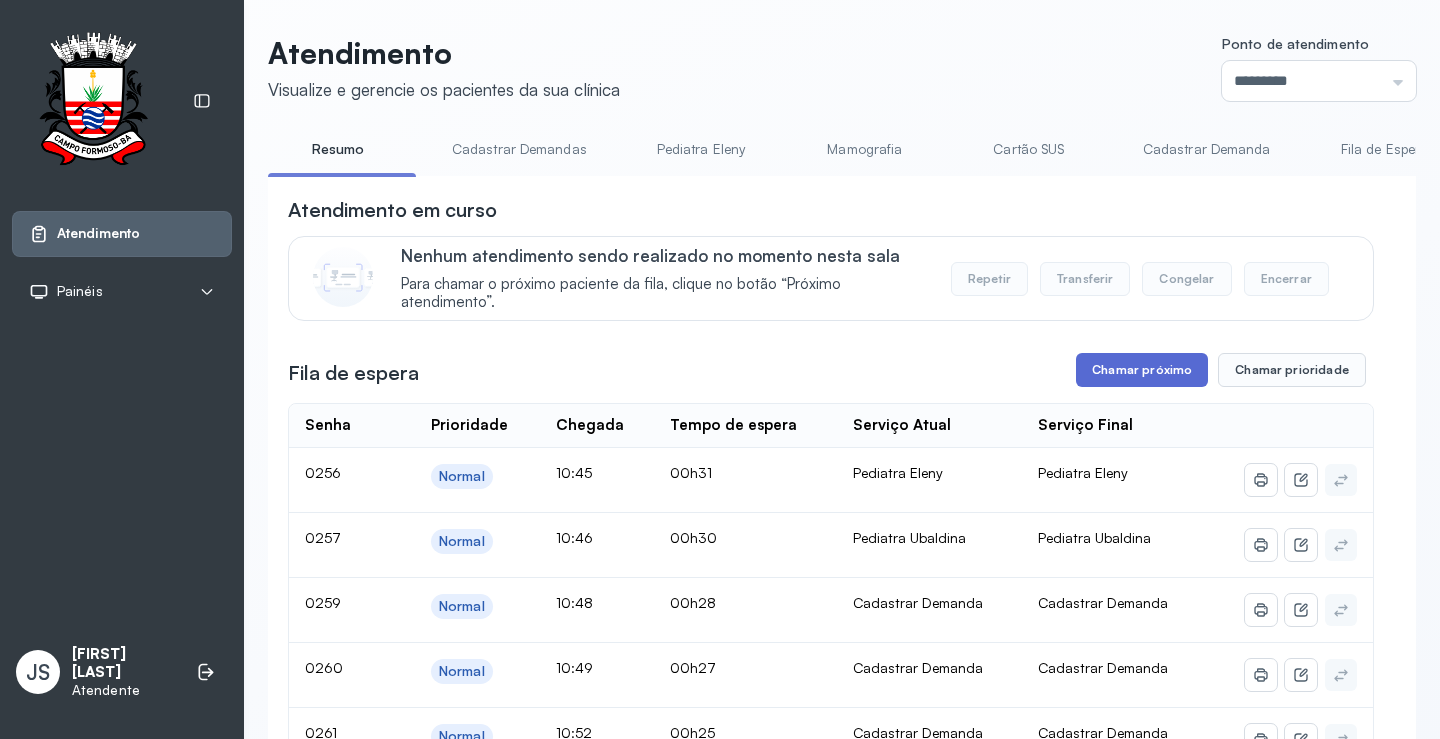 click on "Chamar próximo" at bounding box center [1142, 370] 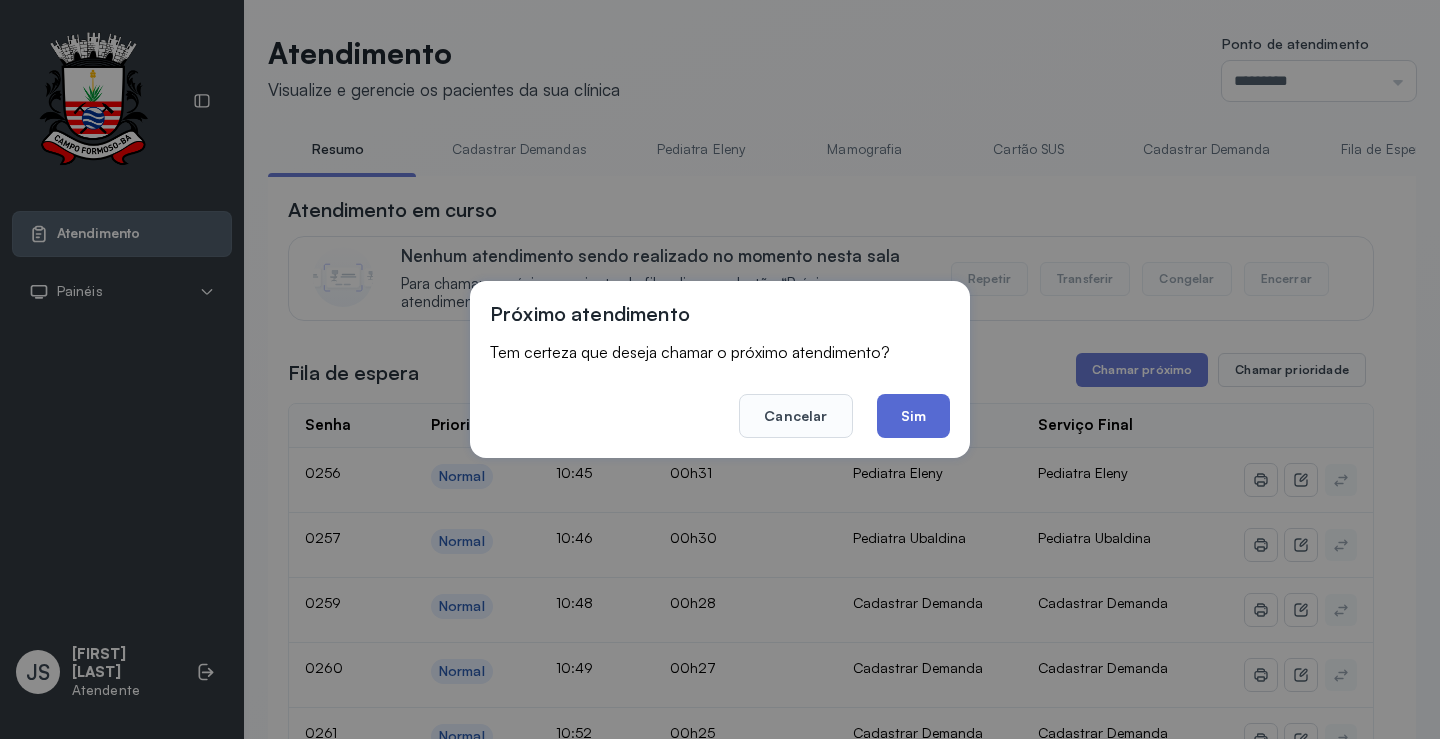 click on "Sim" 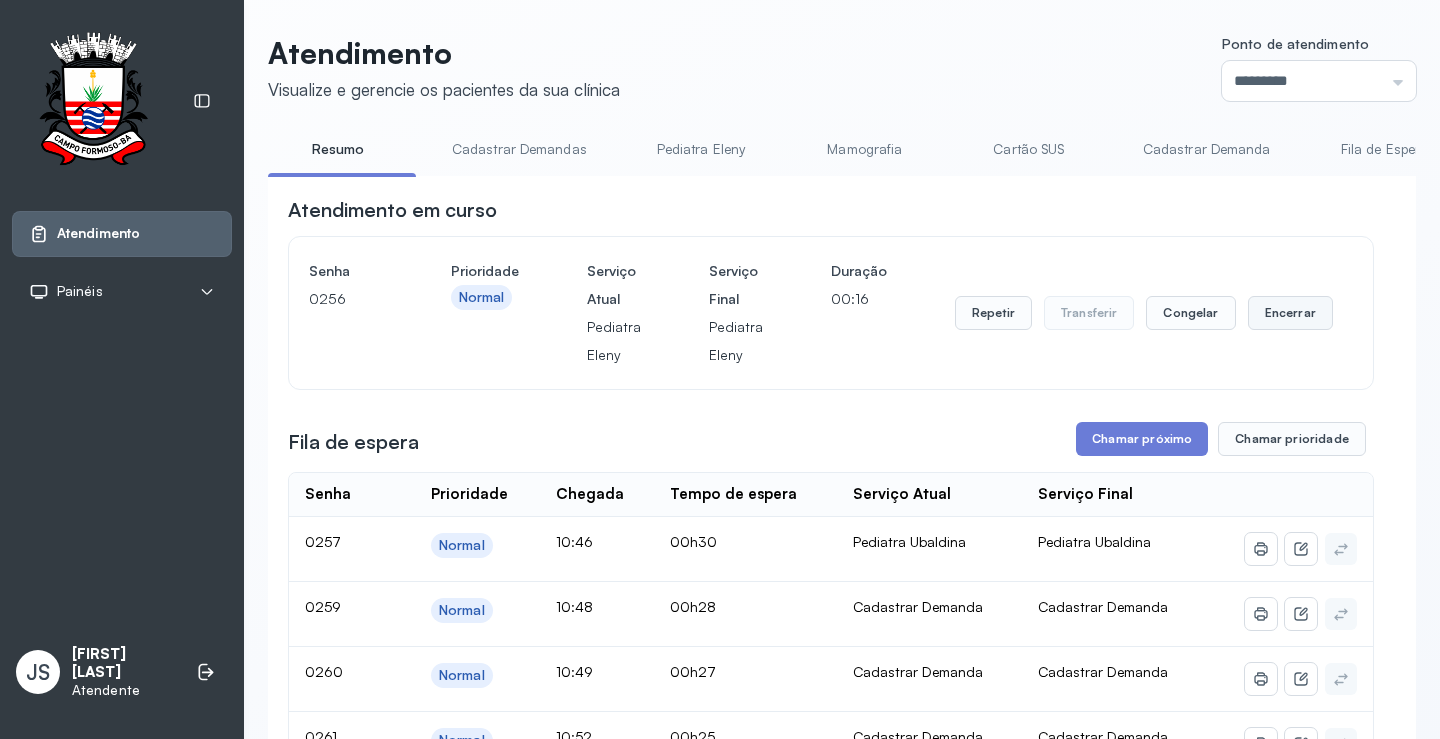click on "Encerrar" at bounding box center (1290, 313) 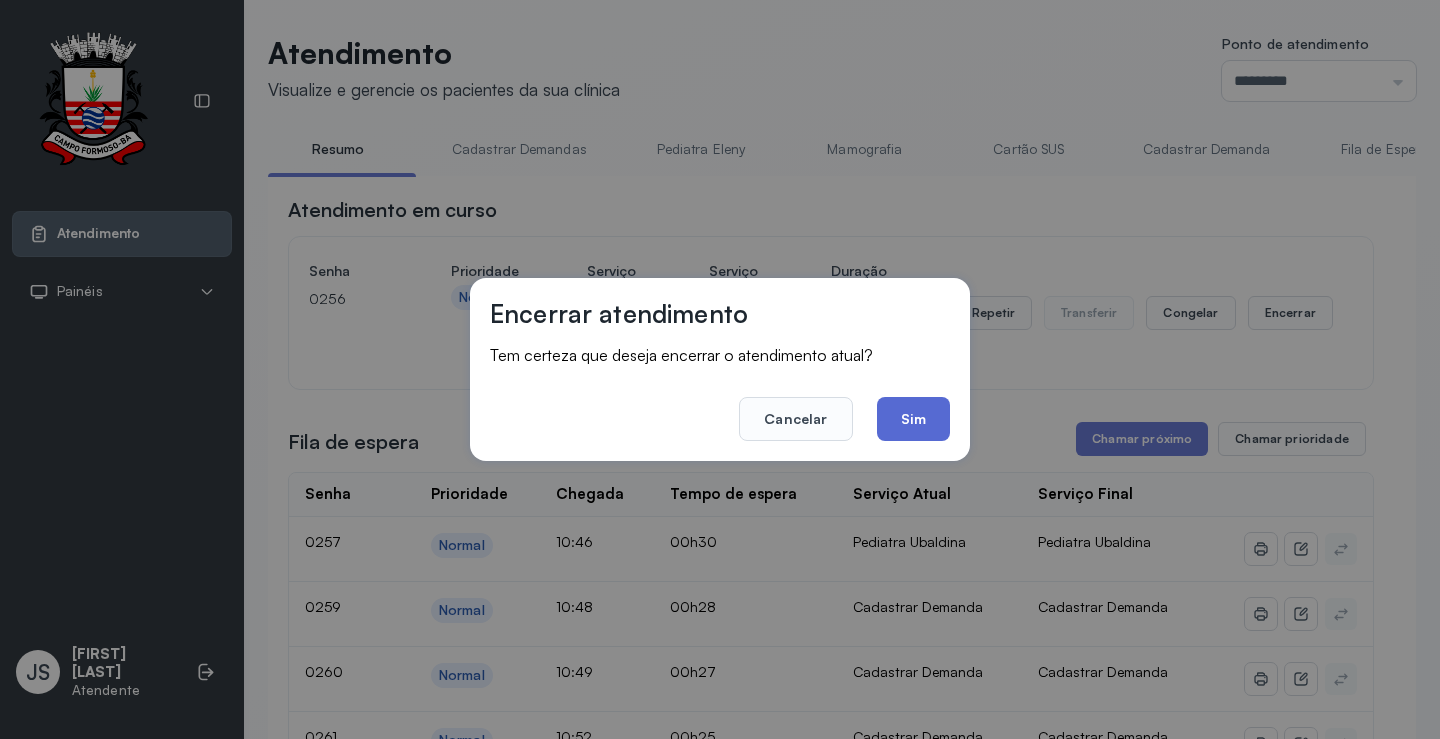 click on "Sim" 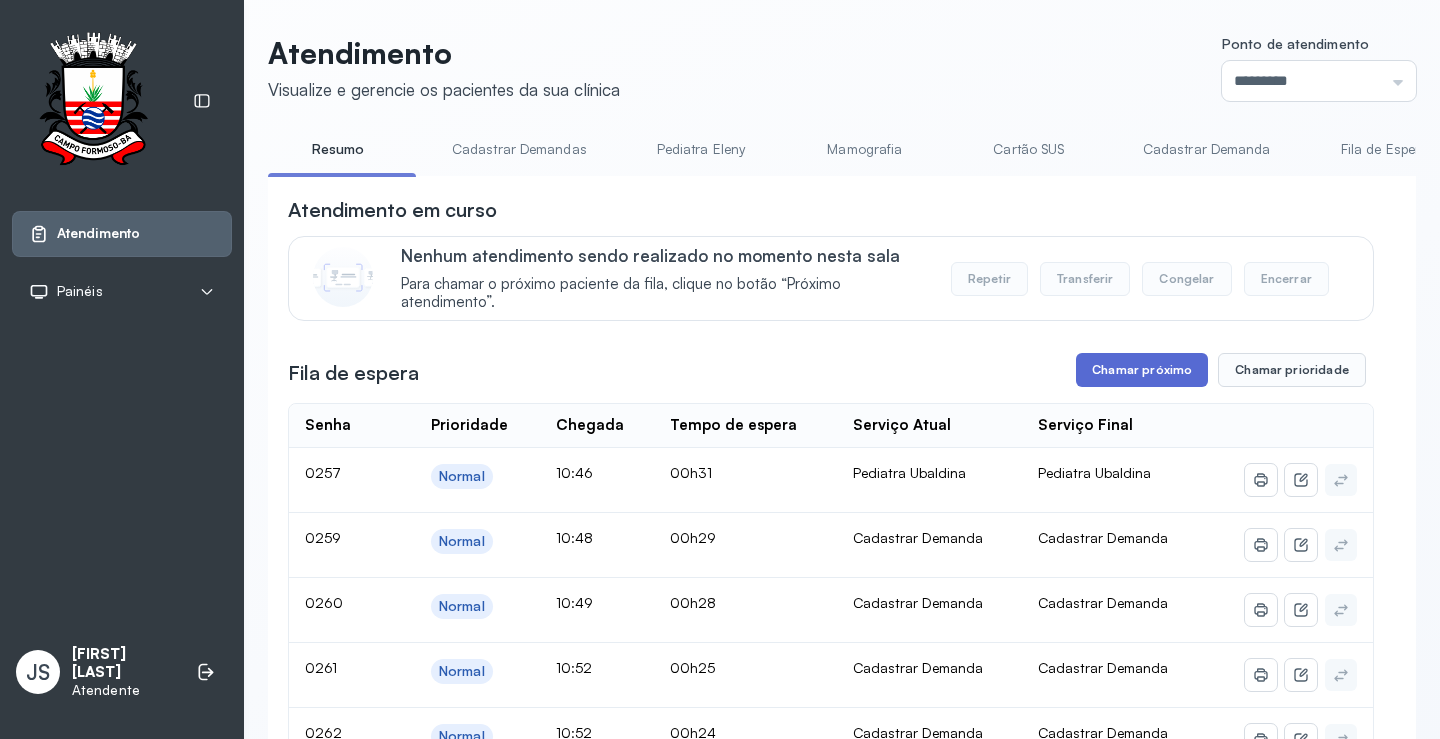 click on "Chamar próximo" at bounding box center [1142, 370] 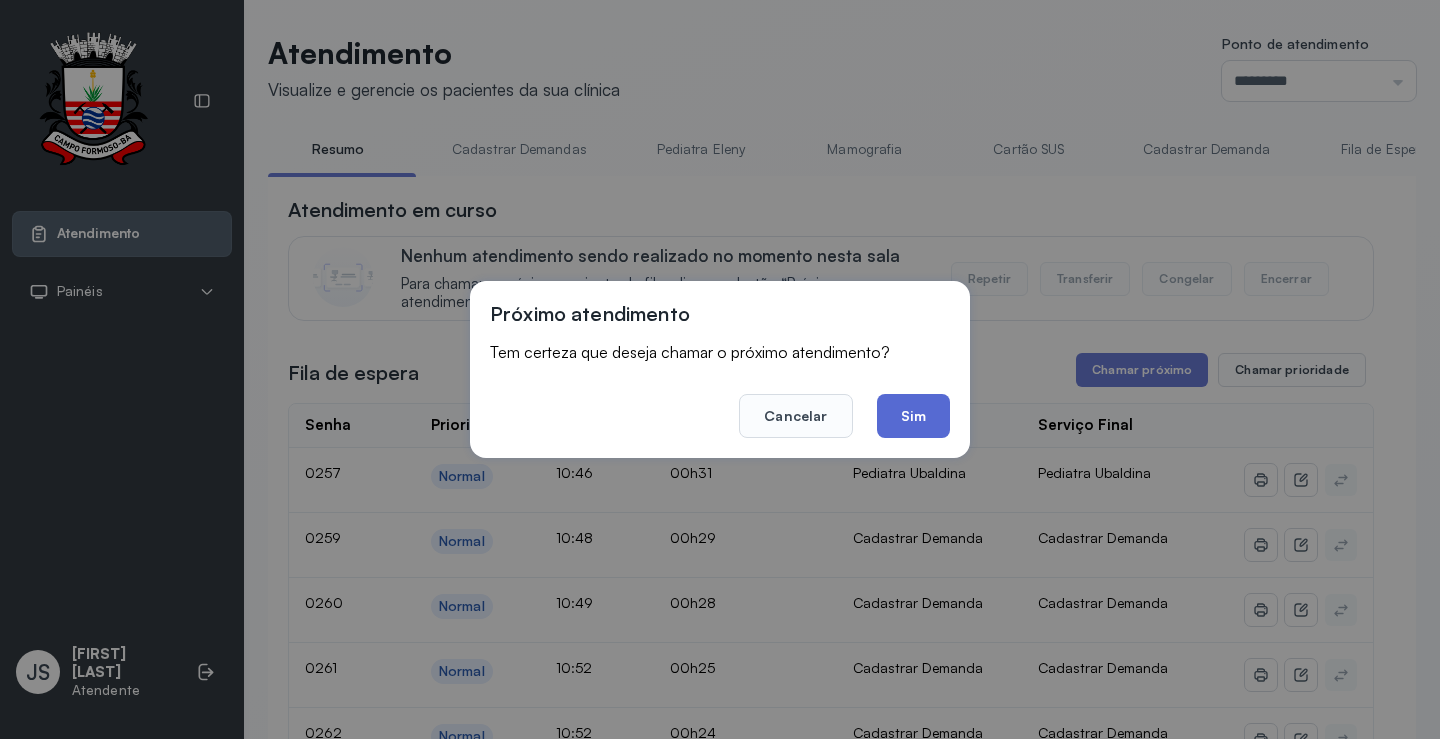 click on "Sim" 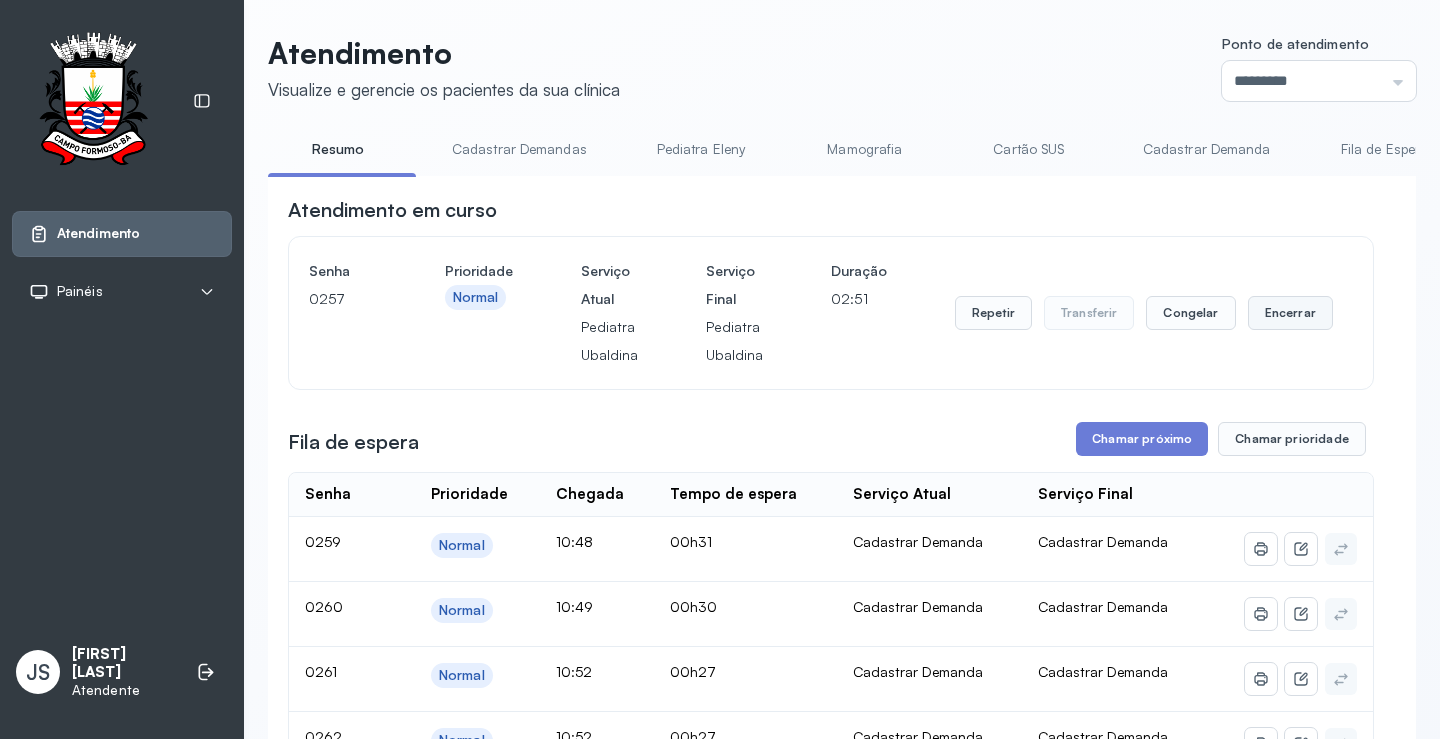 click on "Encerrar" at bounding box center [1290, 313] 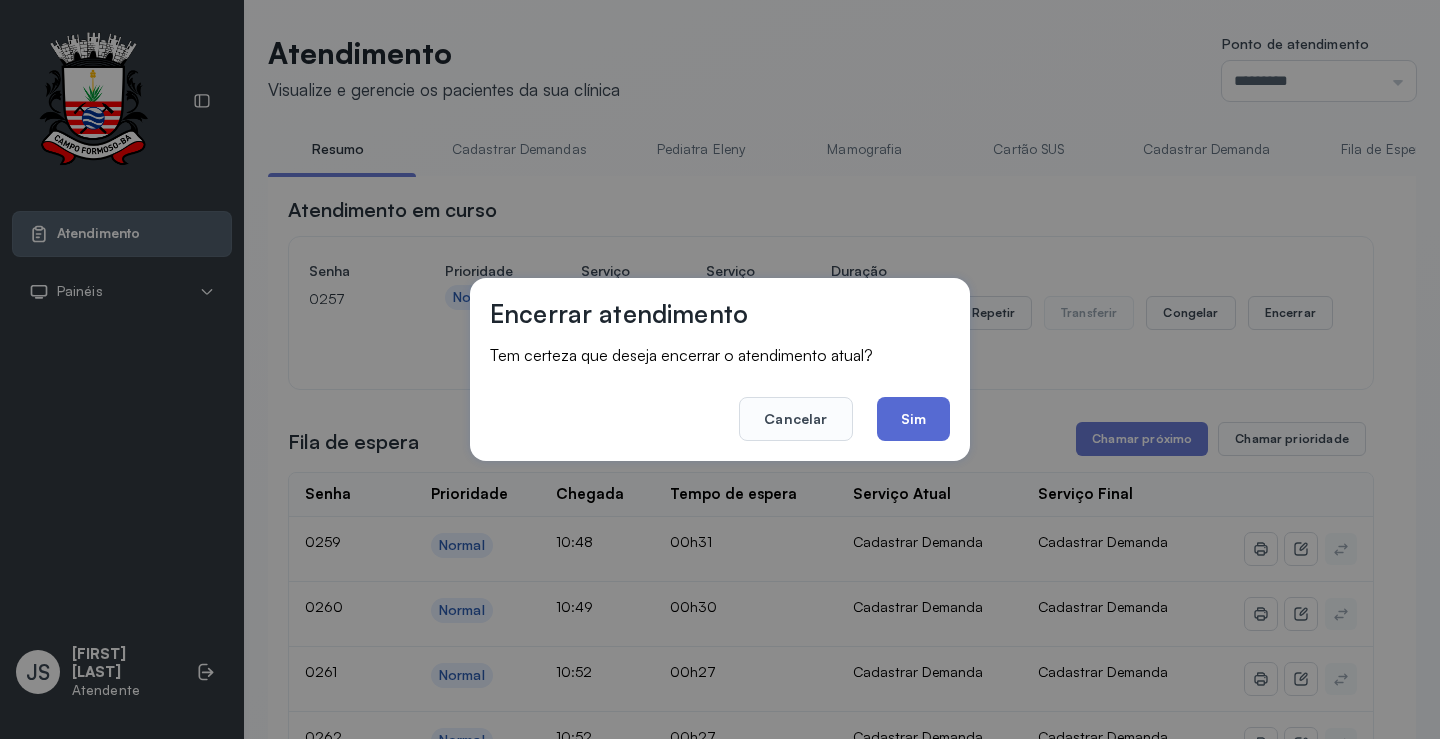 click on "Sim" 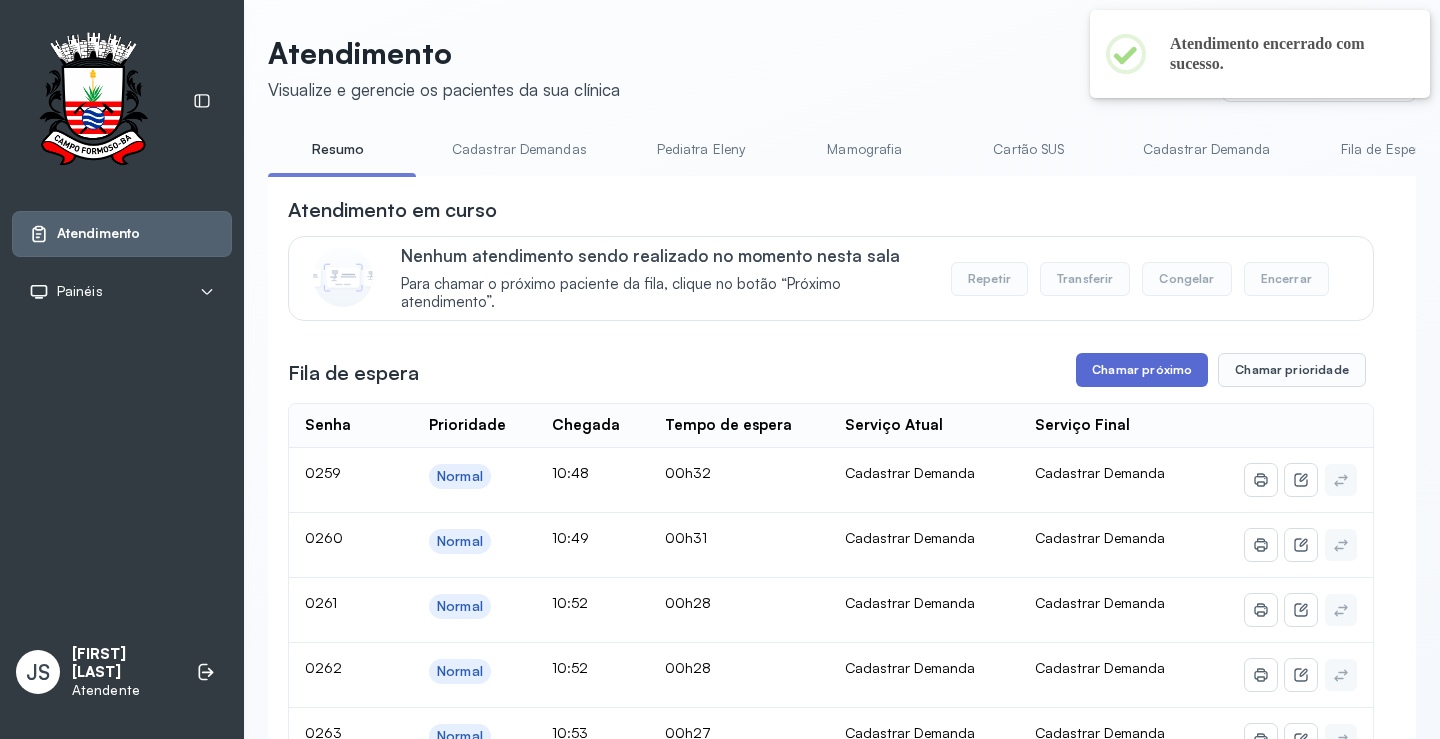 click on "Chamar próximo" at bounding box center (1142, 370) 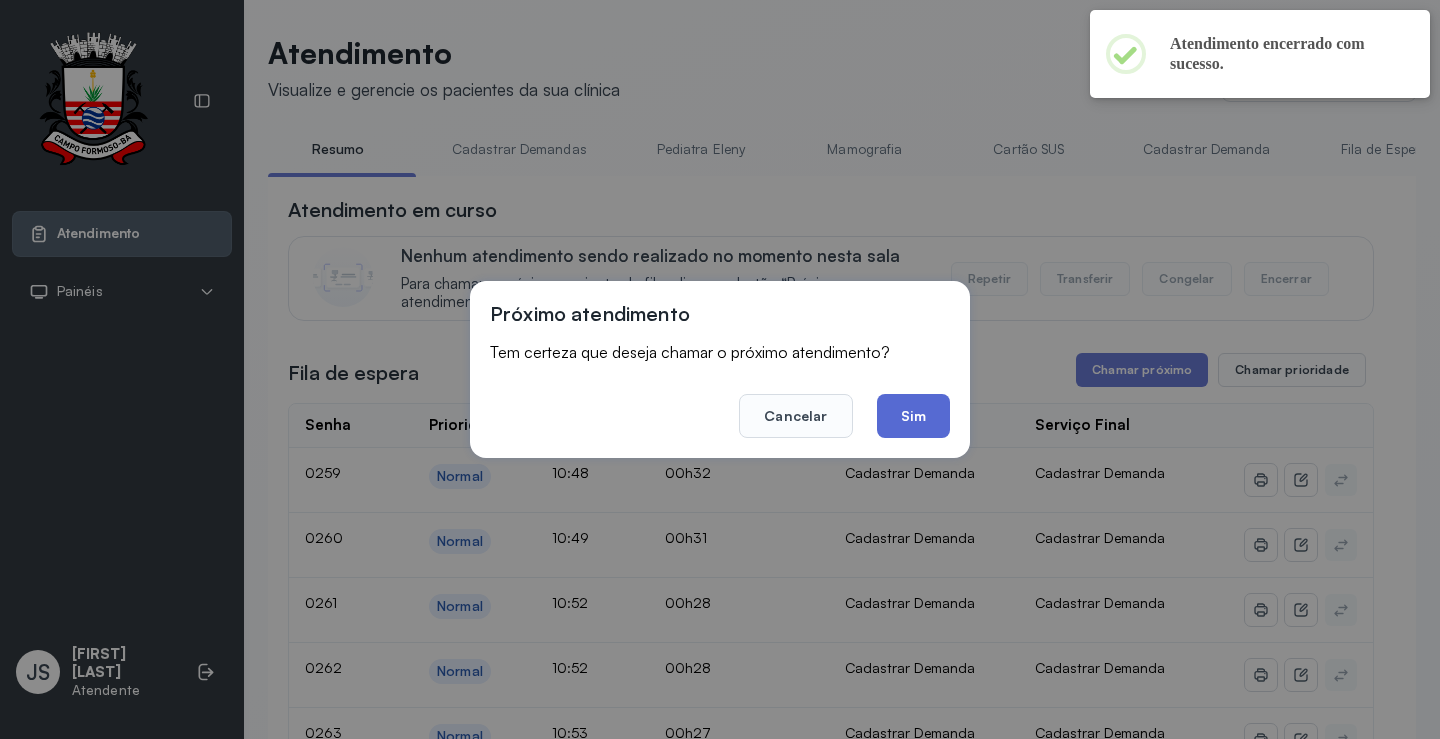 click on "Sim" 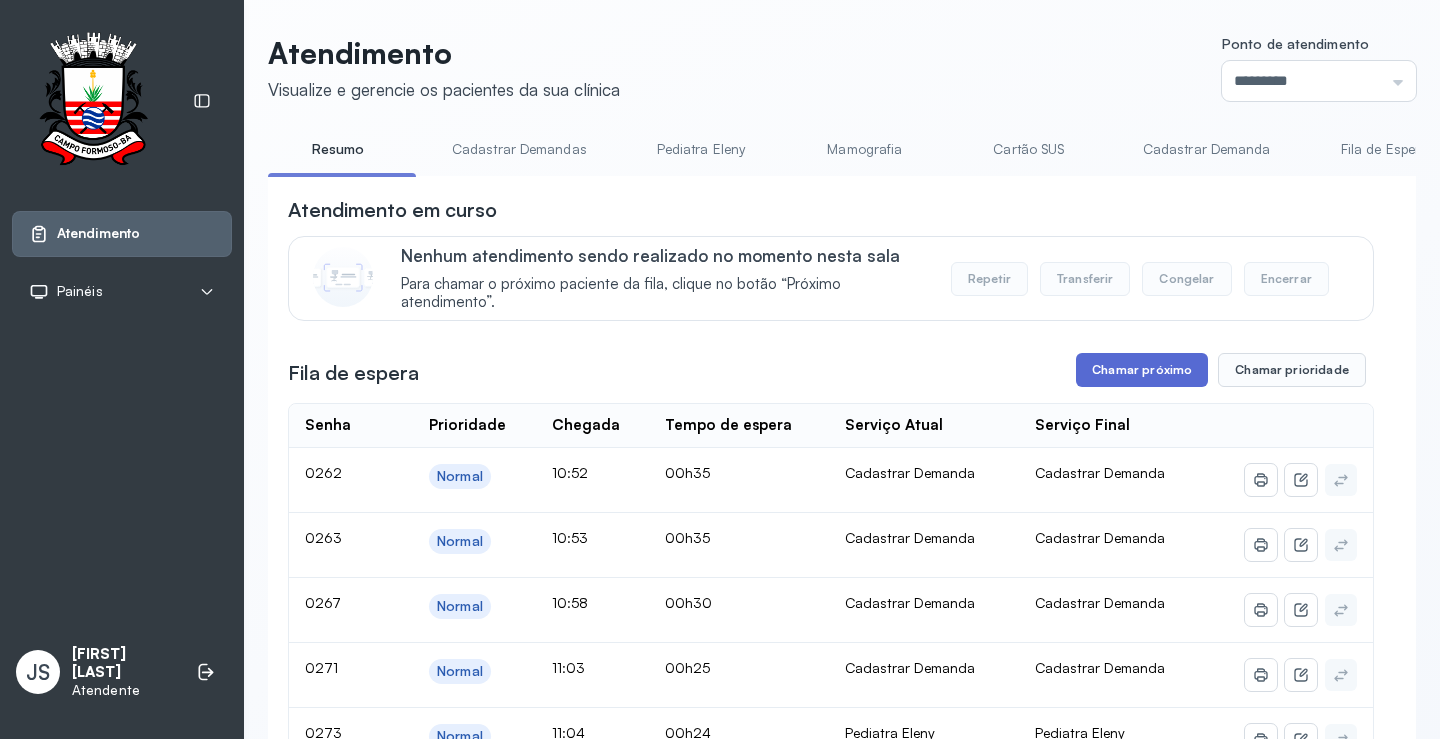 click on "Chamar próximo" at bounding box center (1142, 370) 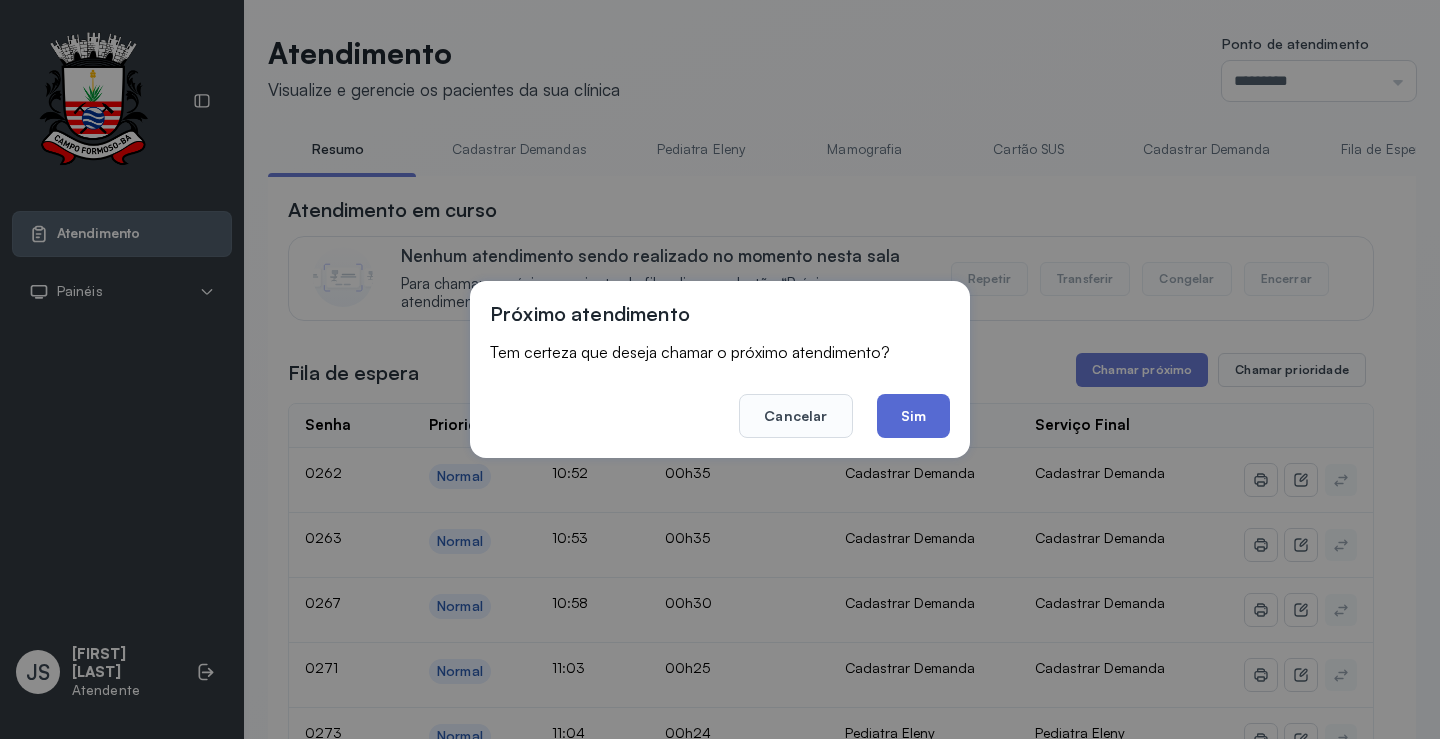 click on "Sim" 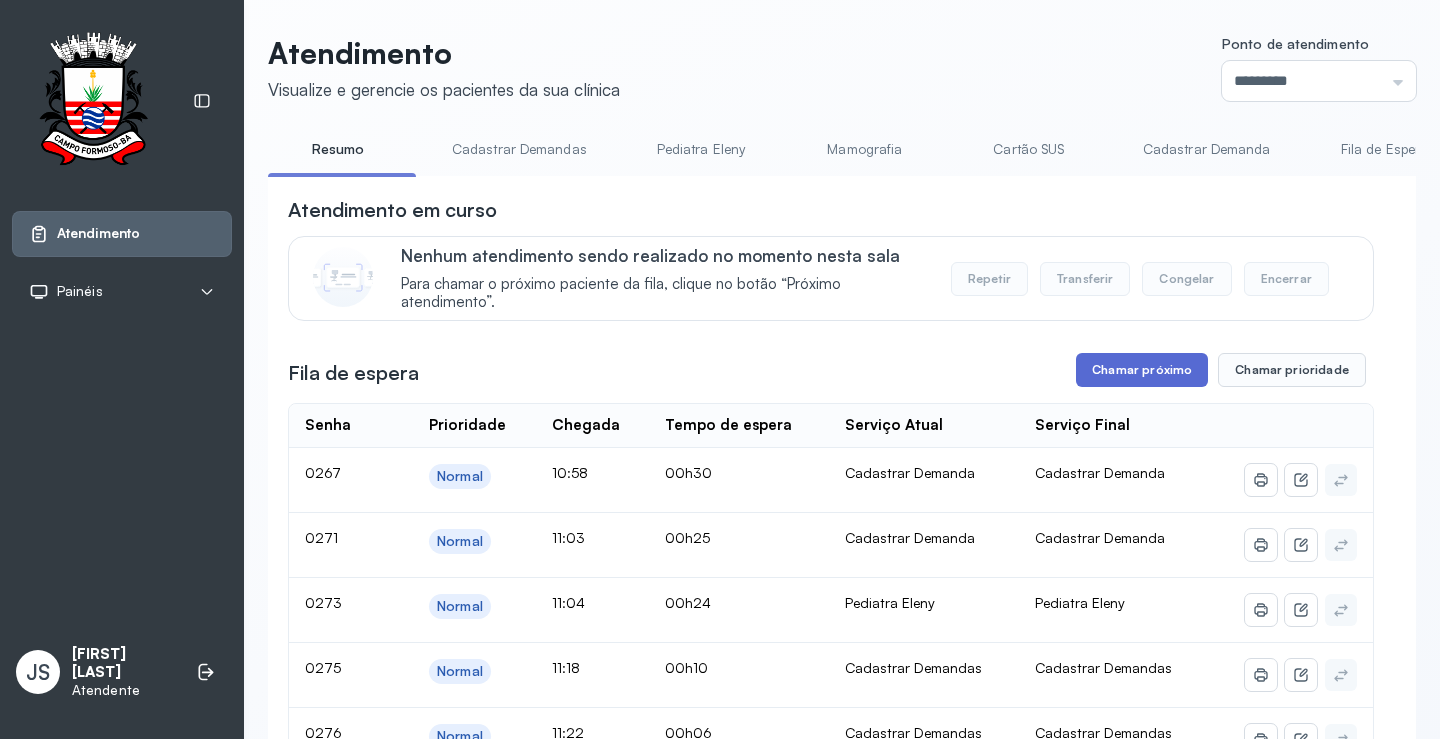 click on "Chamar próximo" at bounding box center [1142, 370] 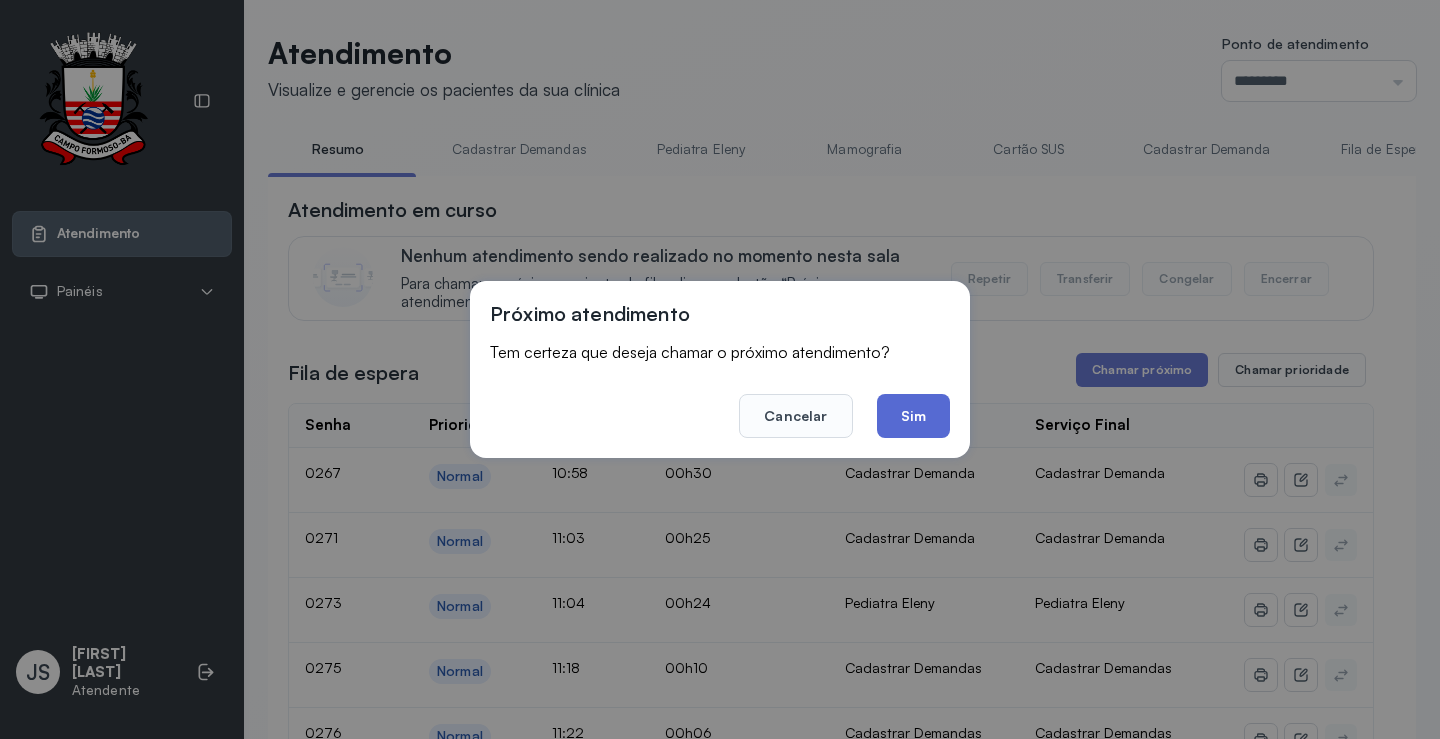 click on "Sim" 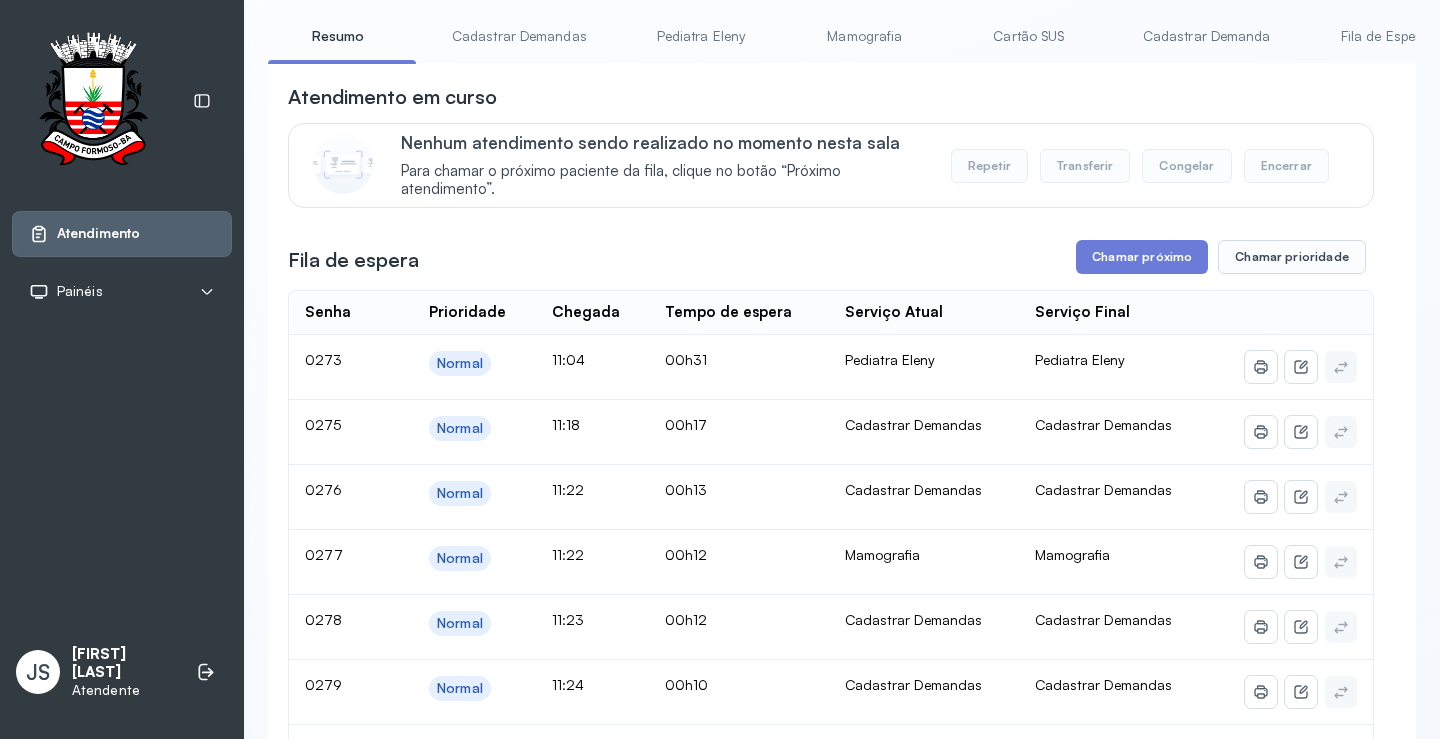 scroll, scrollTop: 101, scrollLeft: 0, axis: vertical 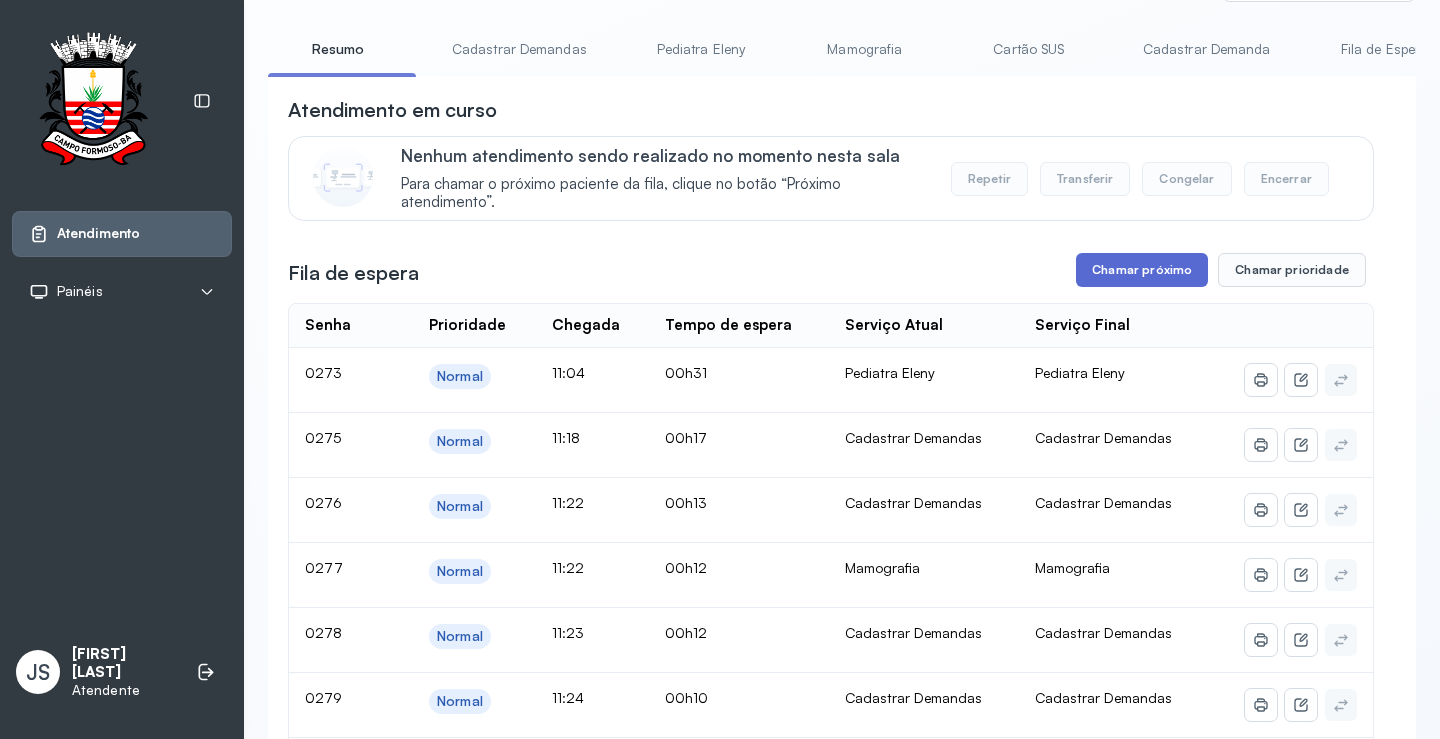 click on "Chamar próximo" at bounding box center [1142, 270] 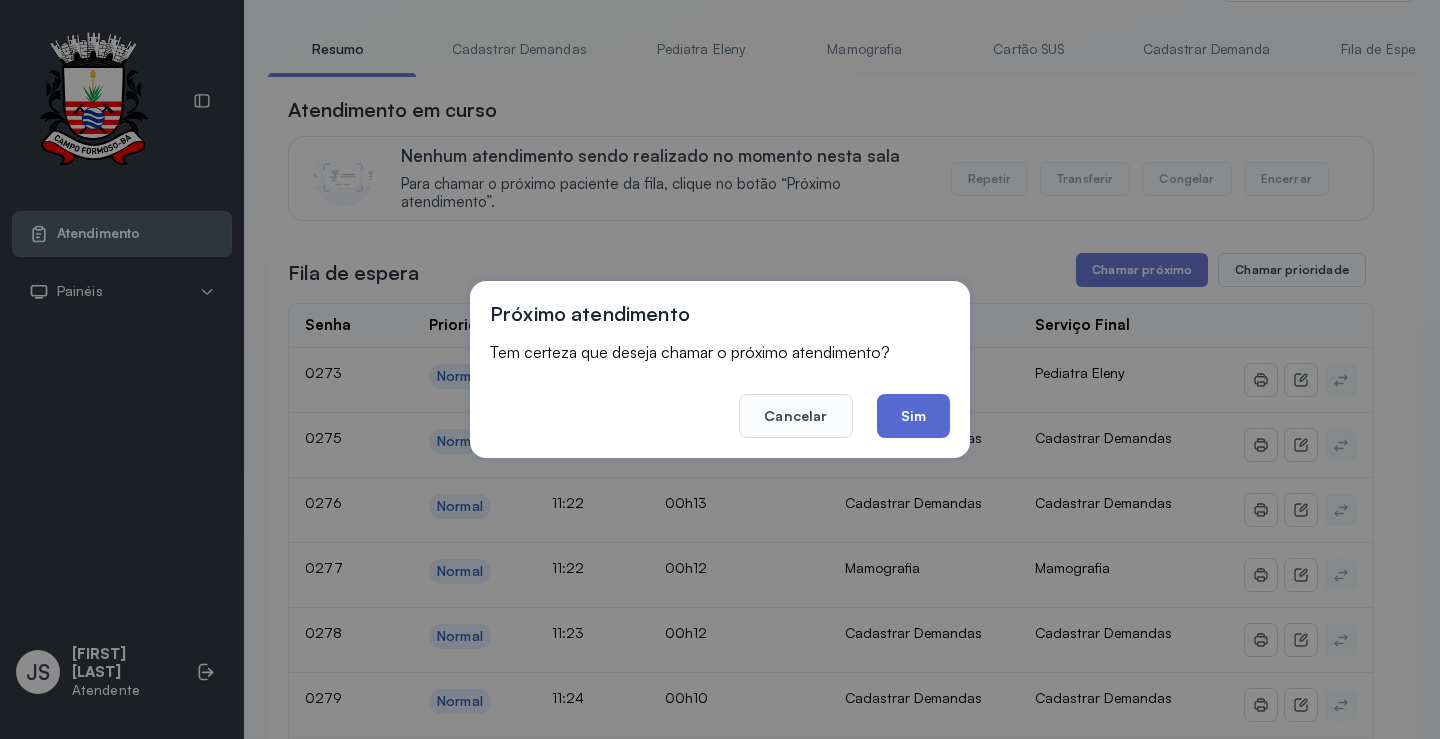 click on "Sim" 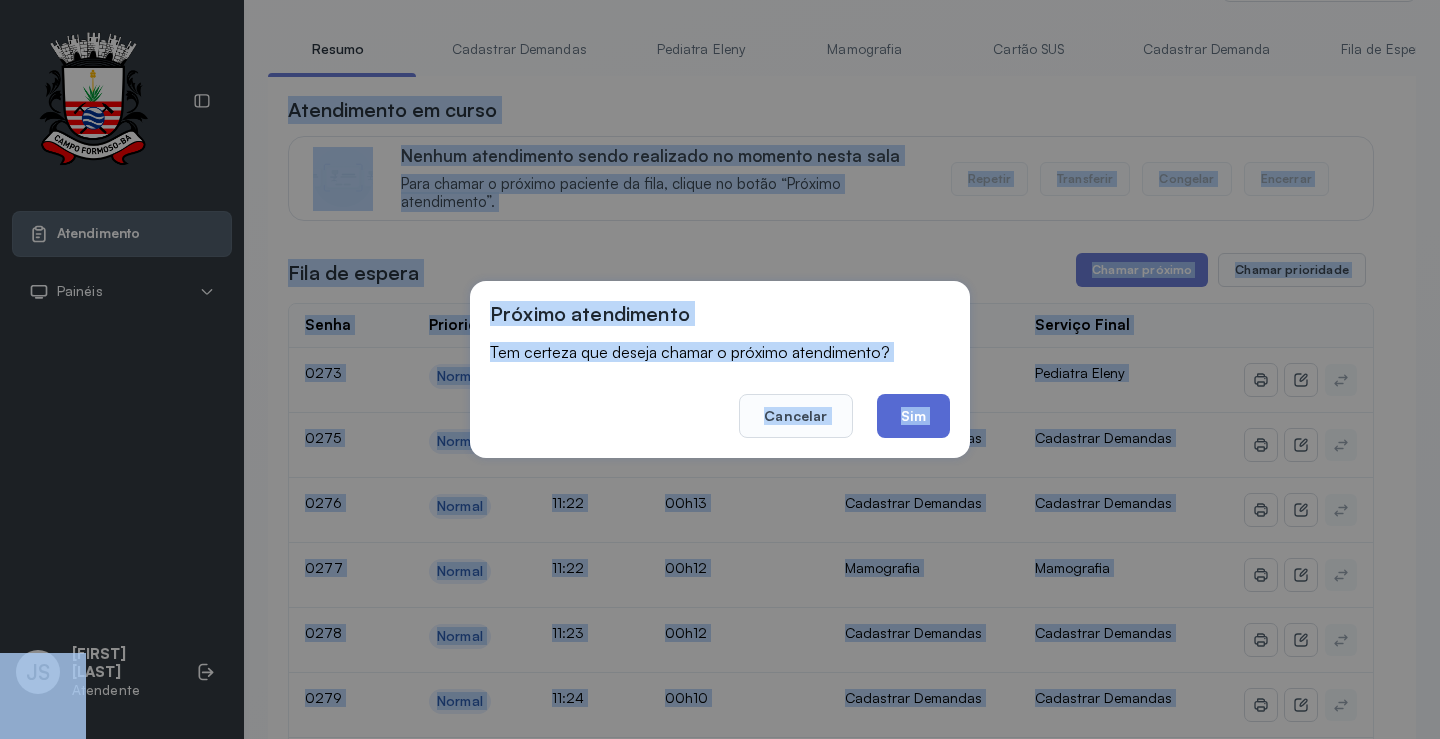 click on "Atendimento em curso Nenhum atendimento sendo realizado no momento nesta sala Para chamar o próximo paciente da fila, clique no botão “Próximo atendimento”. Repetir Transferir Congelar Encerrar Fila de espera Chamar próximo Chamar prioridade Próximo atendimento Tem certeza que deseja chamar o próximo atendimento? Cancelar Sim Senha    Prioridade  Chegada  Tempo de espera  Serviço Atual  Serviço Final    0273 Normal 11:04 00h31 Pediatra Eleny Pediatra Eleny 0275 Normal 11:18 00h17 Cadastrar Demandas Cadastrar Demandas 0276 Normal 11:22 00h13 Cadastrar Demandas Cadastrar Demandas 0277 Normal 11:22 00h12 Mamografia Mamografia 0278 Normal 11:23 00h12 Cadastrar Demandas Cadastrar Demandas 0279 Normal 11:24 00h10 Cadastrar Demandas Cadastrar Demandas 0281 Normal 11:27 00h07 Cartão SUS Cartão SUS 0283 Normal 11:31 00h04 Pediatra Ubaldina Pediatra Ubaldina Atendimentos congelados Nenhum atendimento congelado Atendimentos concluídos  Atendidos: 65  |  Prioritários: 65  |  Não prioritários: 0 Data:" at bounding box center (831, 2538) 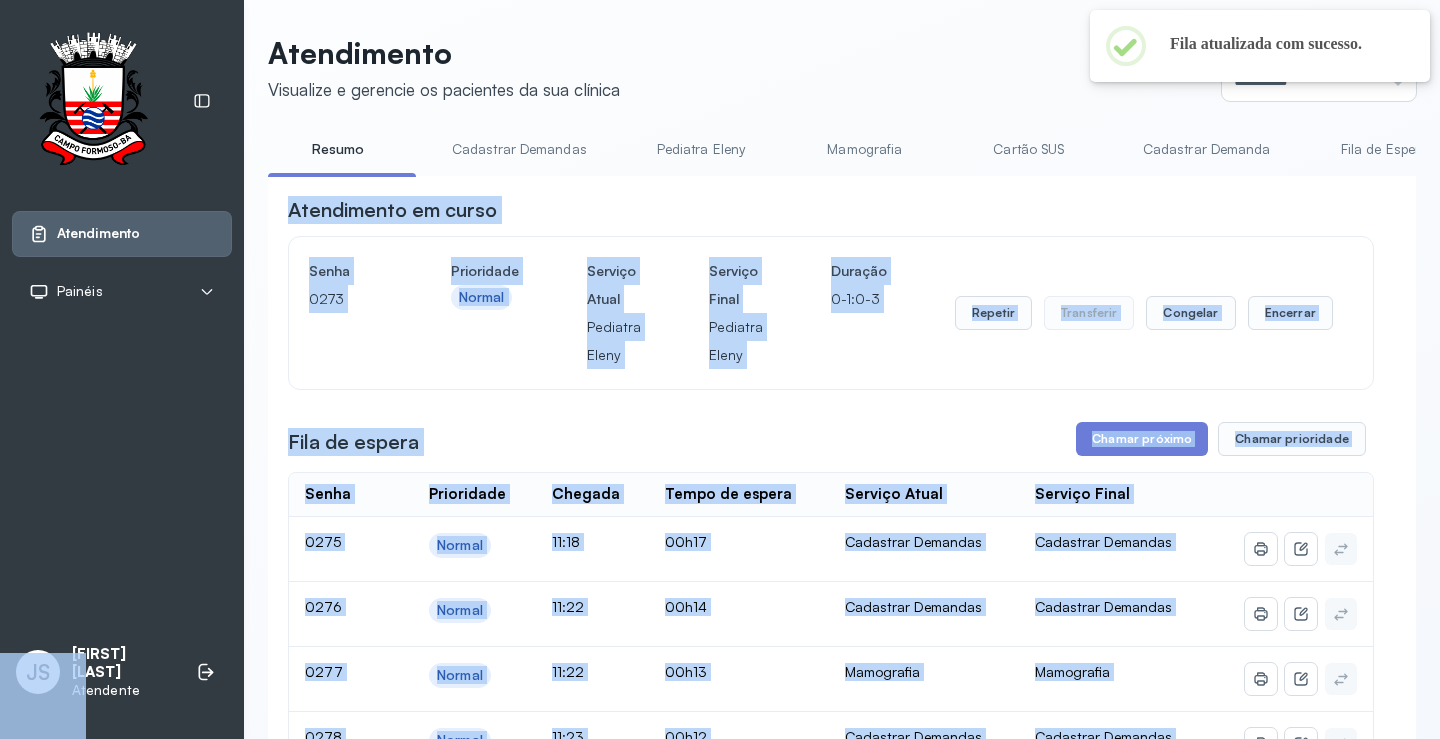 scroll, scrollTop: 101, scrollLeft: 0, axis: vertical 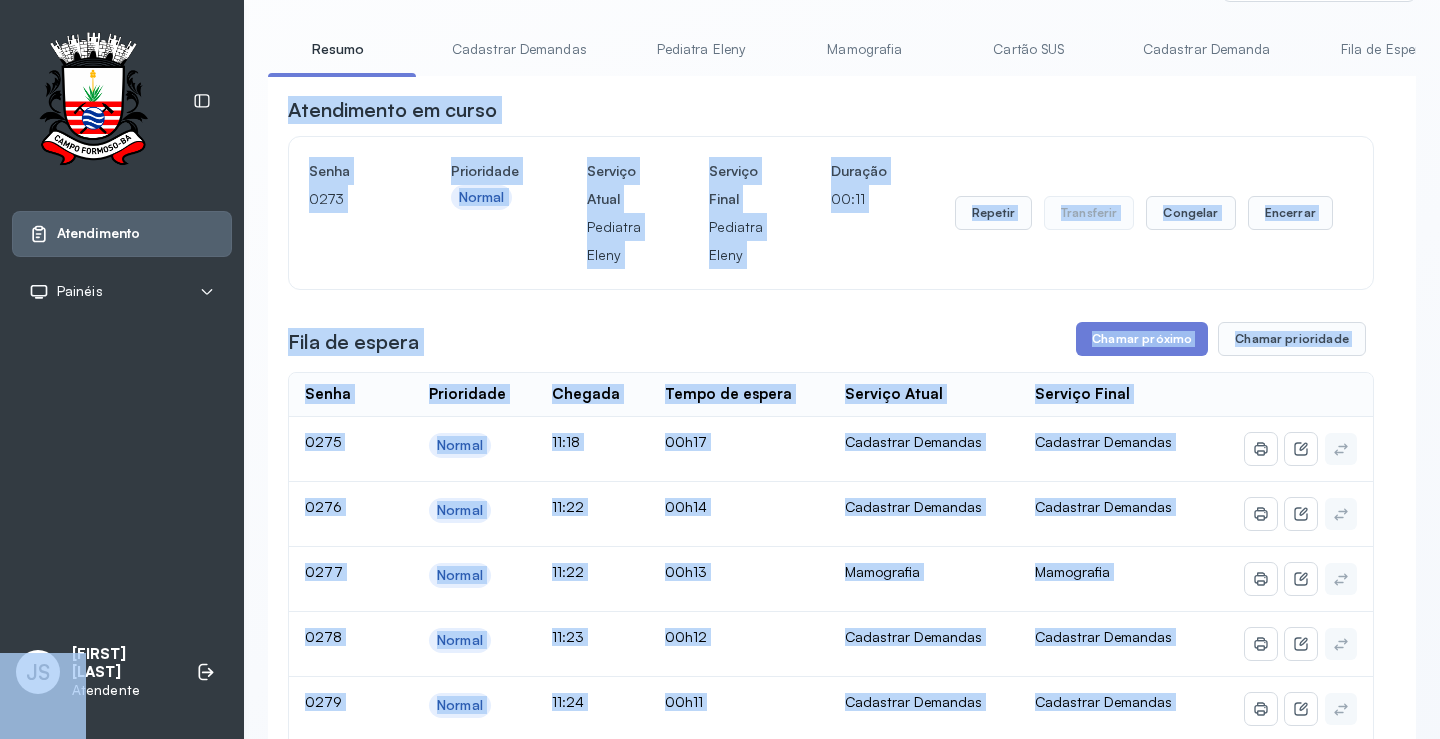 click on "Atendimento em curso" at bounding box center (831, 110) 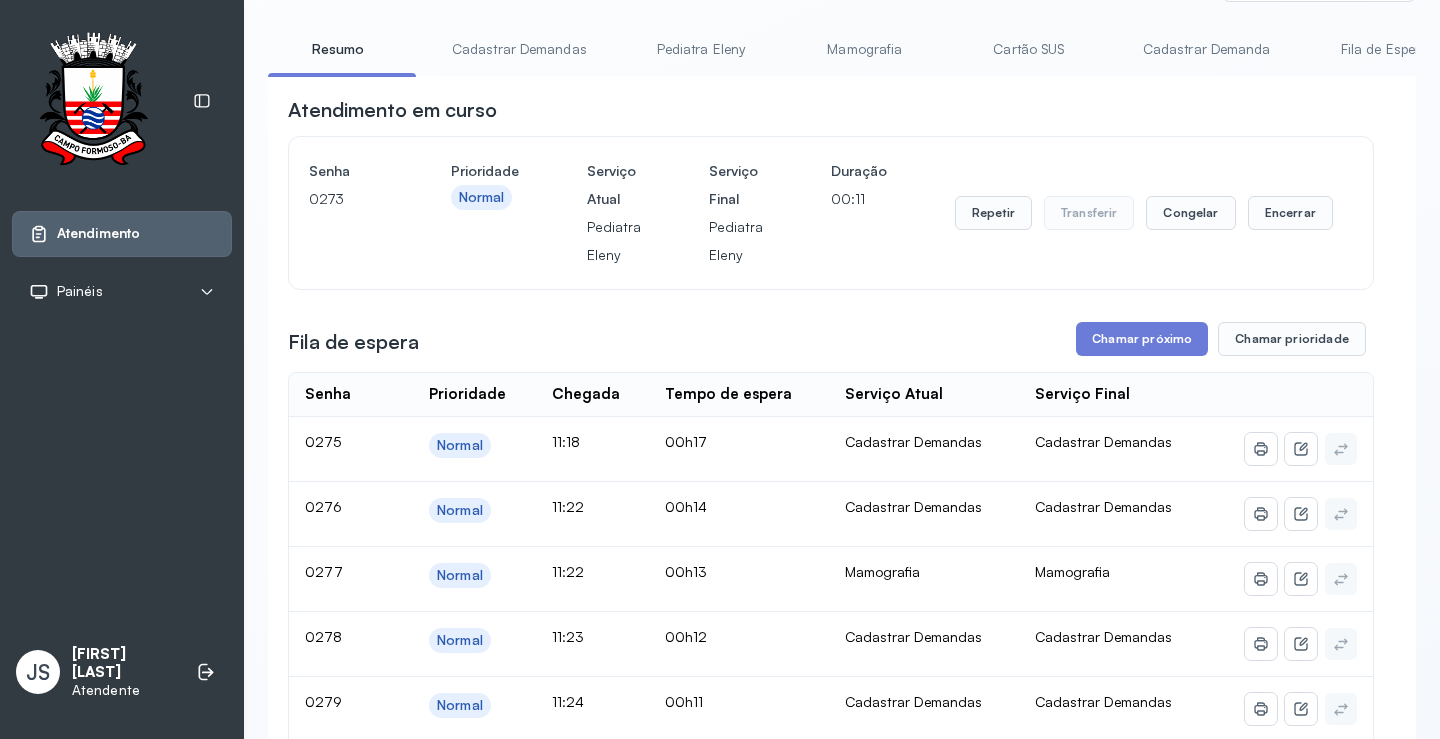 click on "Atendimento em curso" at bounding box center [831, 110] 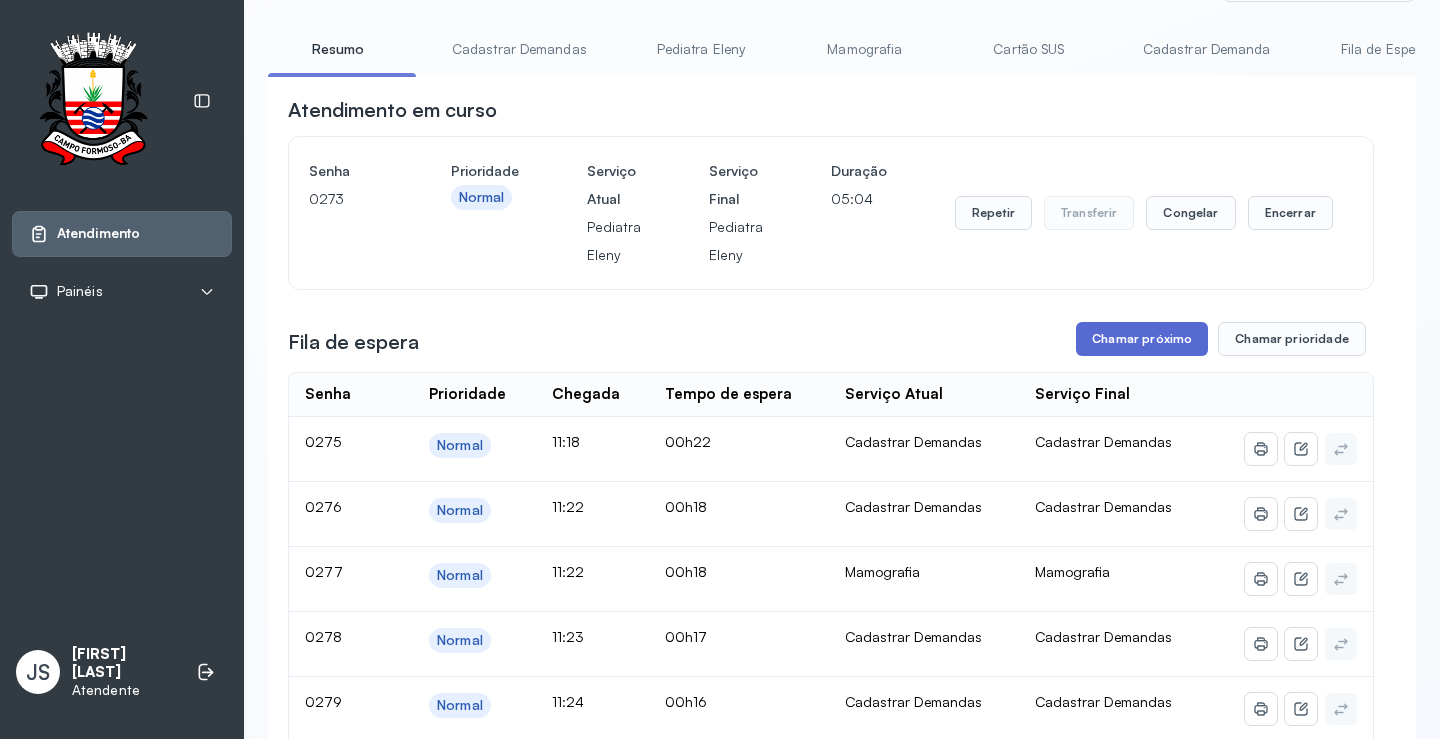 click on "Chamar próximo" at bounding box center (1142, 339) 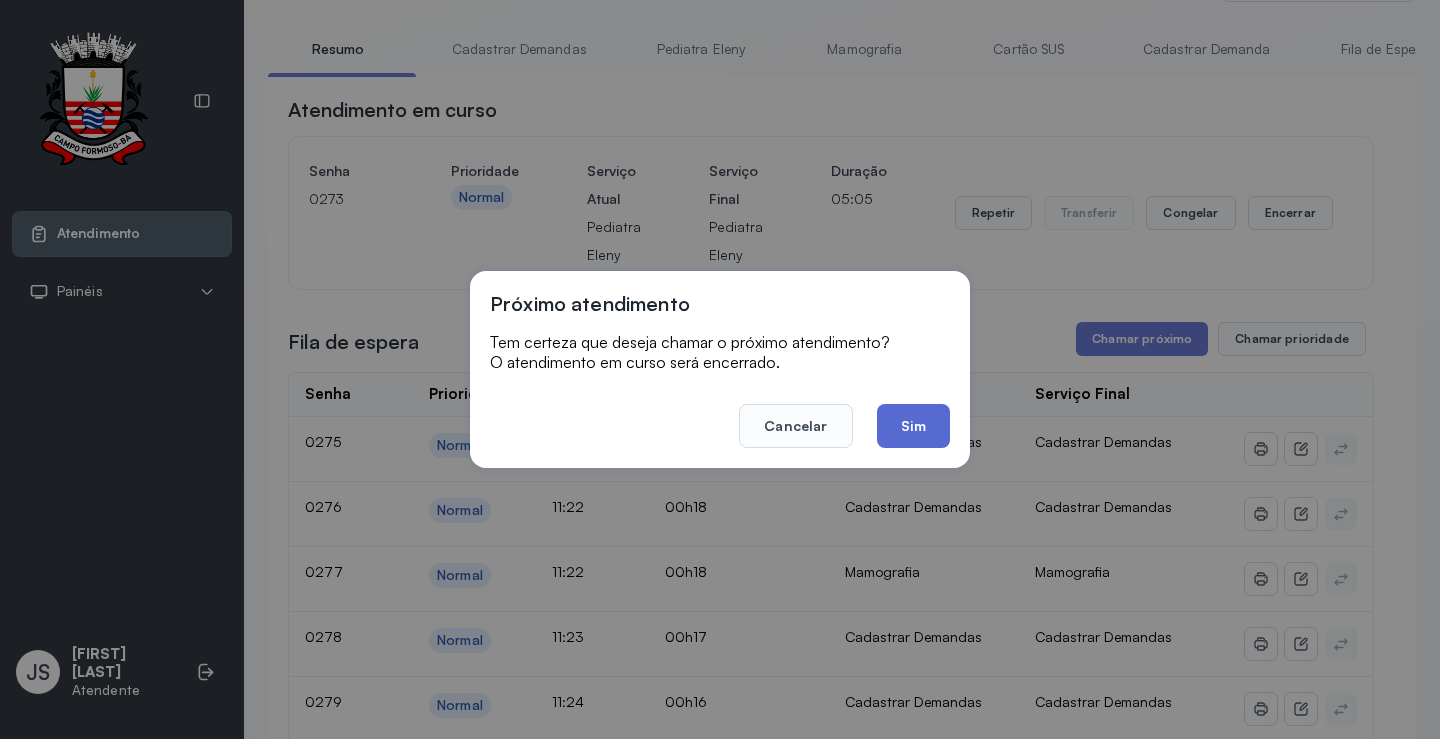 click on "Sim" 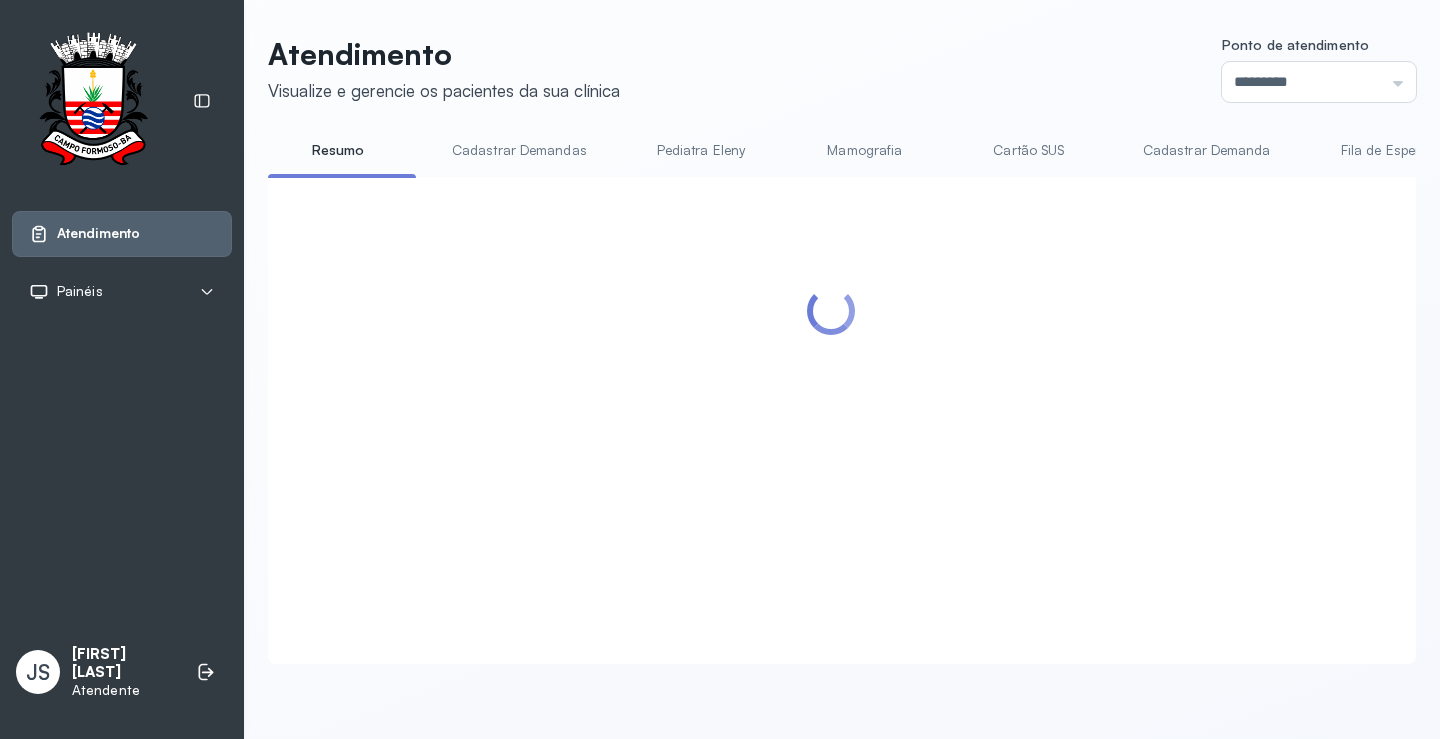 scroll, scrollTop: 101, scrollLeft: 0, axis: vertical 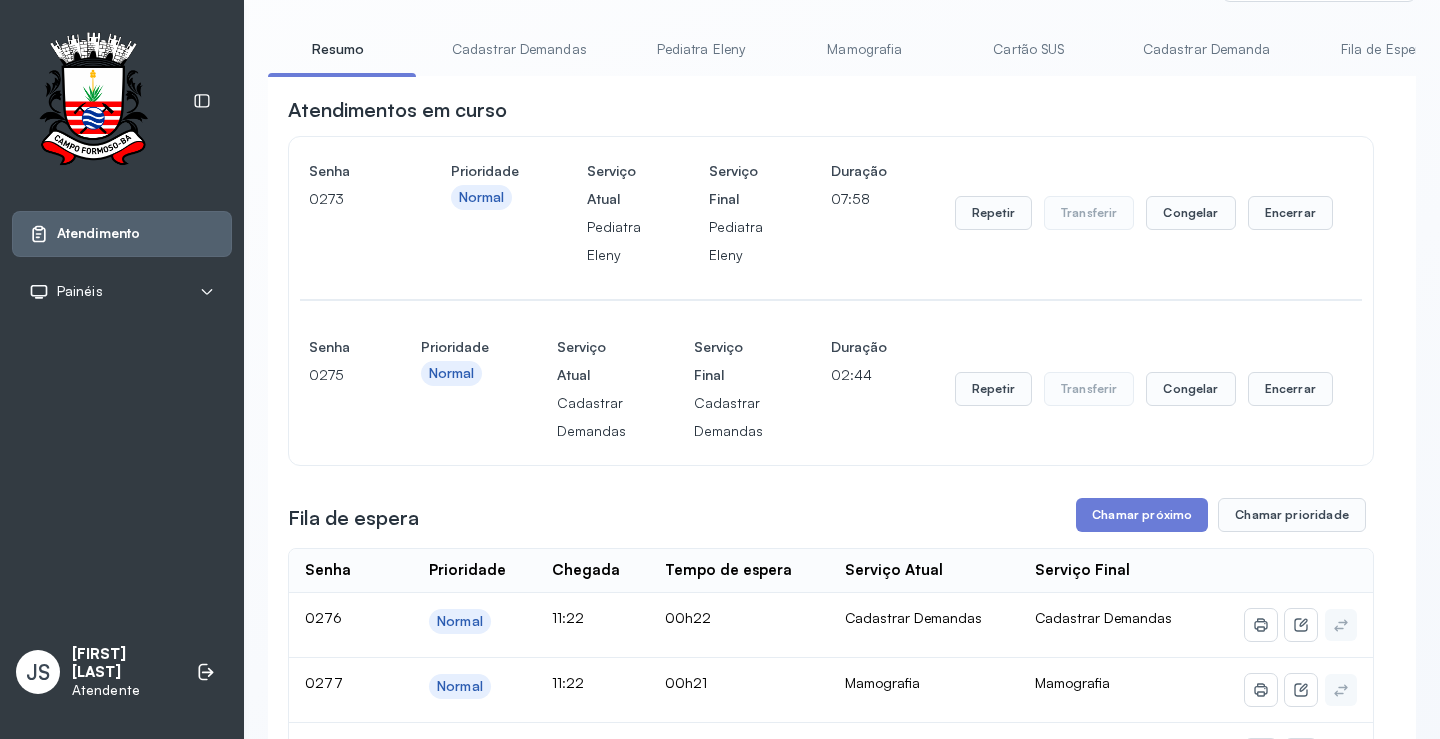 click on "Atendimentos em curso Senha 0273 Prioridade Normal Serviço Atual Pediatra Eleny Serviço Final Pediatra Eleny Duração 07:58 Repetir Transferir Congelar Encerrar Senha 0275 Prioridade Normal Serviço Atual Cadastrar Demandas Serviço Final Cadastrar Demandas Duração 02:44 Repetir Transferir Congelar Encerrar Fila de espera Chamar próximo Chamar prioridade Senha    Prioridade  Chegada  Tempo de espera  Serviço Atual  Serviço Final    0276 Normal 11:22 00h22 Cadastrar Demandas Cadastrar Demandas 0277 Normal 11:22 00h21 Mamografia Mamografia 0278 Normal 11:23 00h20 Cadastrar Demandas Cadastrar Demandas 0279 Normal 11:24 00h19 Cadastrar Demandas Cadastrar Demandas 0283 Normal 11:31 00h13 Pediatra Ubaldina Pediatra Ubaldina 0285 Normal 11:34 00h09 Cadastrar Demandas Cadastrar Demandas 0286 Normal 11:39 00h04 Cadastrar Demandas Cadastrar Demandas 0288 Normal 11:40 00h03 Cartão SUS Cartão SUS 0289 Normal 11:40 00h03 Cadastrar Demandas Cadastrar Demandas Atendimentos congelados Nenhum atendimento congelado |" at bounding box center (831, 2663) 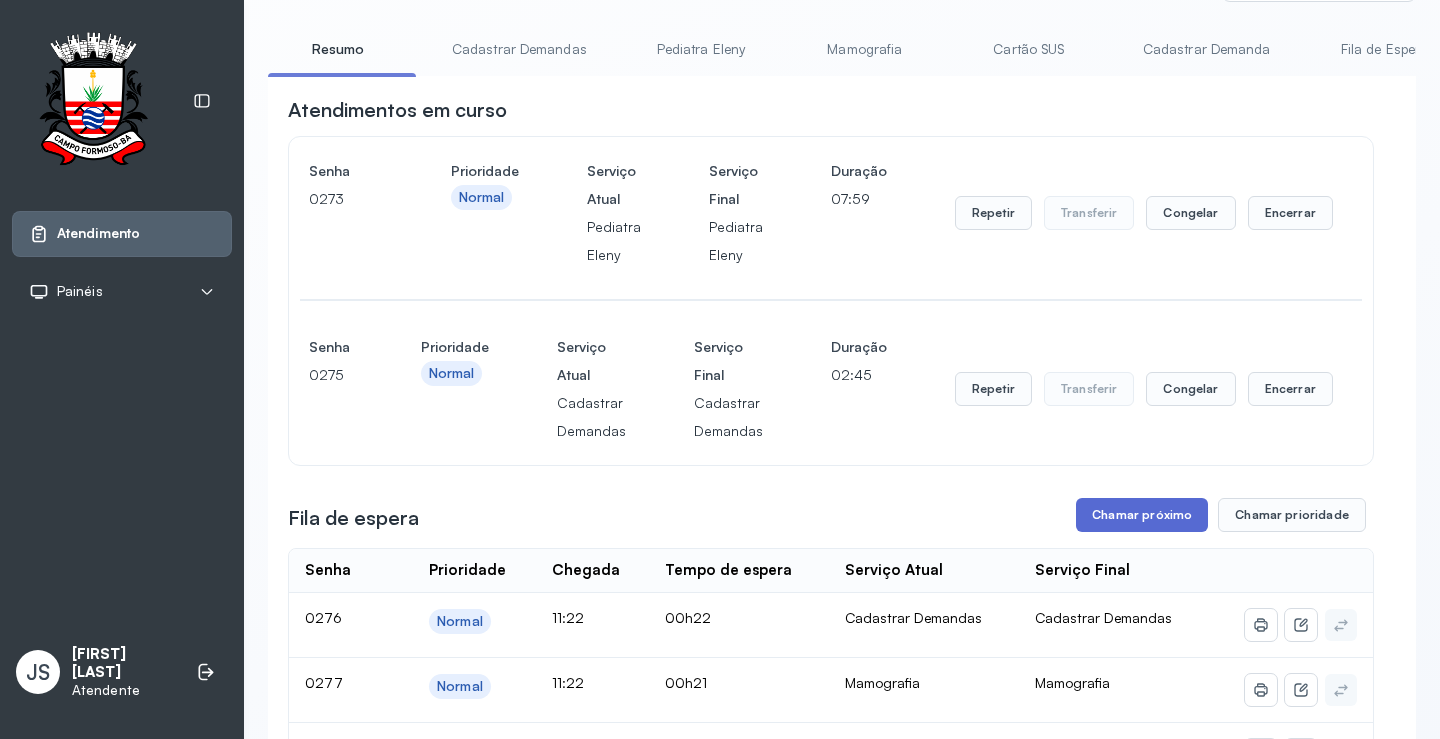 click on "Chamar próximo" at bounding box center [1142, 515] 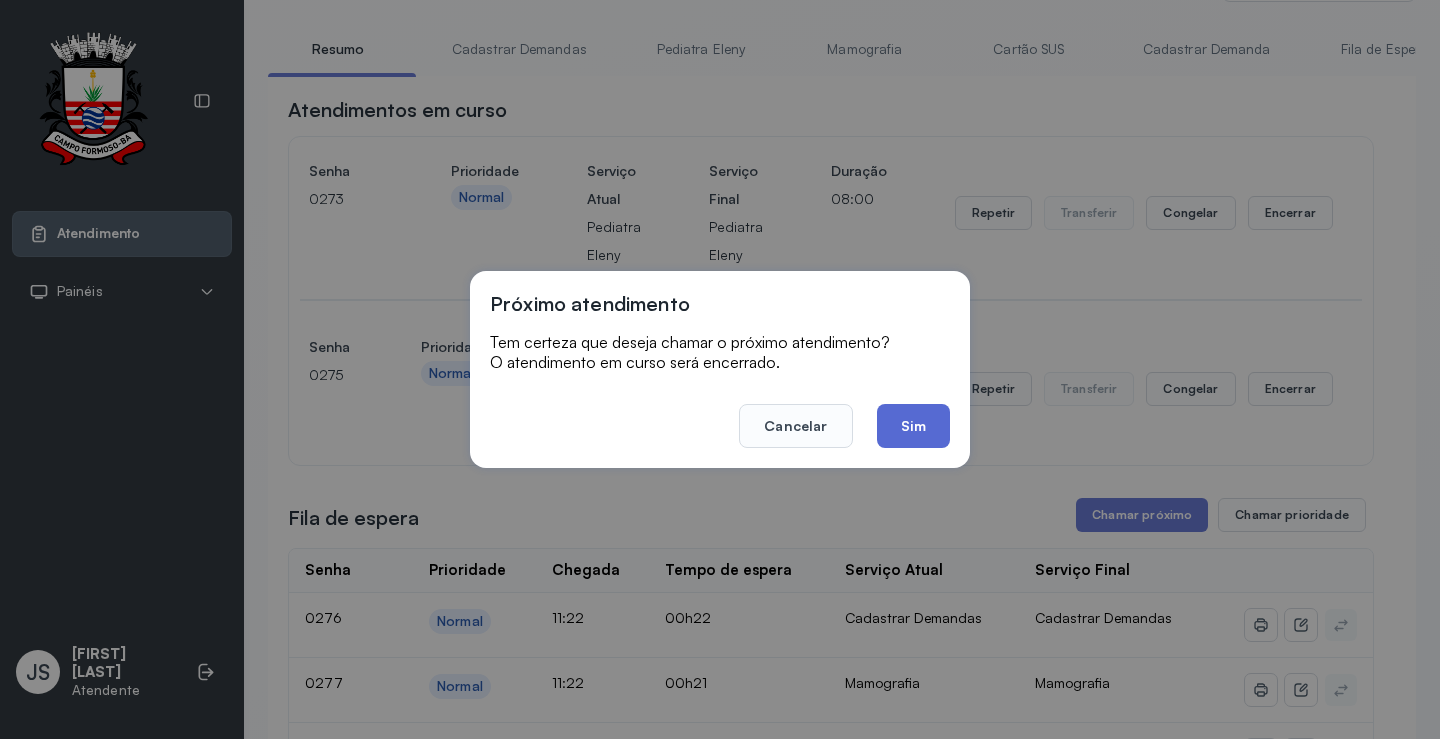 click on "Sim" 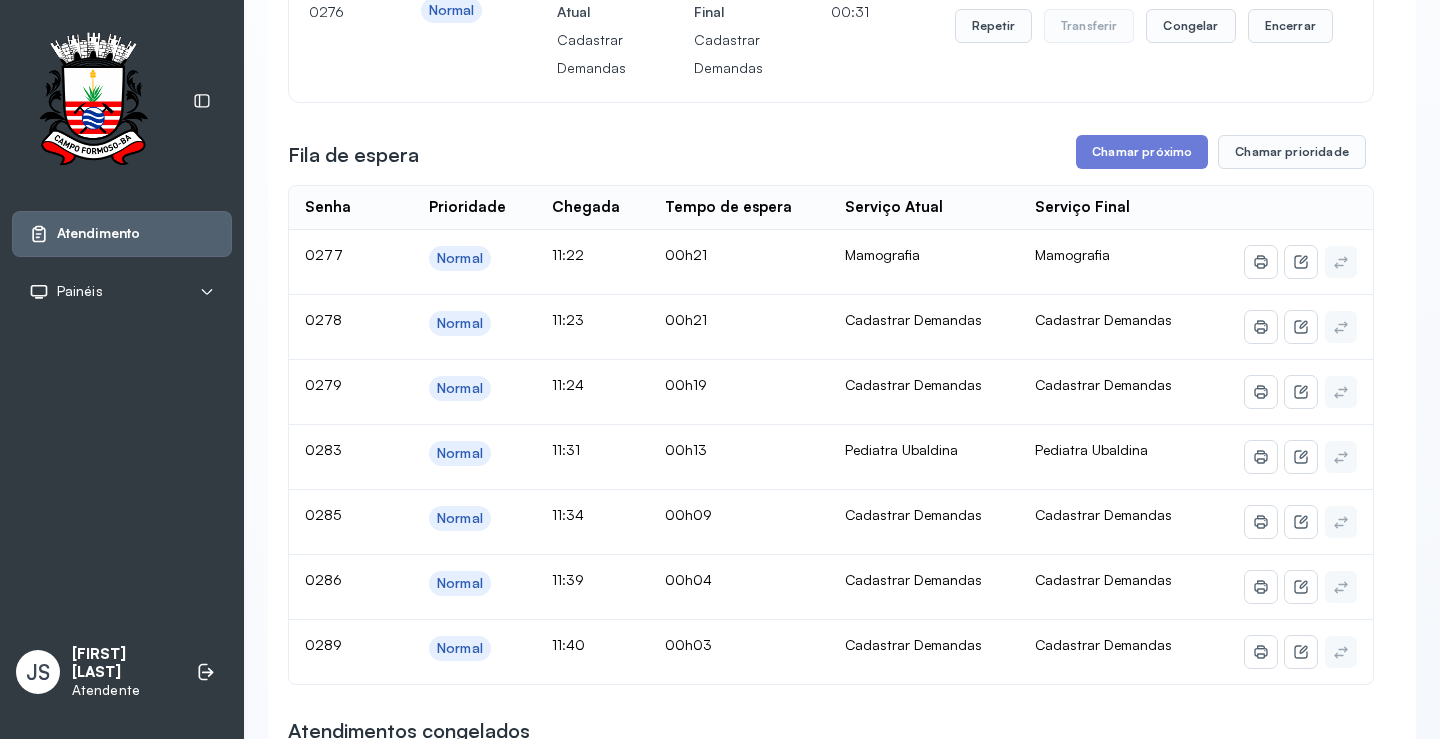 scroll, scrollTop: 601, scrollLeft: 0, axis: vertical 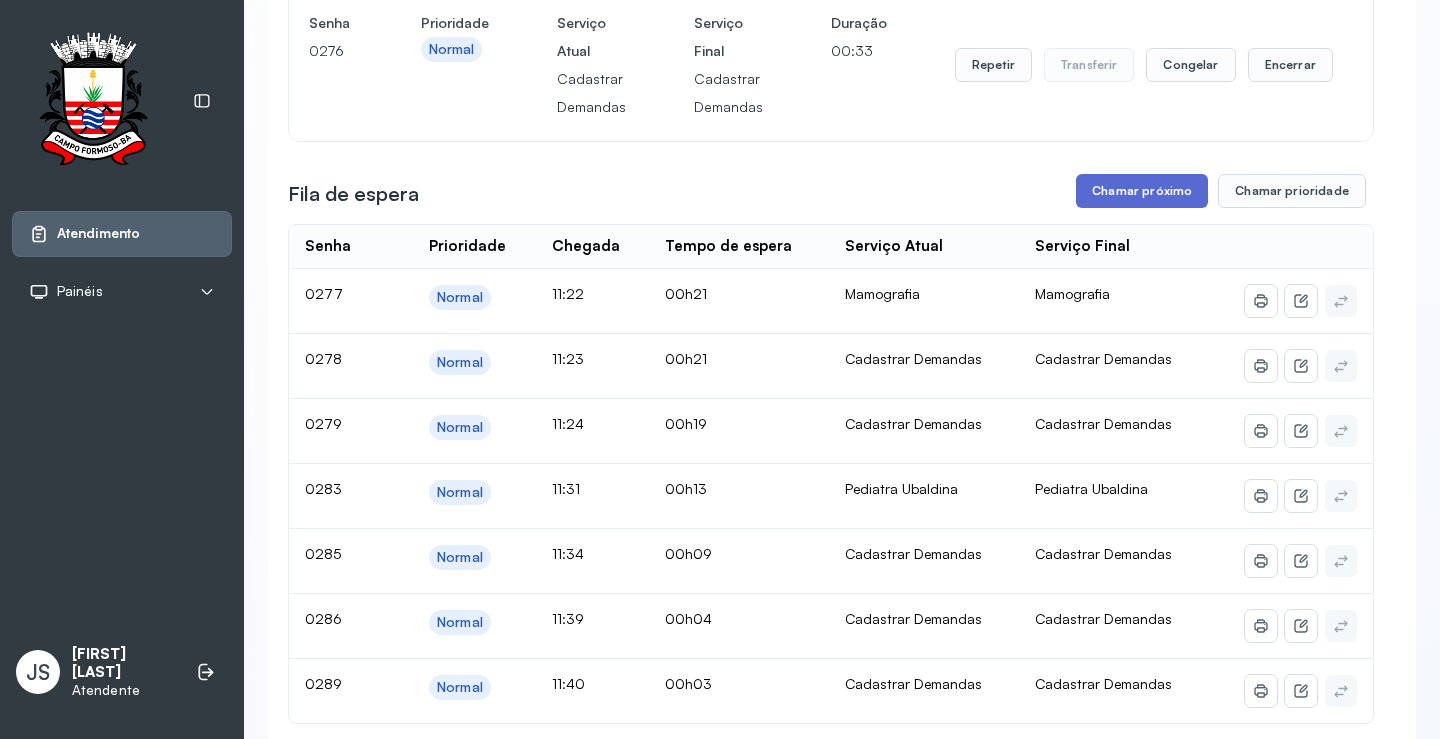 click on "Chamar próximo" at bounding box center [1142, 191] 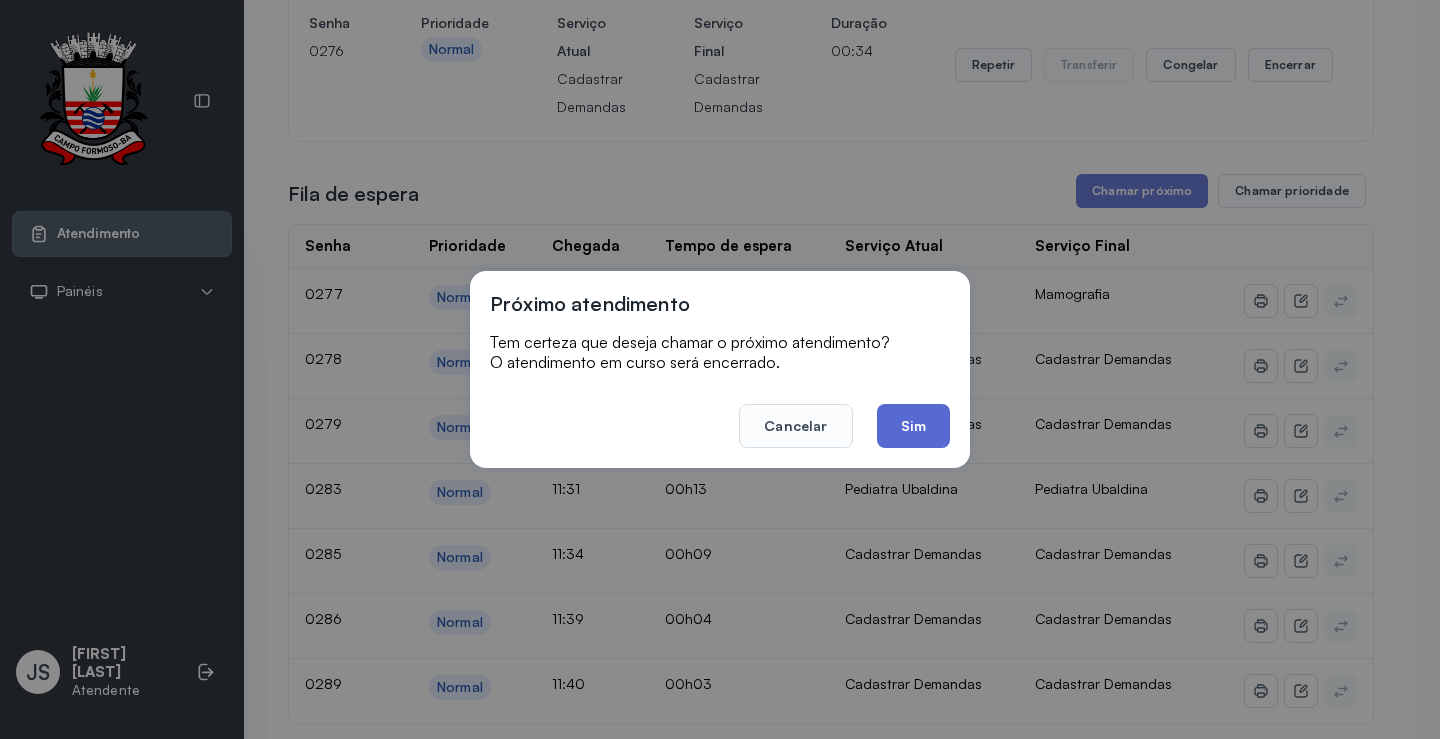 click on "Sim" 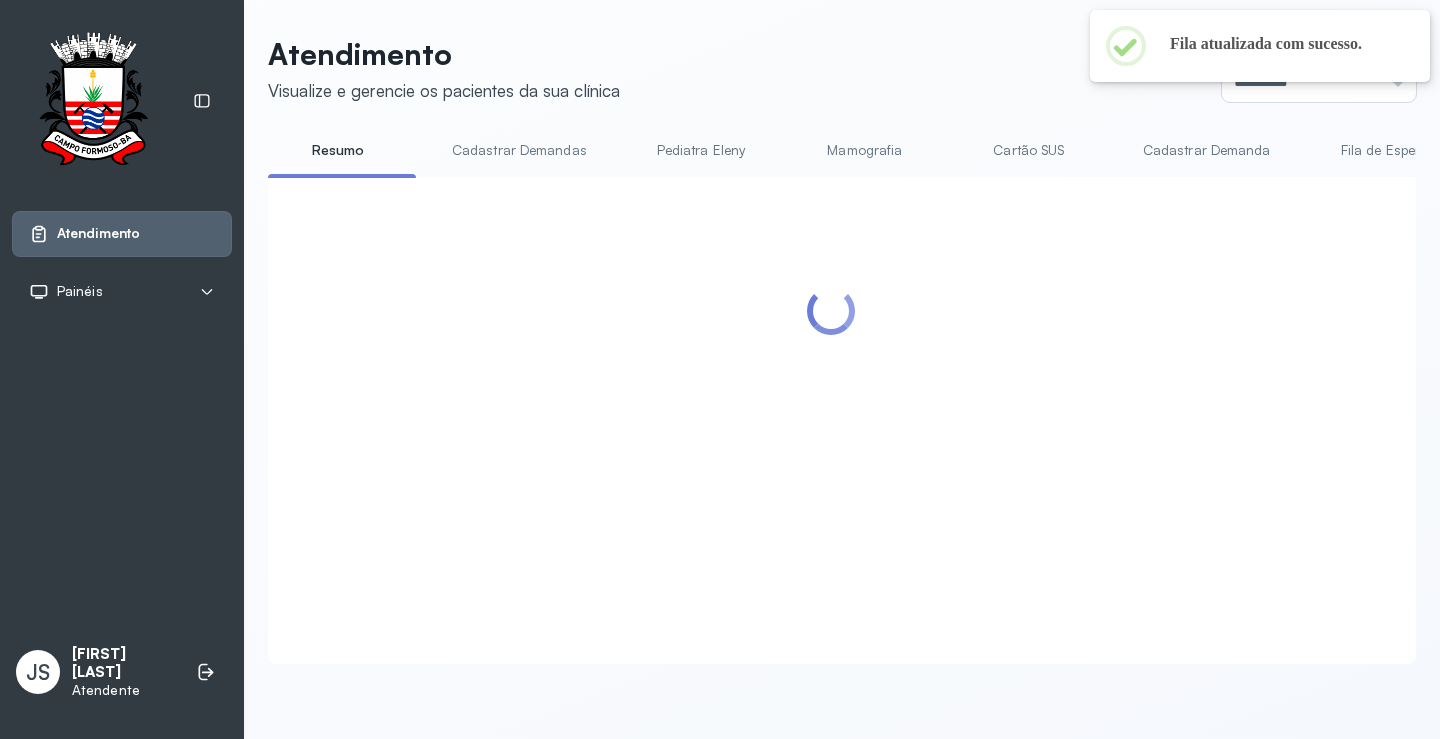 scroll, scrollTop: 601, scrollLeft: 0, axis: vertical 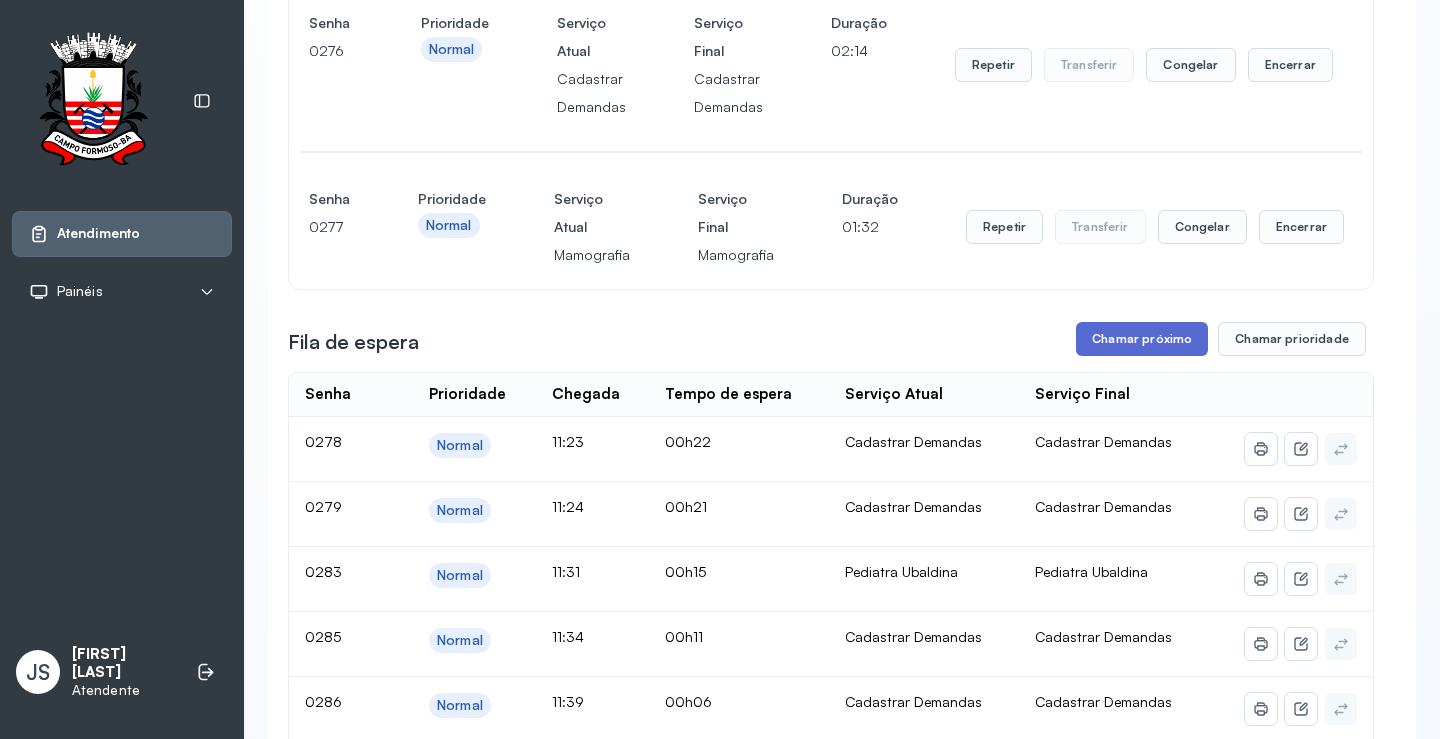 click on "Chamar próximo" at bounding box center (1142, 339) 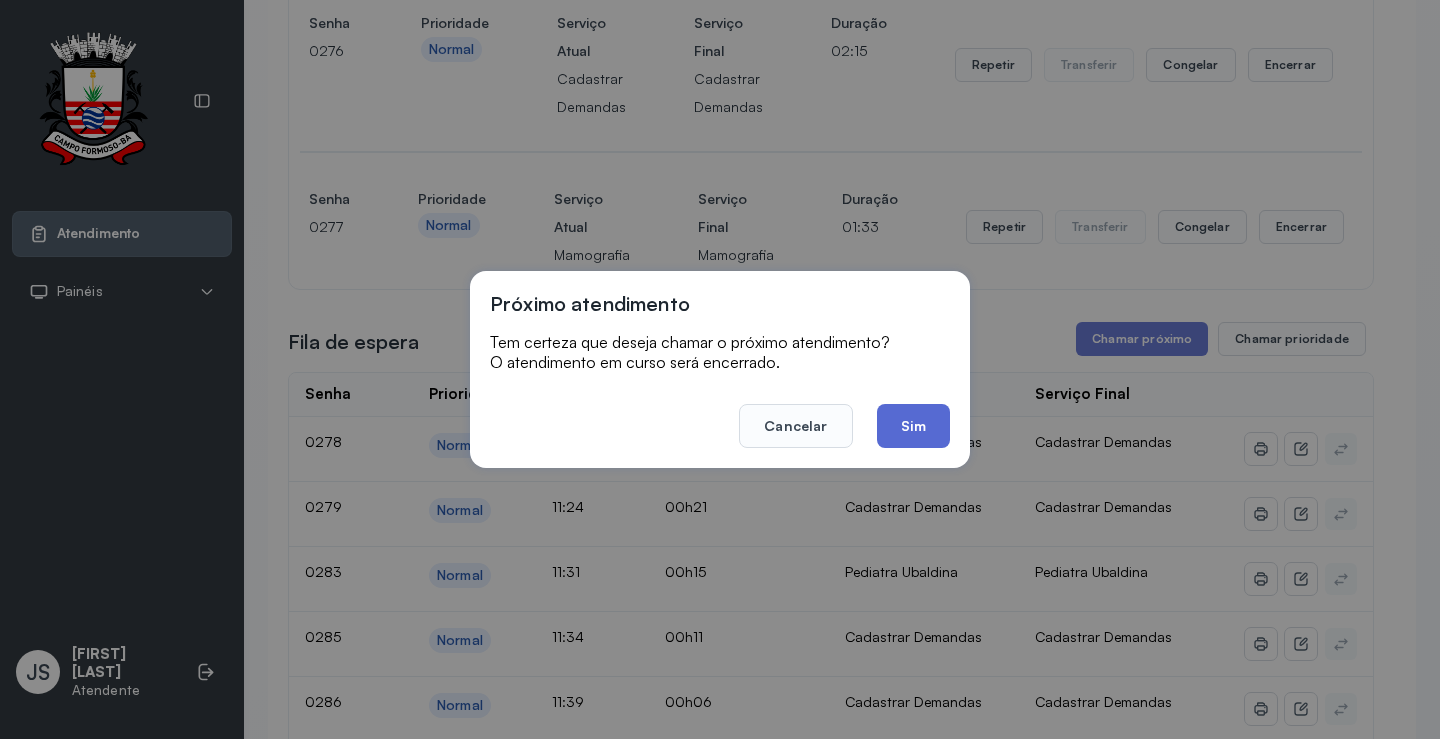 click on "Sim" 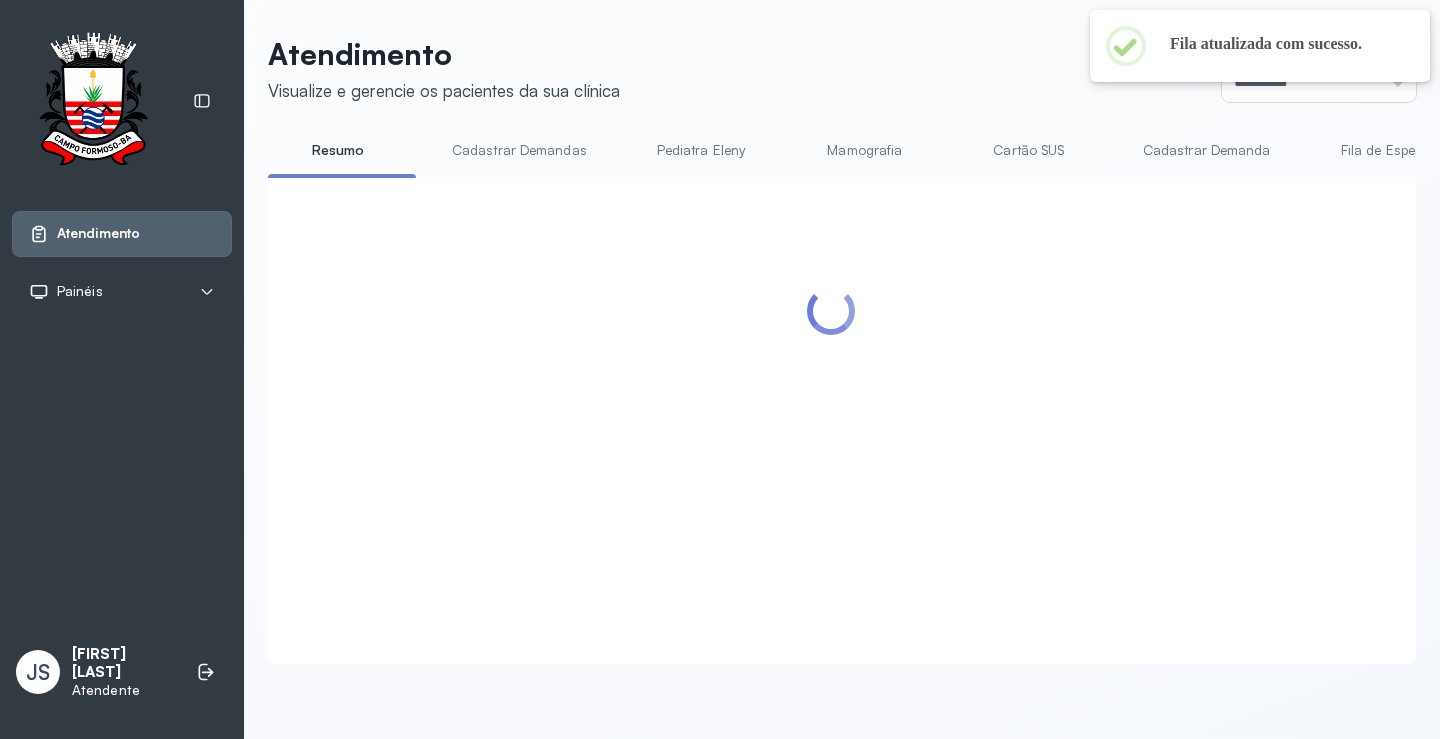 scroll, scrollTop: 601, scrollLeft: 0, axis: vertical 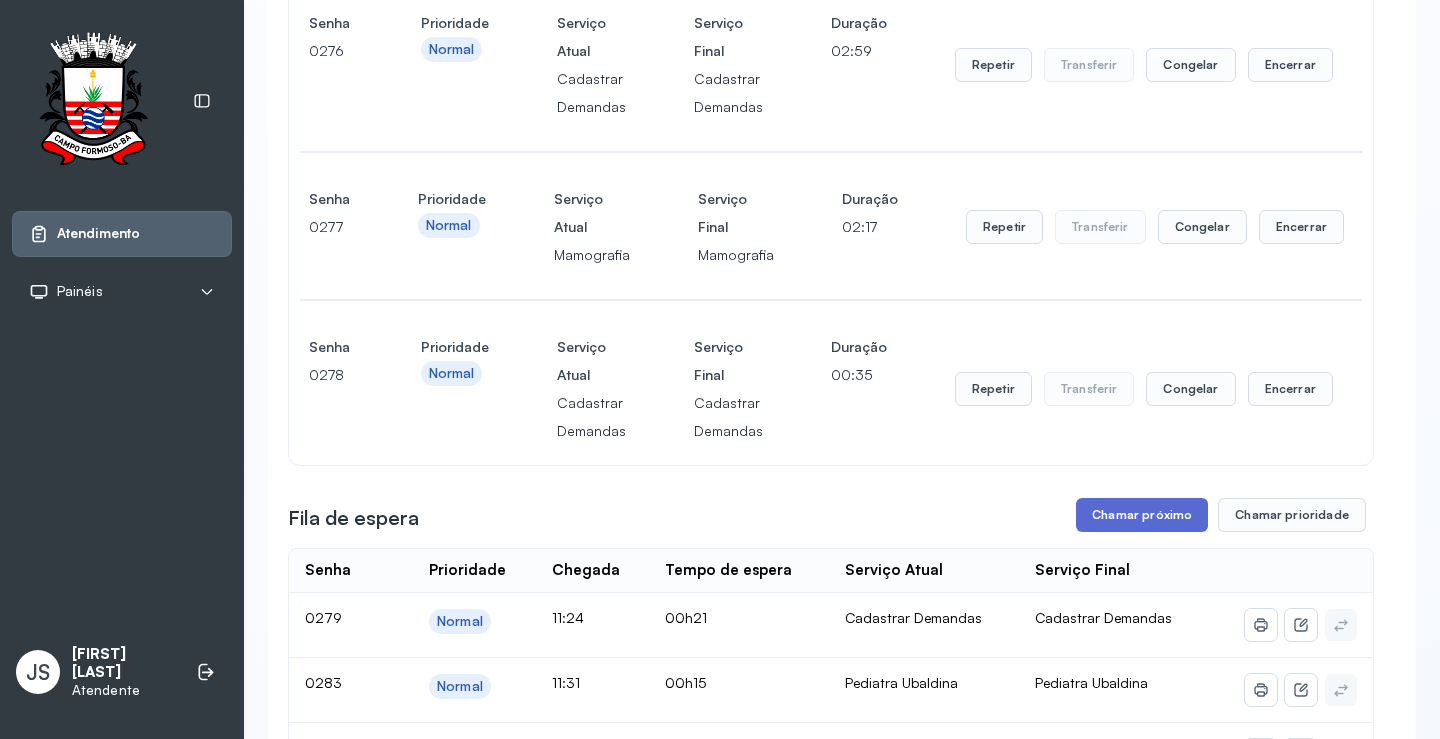 click on "Chamar próximo" at bounding box center [1142, 515] 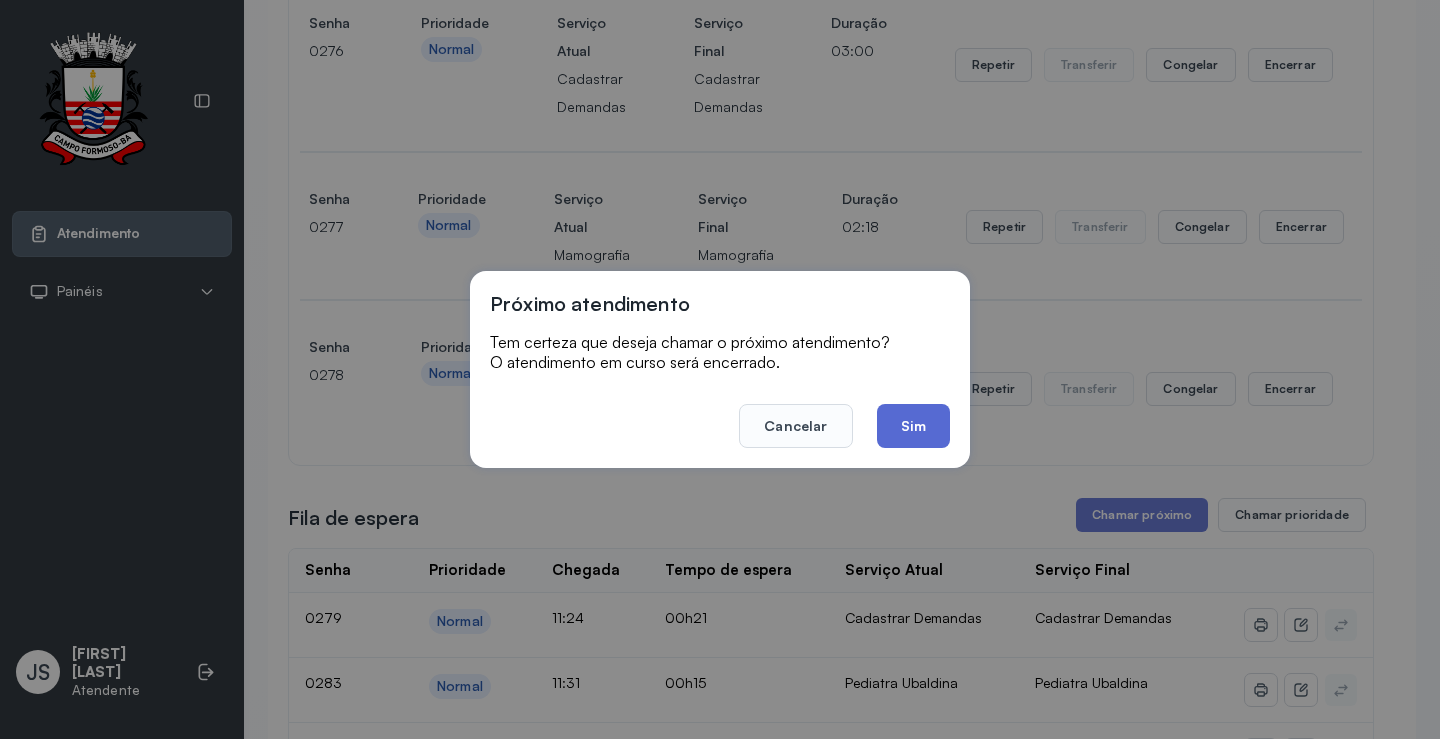 click on "Sim" 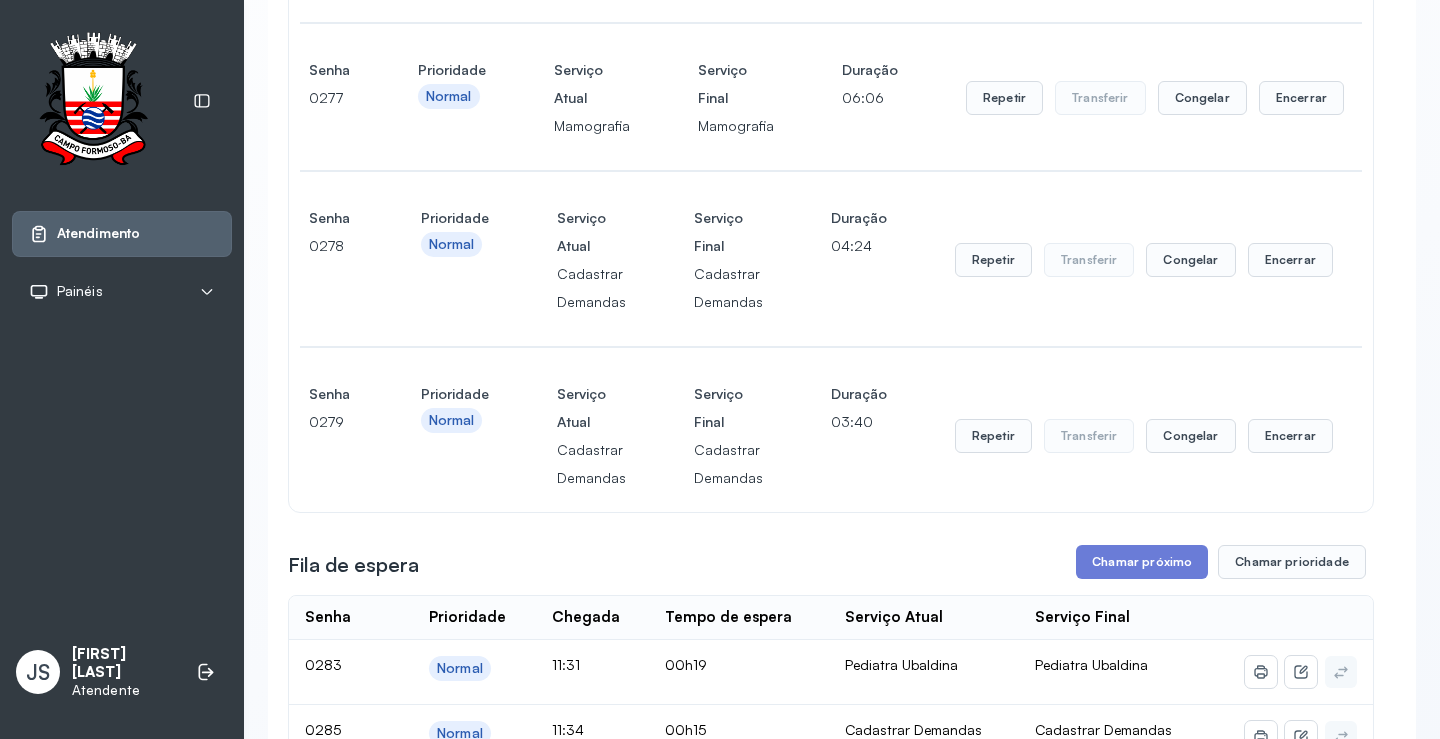 scroll, scrollTop: 1001, scrollLeft: 0, axis: vertical 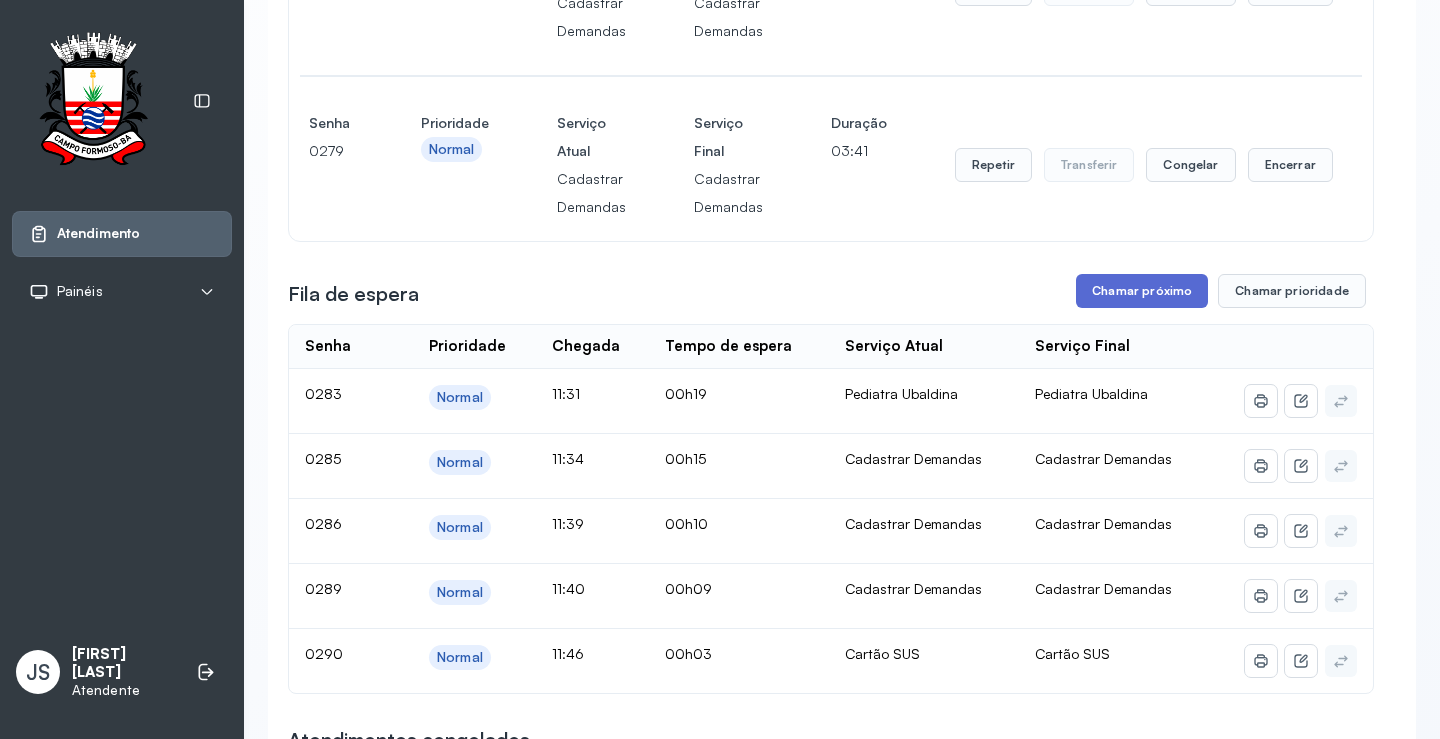 click on "Chamar próximo" at bounding box center [1142, 291] 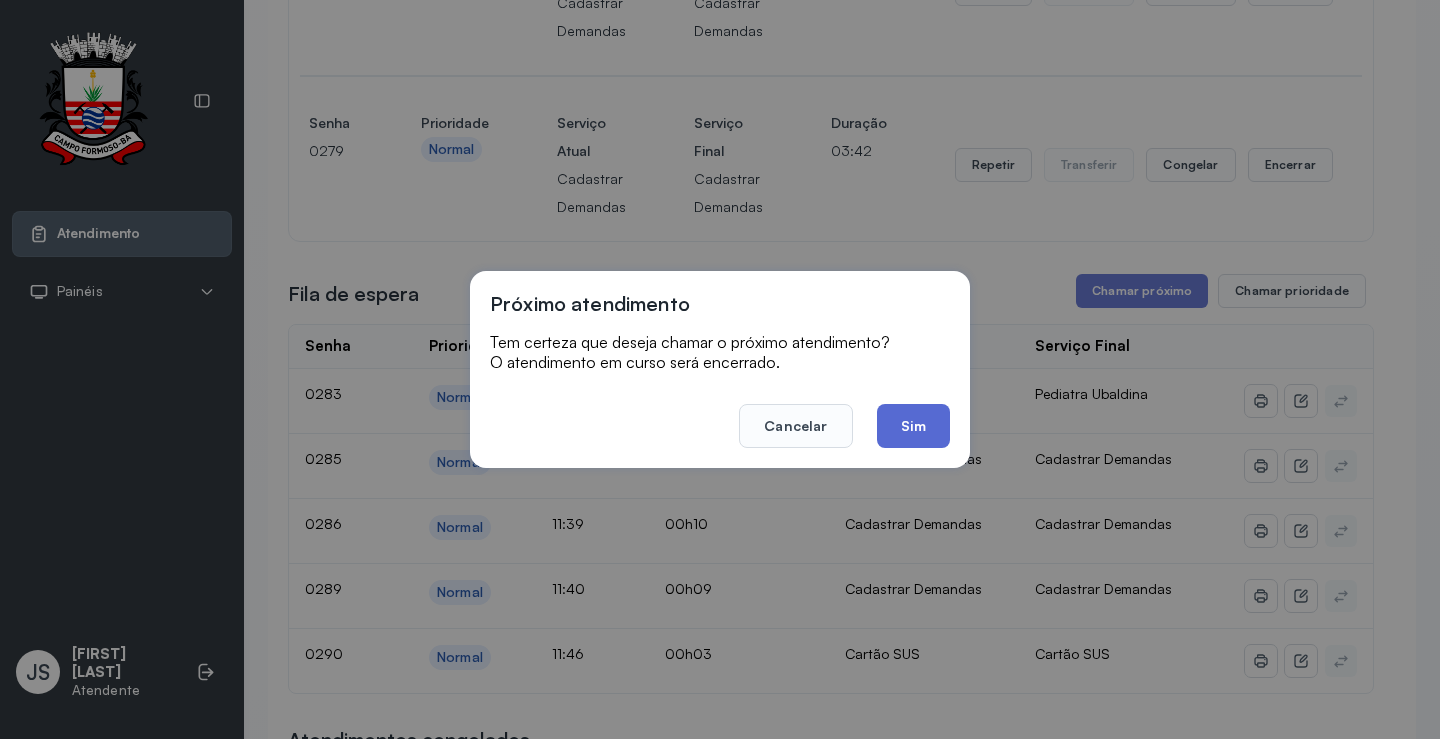 click on "Sim" 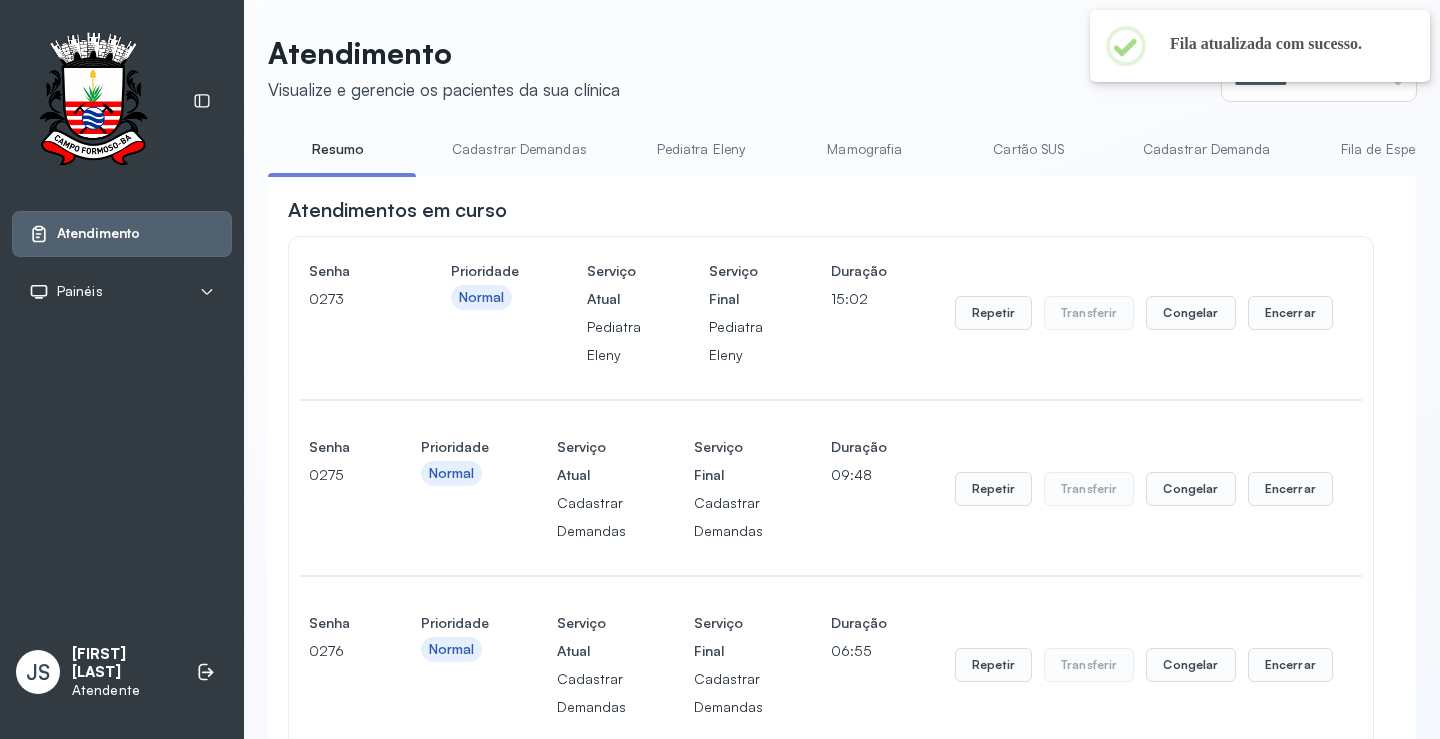 scroll, scrollTop: 1001, scrollLeft: 0, axis: vertical 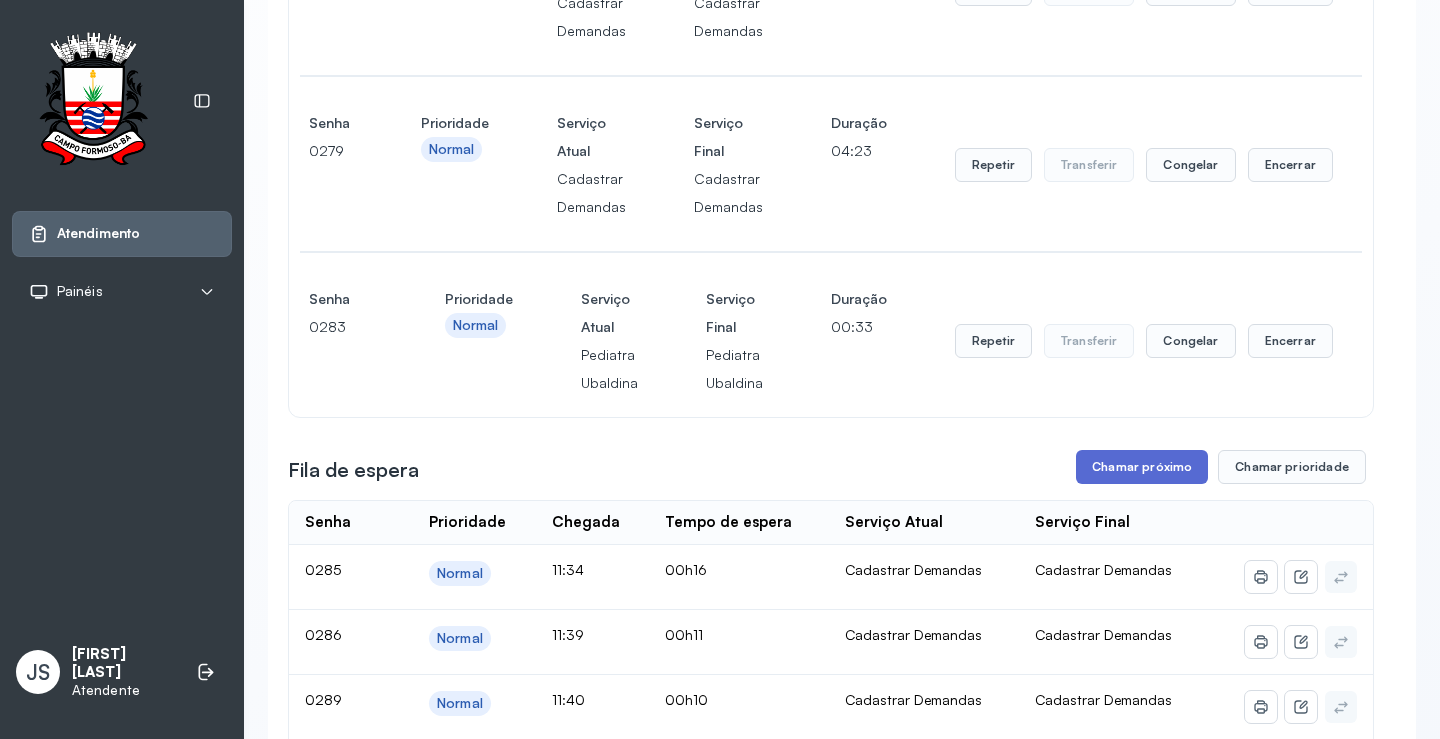 click on "Chamar próximo" at bounding box center (1142, 467) 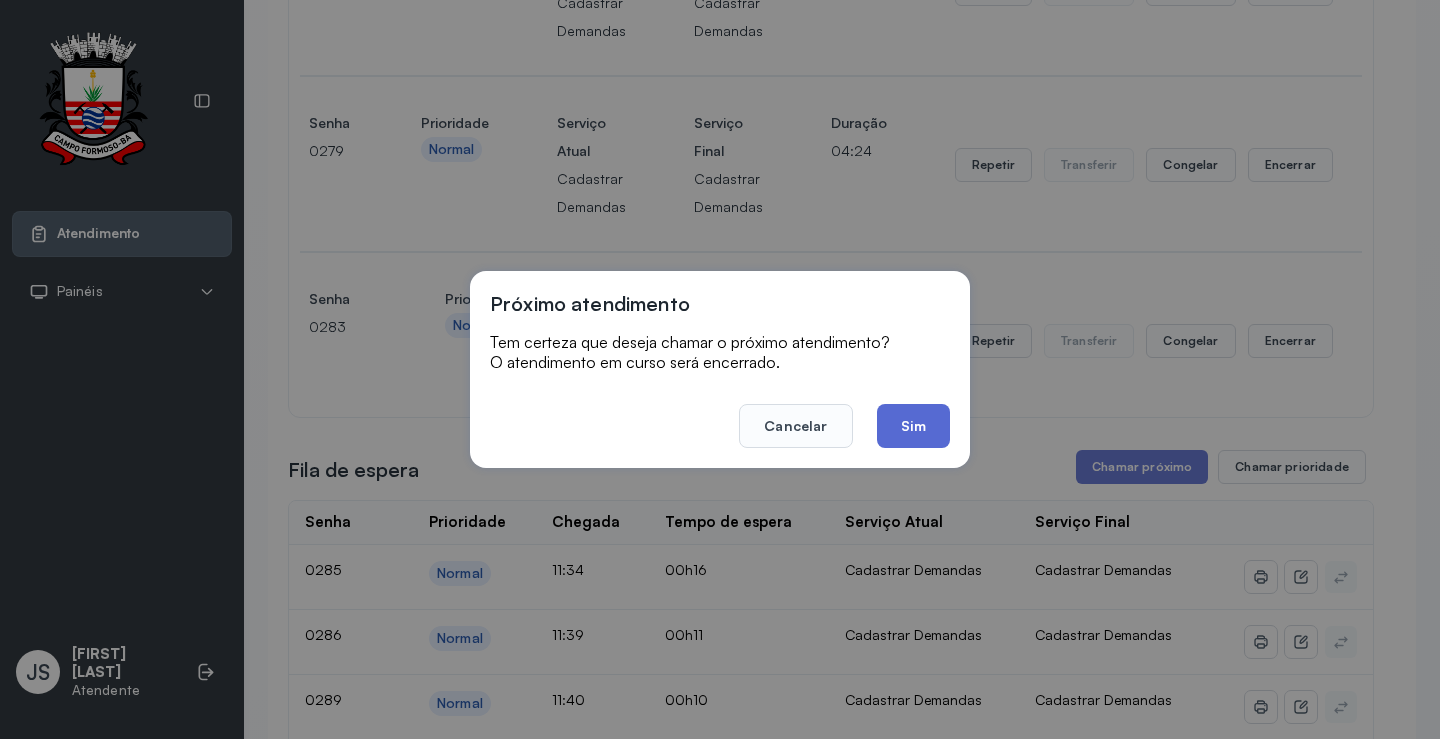 click on "Sim" 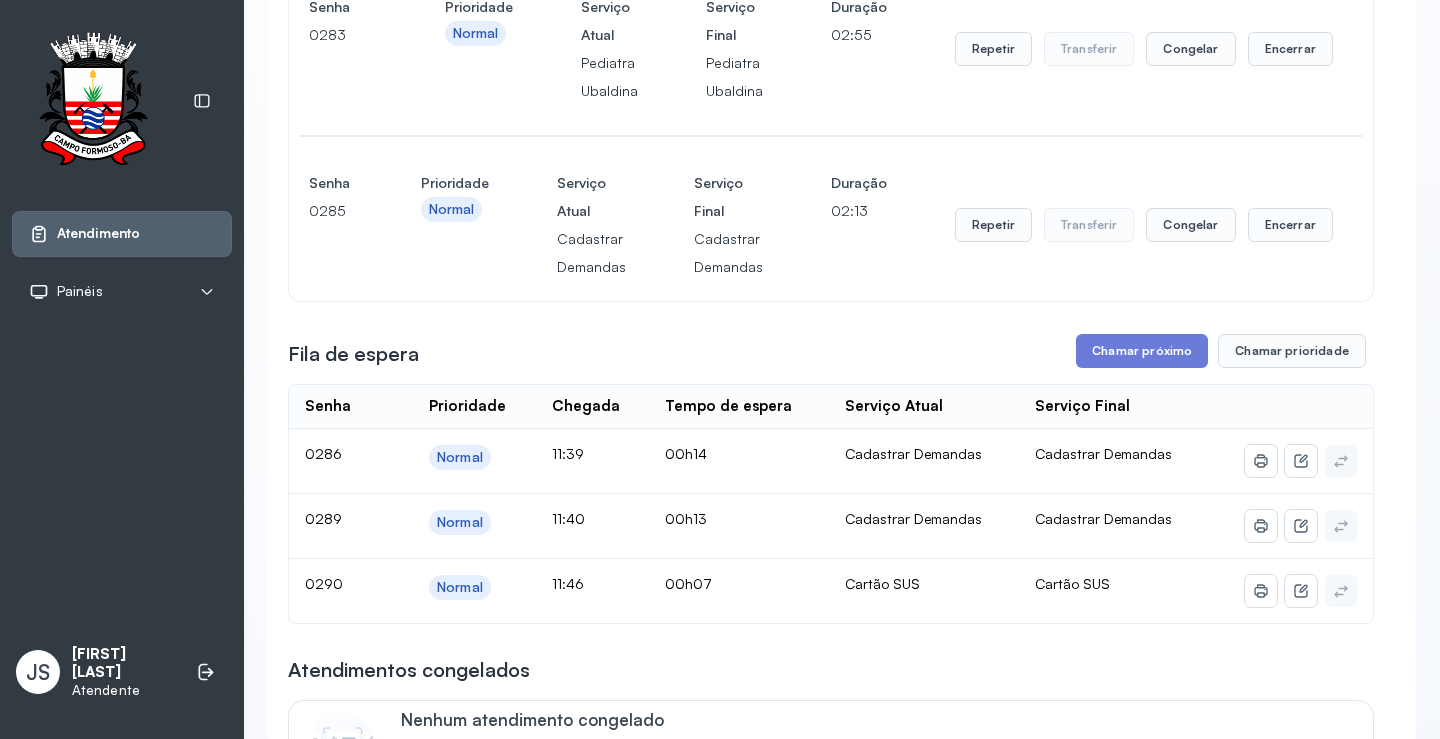 scroll, scrollTop: 1301, scrollLeft: 0, axis: vertical 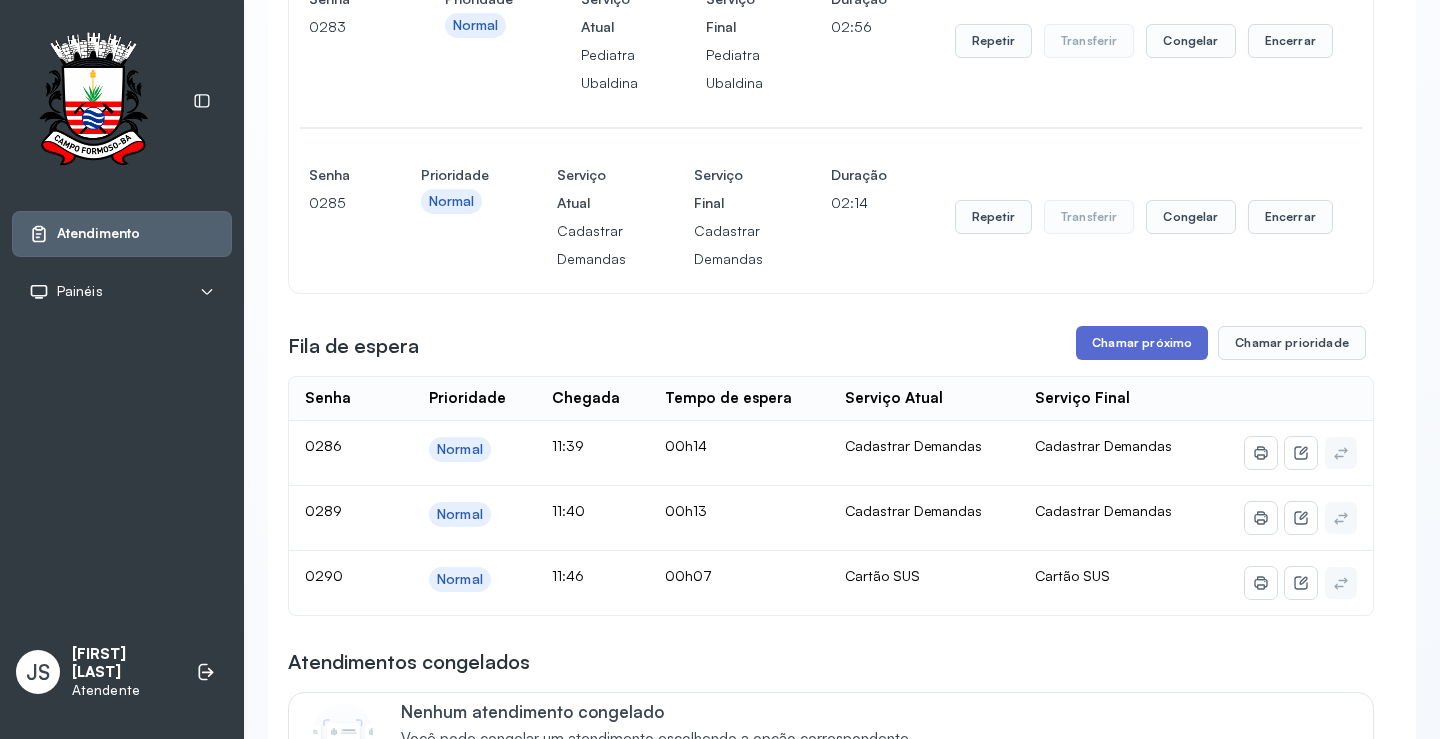 click on "Chamar próximo" at bounding box center (1142, 343) 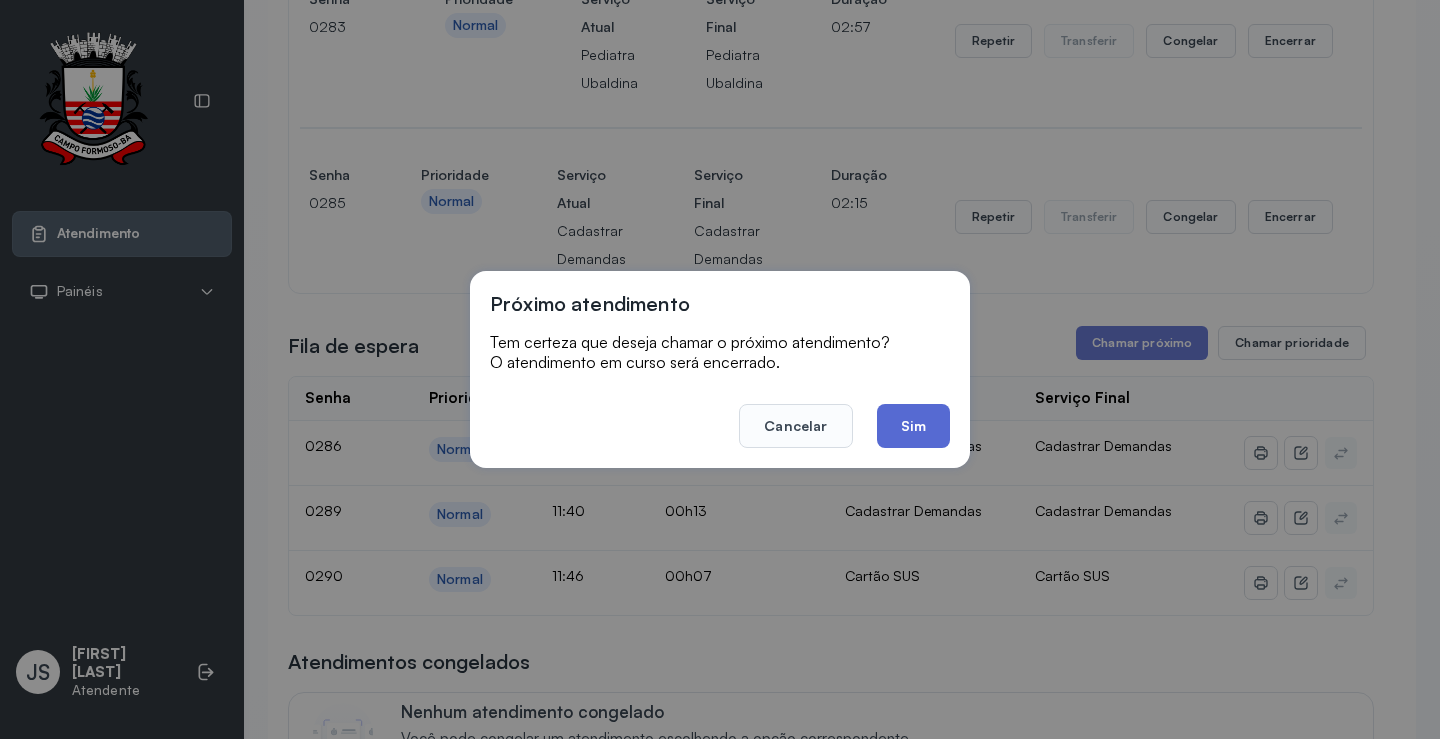 drag, startPoint x: 915, startPoint y: 422, endPoint x: 1245, endPoint y: 373, distance: 333.61804 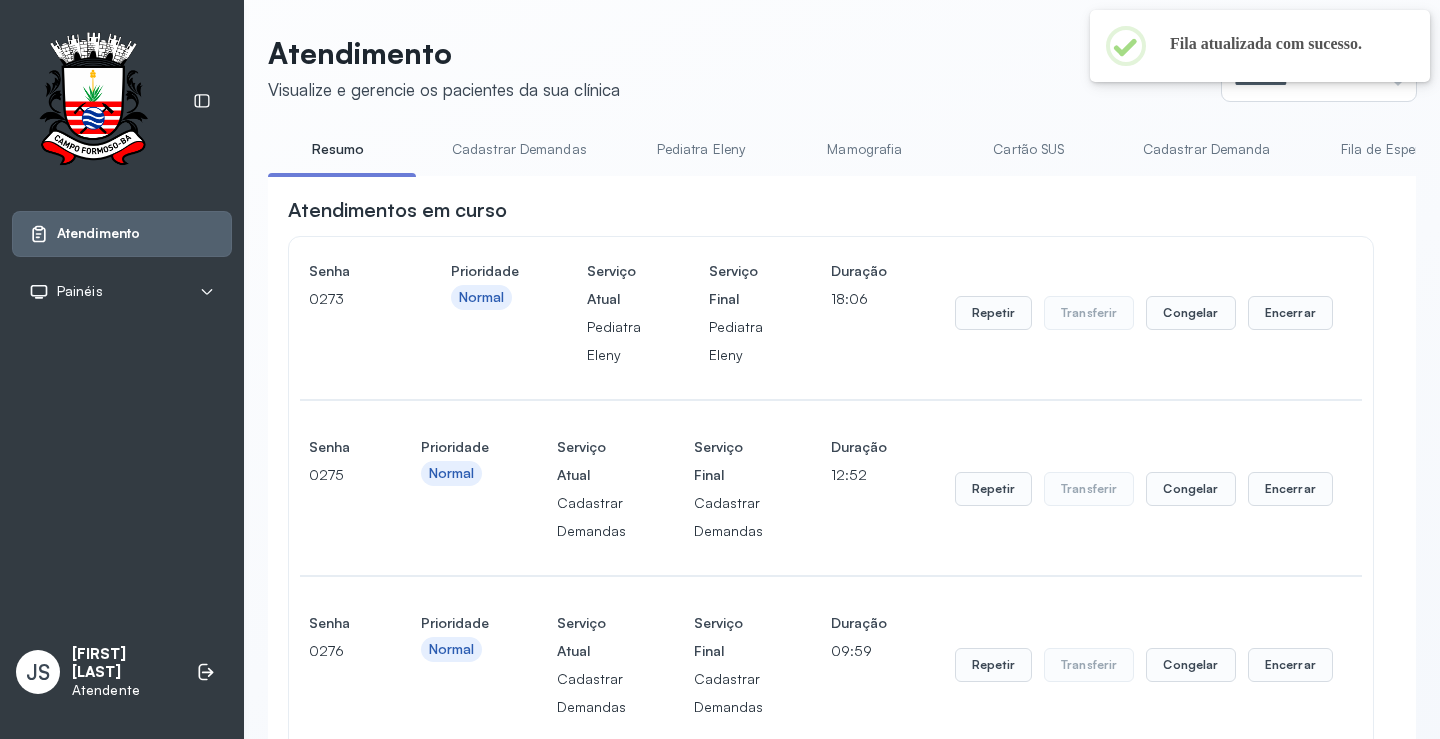 scroll, scrollTop: 1301, scrollLeft: 0, axis: vertical 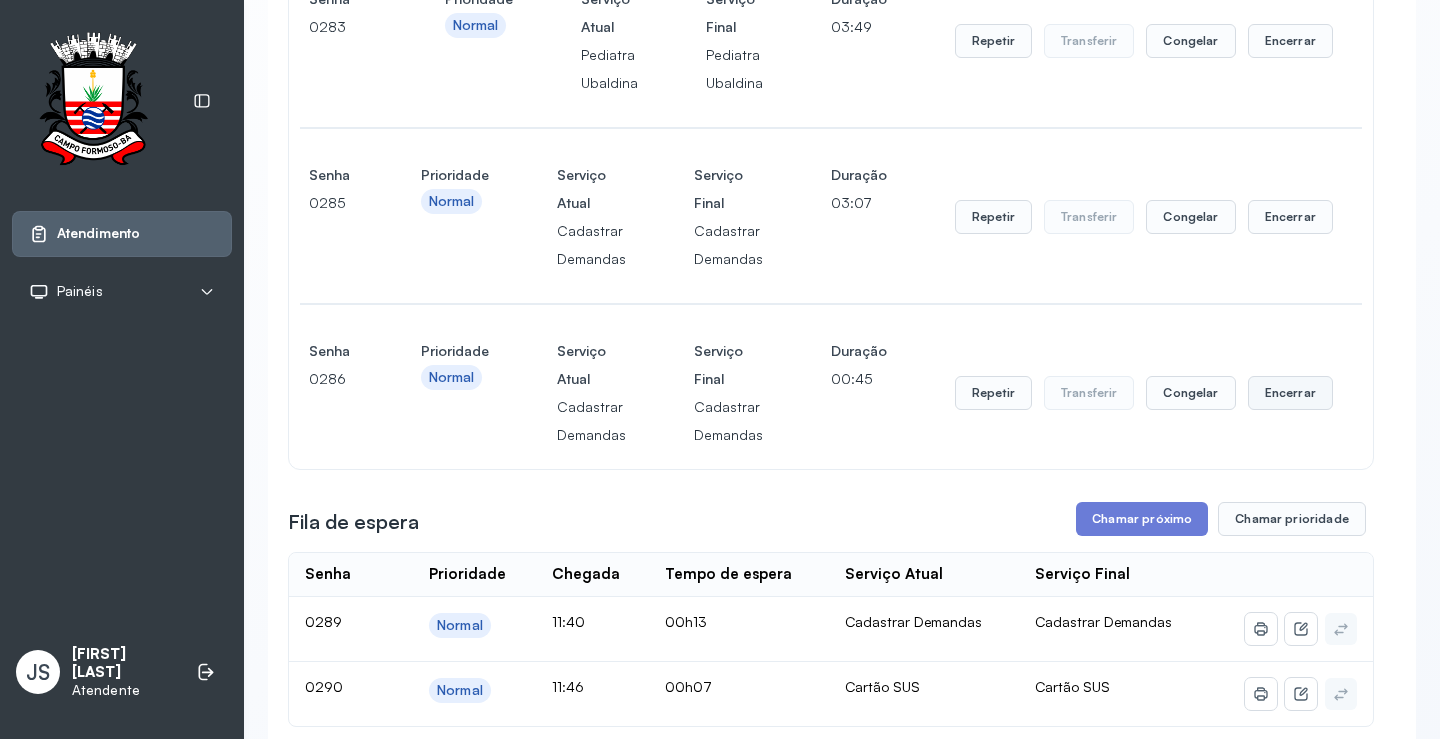 click on "Encerrar" at bounding box center [1290, -987] 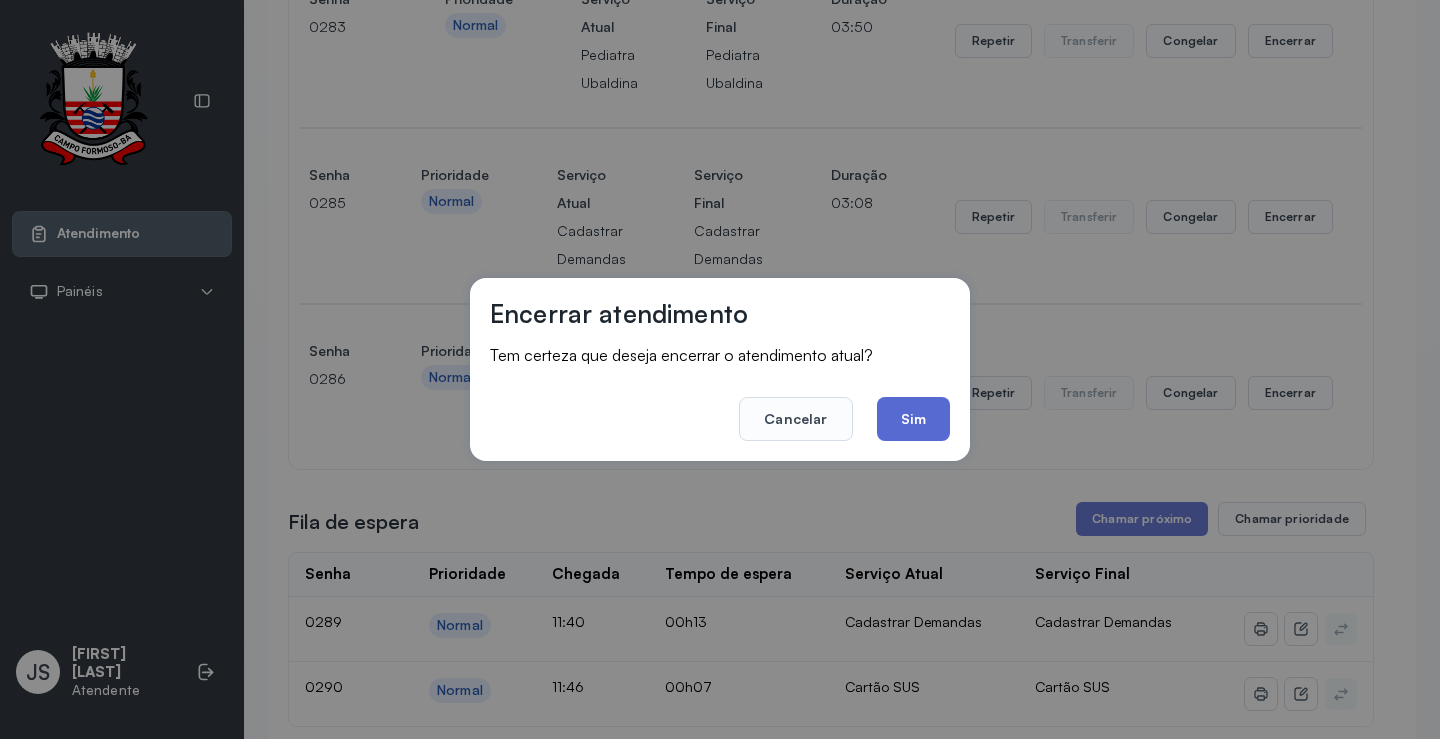 click on "Sim" 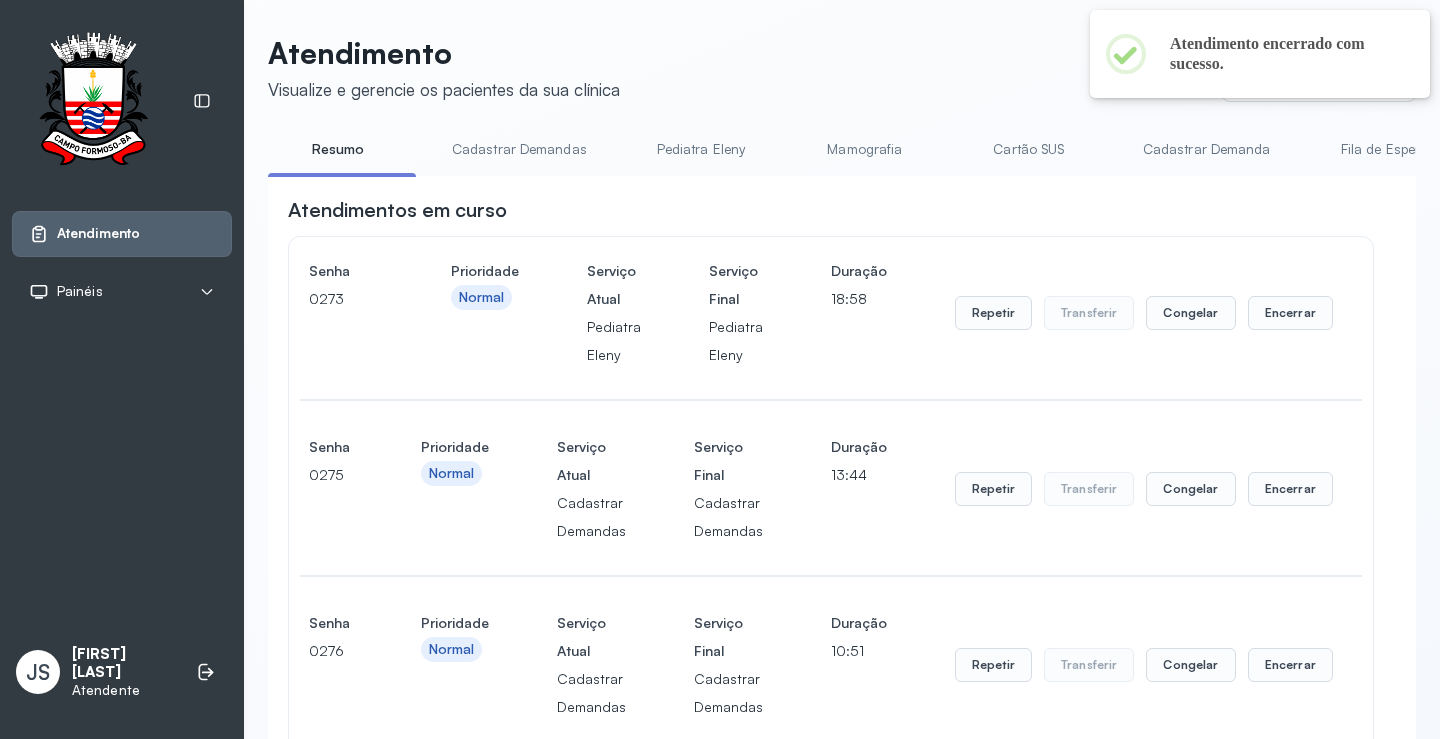 scroll, scrollTop: 1301, scrollLeft: 0, axis: vertical 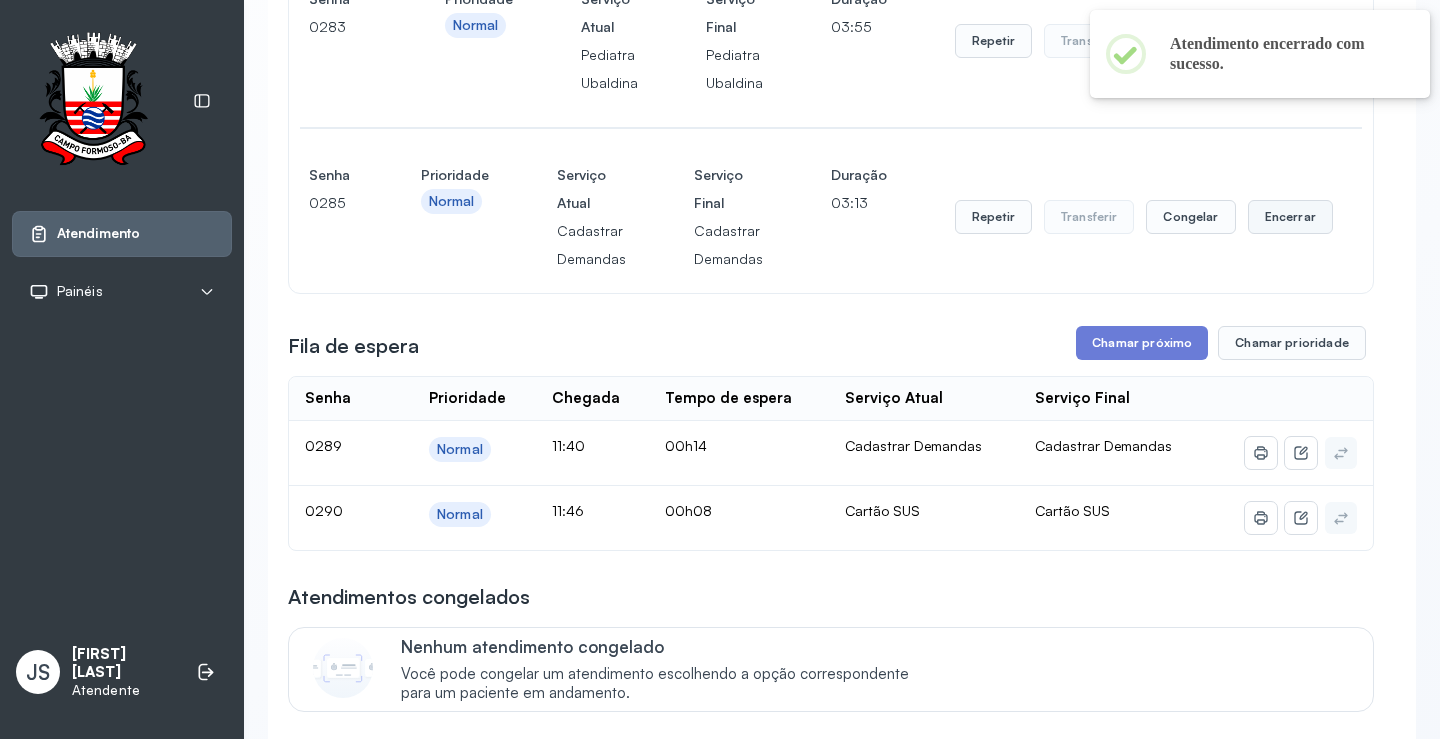 click on "Encerrar" at bounding box center [1290, -987] 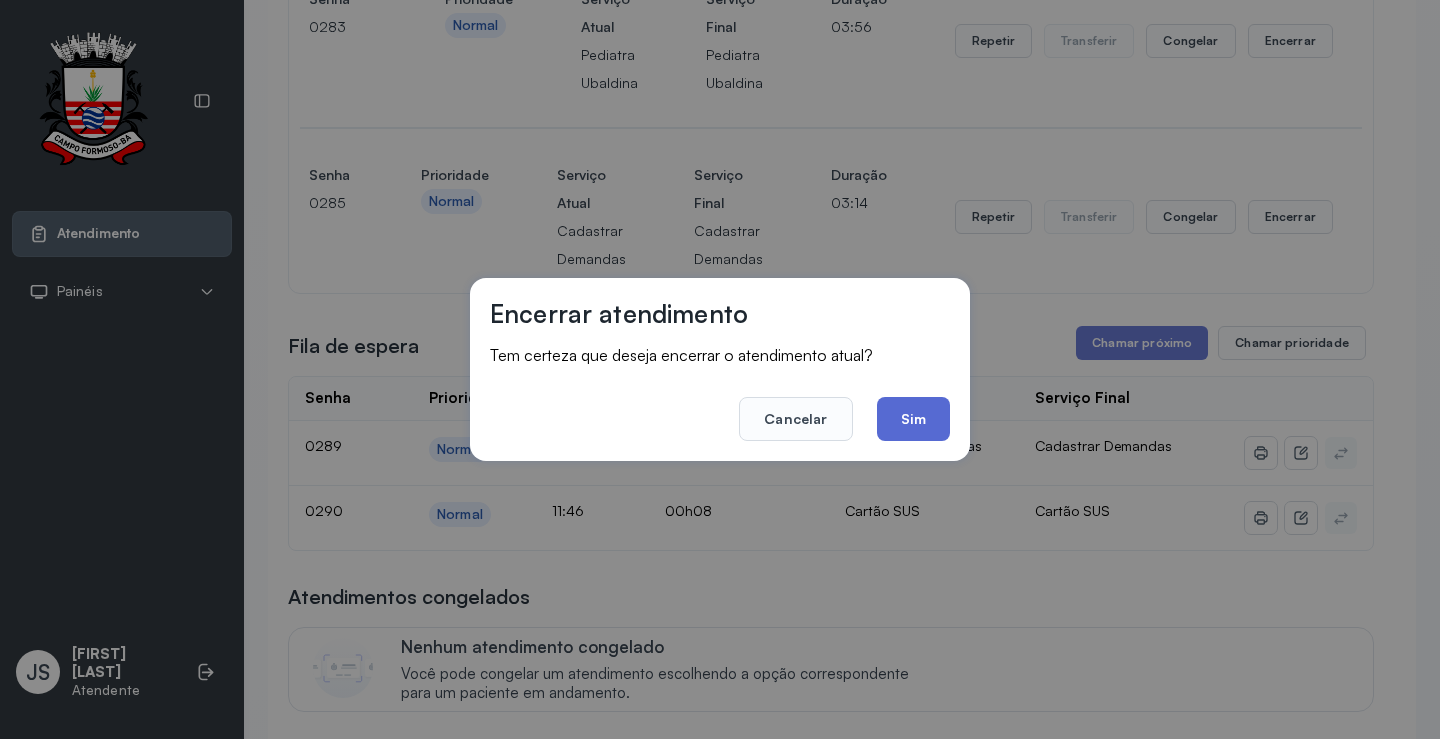 drag, startPoint x: 903, startPoint y: 415, endPoint x: 1081, endPoint y: 374, distance: 182.66089 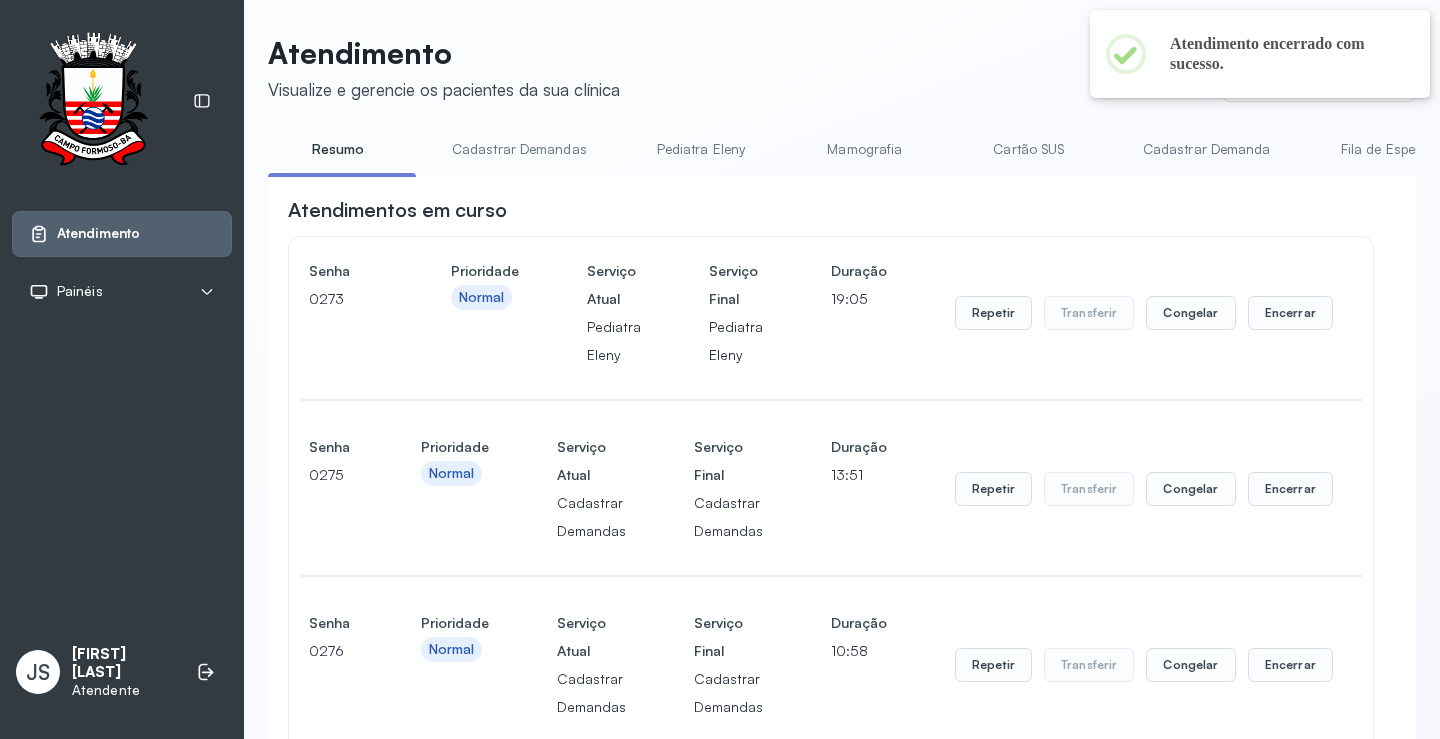 scroll, scrollTop: 1301, scrollLeft: 0, axis: vertical 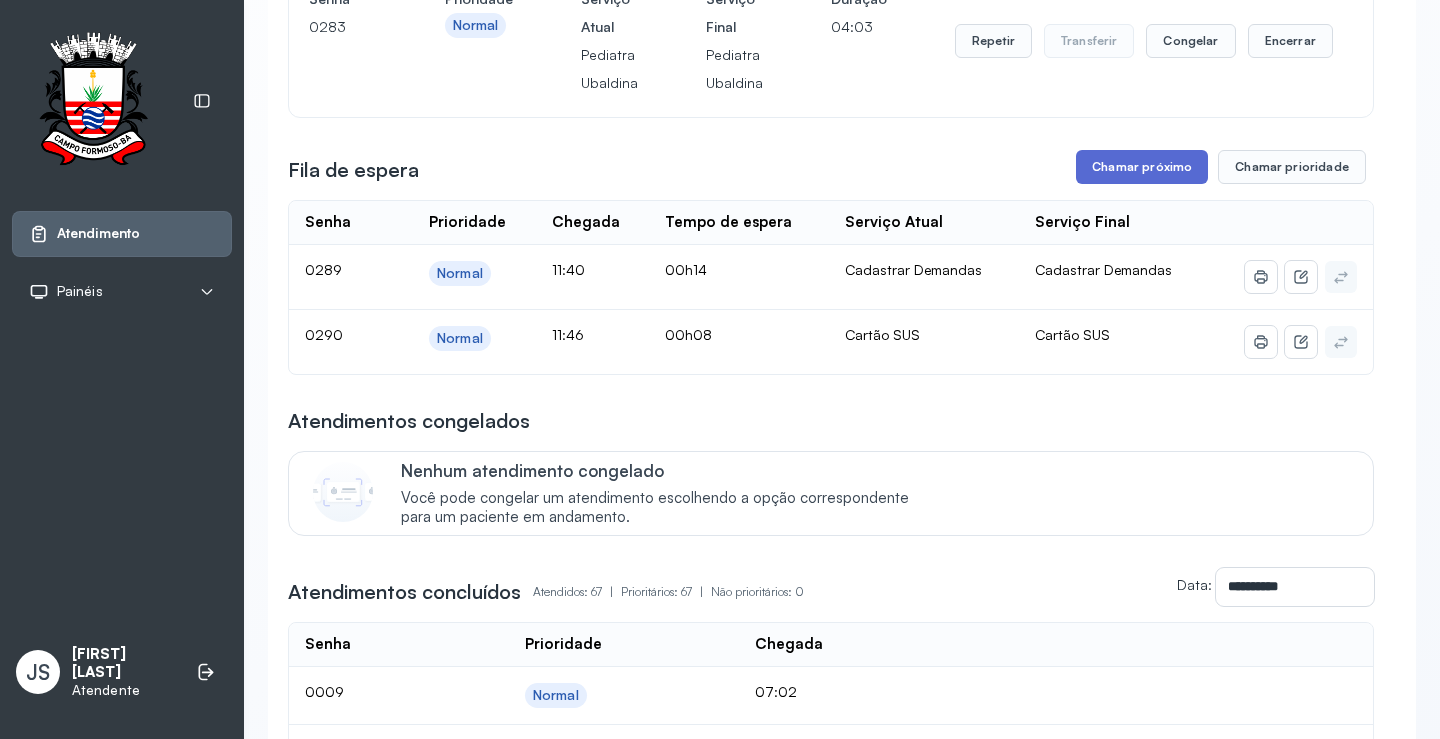 click on "Chamar próximo" at bounding box center [1142, 167] 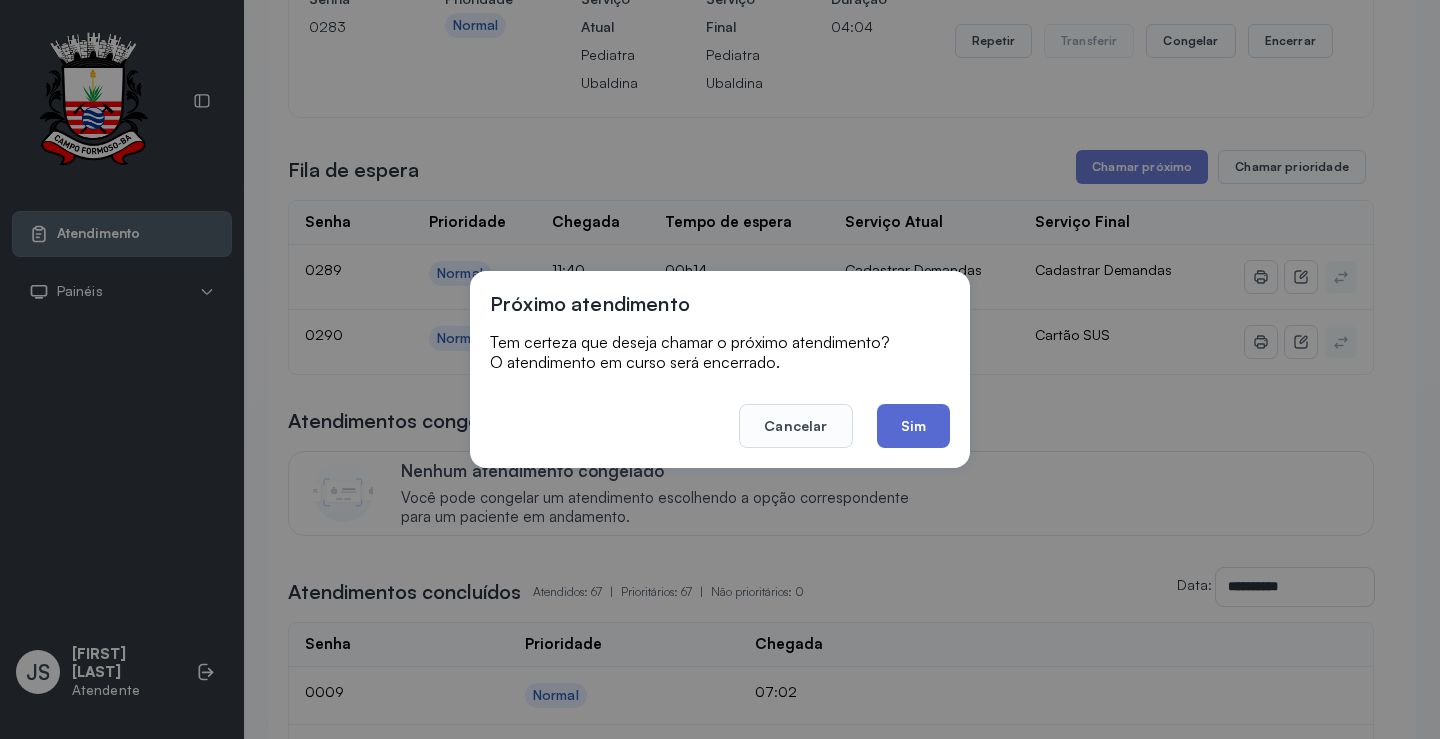 click on "Sim" 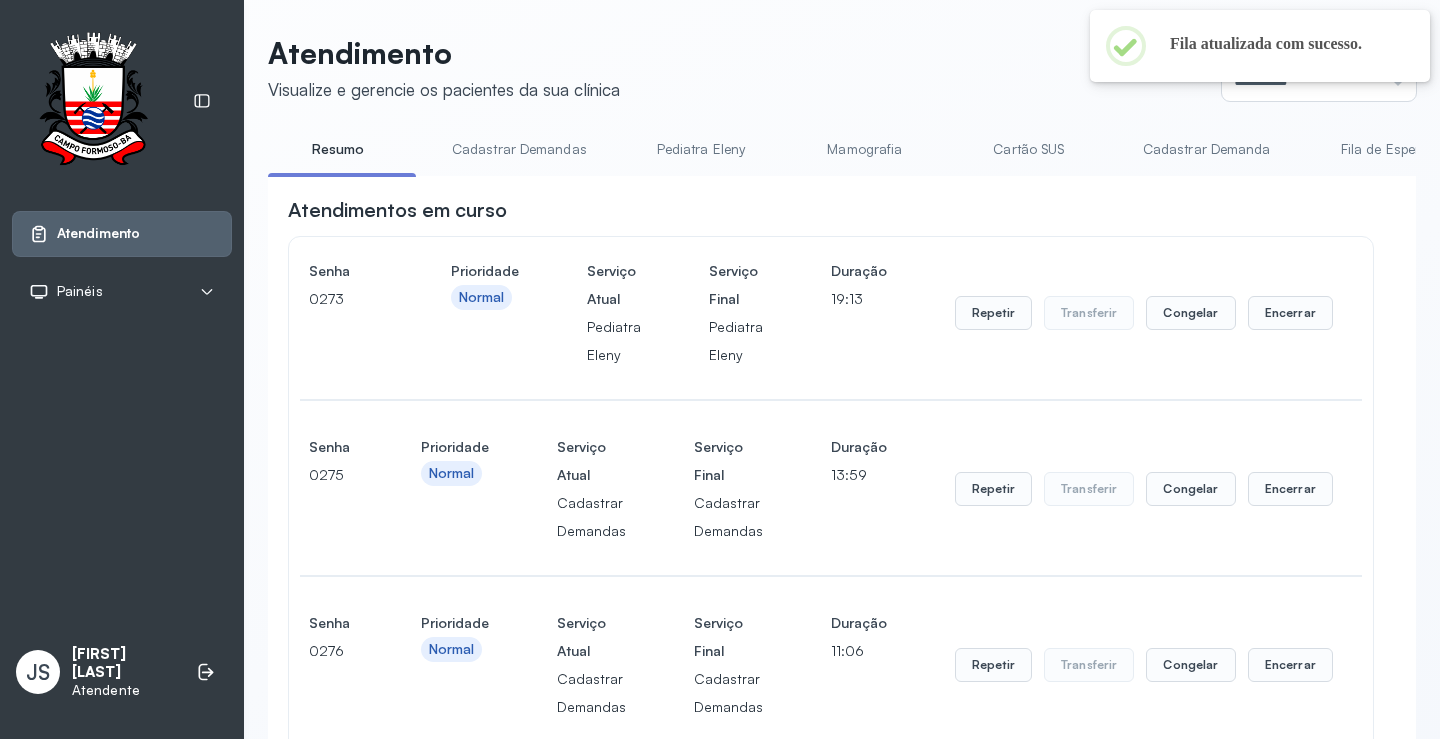 scroll, scrollTop: 1301, scrollLeft: 0, axis: vertical 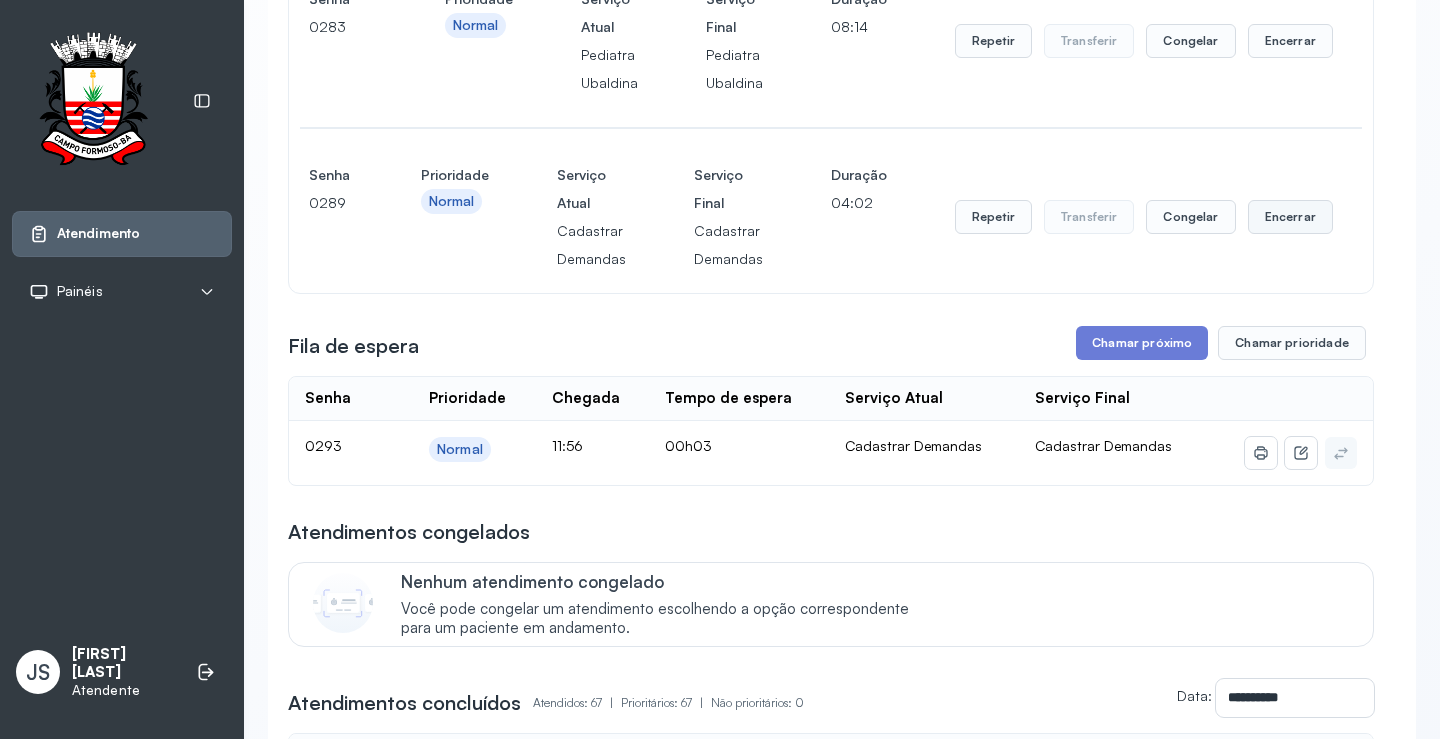 click on "Encerrar" at bounding box center (1290, -987) 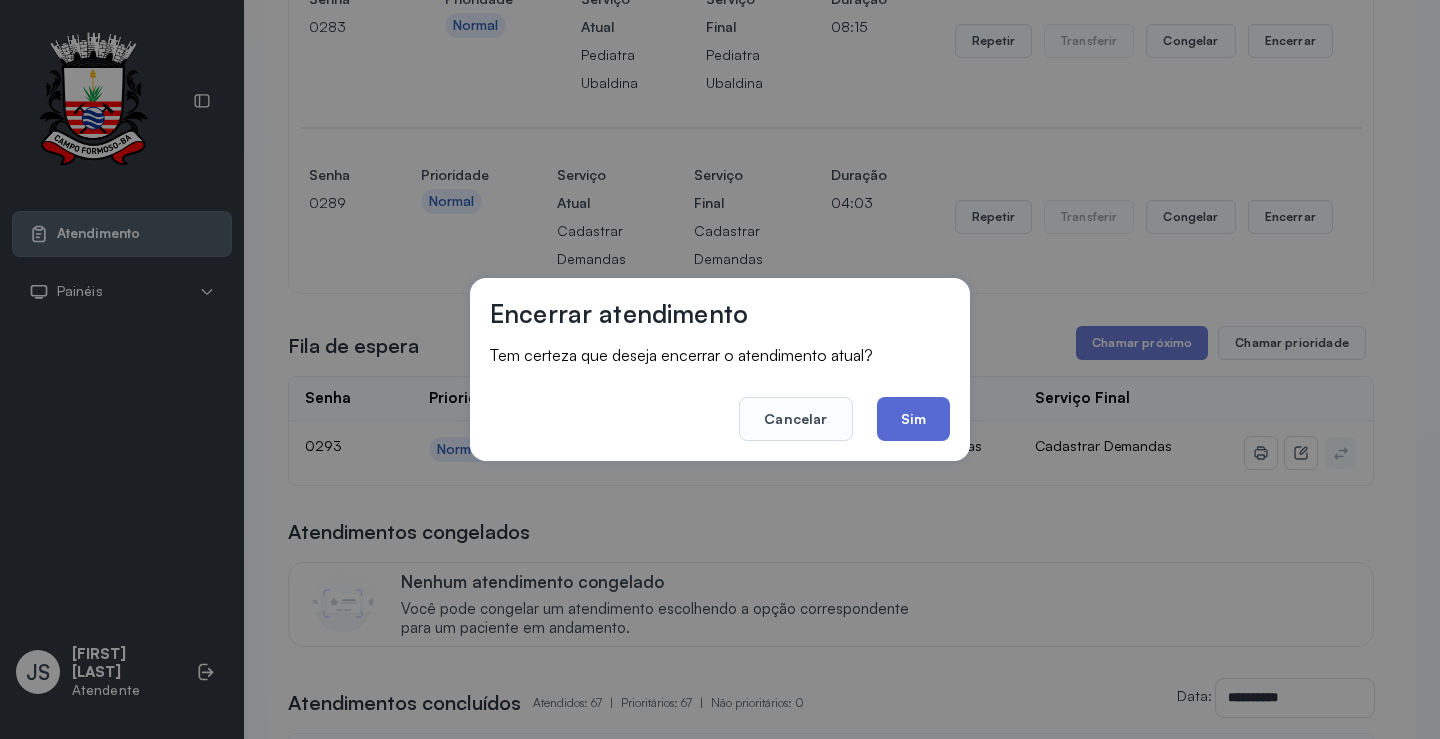 click on "Sim" 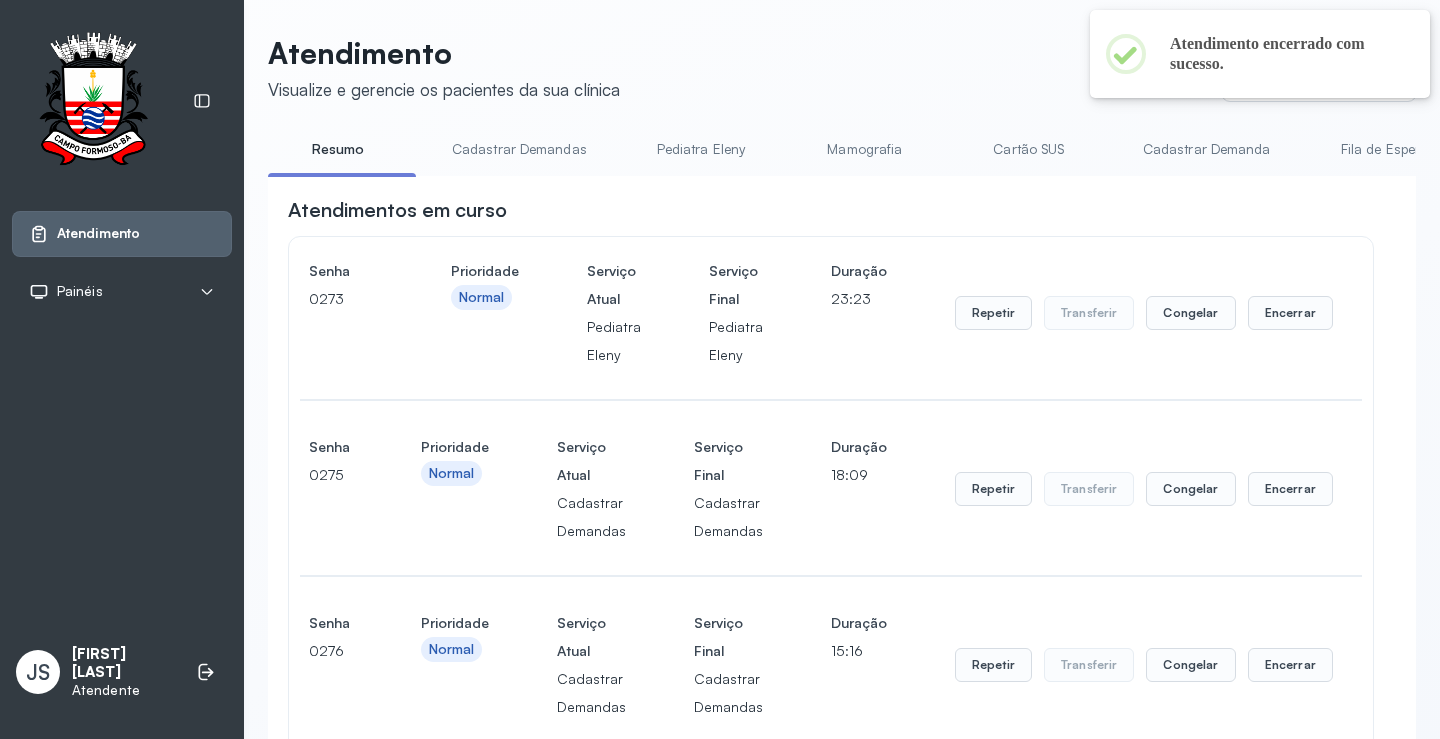 scroll, scrollTop: 1301, scrollLeft: 0, axis: vertical 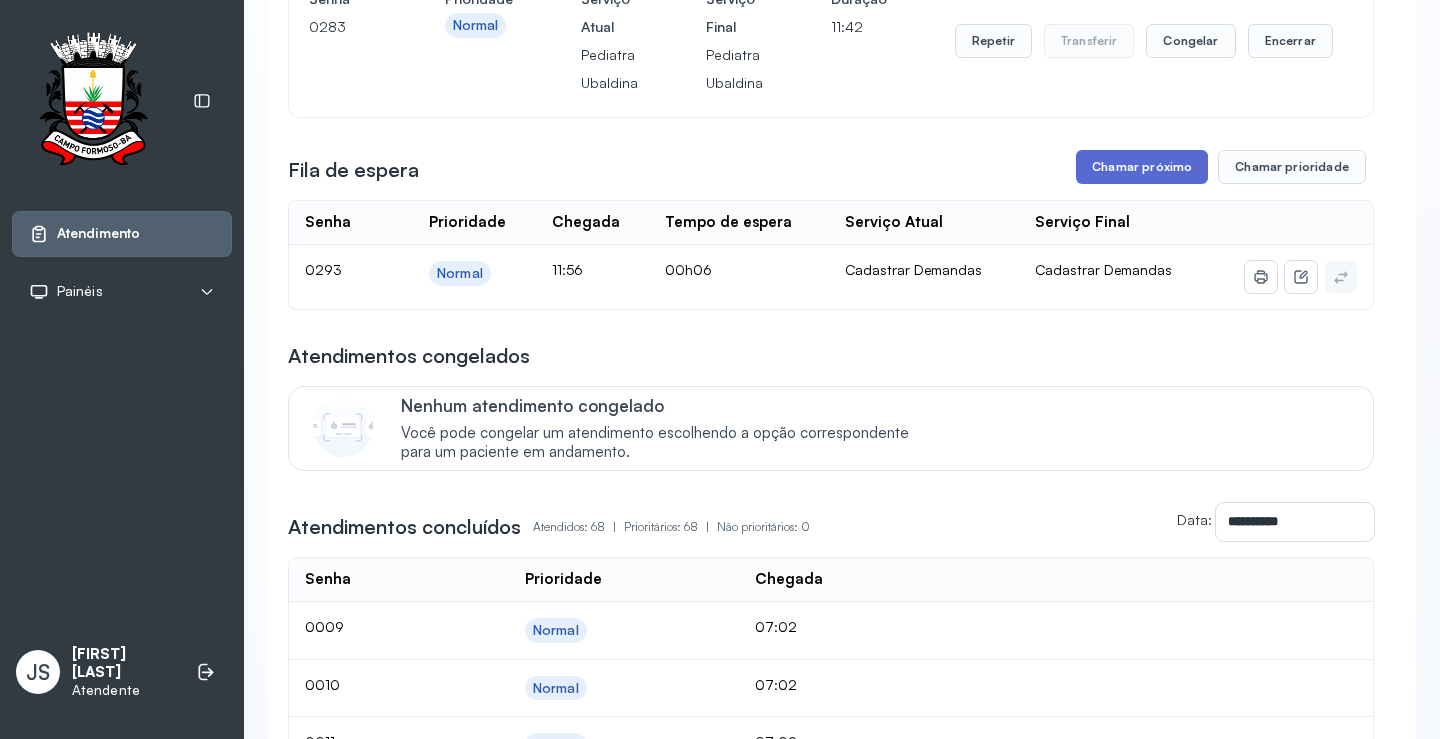 click on "Chamar próximo" at bounding box center (1142, 167) 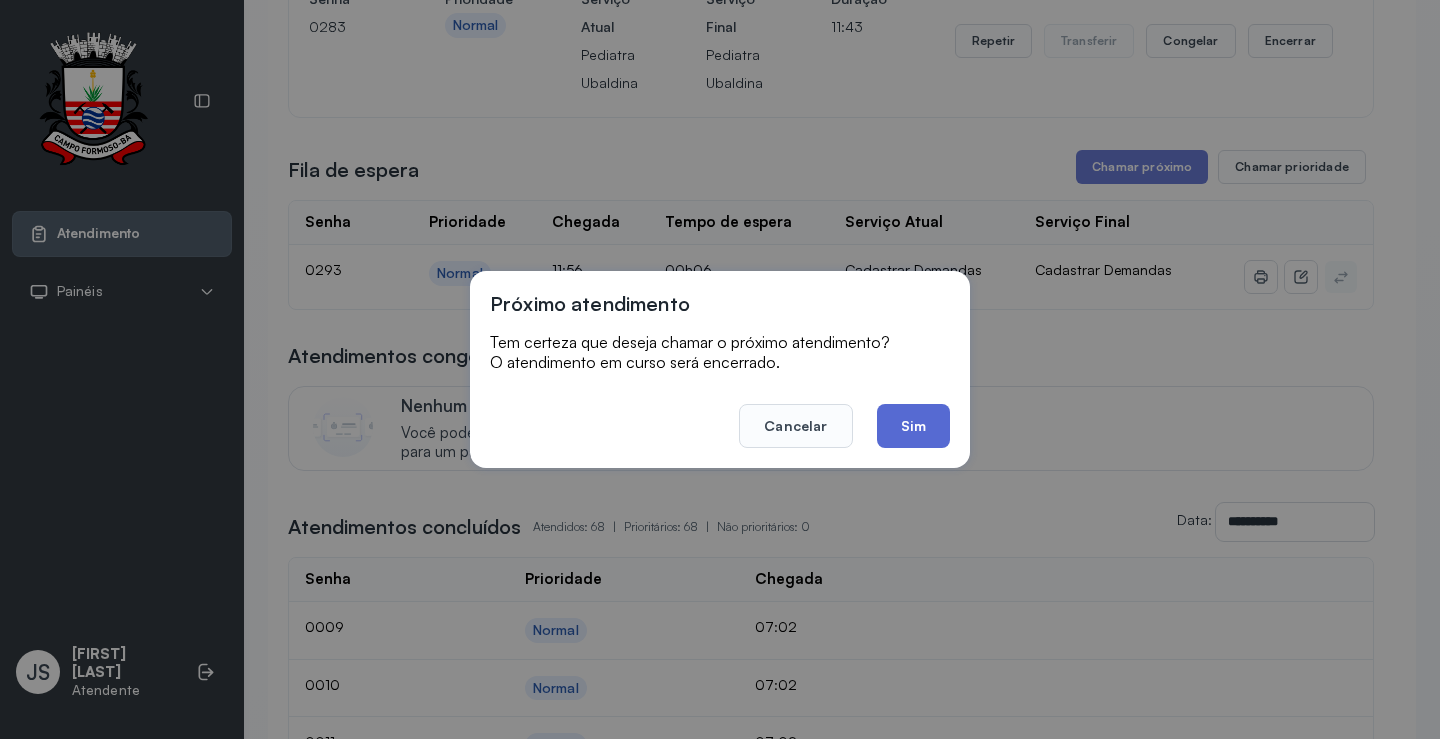 click on "Sim" 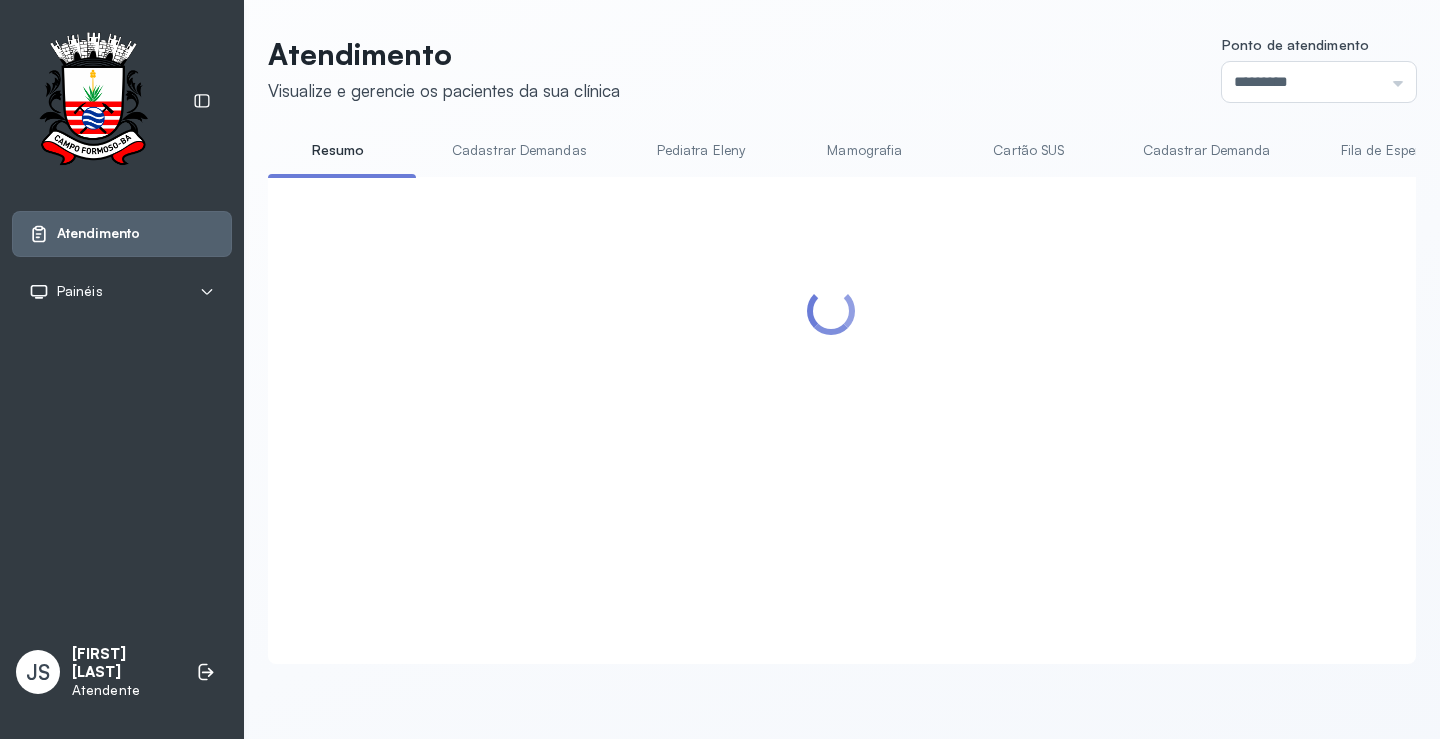 scroll, scrollTop: 1301, scrollLeft: 0, axis: vertical 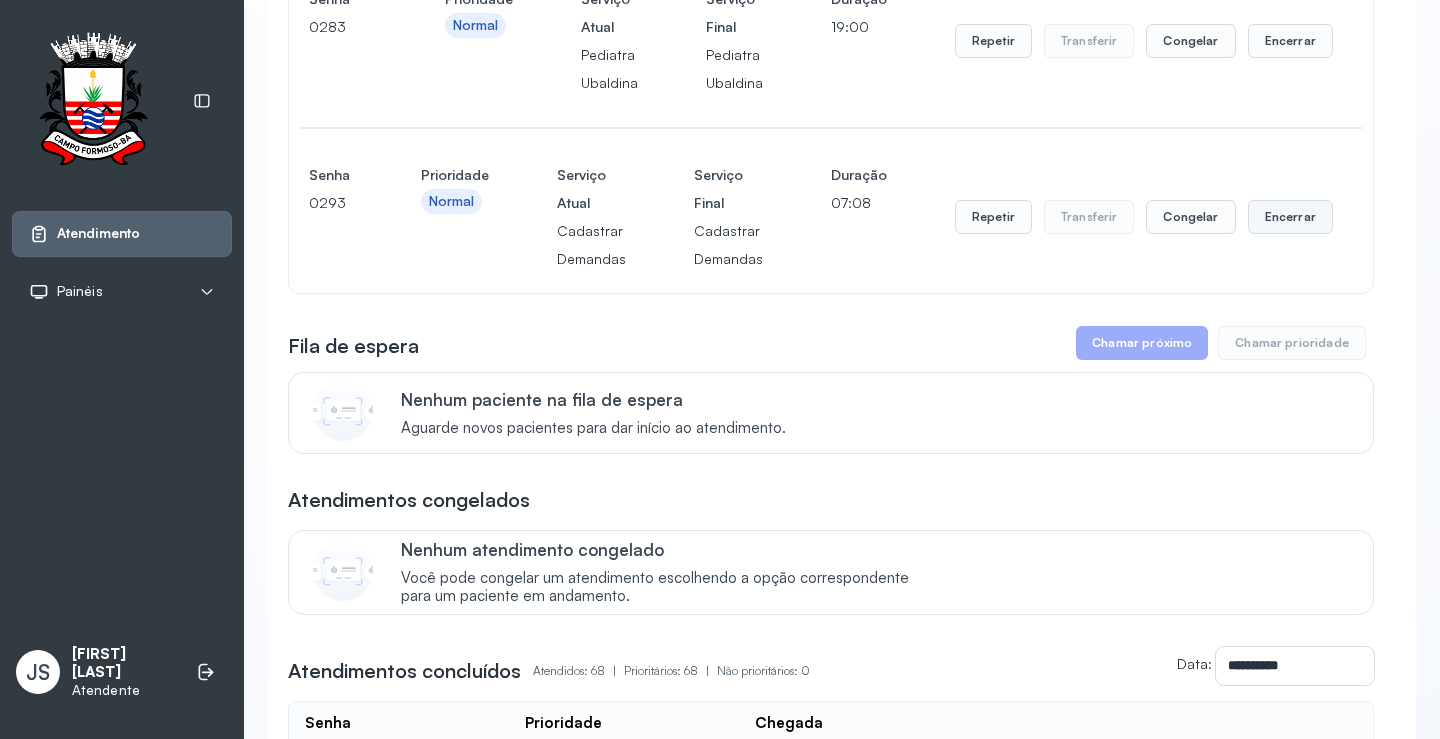 click on "Encerrar" at bounding box center [1290, -987] 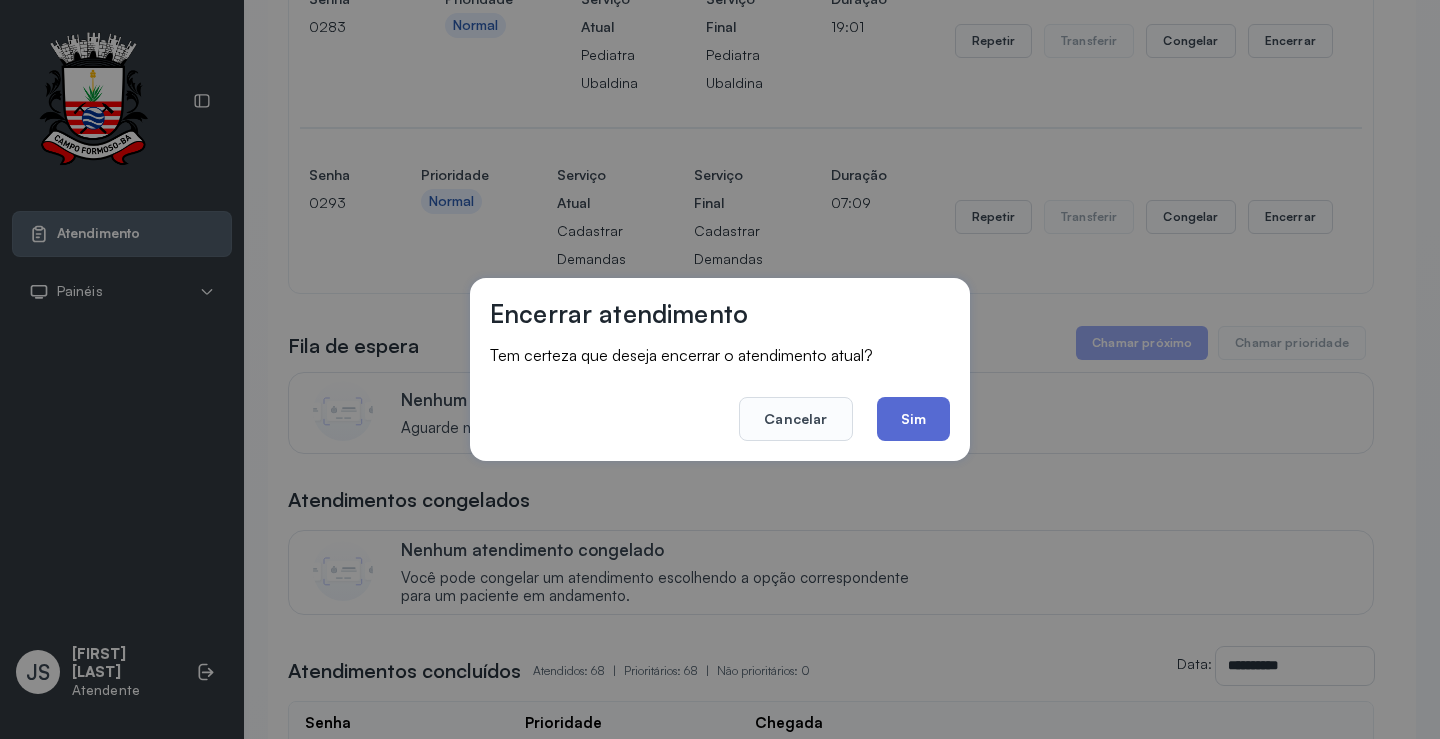 click on "Sim" 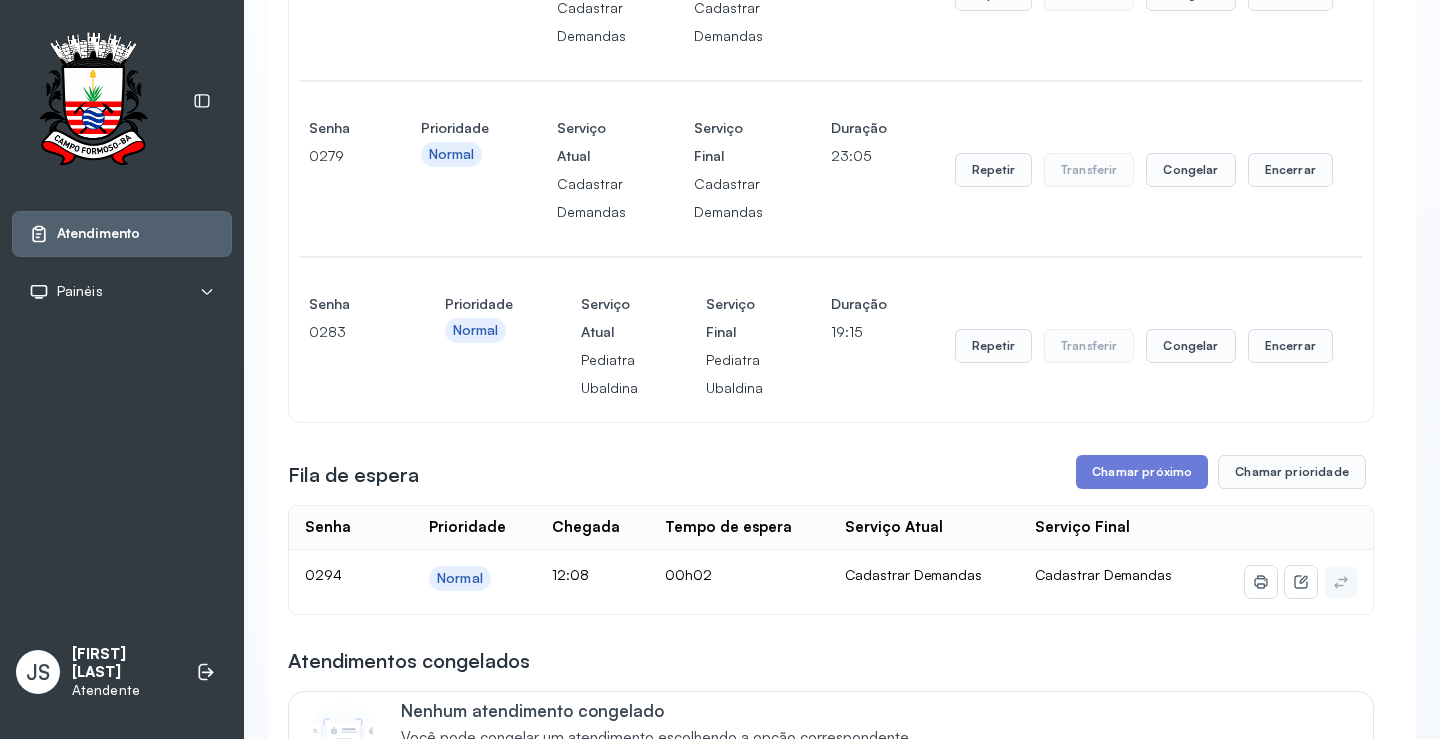 scroll, scrollTop: 1100, scrollLeft: 0, axis: vertical 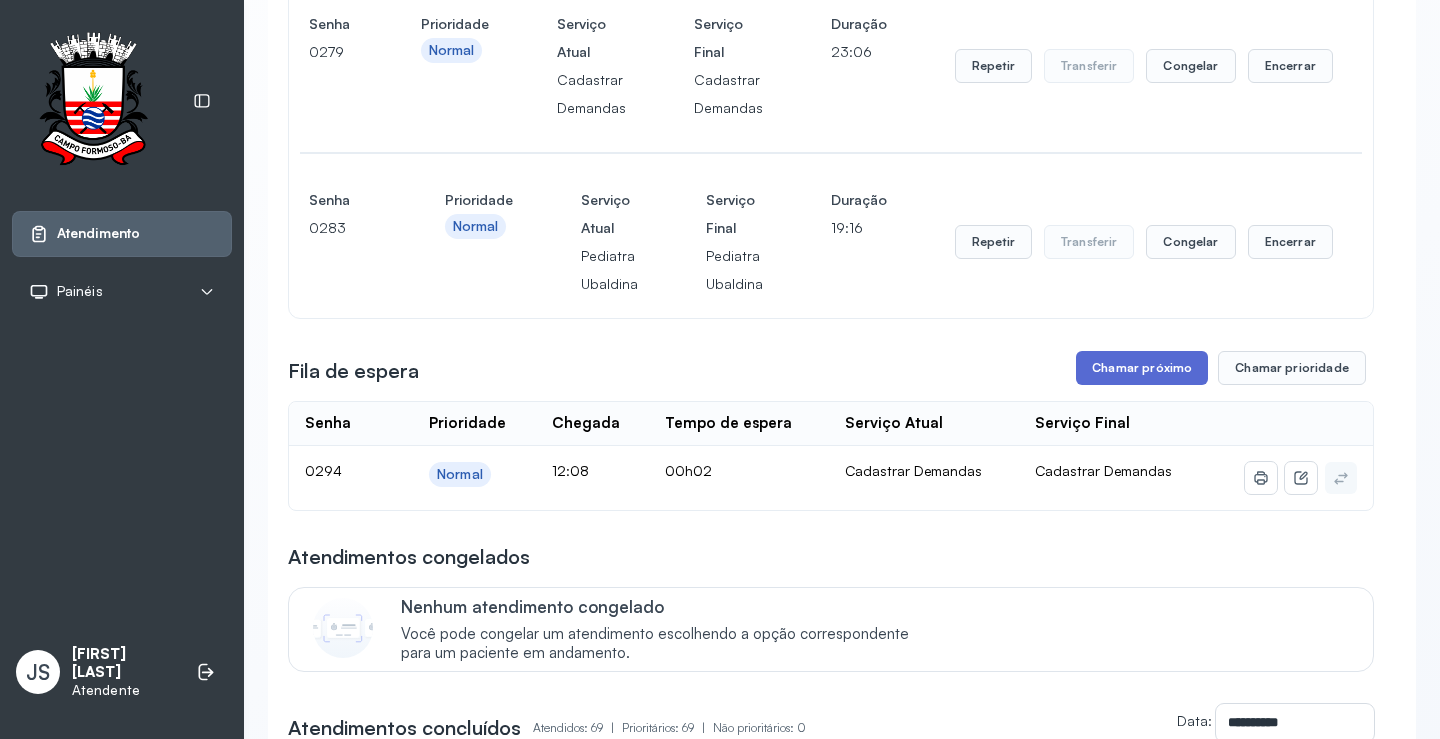 click on "Chamar próximo" at bounding box center (1142, 368) 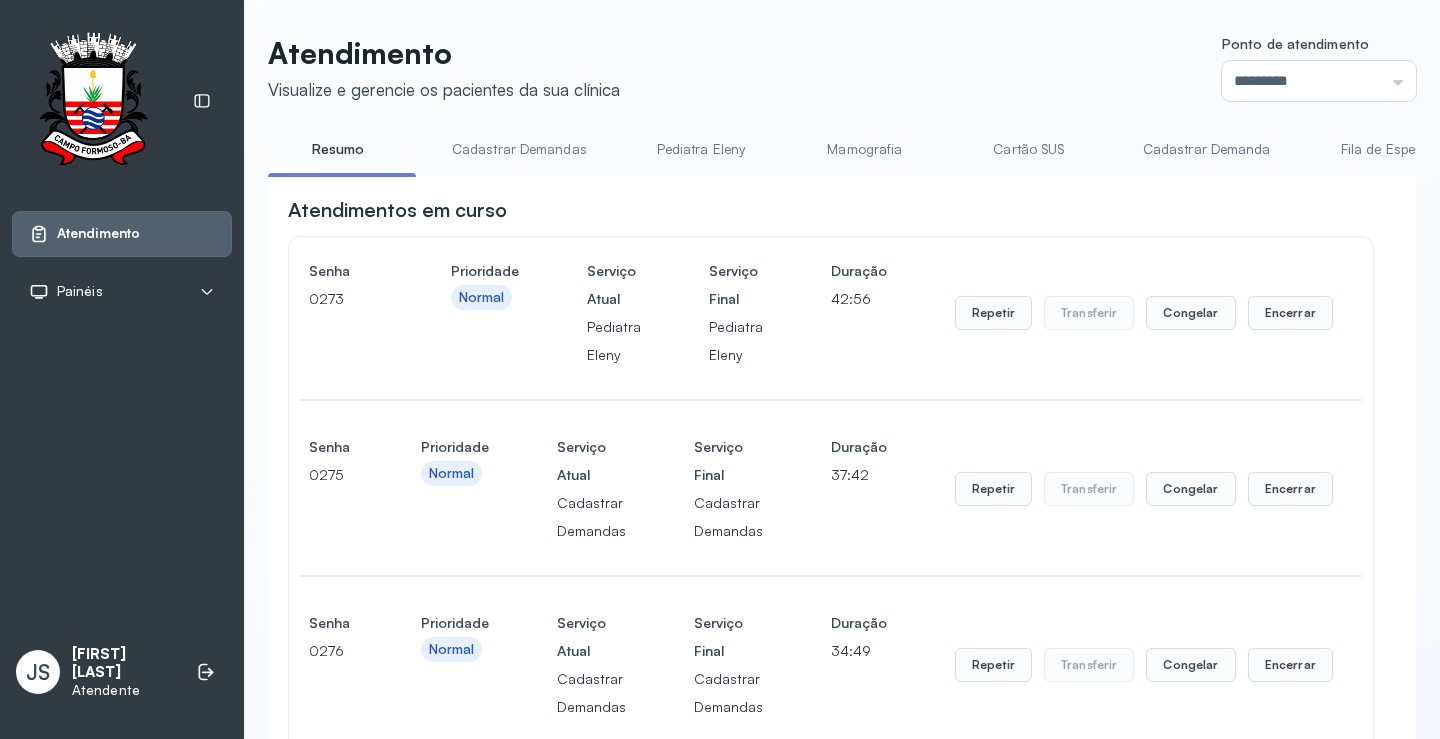 scroll, scrollTop: 1100, scrollLeft: 0, axis: vertical 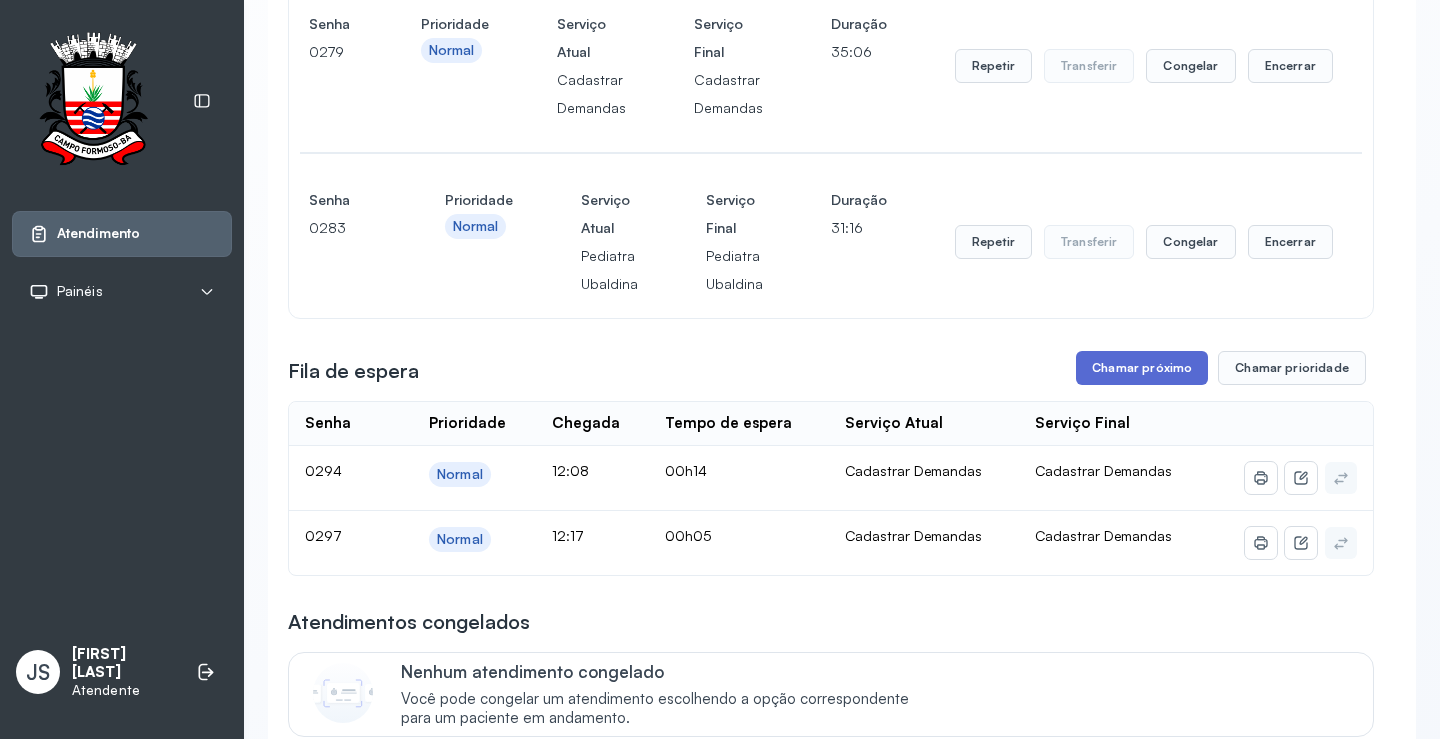 click on "Chamar próximo" at bounding box center (1142, 368) 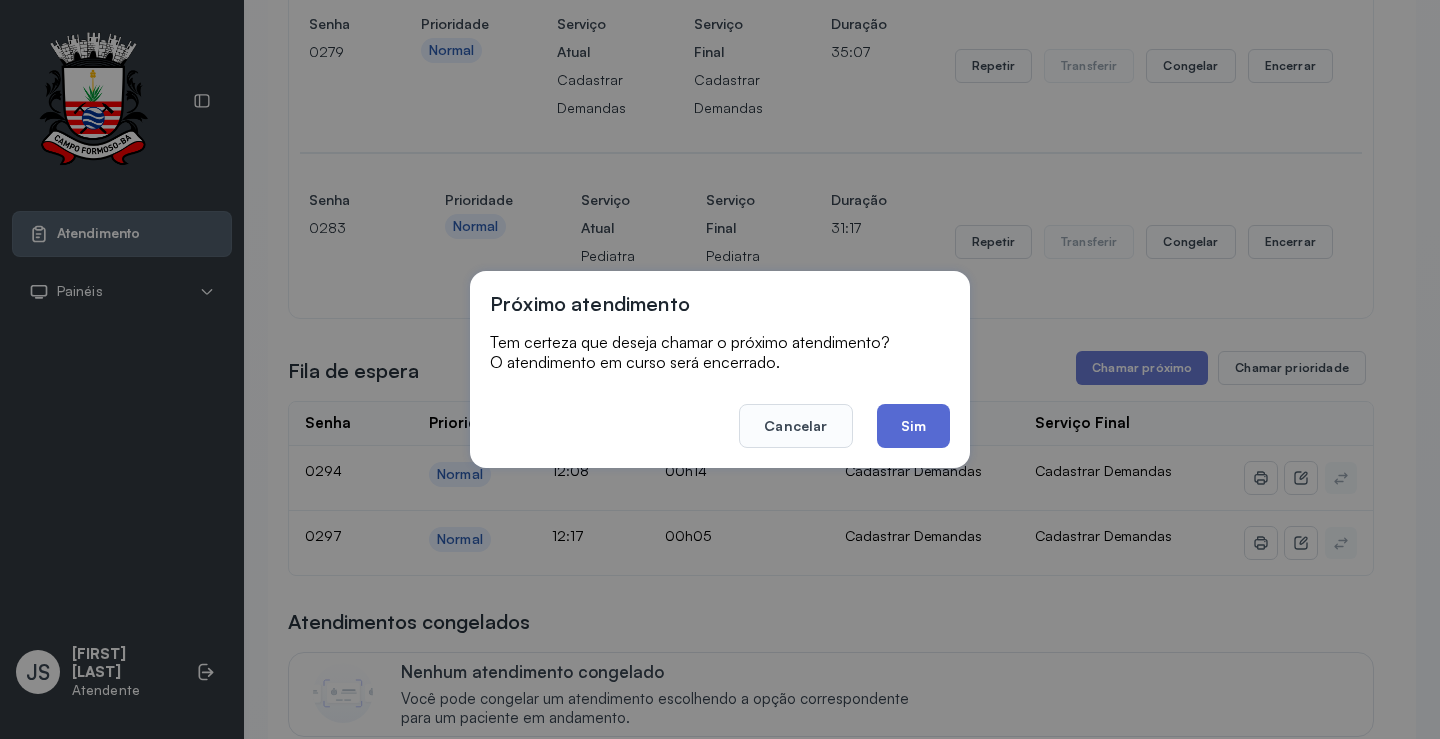 click on "Sim" 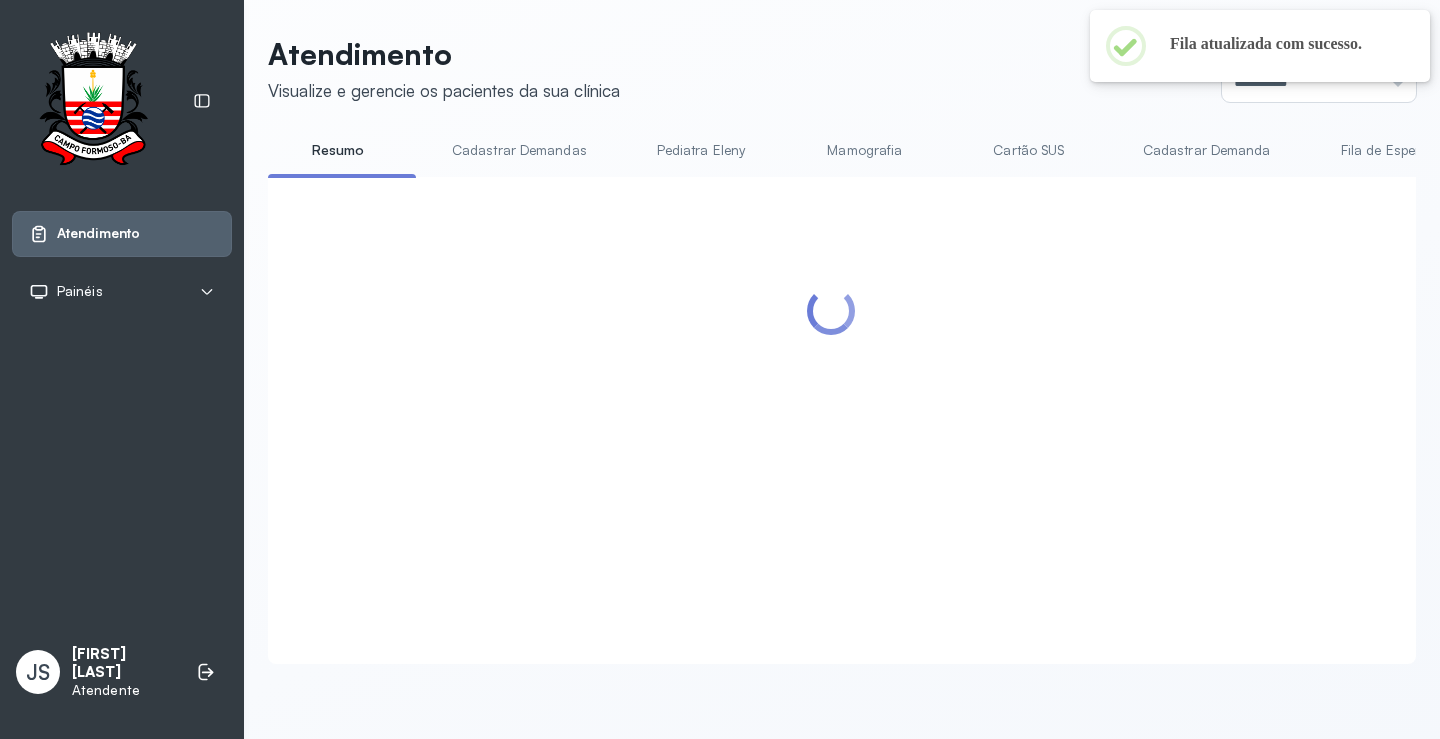 scroll, scrollTop: 1100, scrollLeft: 0, axis: vertical 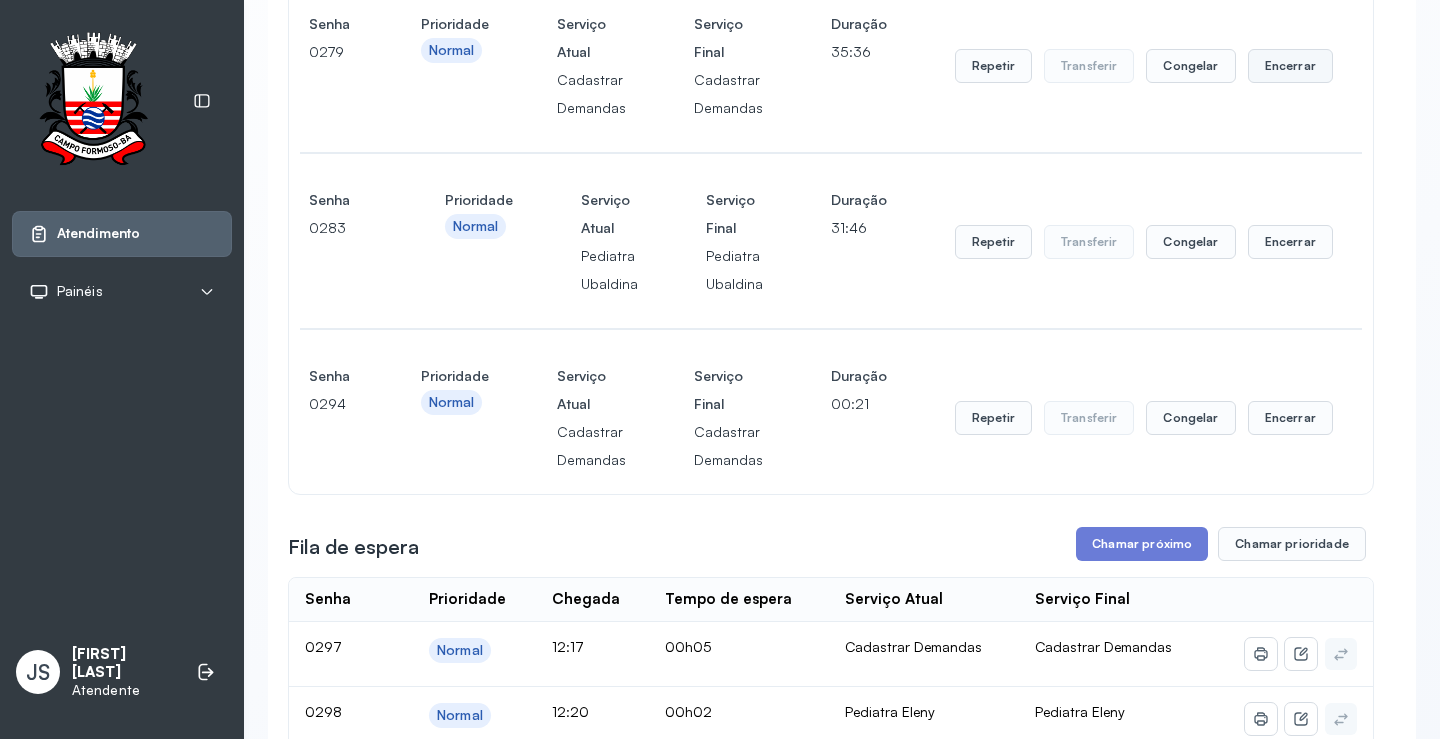 click on "Encerrar" at bounding box center (1290, -786) 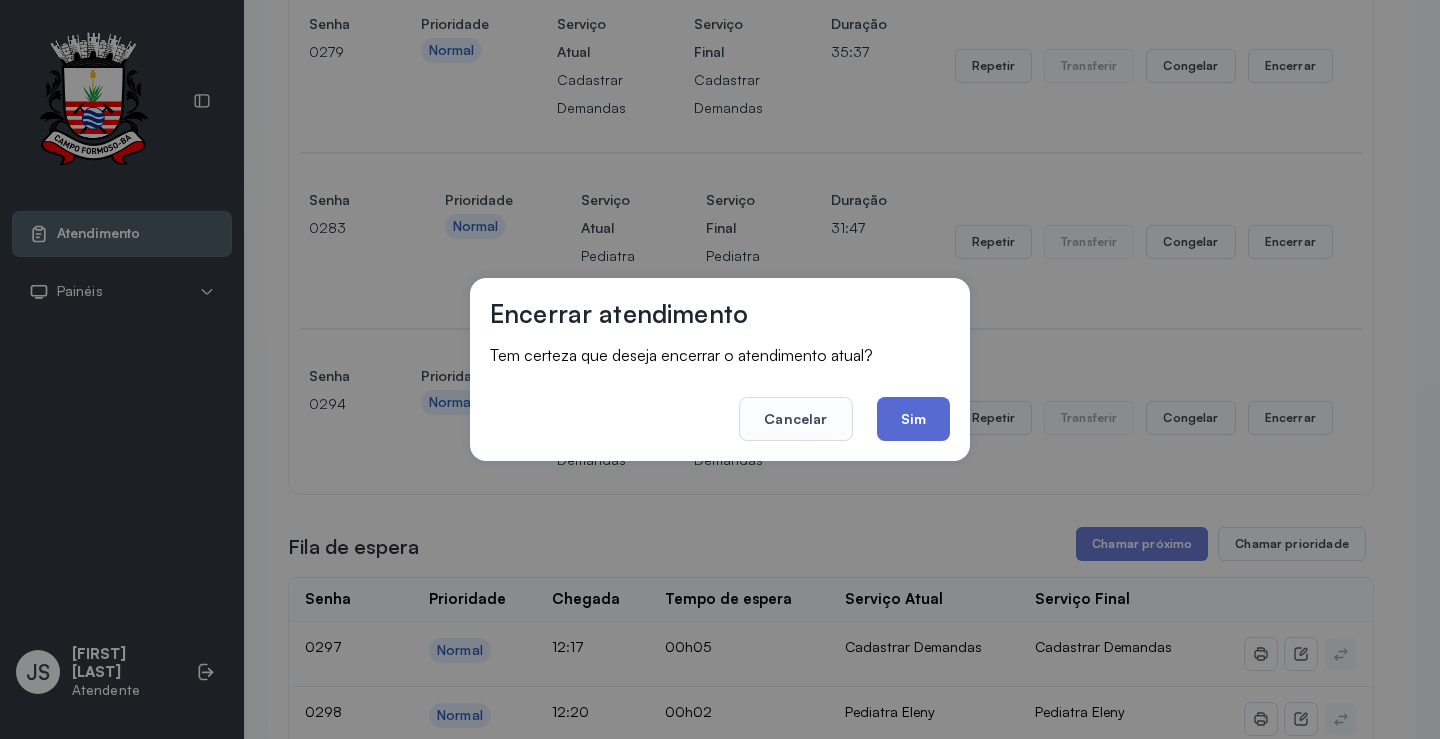 click on "Sim" 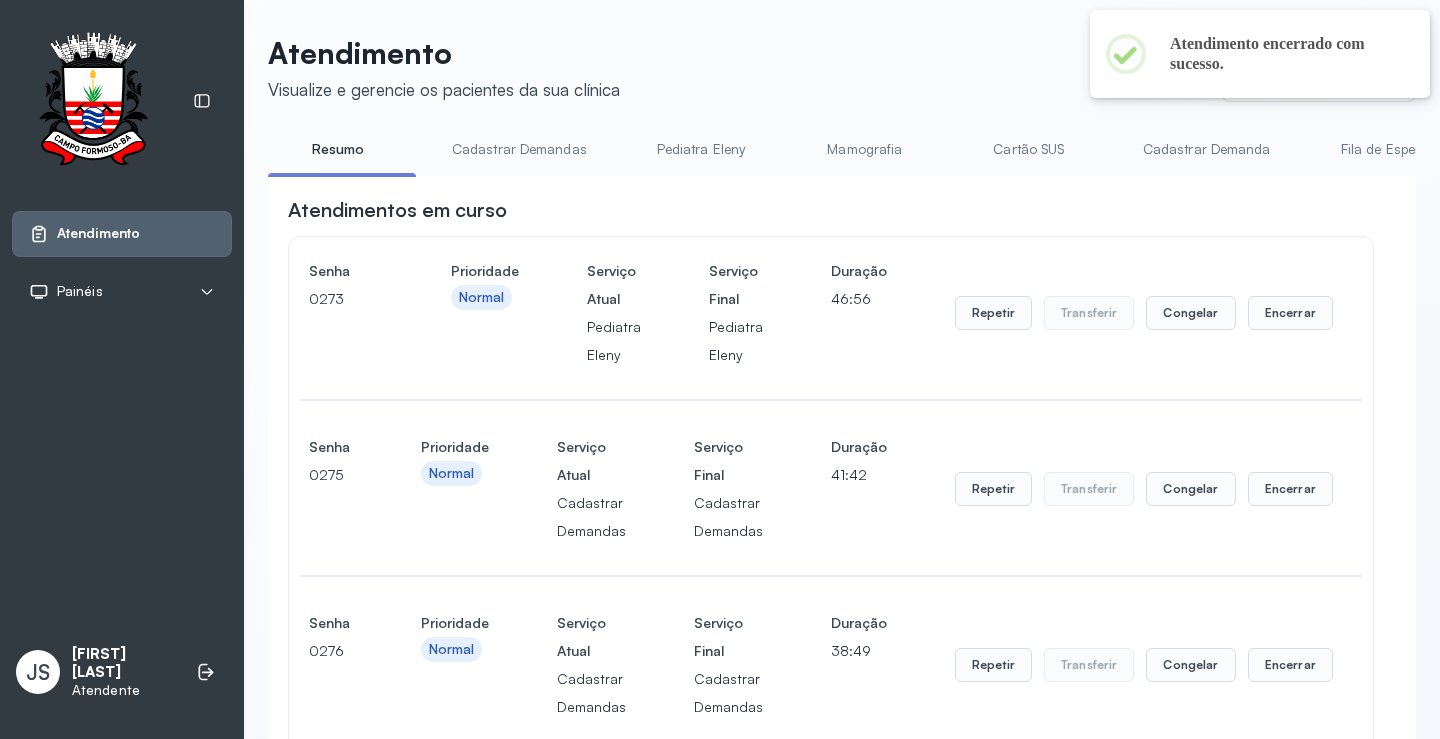 scroll, scrollTop: 1100, scrollLeft: 0, axis: vertical 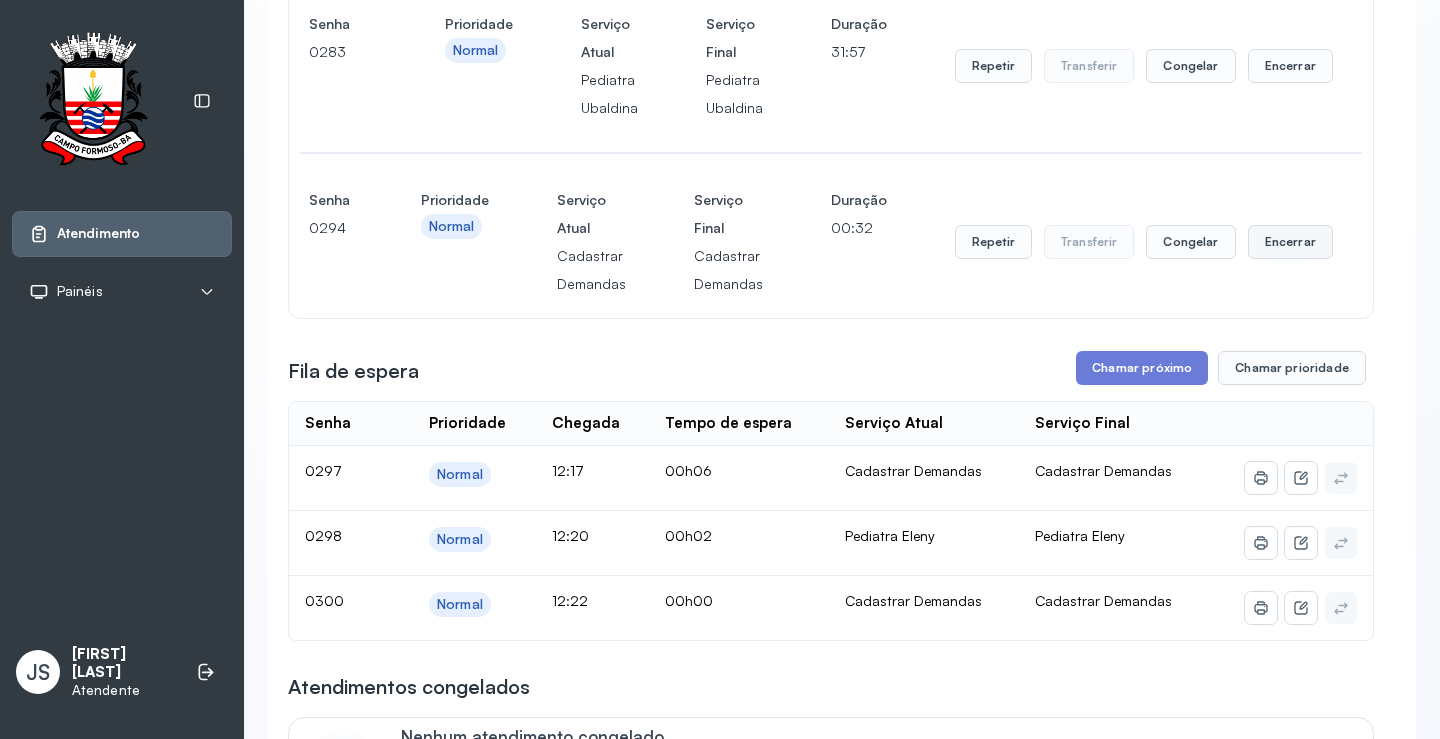 click on "Encerrar" at bounding box center [1290, -786] 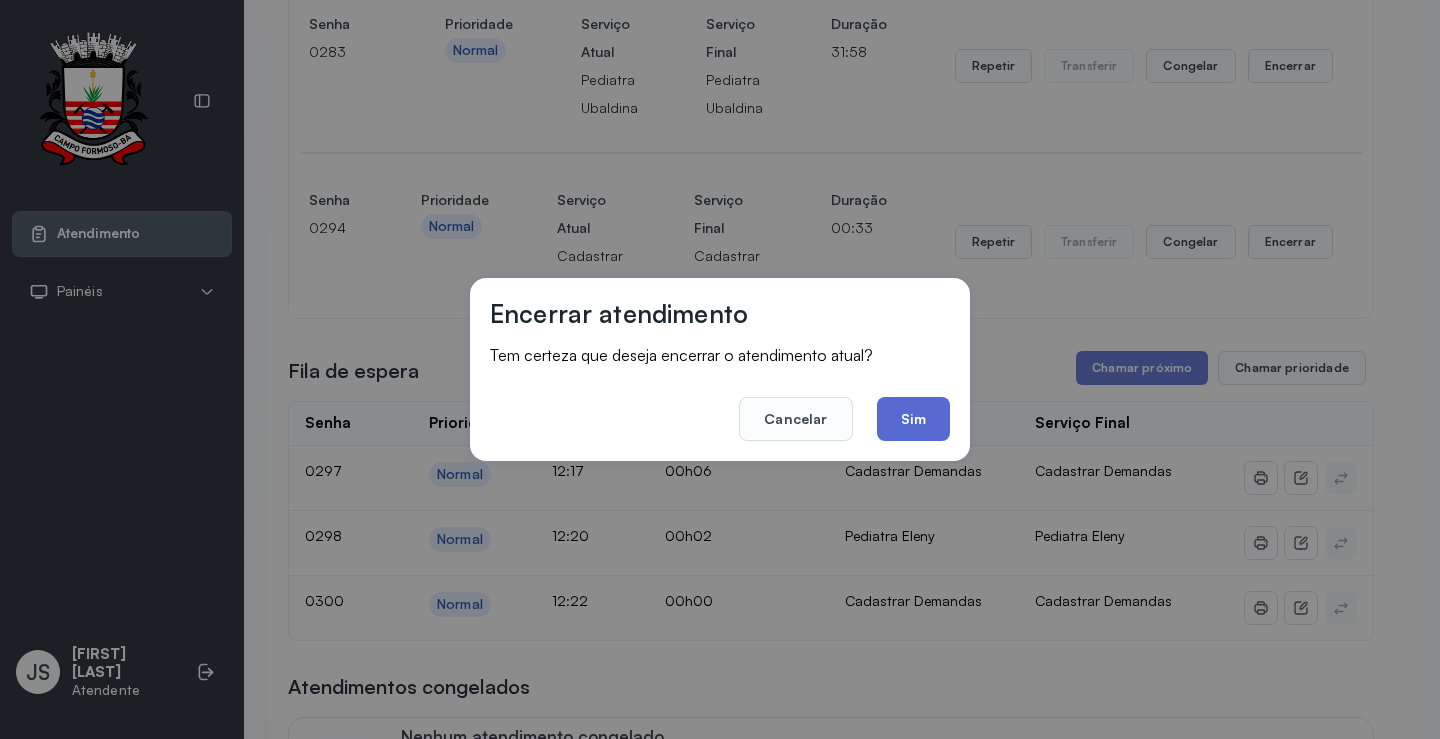 click on "Sim" 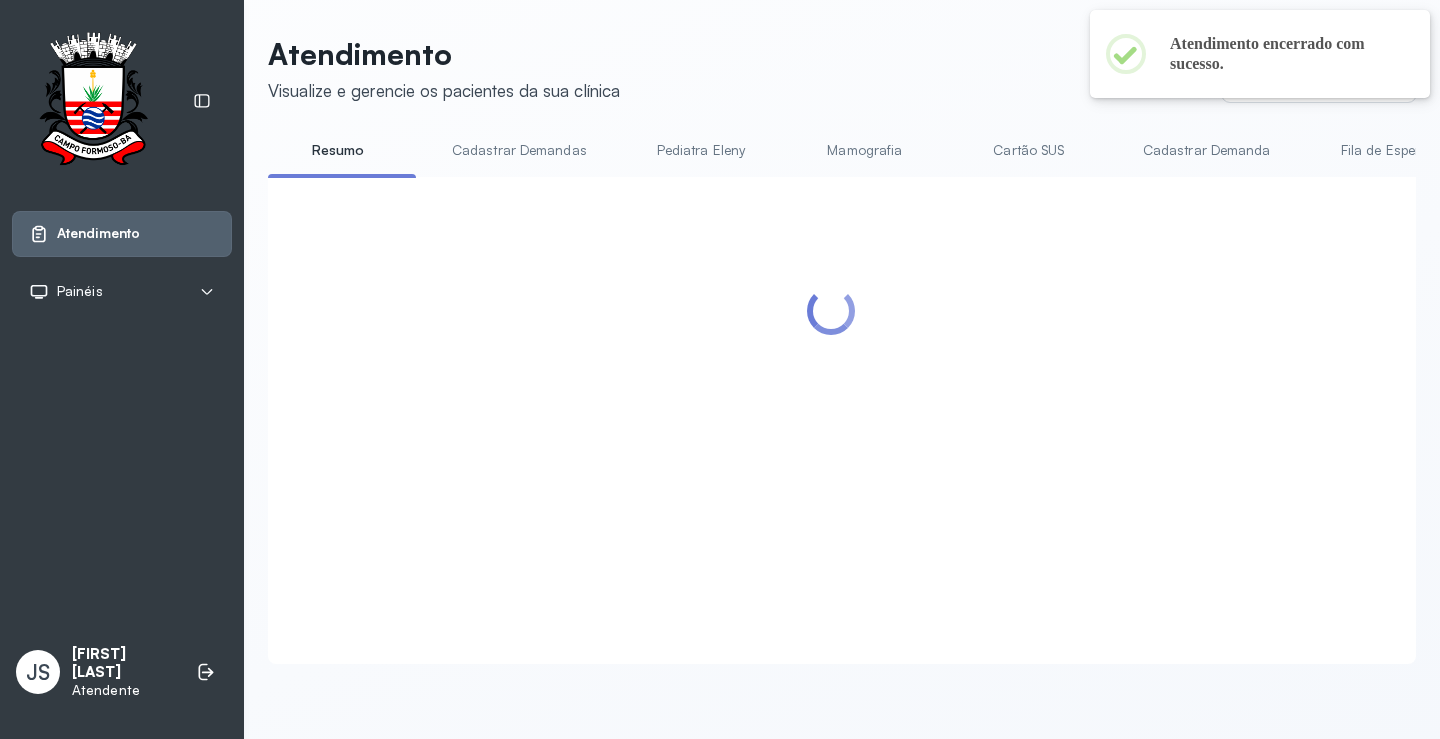 scroll, scrollTop: 1100, scrollLeft: 0, axis: vertical 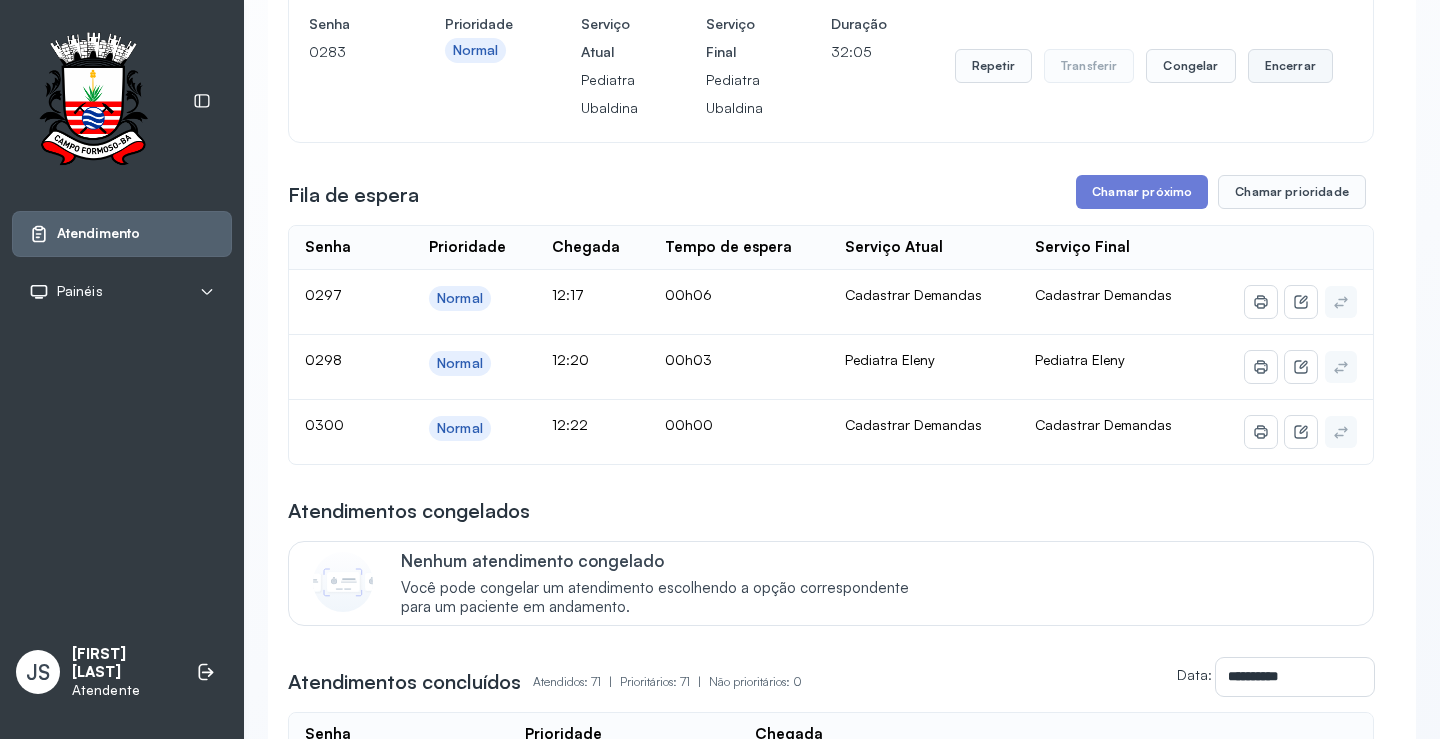 click on "Encerrar" at bounding box center [1290, -786] 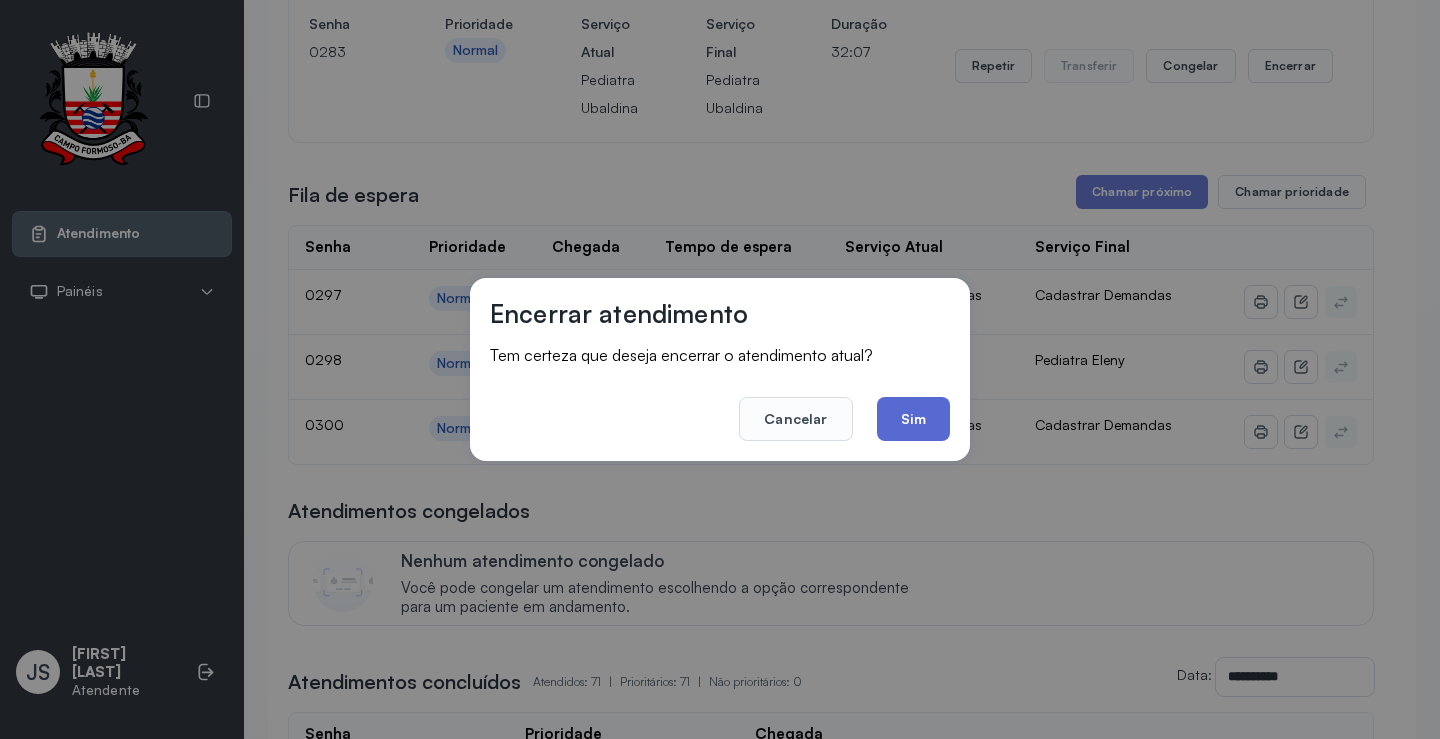 click on "Sim" 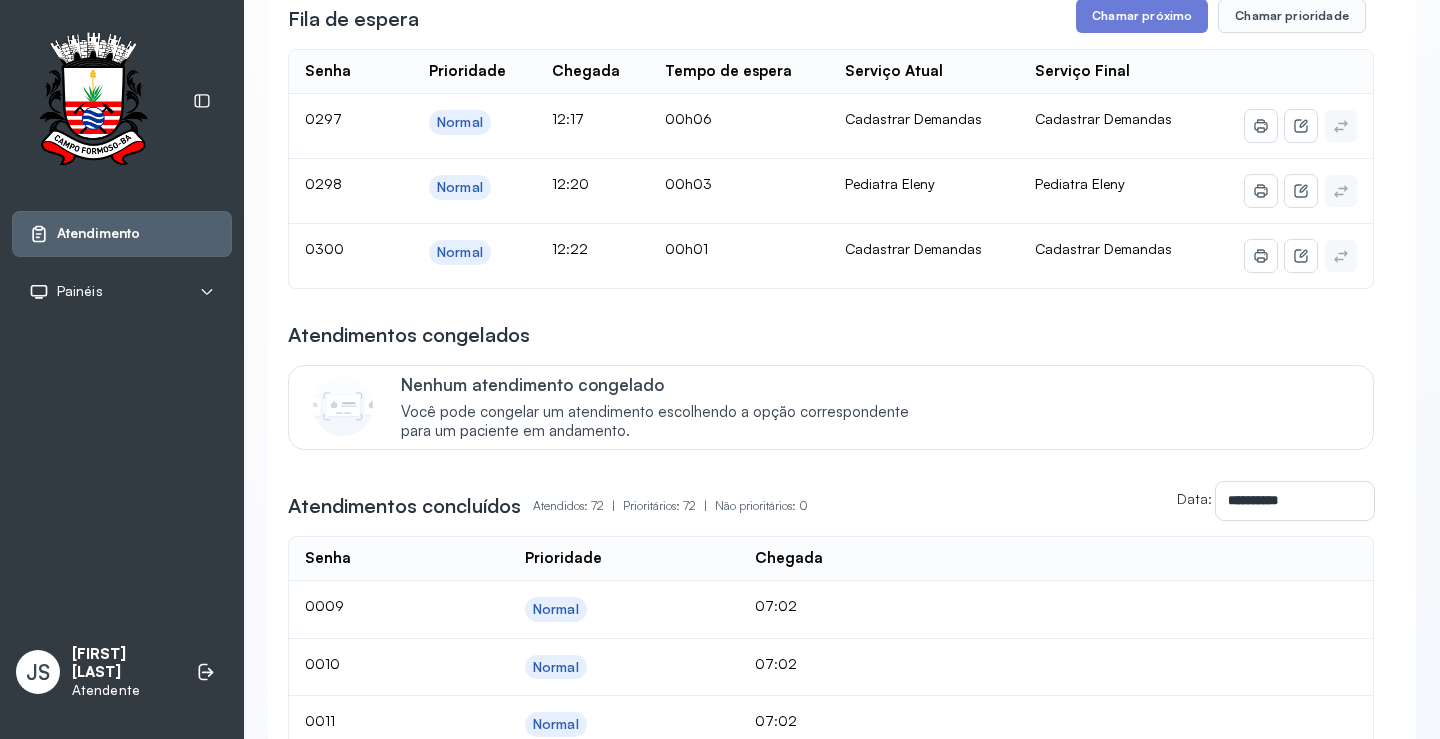 scroll, scrollTop: 1000, scrollLeft: 0, axis: vertical 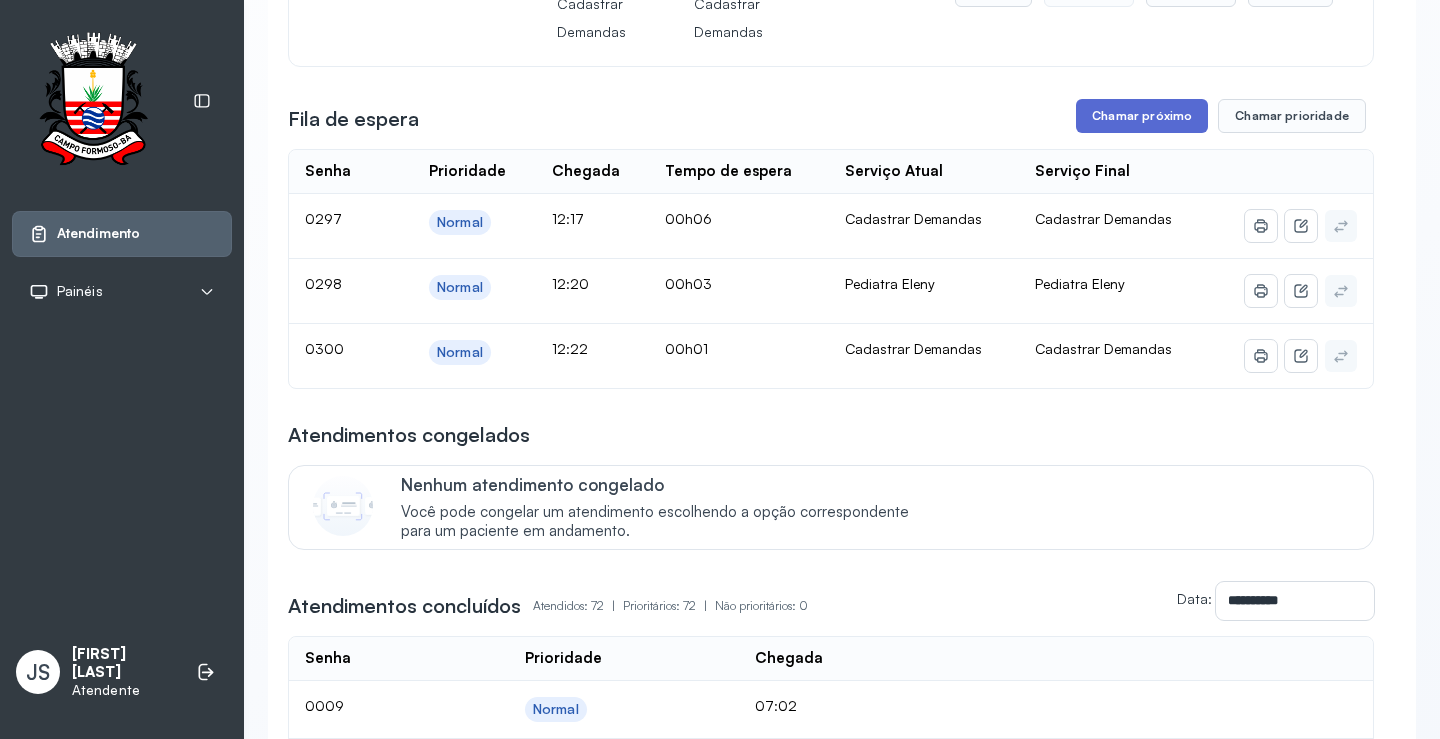 click on "Chamar próximo" at bounding box center (1142, 116) 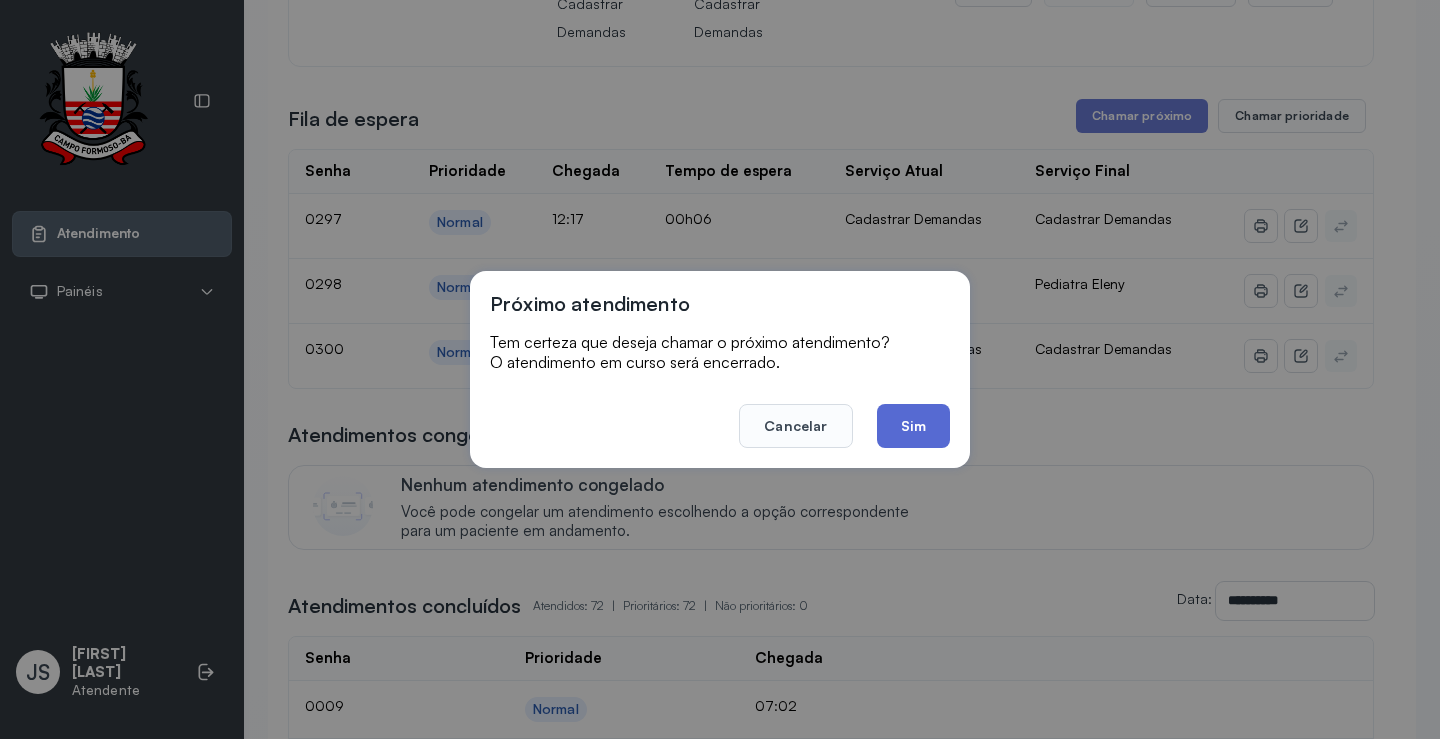 click on "Sim" 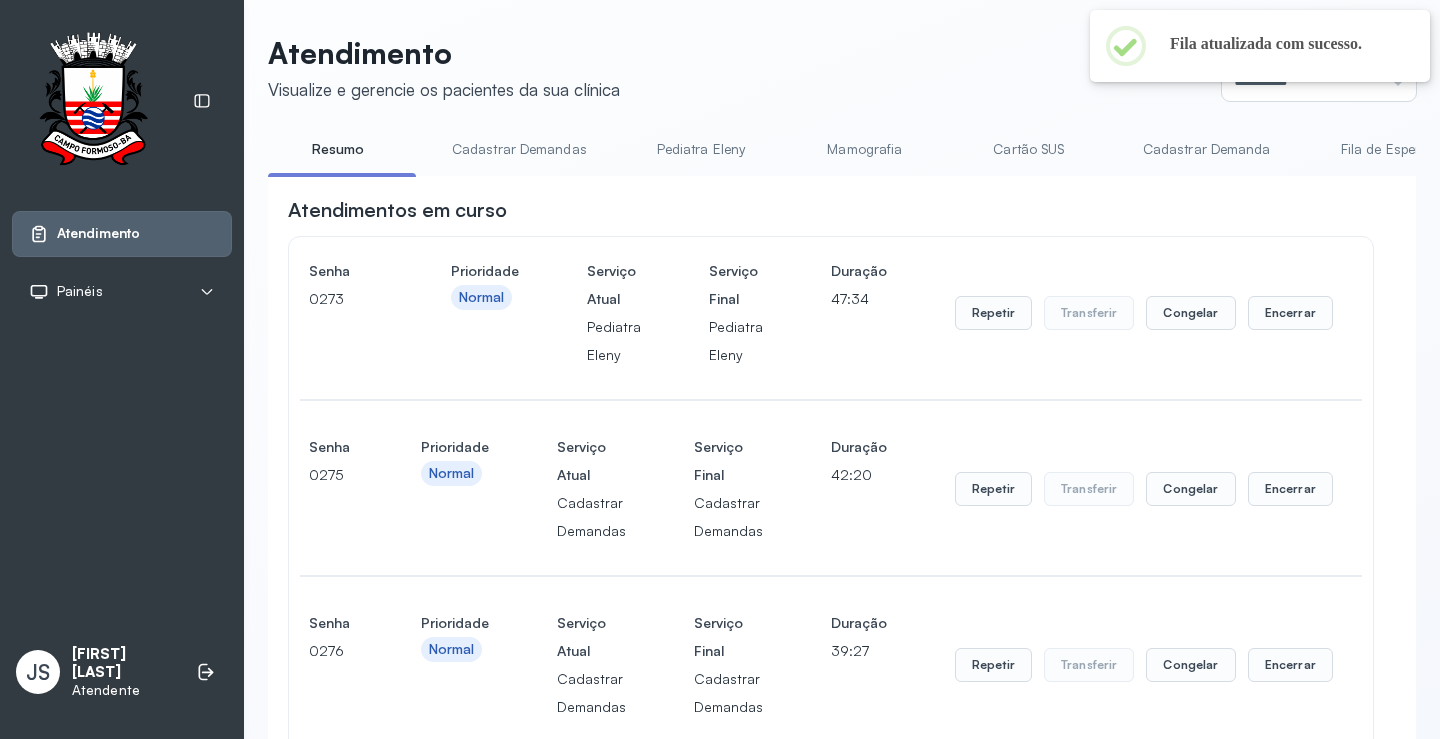 scroll, scrollTop: 1000, scrollLeft: 0, axis: vertical 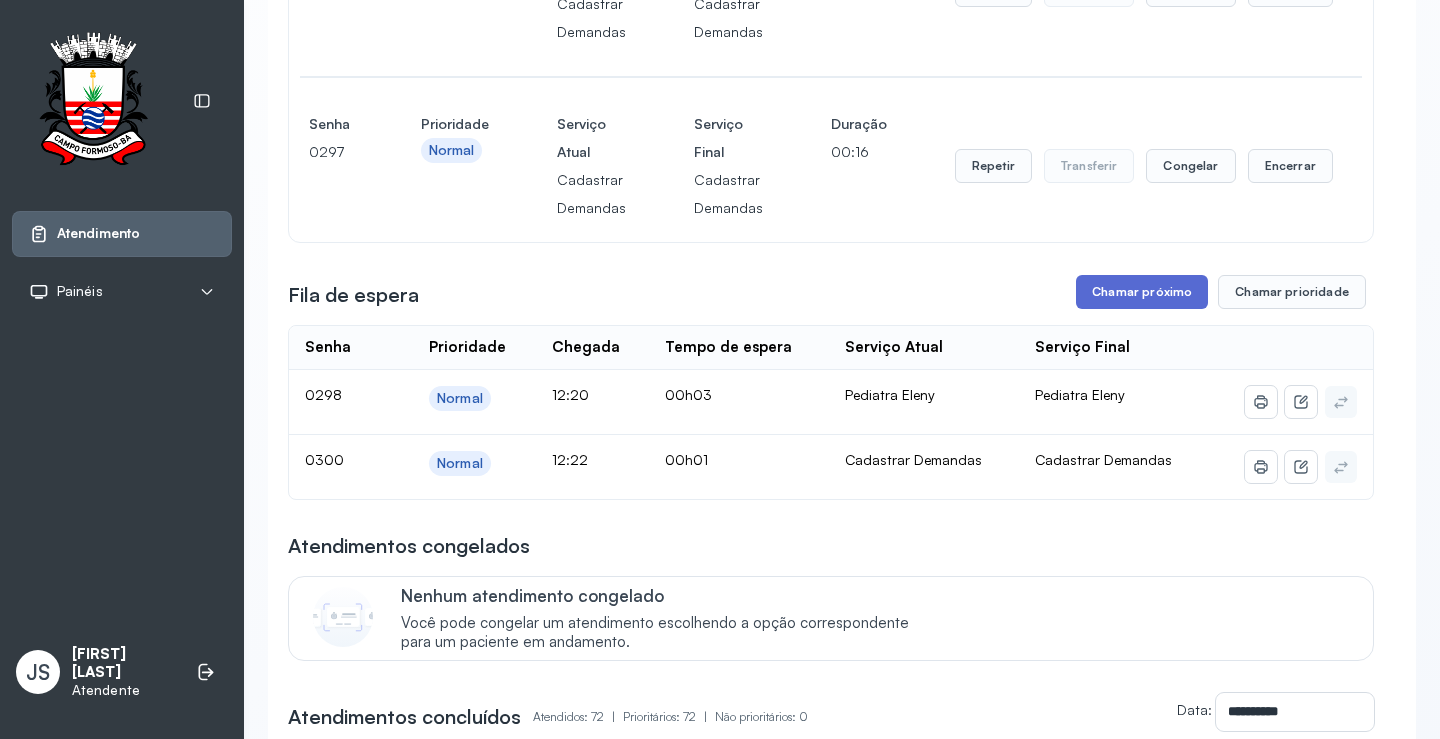 click on "Chamar próximo" at bounding box center [1142, 292] 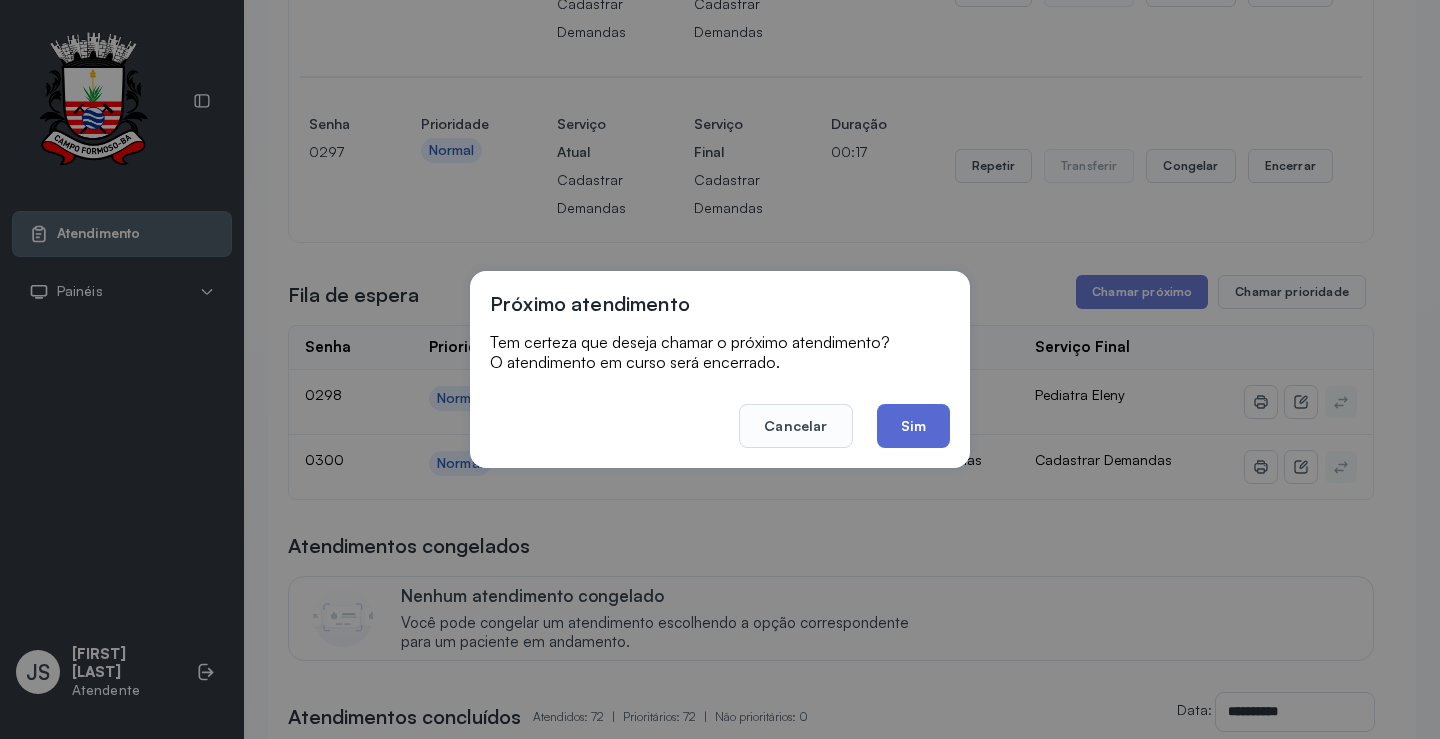 click on "Sim" 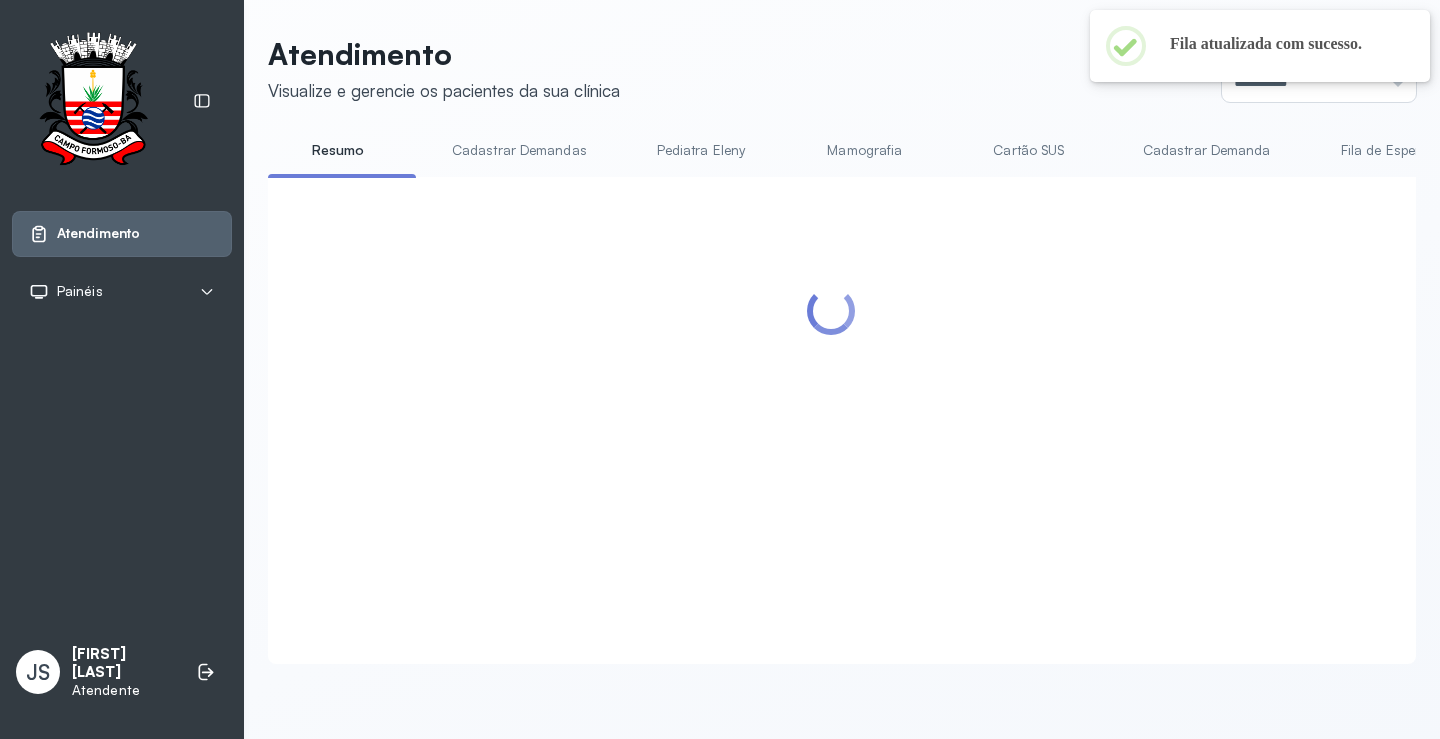 scroll, scrollTop: 1000, scrollLeft: 0, axis: vertical 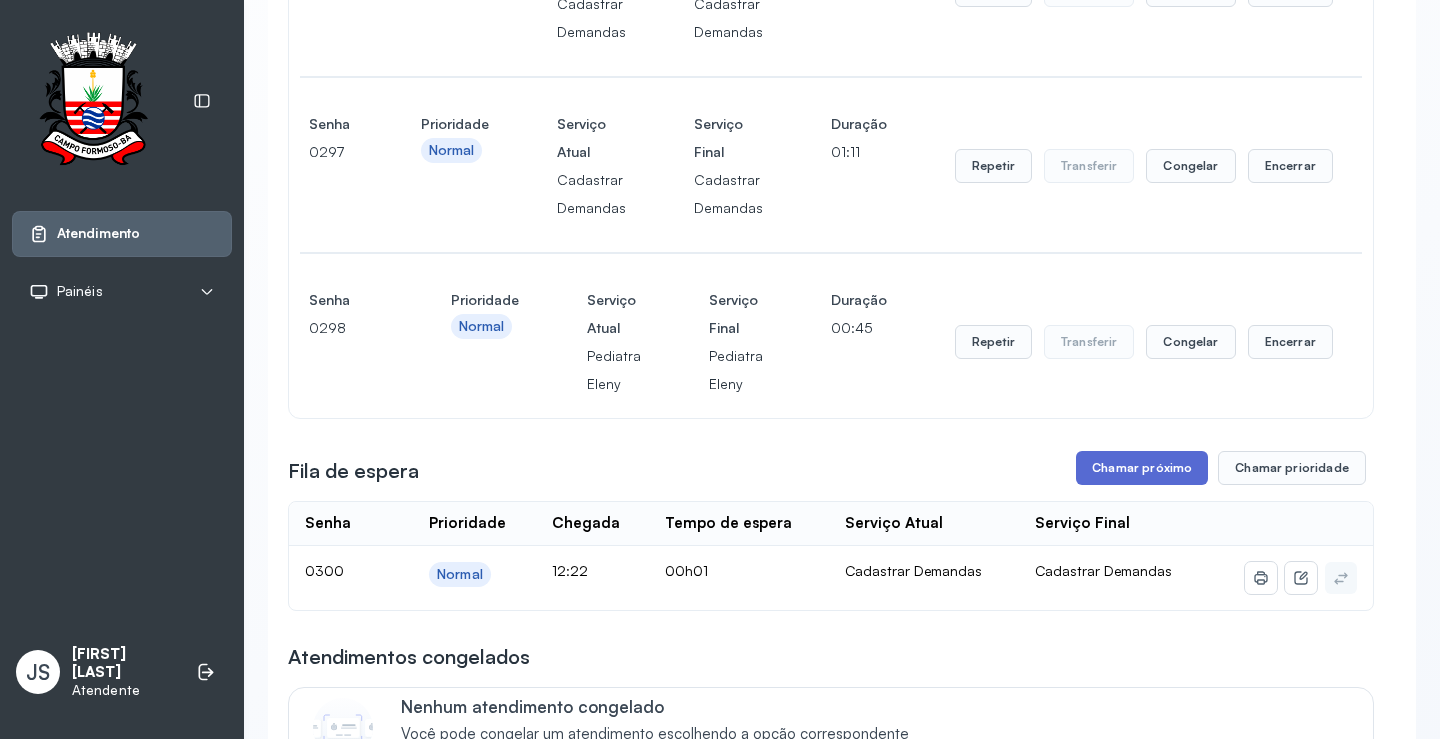 click on "Chamar próximo" at bounding box center [1142, 468] 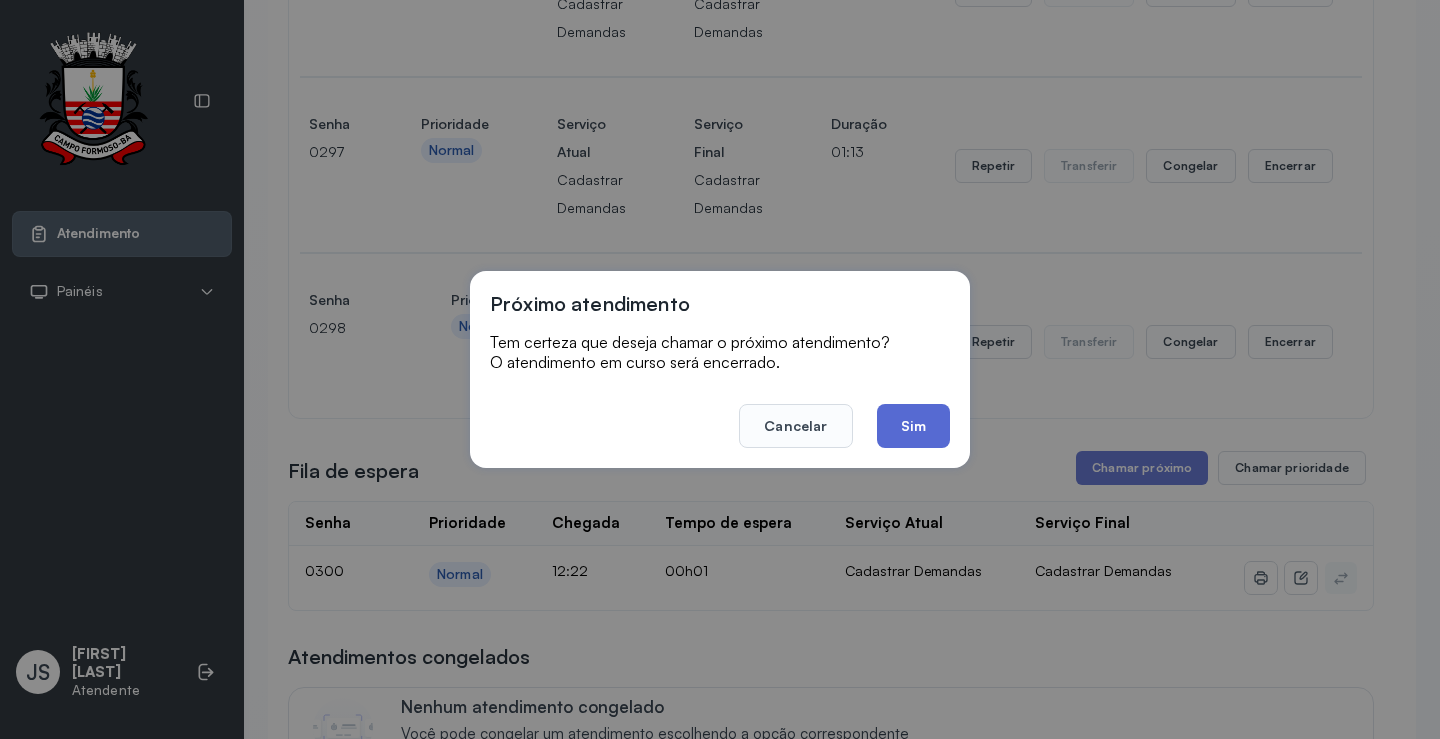 click on "Sim" 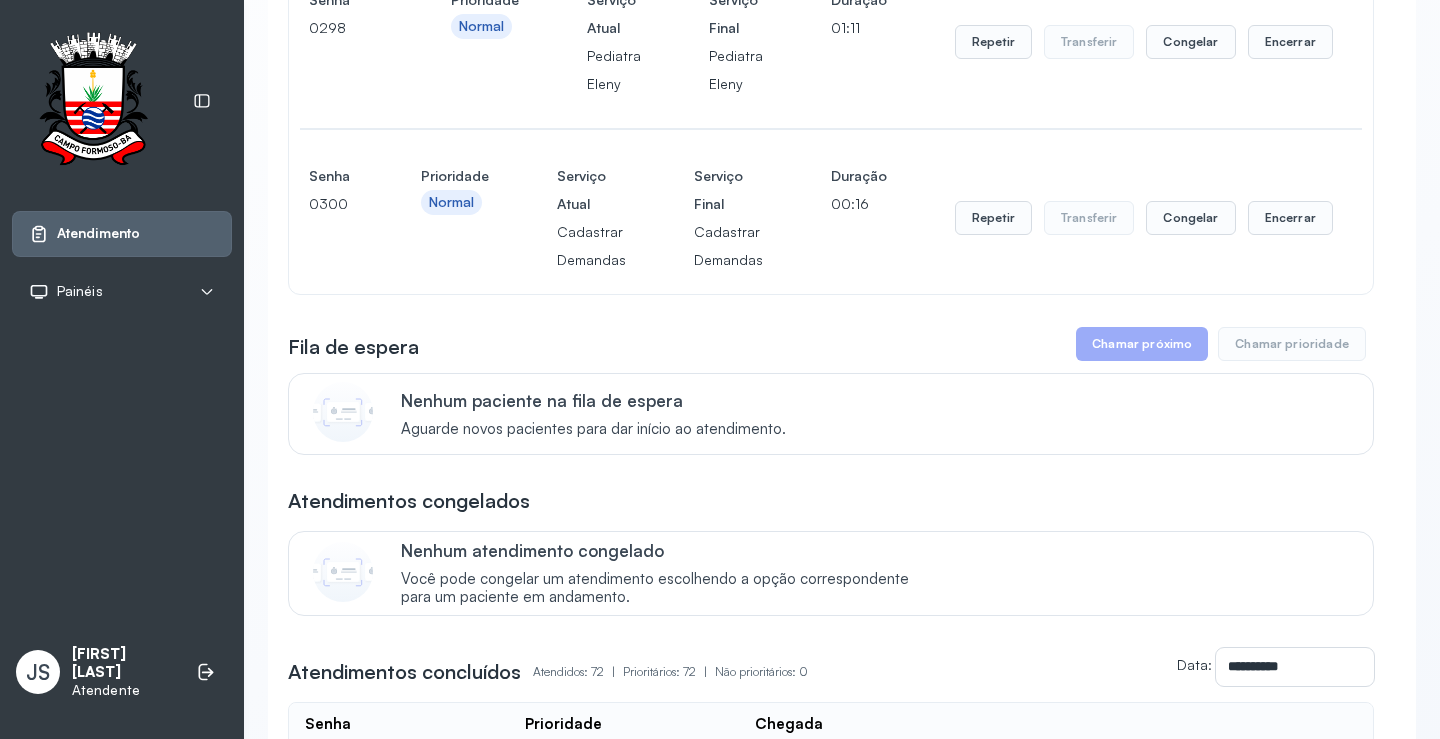 scroll, scrollTop: 1200, scrollLeft: 0, axis: vertical 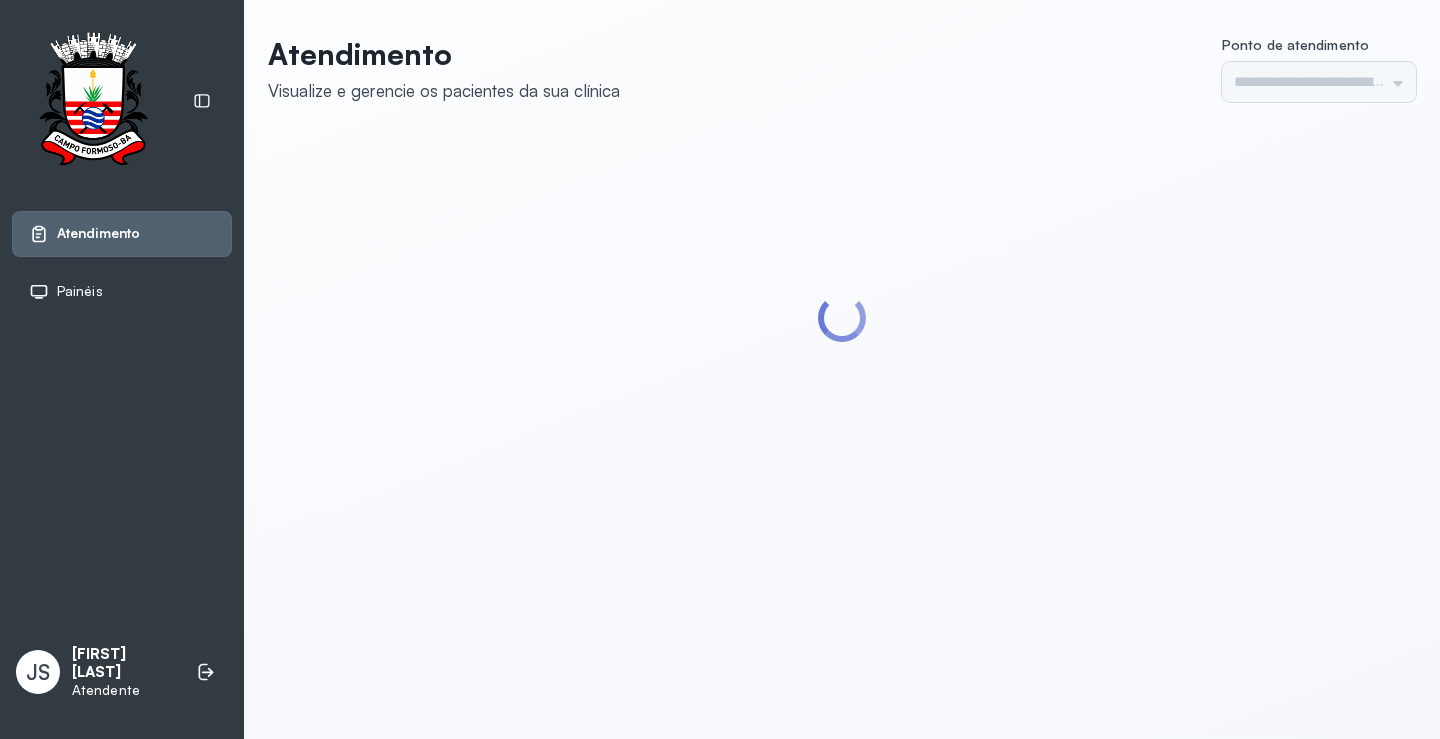 type on "*********" 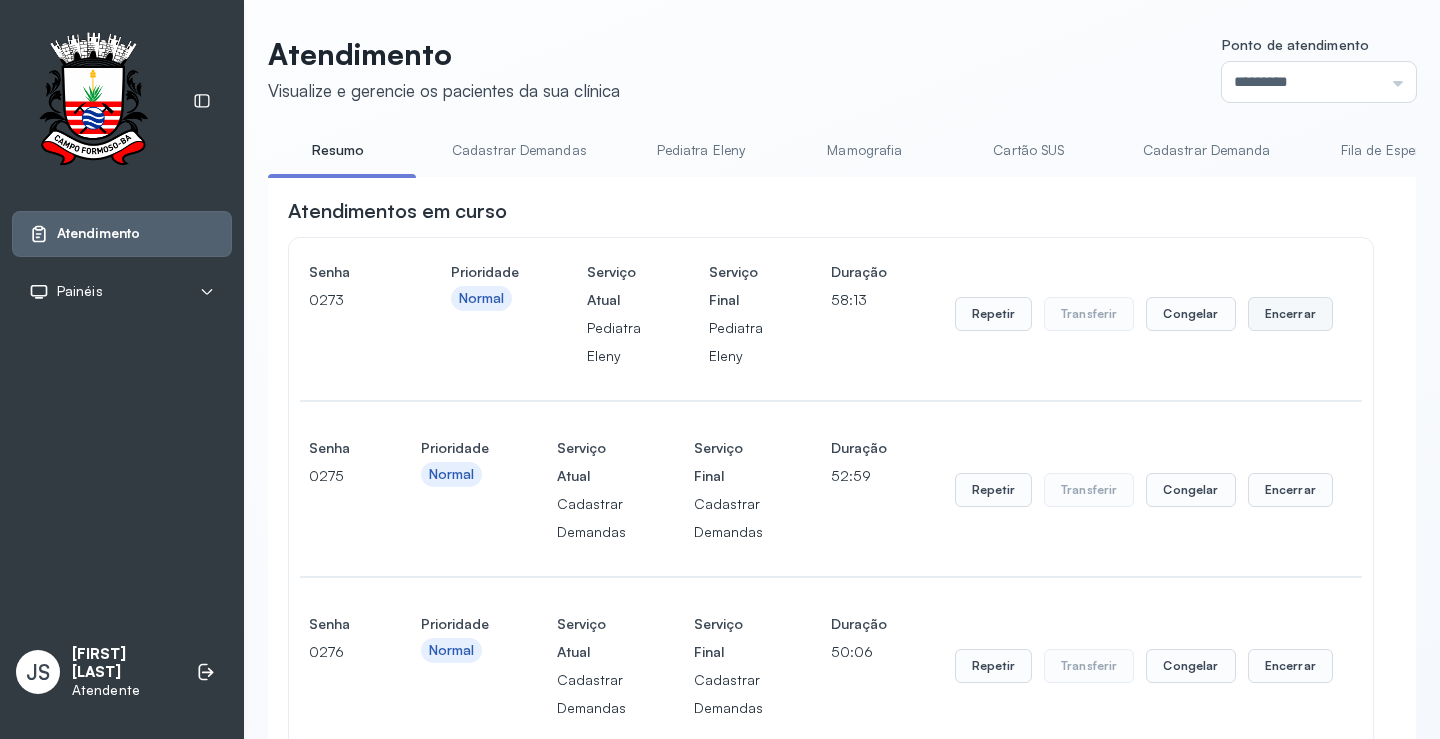 click on "Encerrar" at bounding box center [1290, 314] 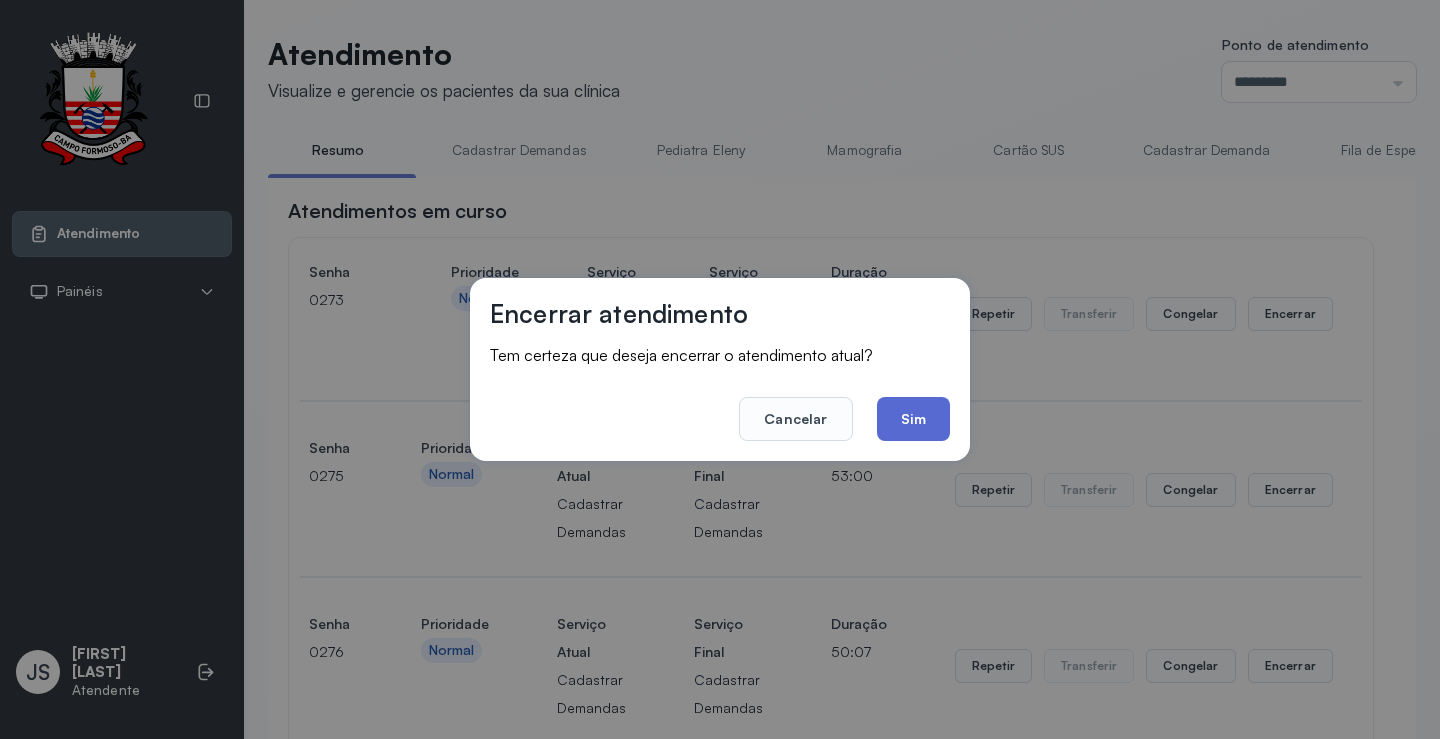 click on "Sim" 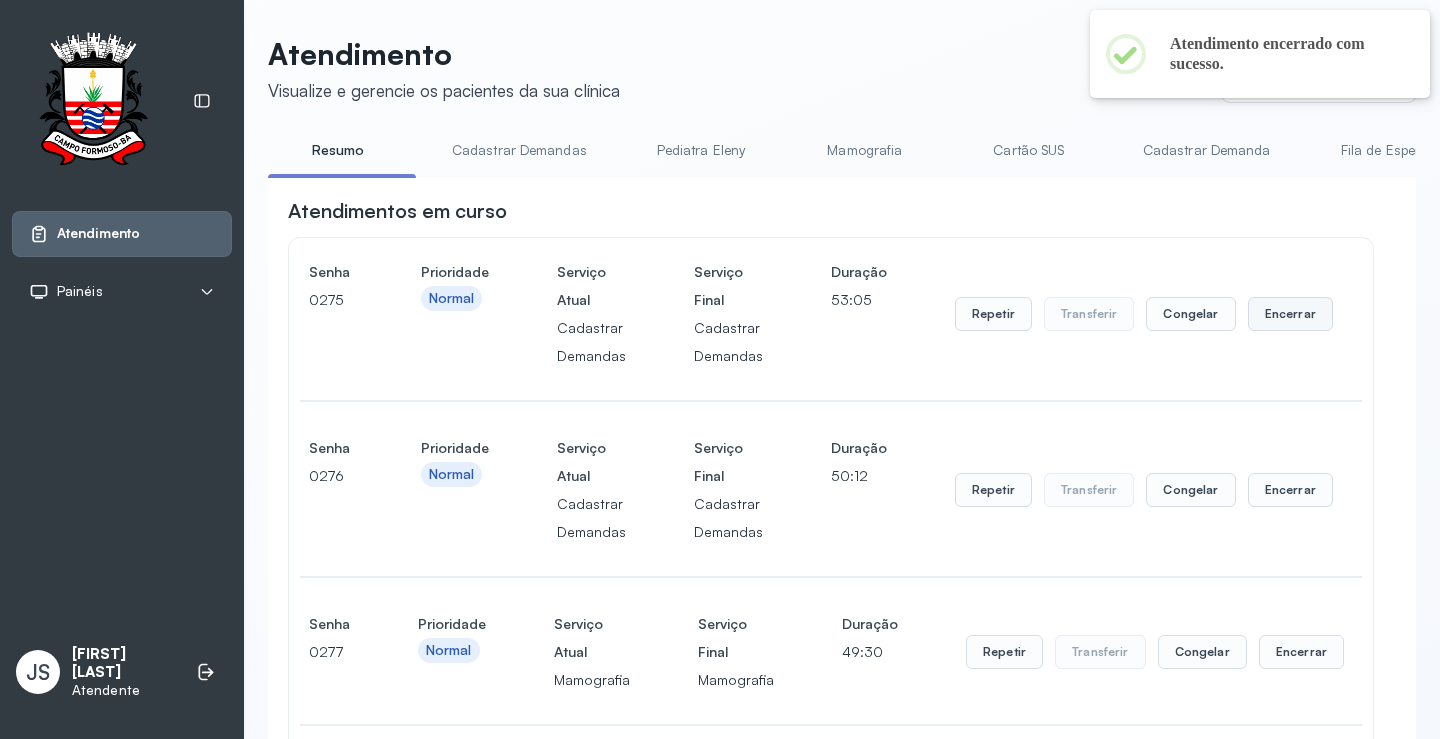 click on "Encerrar" at bounding box center [1290, 314] 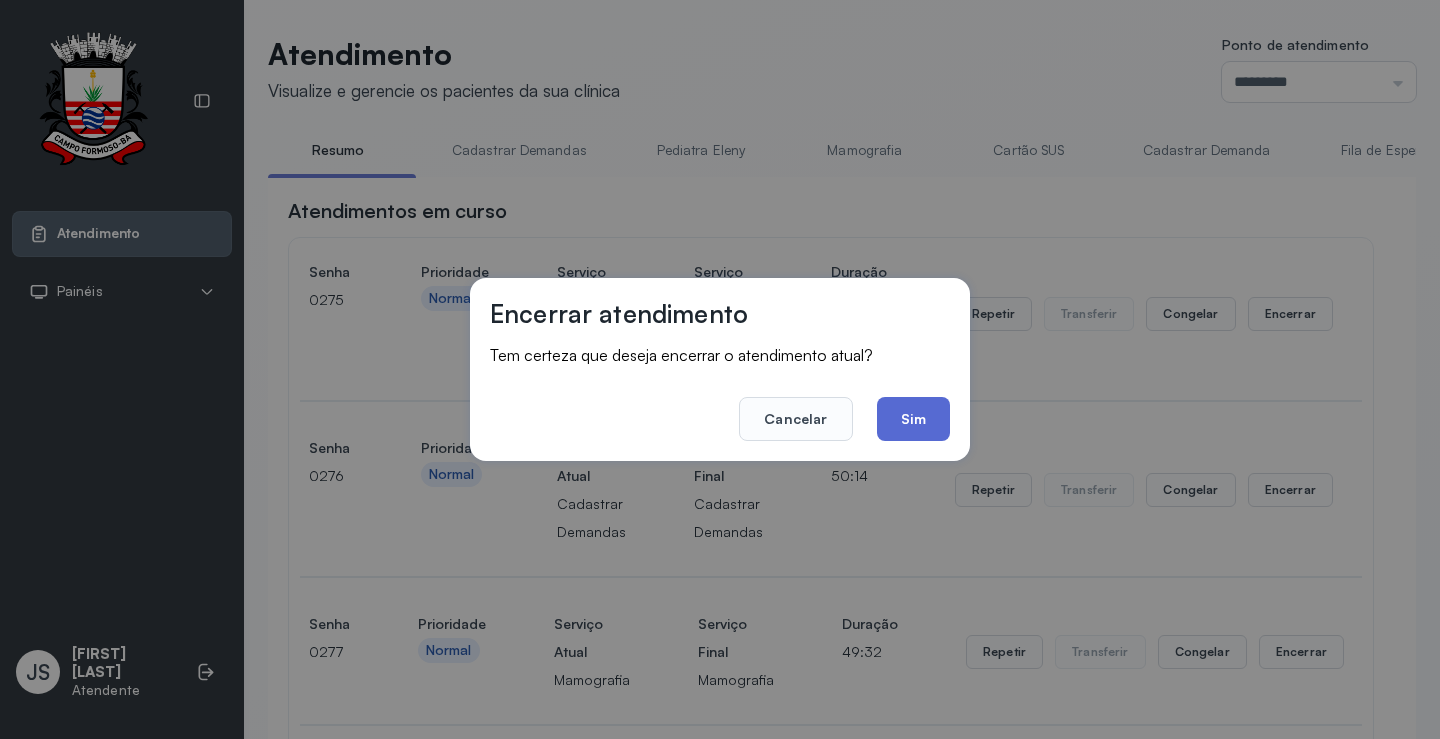 click on "Sim" 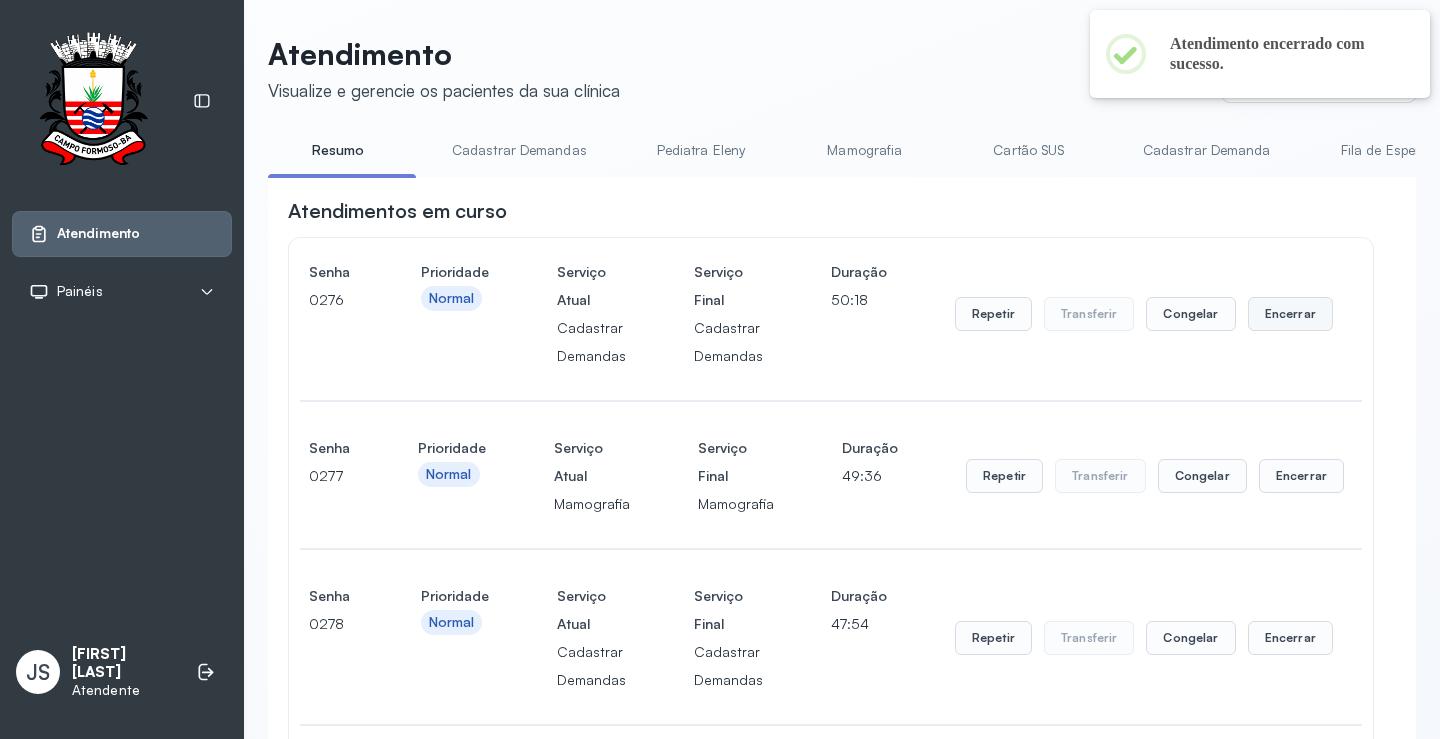 click on "Encerrar" at bounding box center [1290, 314] 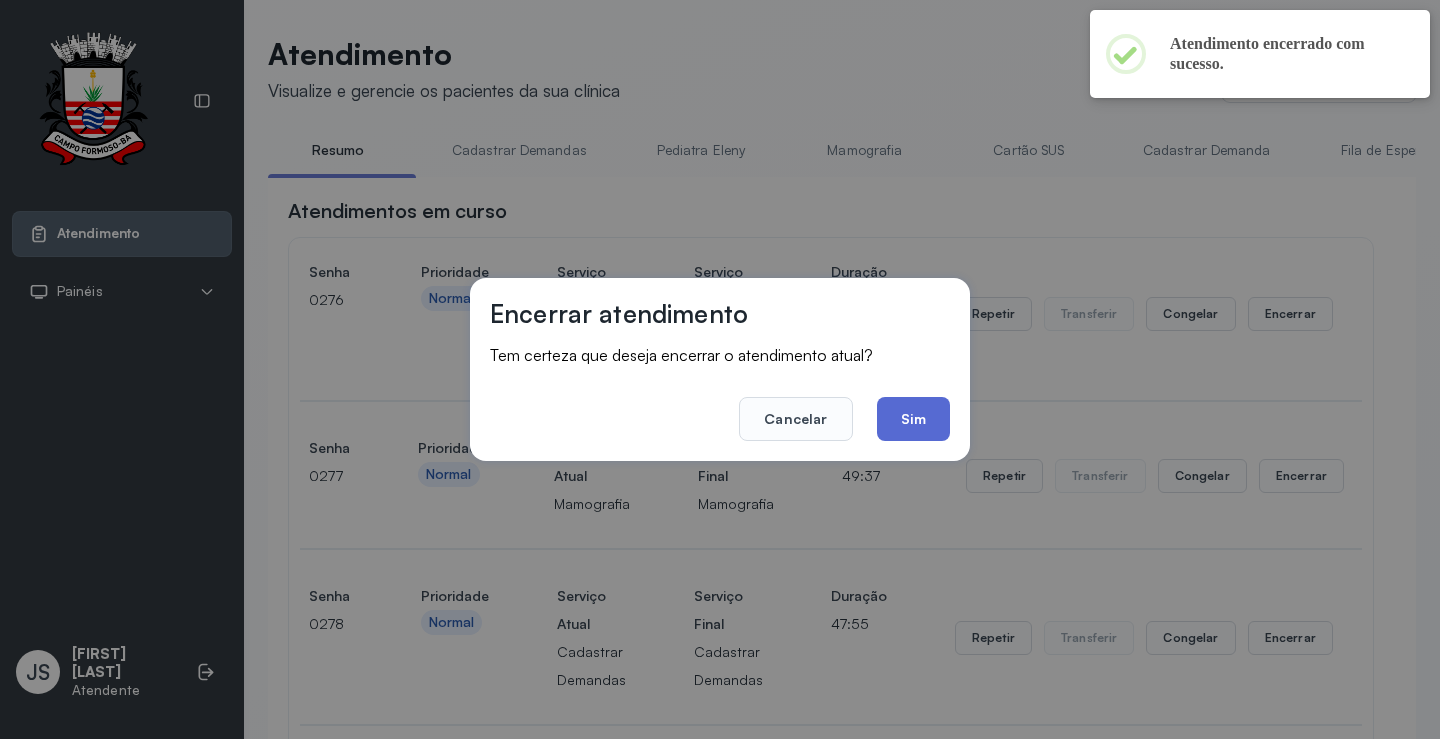 click on "Sim" 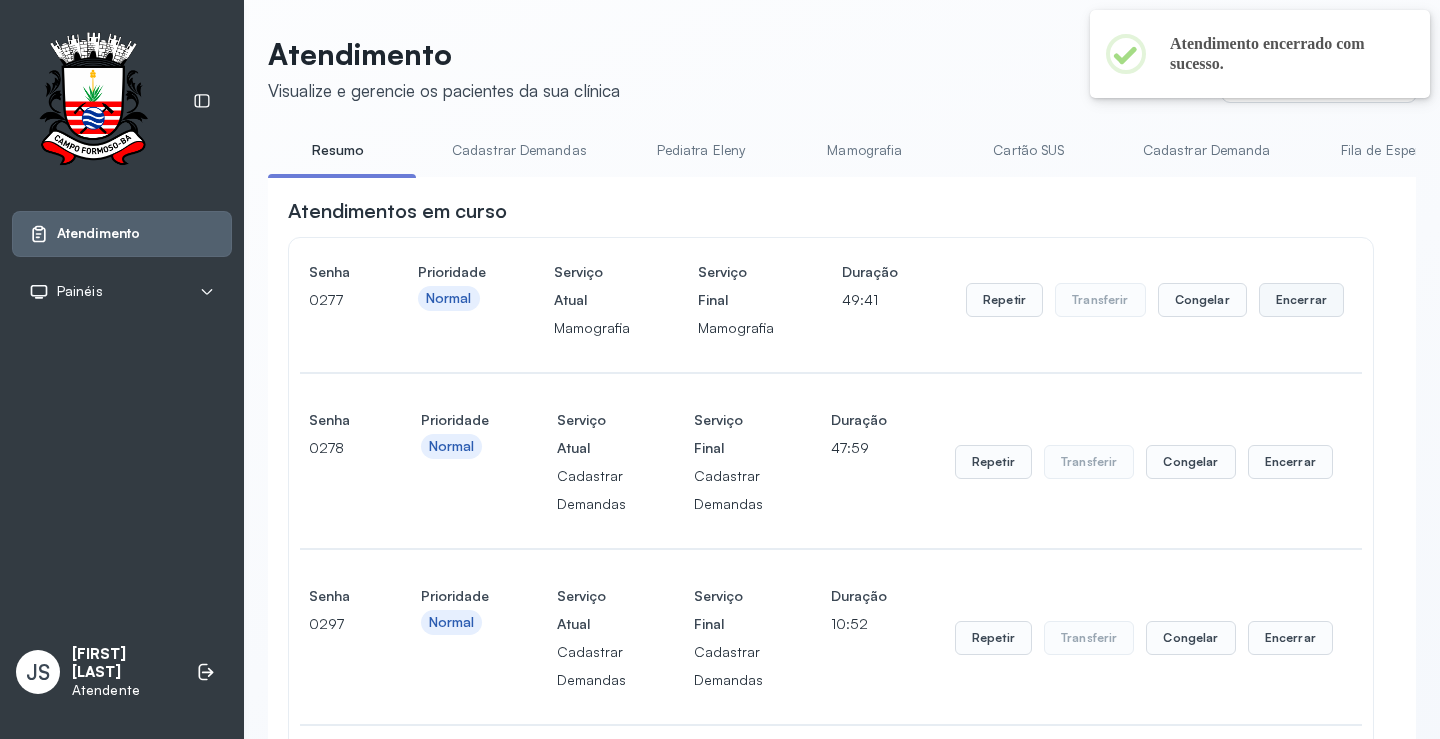 click on "Encerrar" at bounding box center (1301, 300) 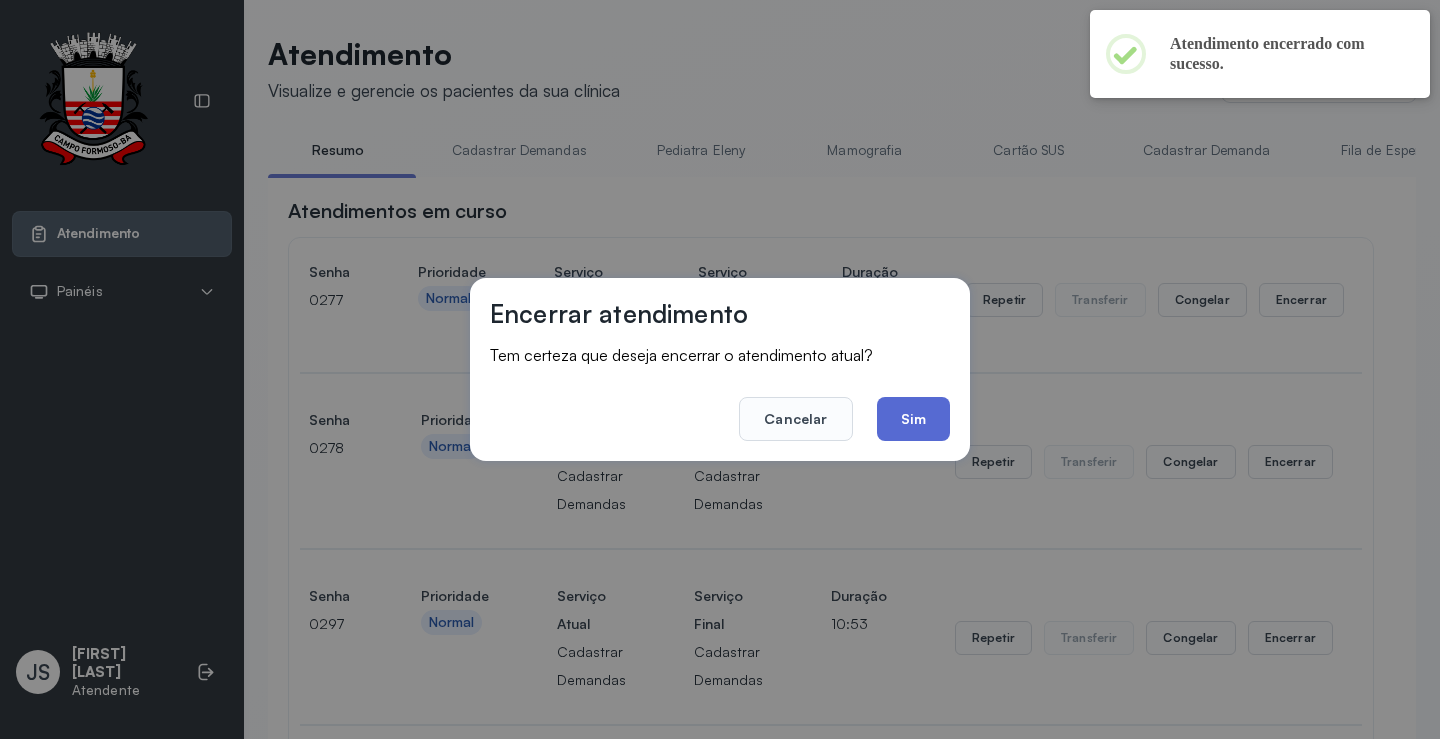 click on "Sim" 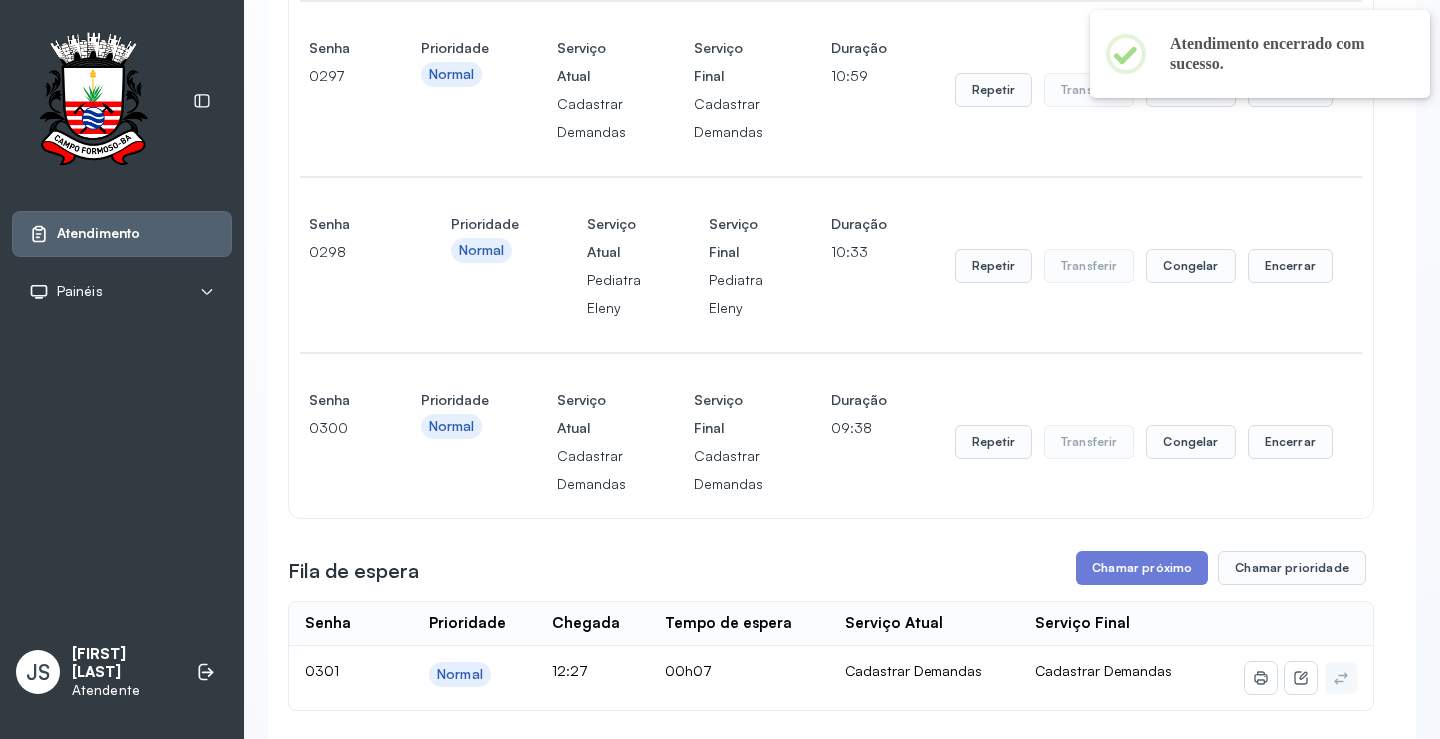 scroll, scrollTop: 600, scrollLeft: 0, axis: vertical 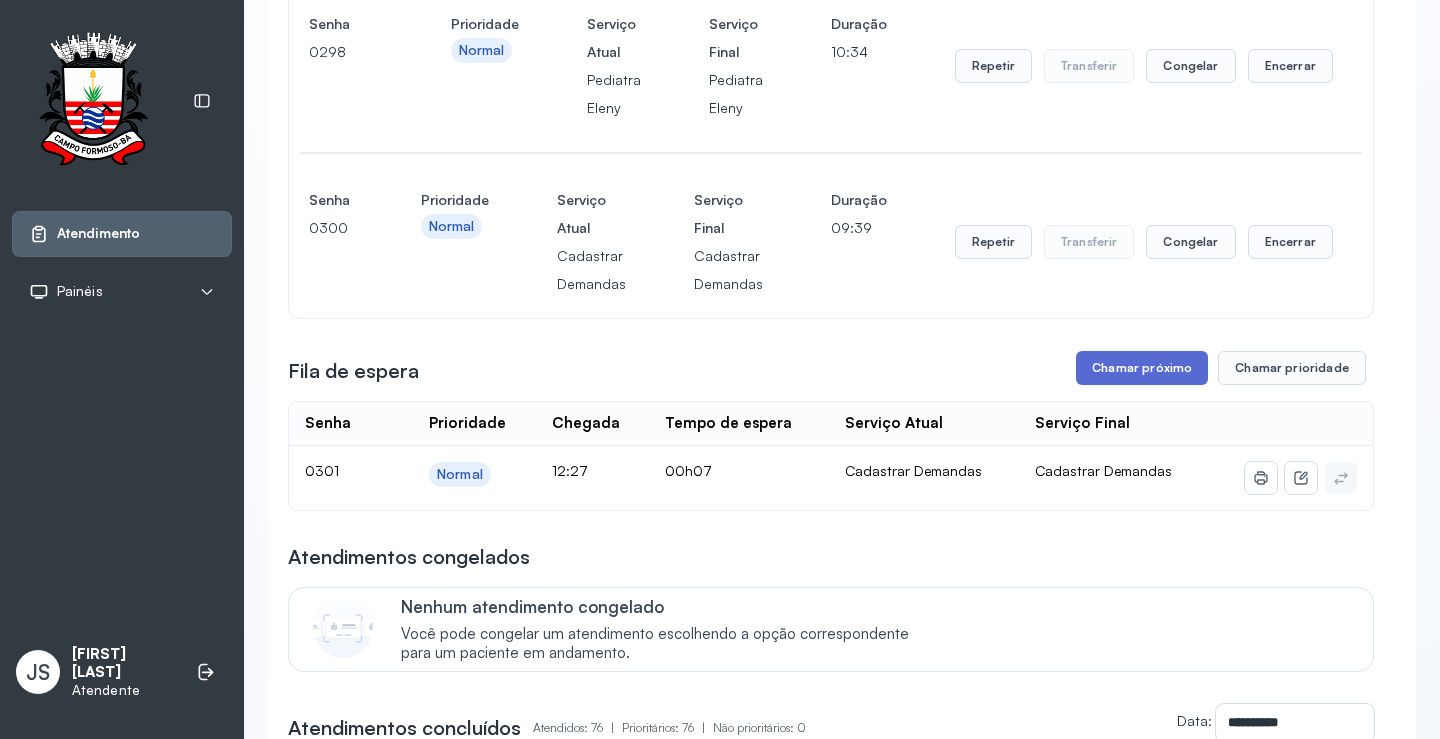 click on "Chamar próximo" at bounding box center (1142, 368) 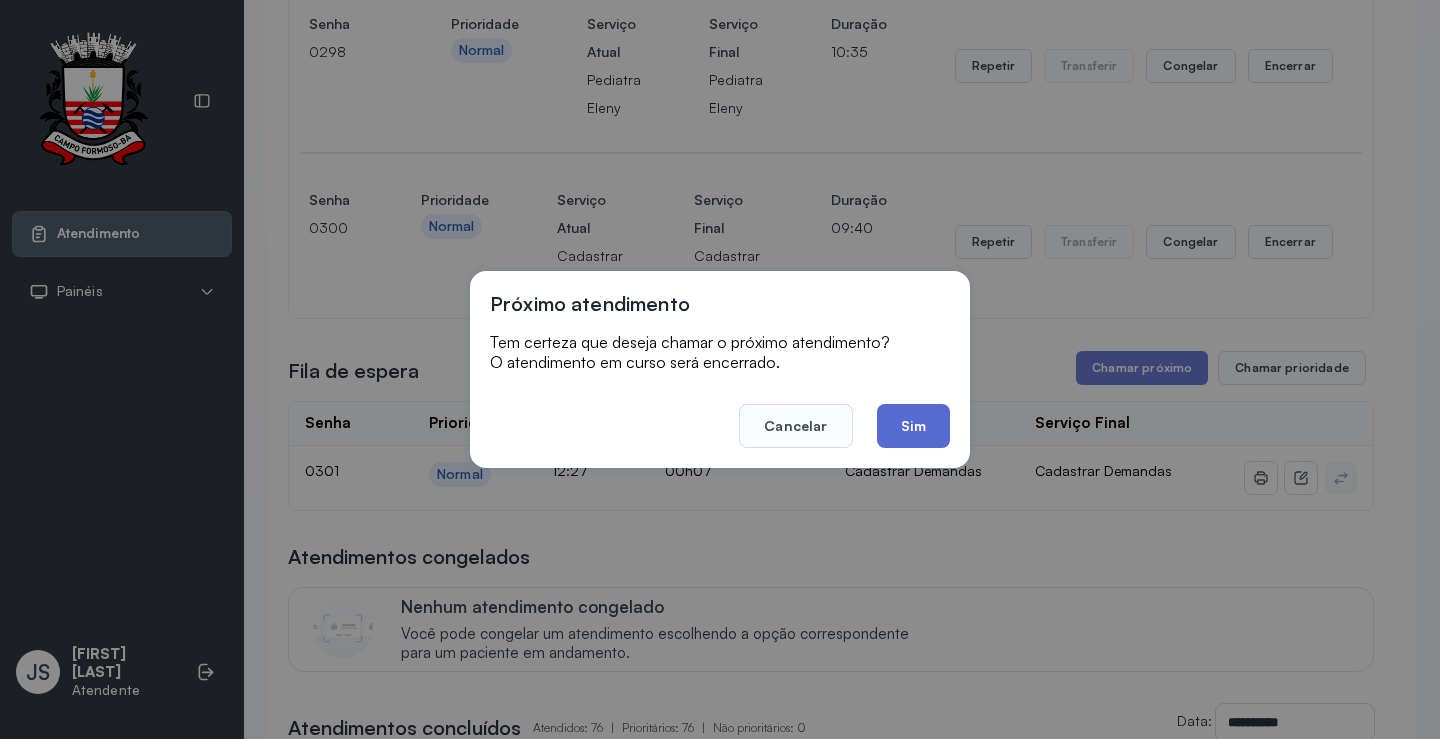 click on "Sim" 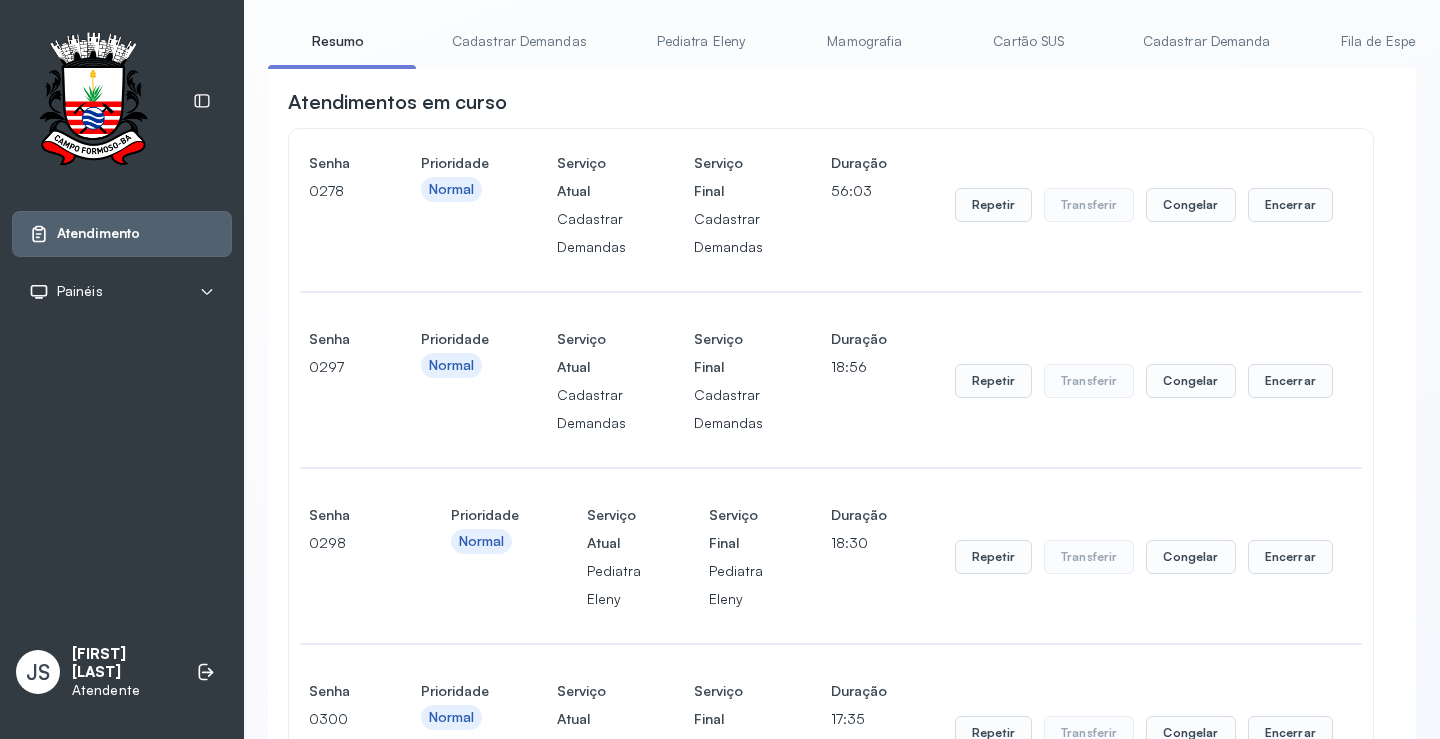 scroll, scrollTop: 100, scrollLeft: 0, axis: vertical 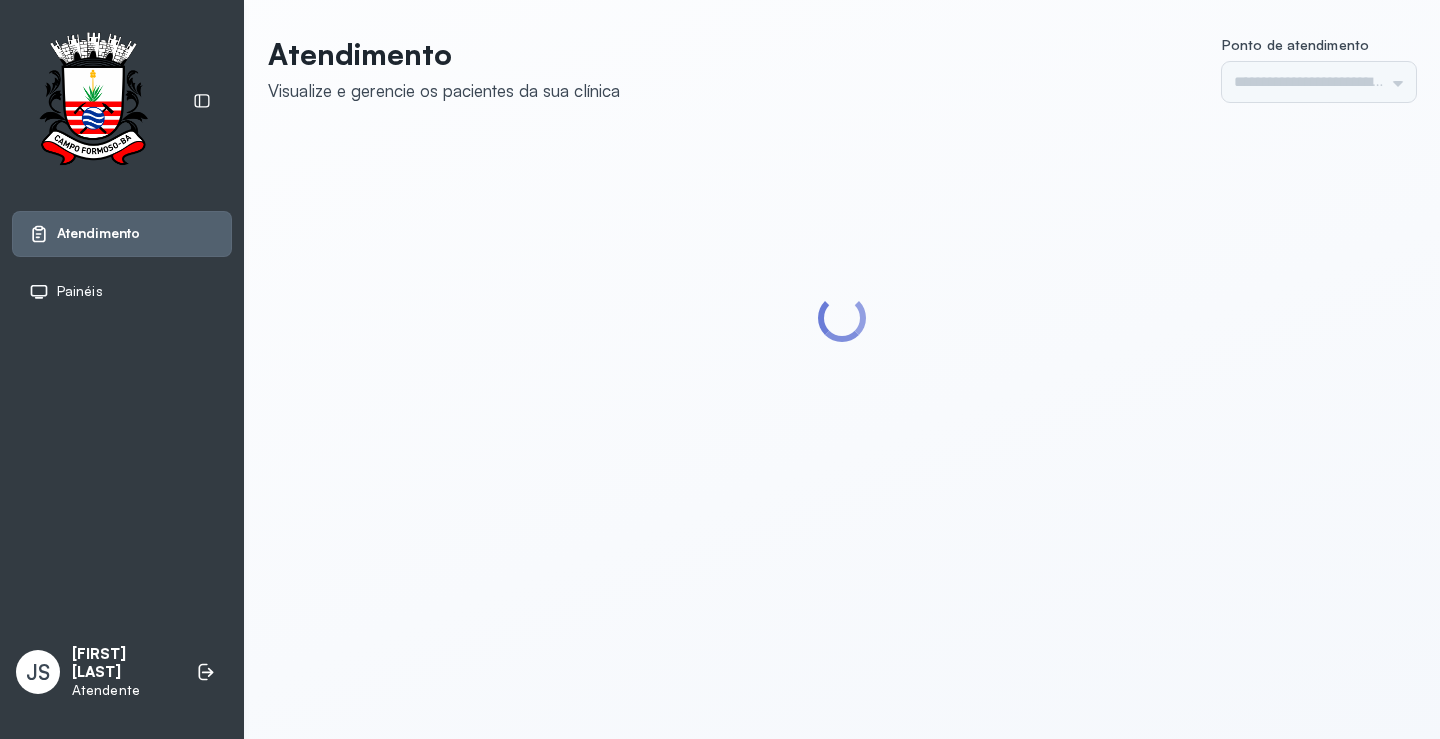 type on "*********" 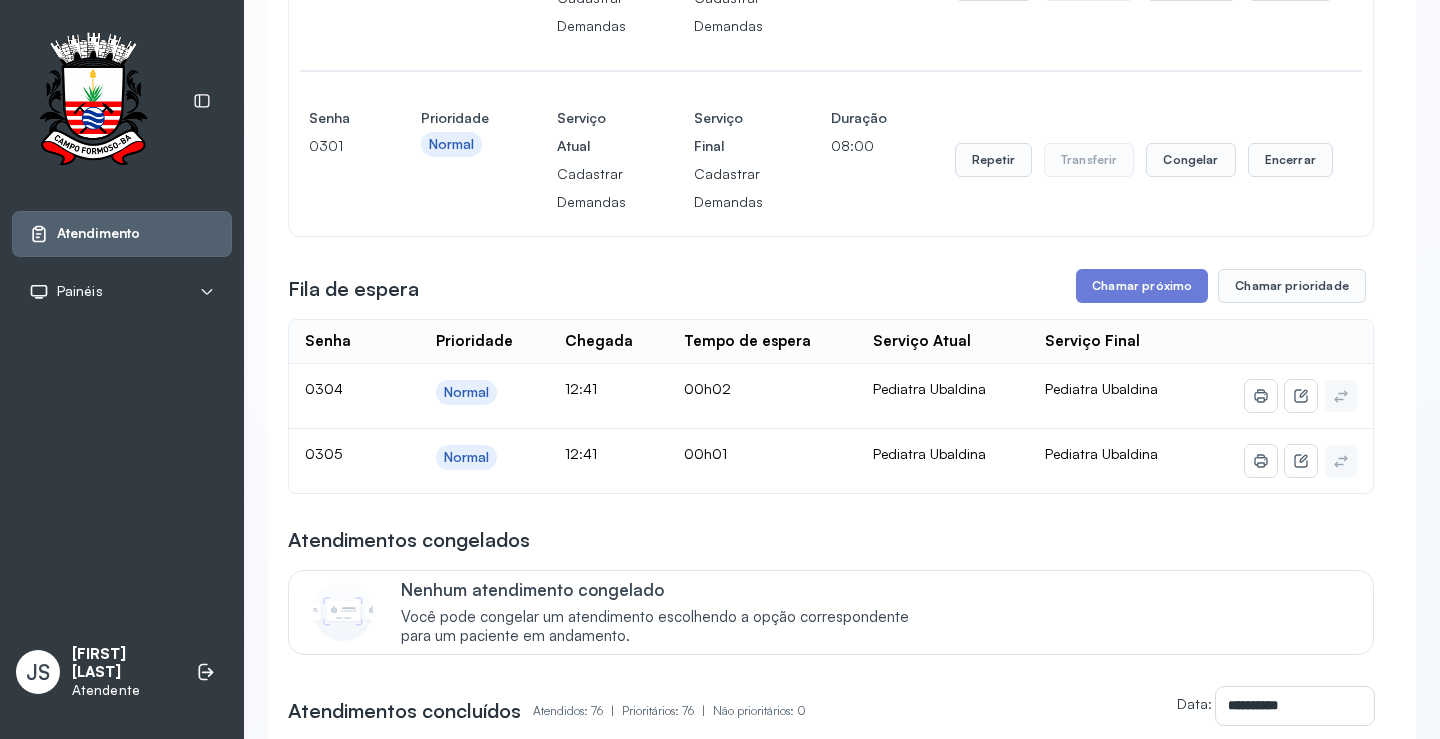 scroll, scrollTop: 900, scrollLeft: 0, axis: vertical 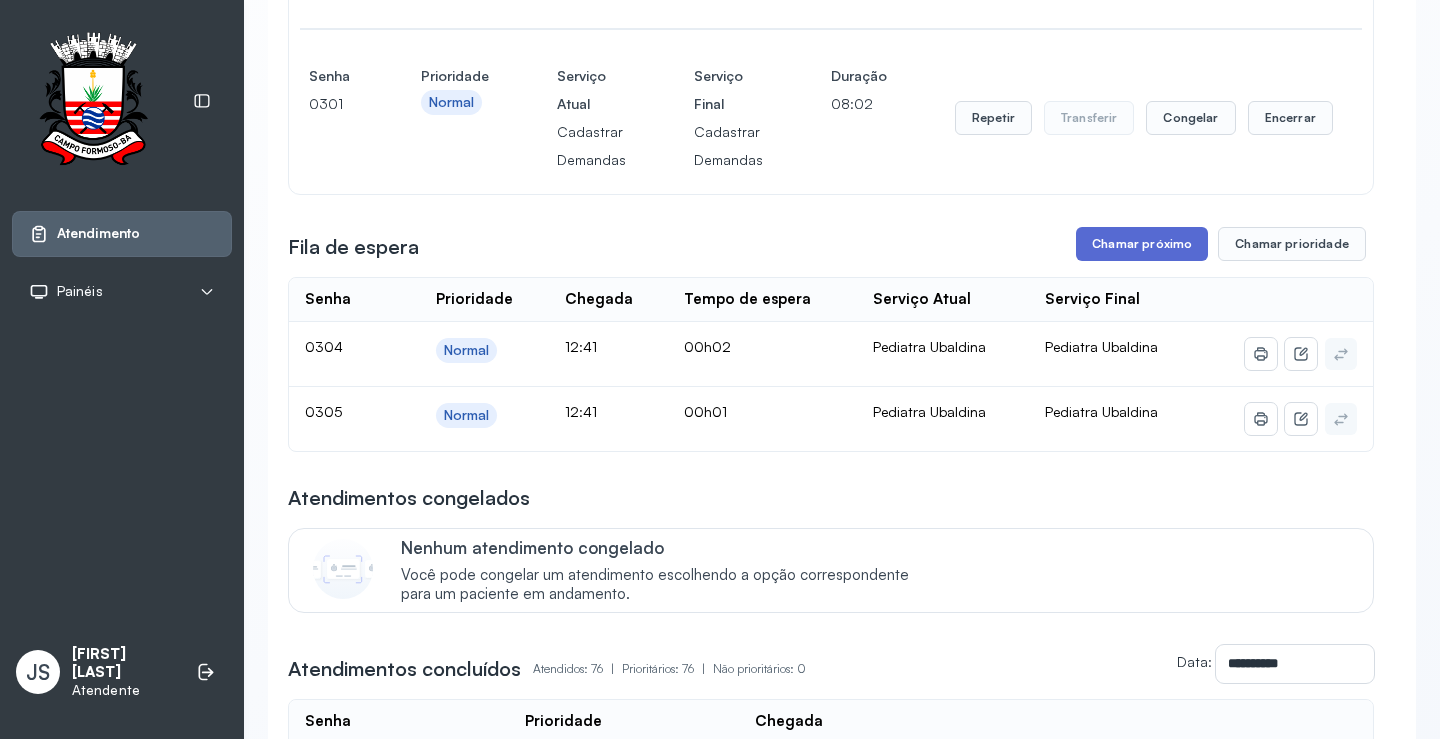 click on "Chamar próximo" at bounding box center (1142, 244) 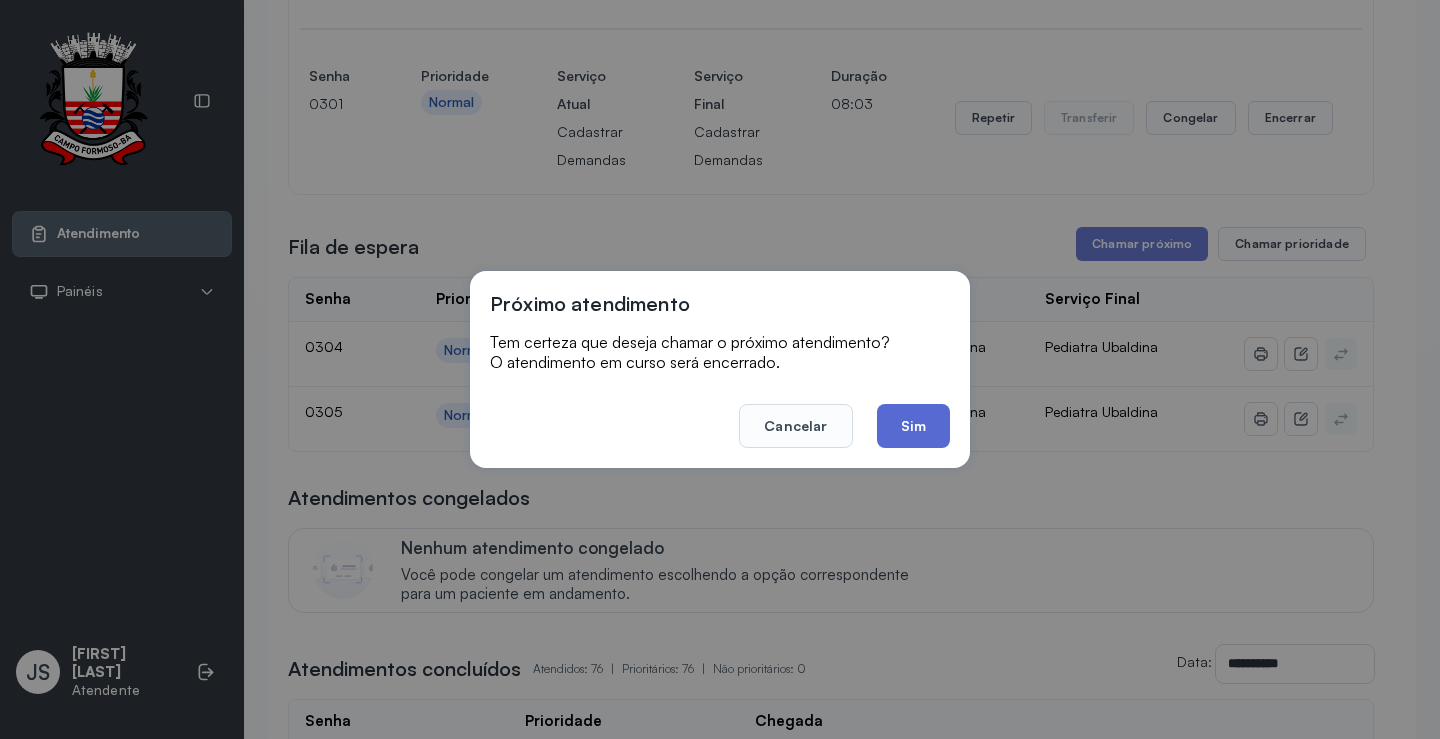 click on "Sim" 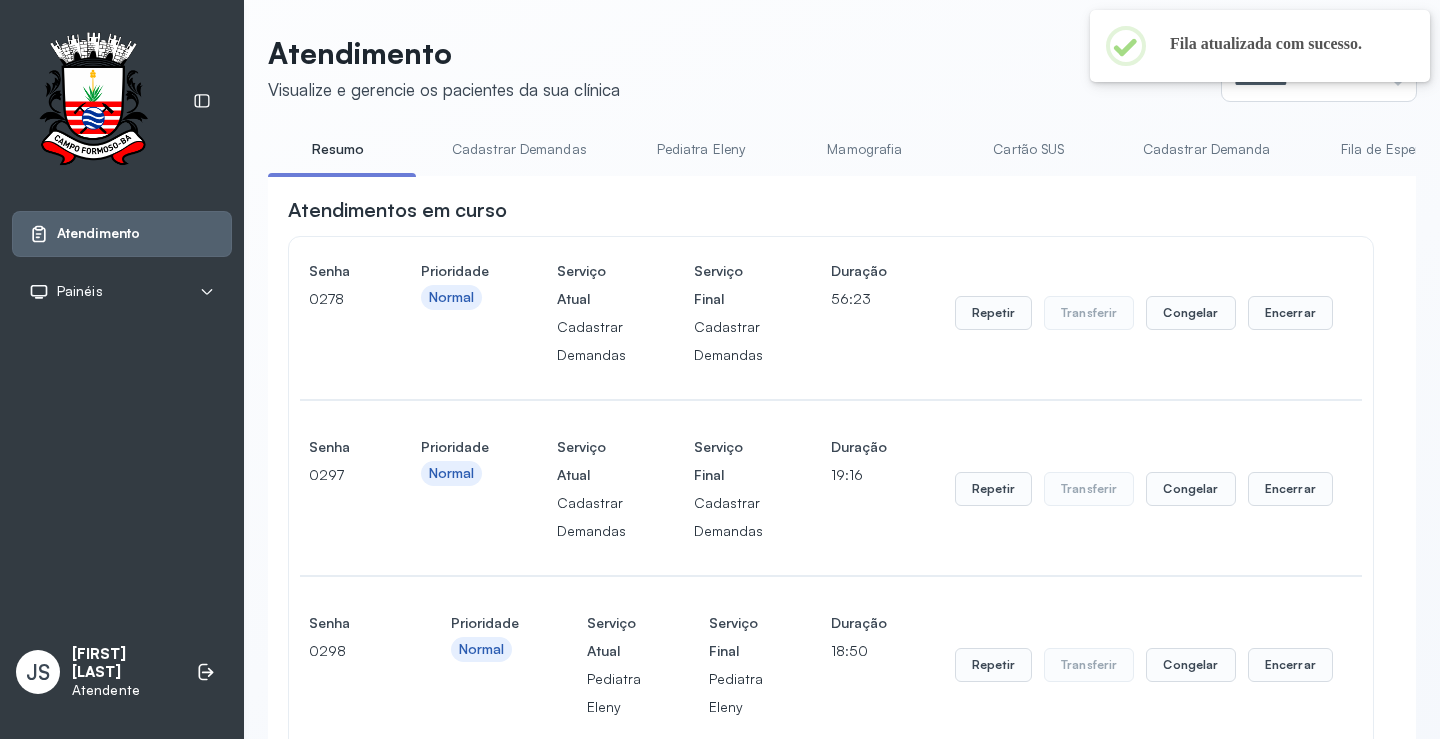 scroll, scrollTop: 900, scrollLeft: 0, axis: vertical 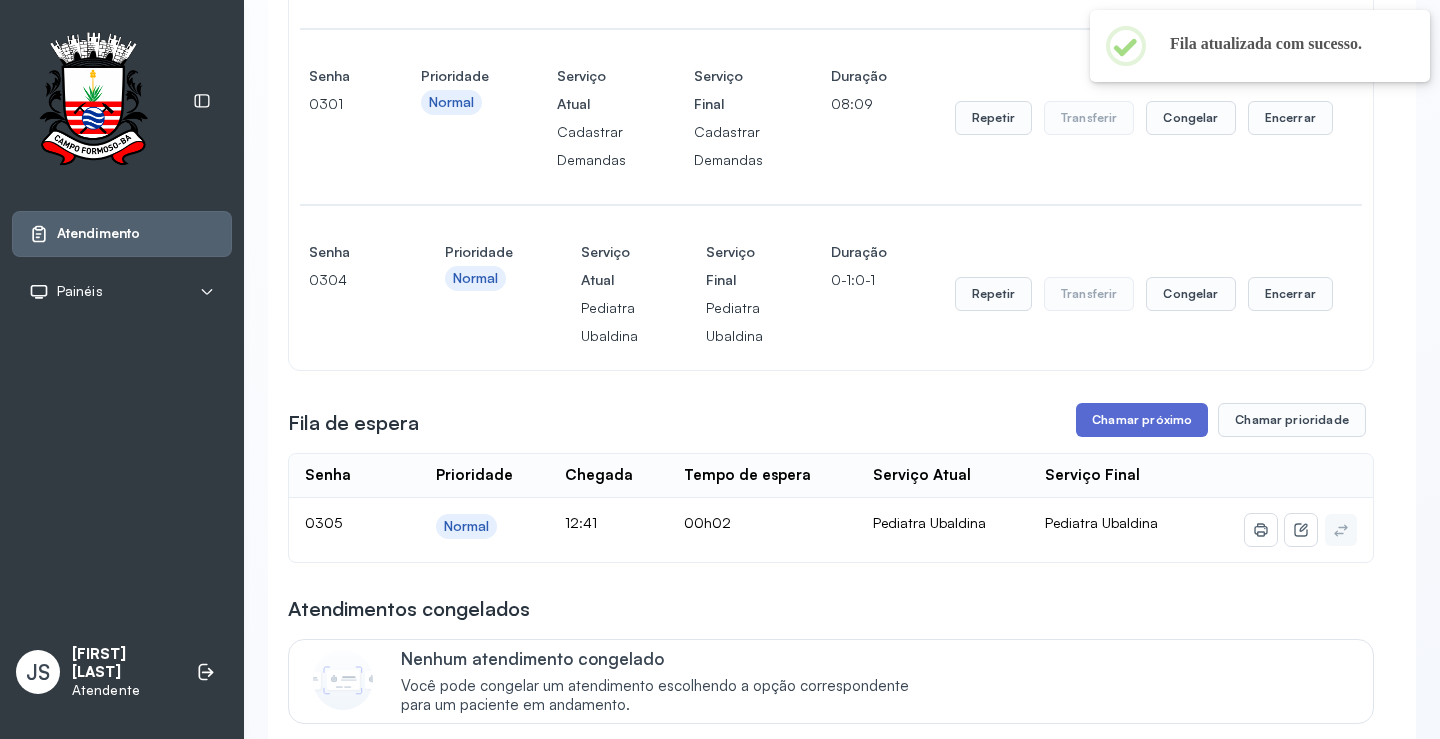 click on "Chamar próximo" at bounding box center (1142, 420) 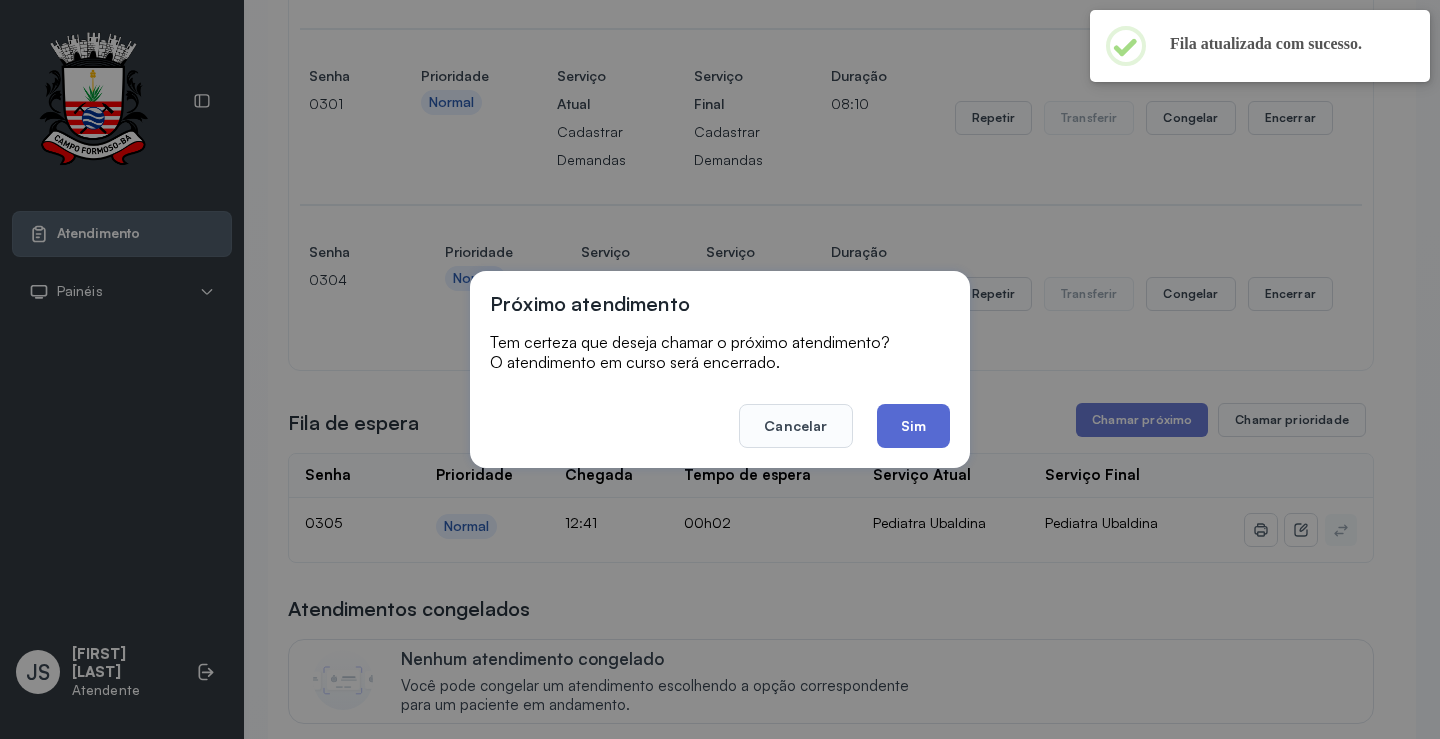 click on "Sim" 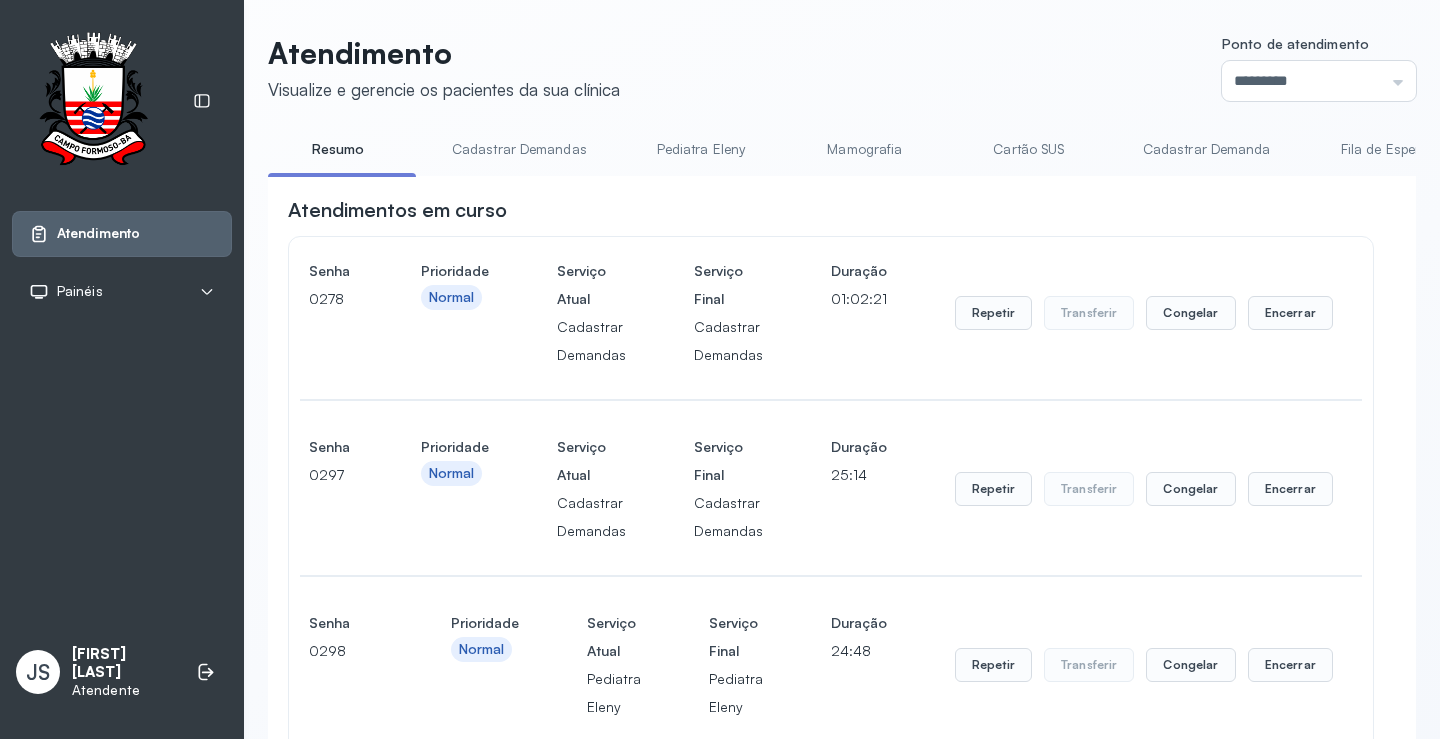 scroll, scrollTop: 900, scrollLeft: 0, axis: vertical 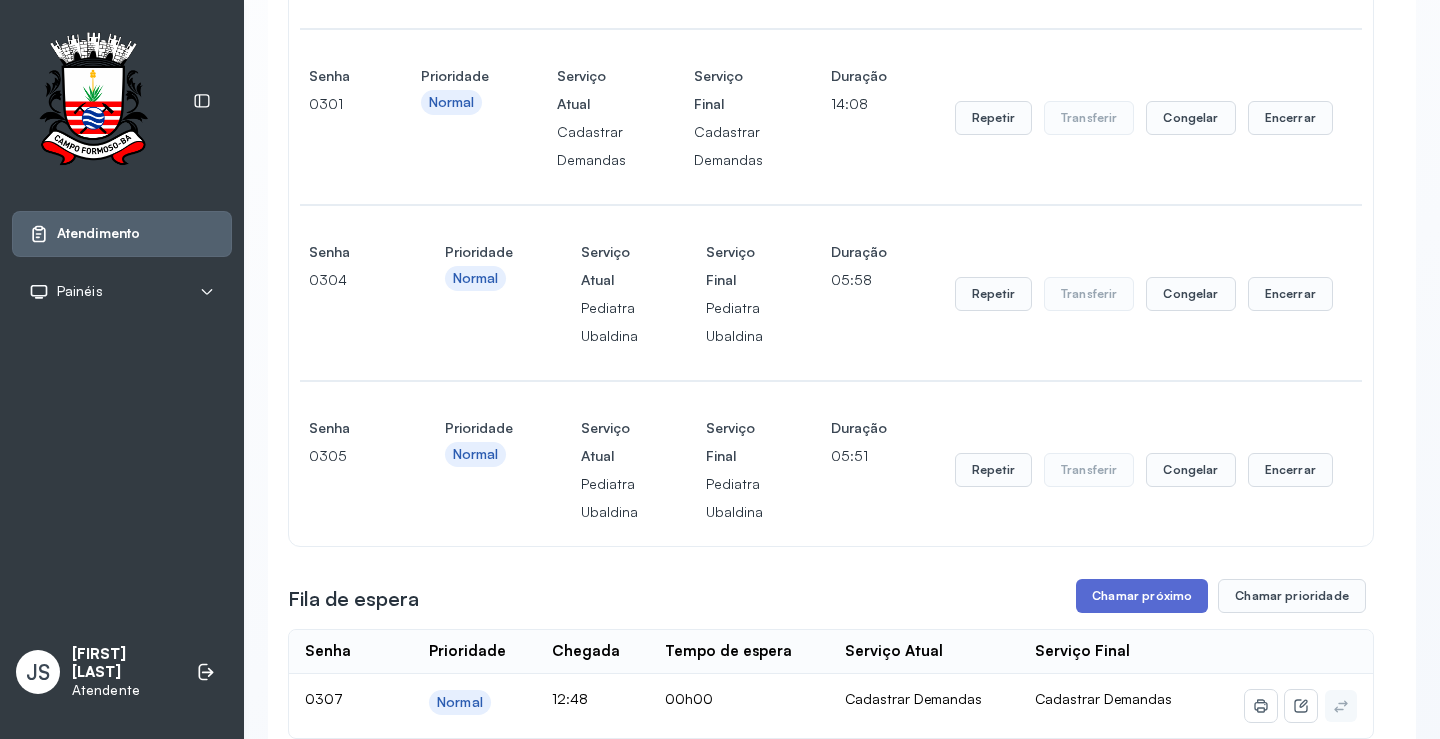 click on "Chamar próximo" at bounding box center (1142, 596) 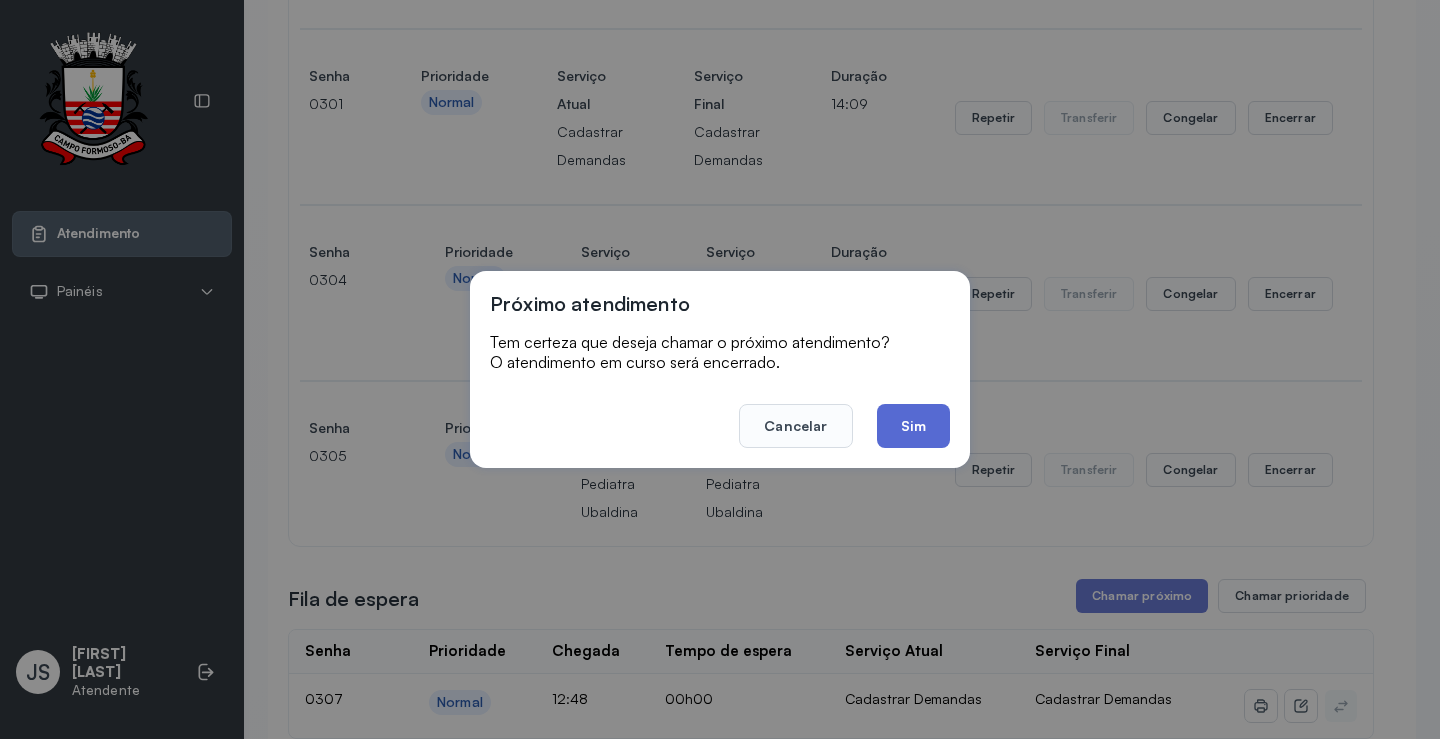 click on "Sim" 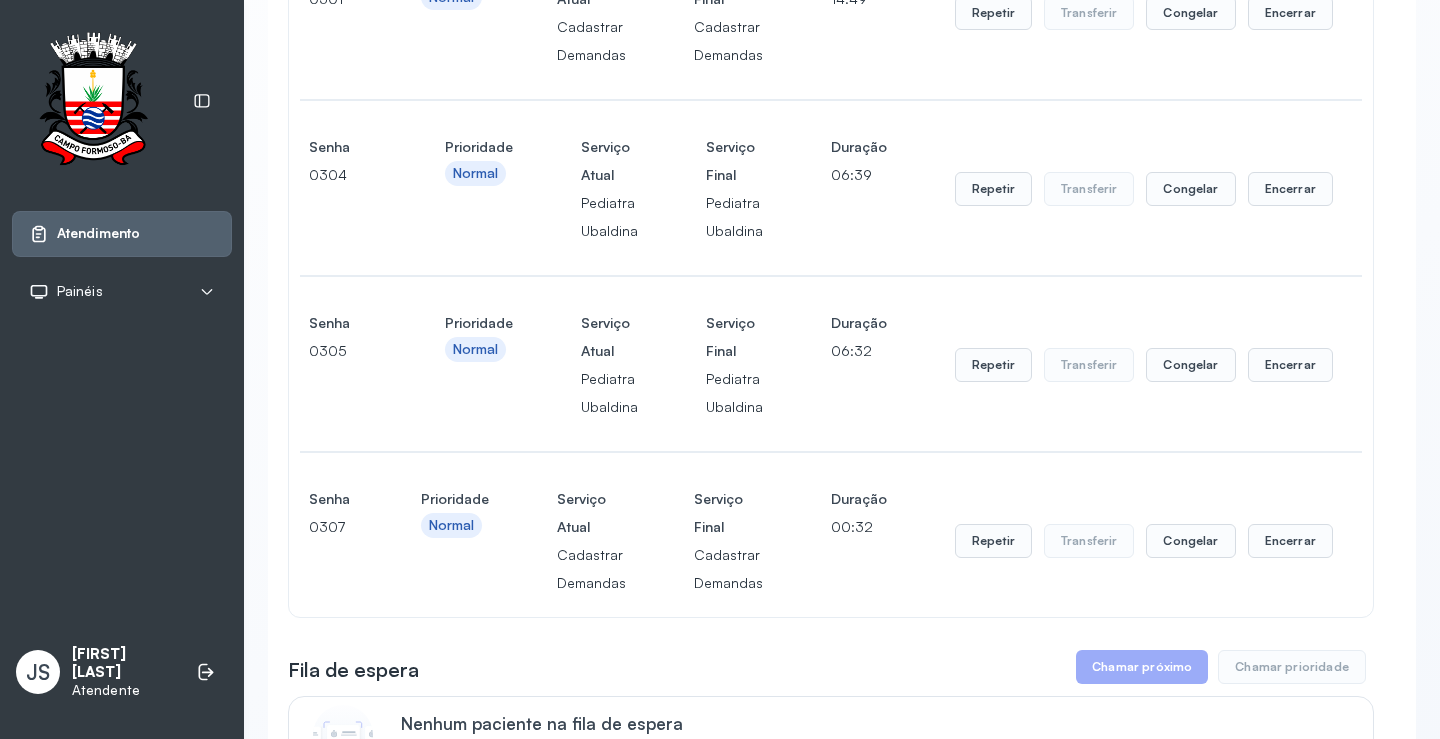 scroll, scrollTop: 1000, scrollLeft: 0, axis: vertical 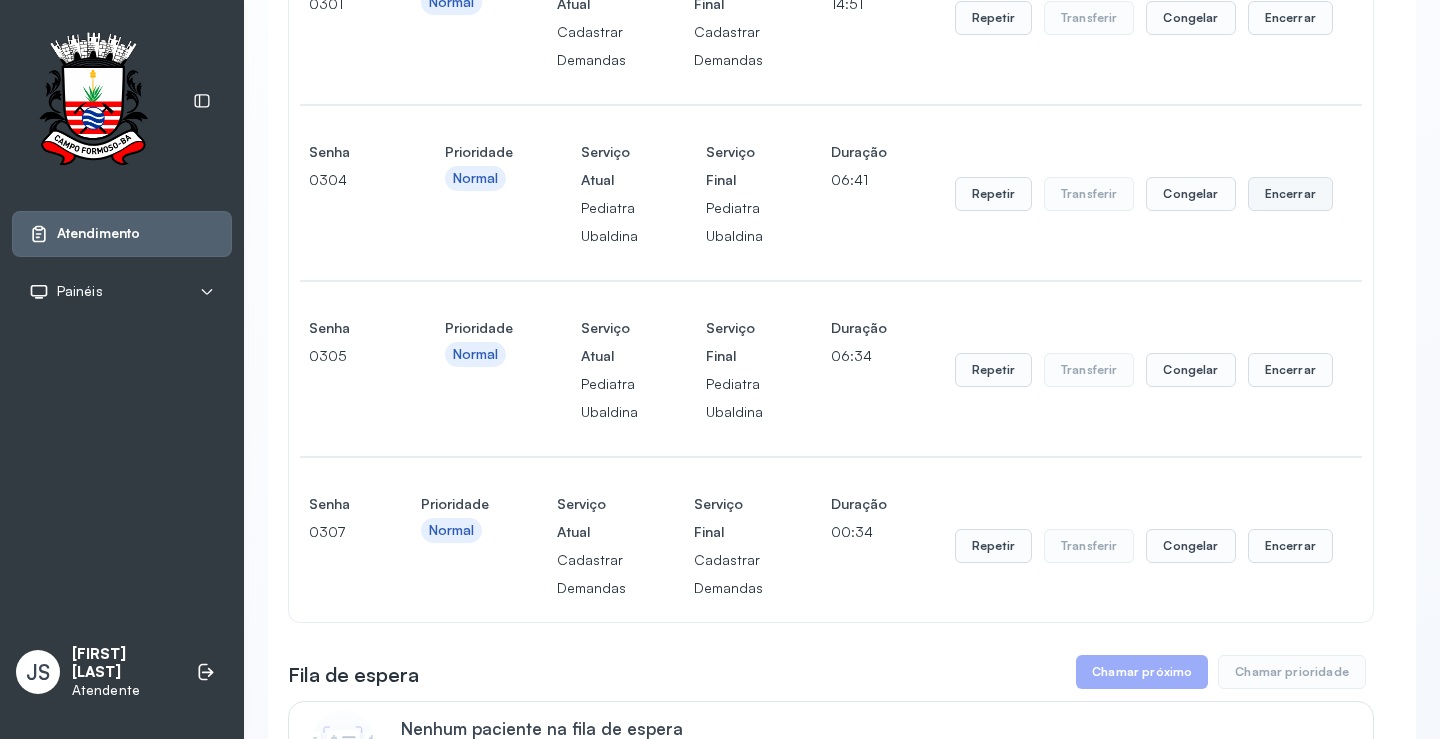 click on "Encerrar" at bounding box center [1292, -686] 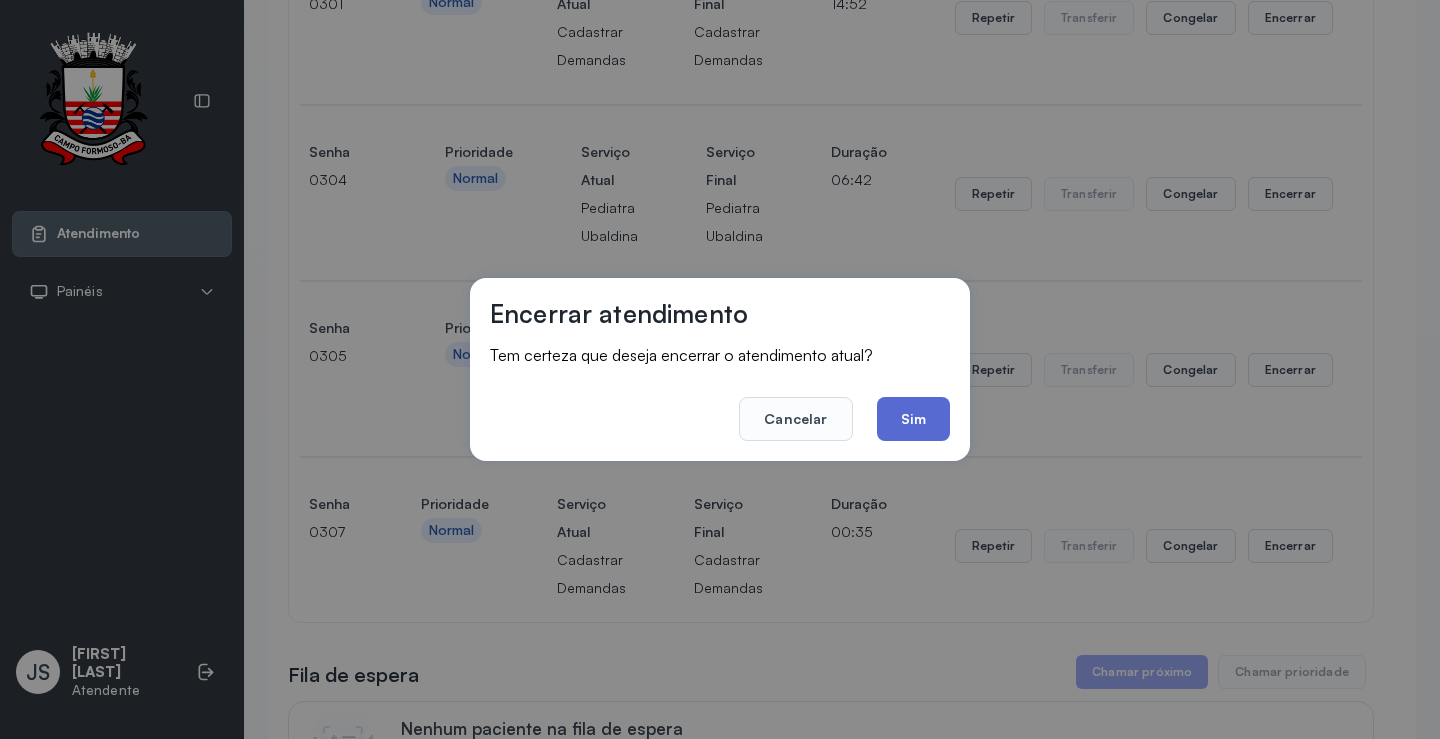 click on "Sim" 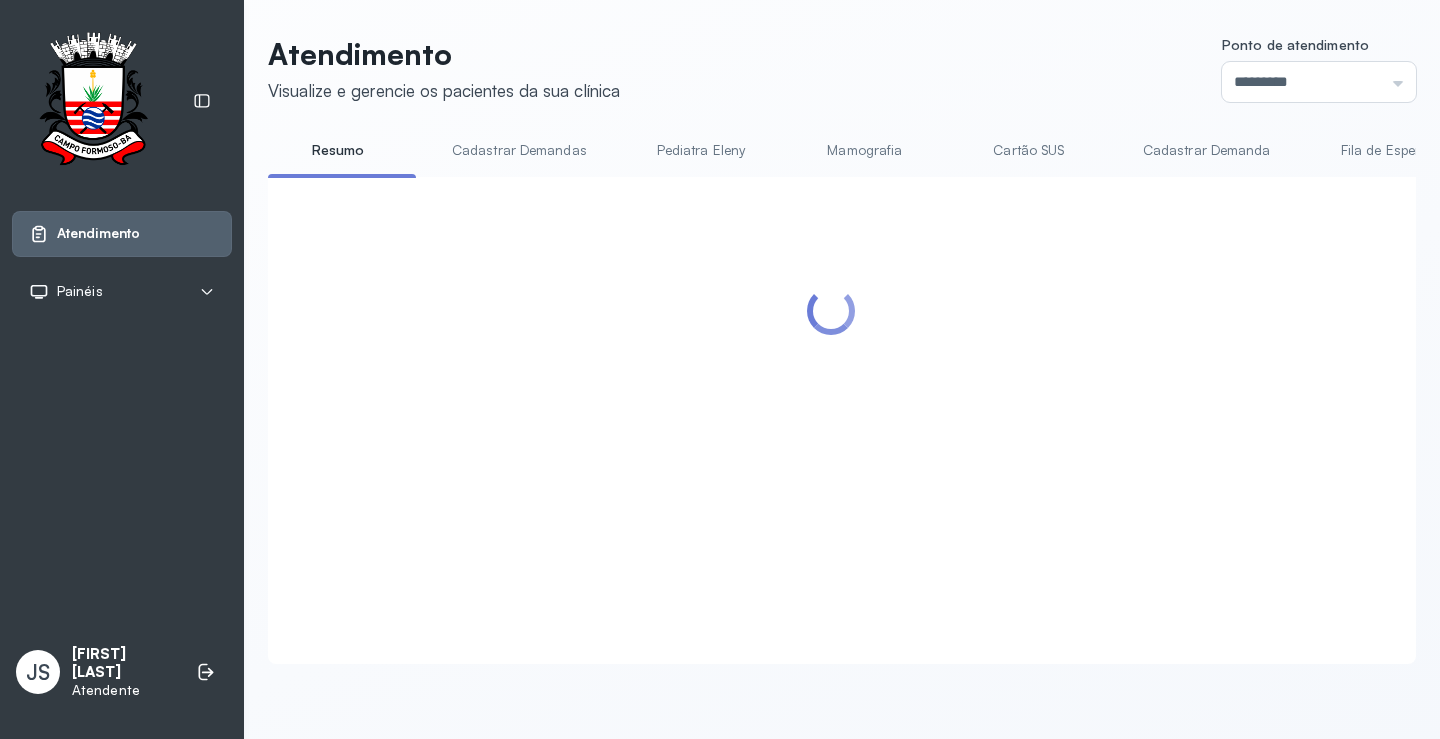 scroll, scrollTop: 1000, scrollLeft: 0, axis: vertical 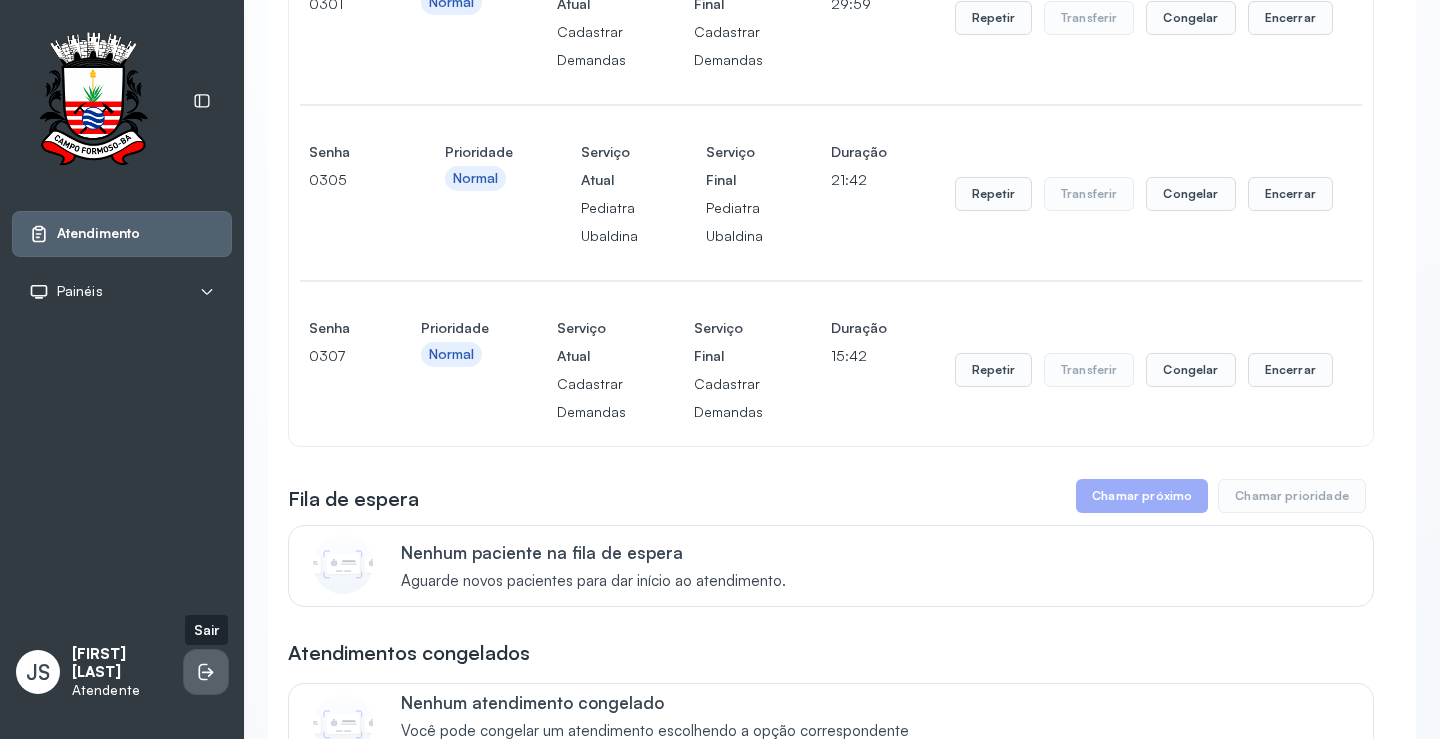 click 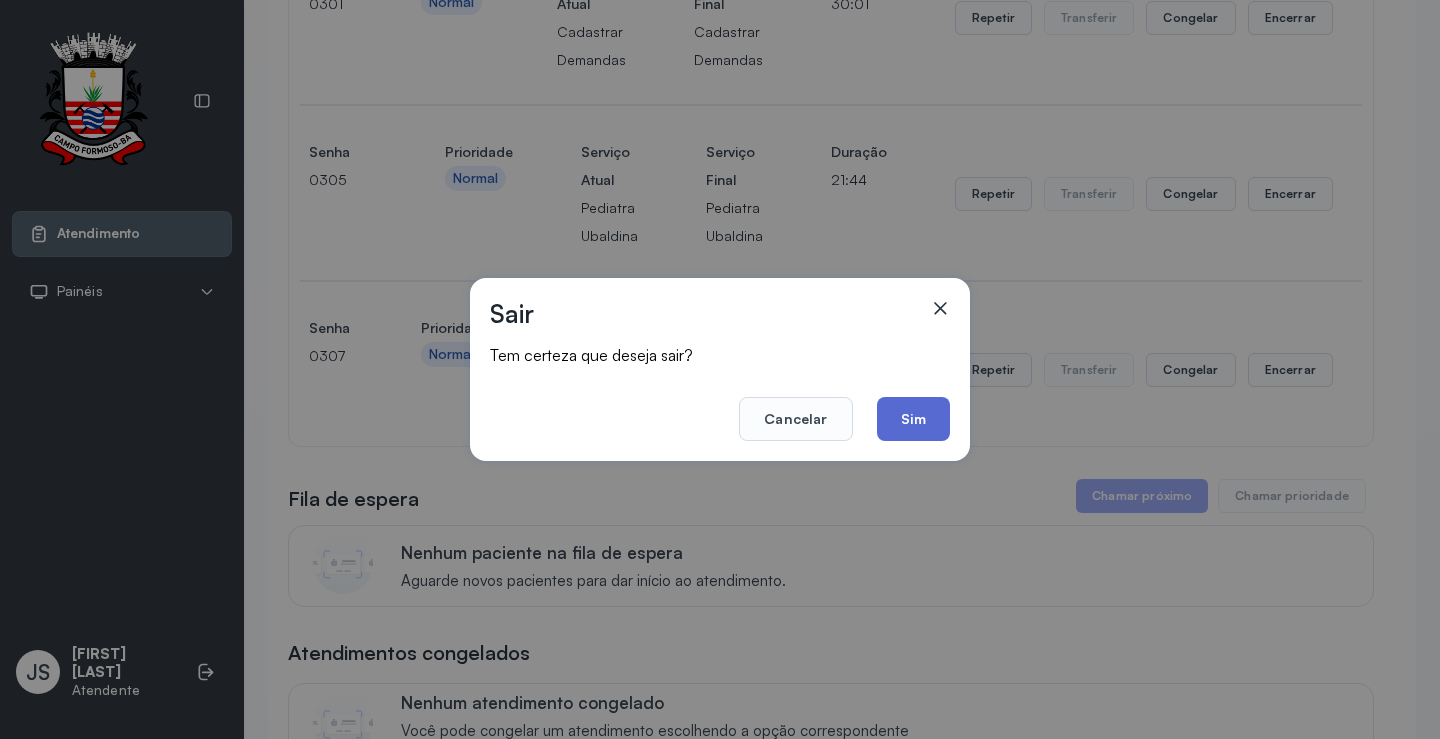 click on "Sim" 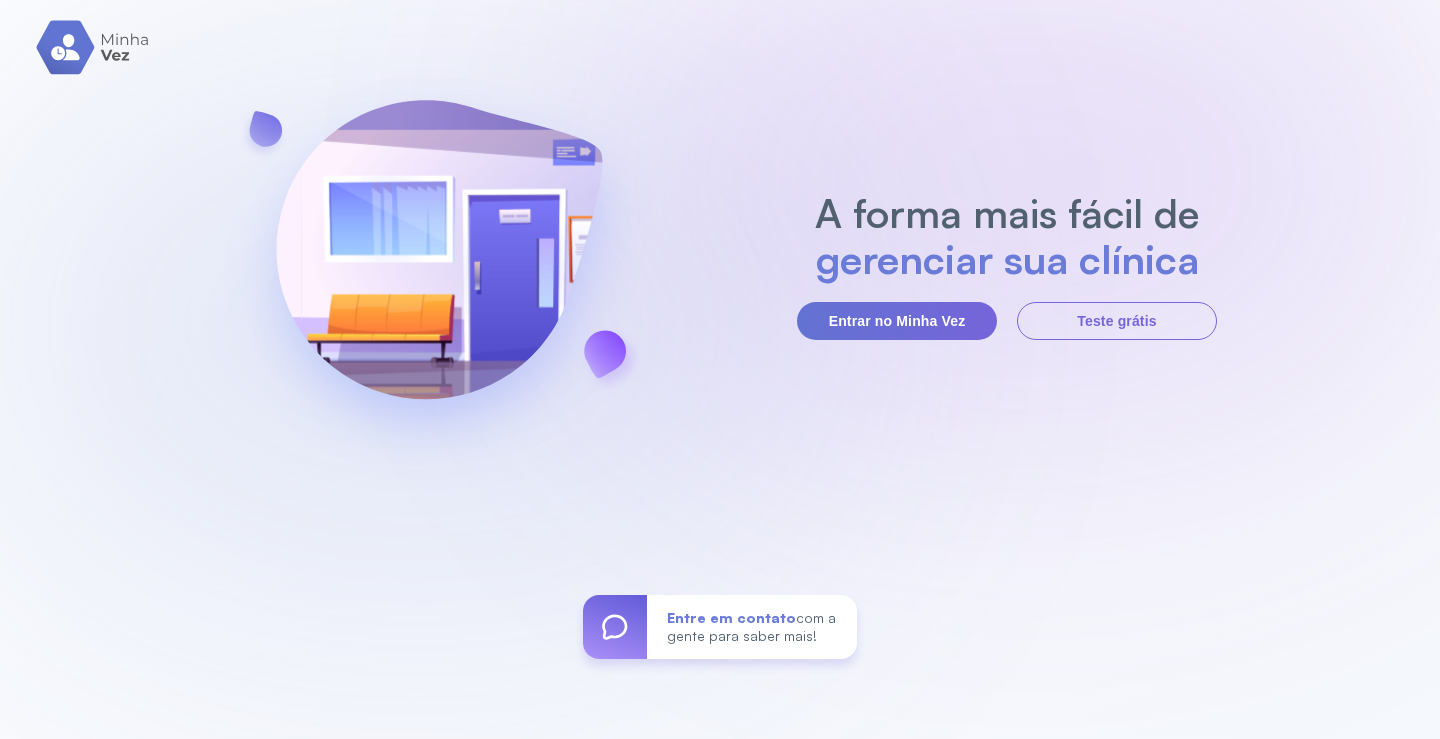 scroll, scrollTop: 0, scrollLeft: 0, axis: both 